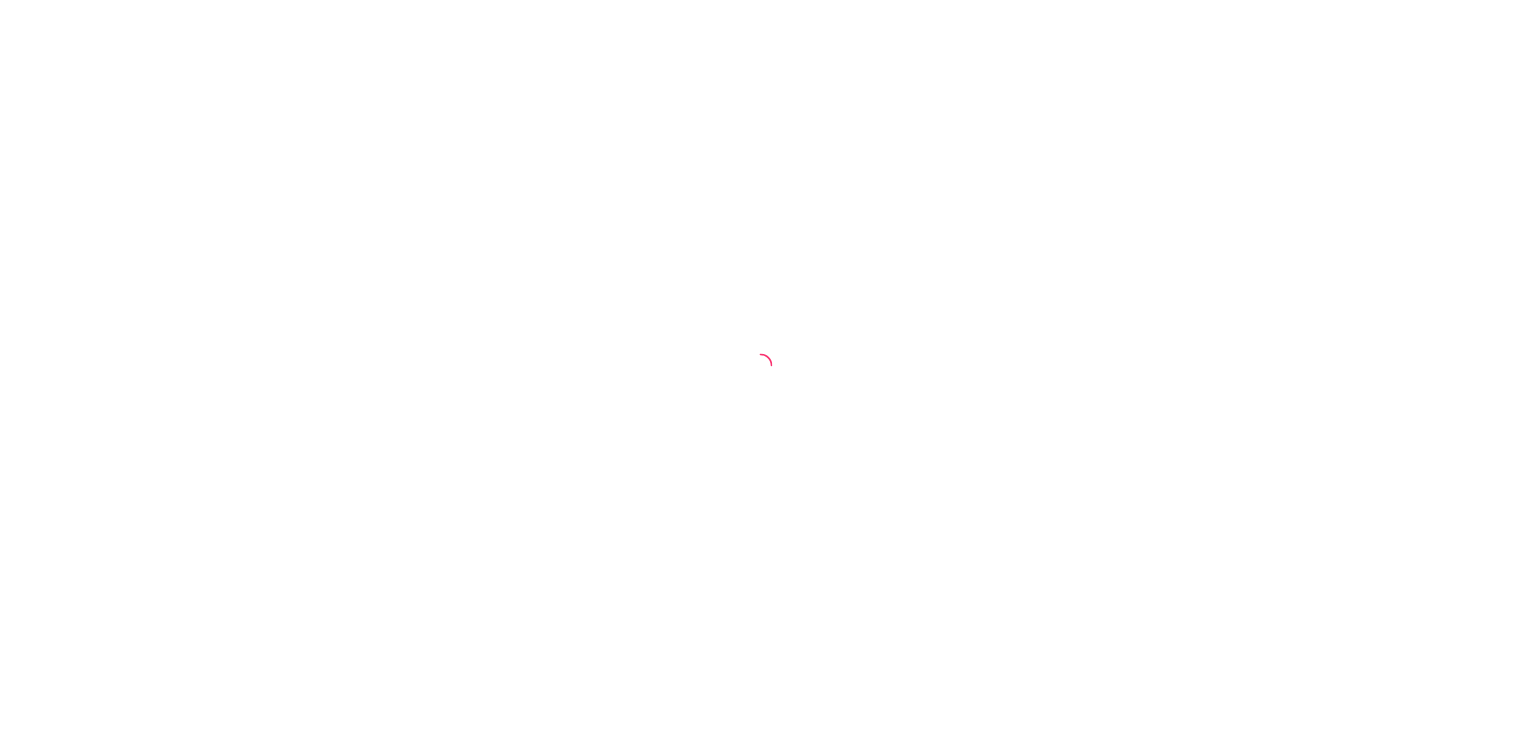 scroll, scrollTop: 0, scrollLeft: 0, axis: both 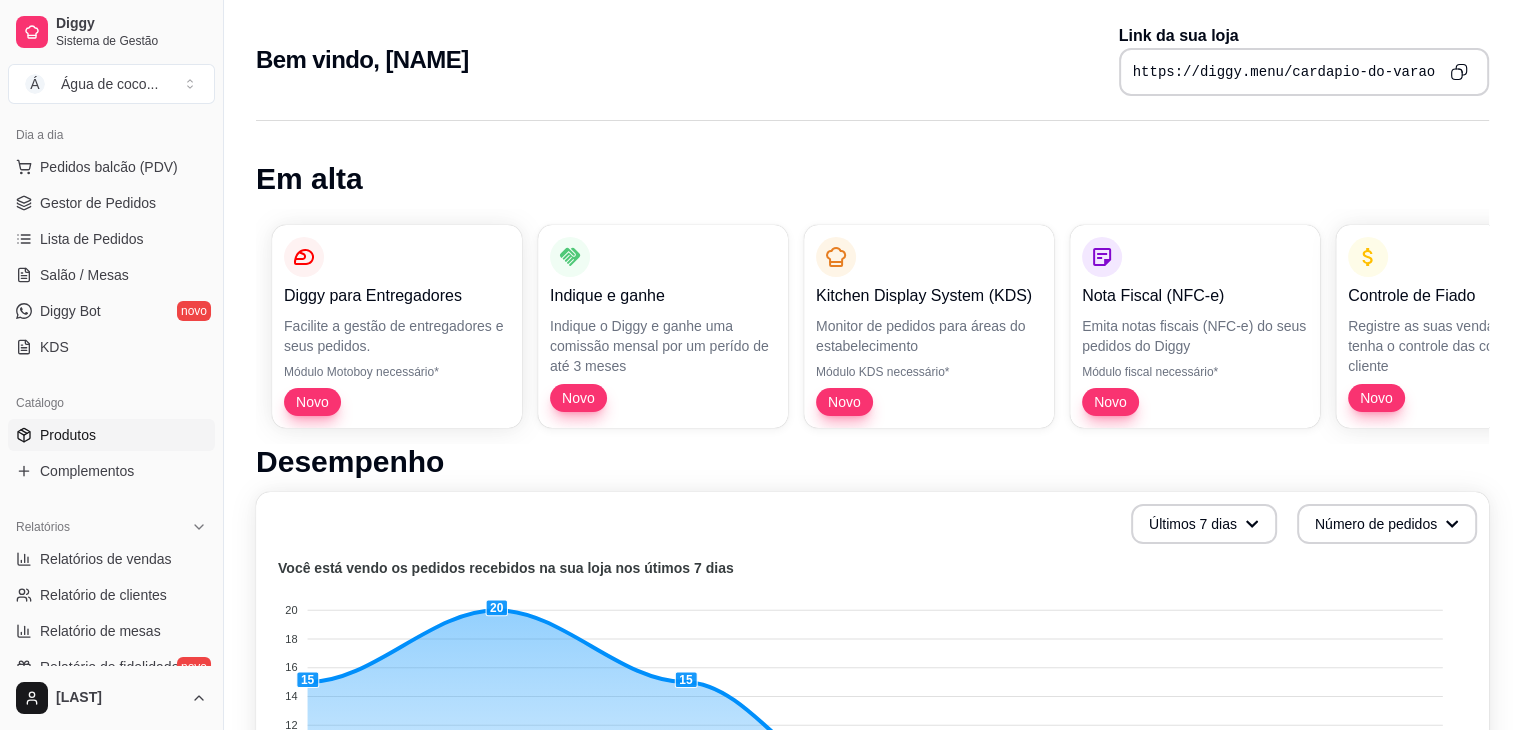 click on "Produtos" at bounding box center (111, 435) 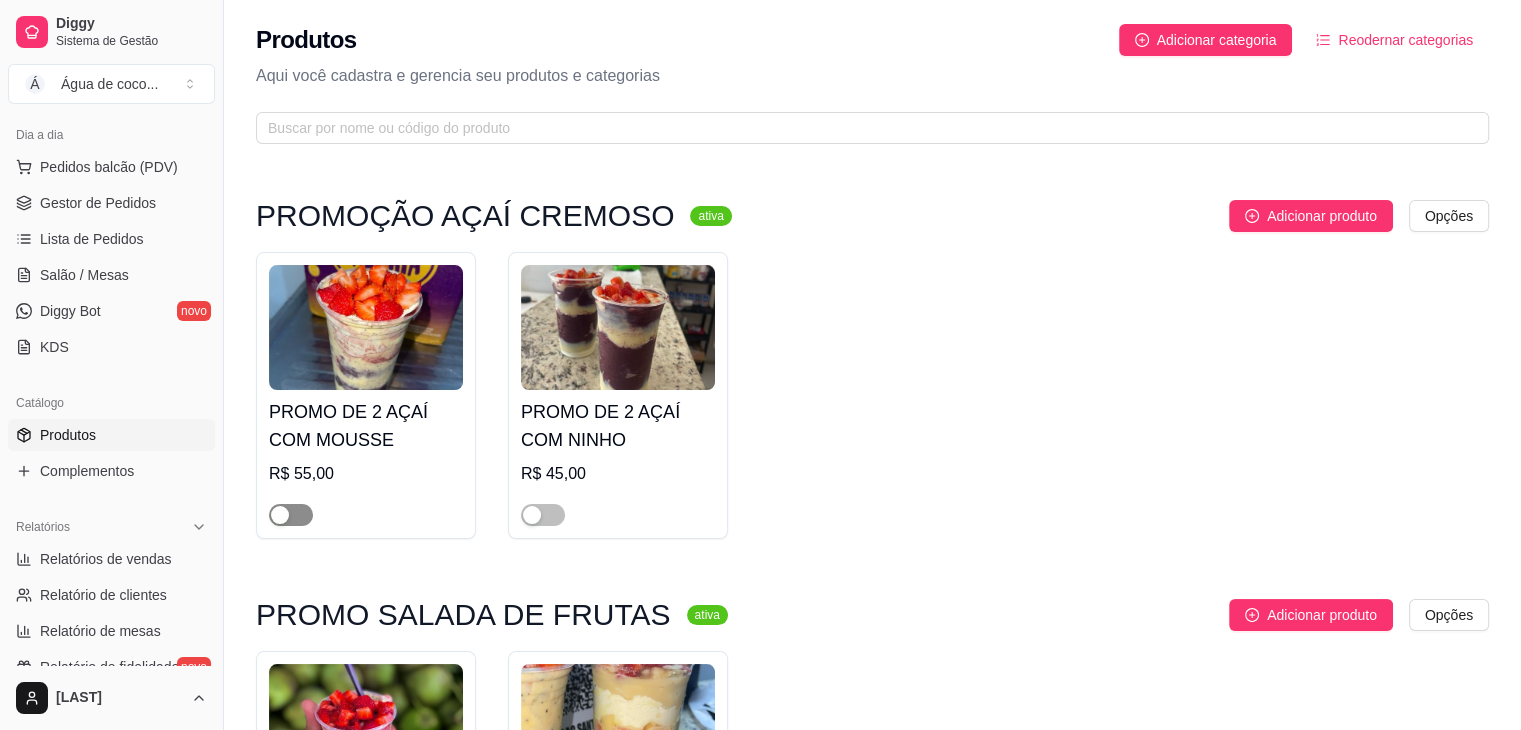 click at bounding box center (291, 515) 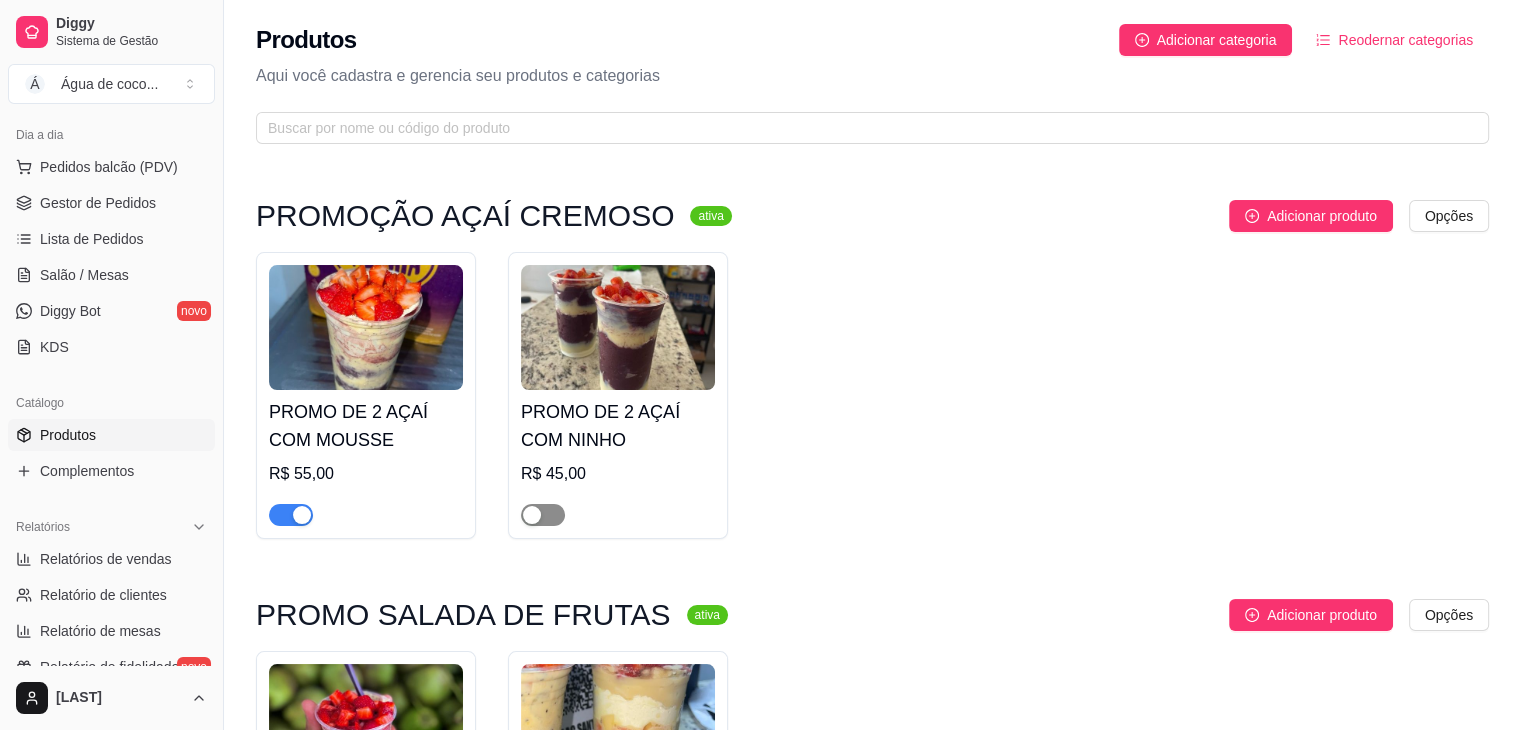 click at bounding box center [532, 515] 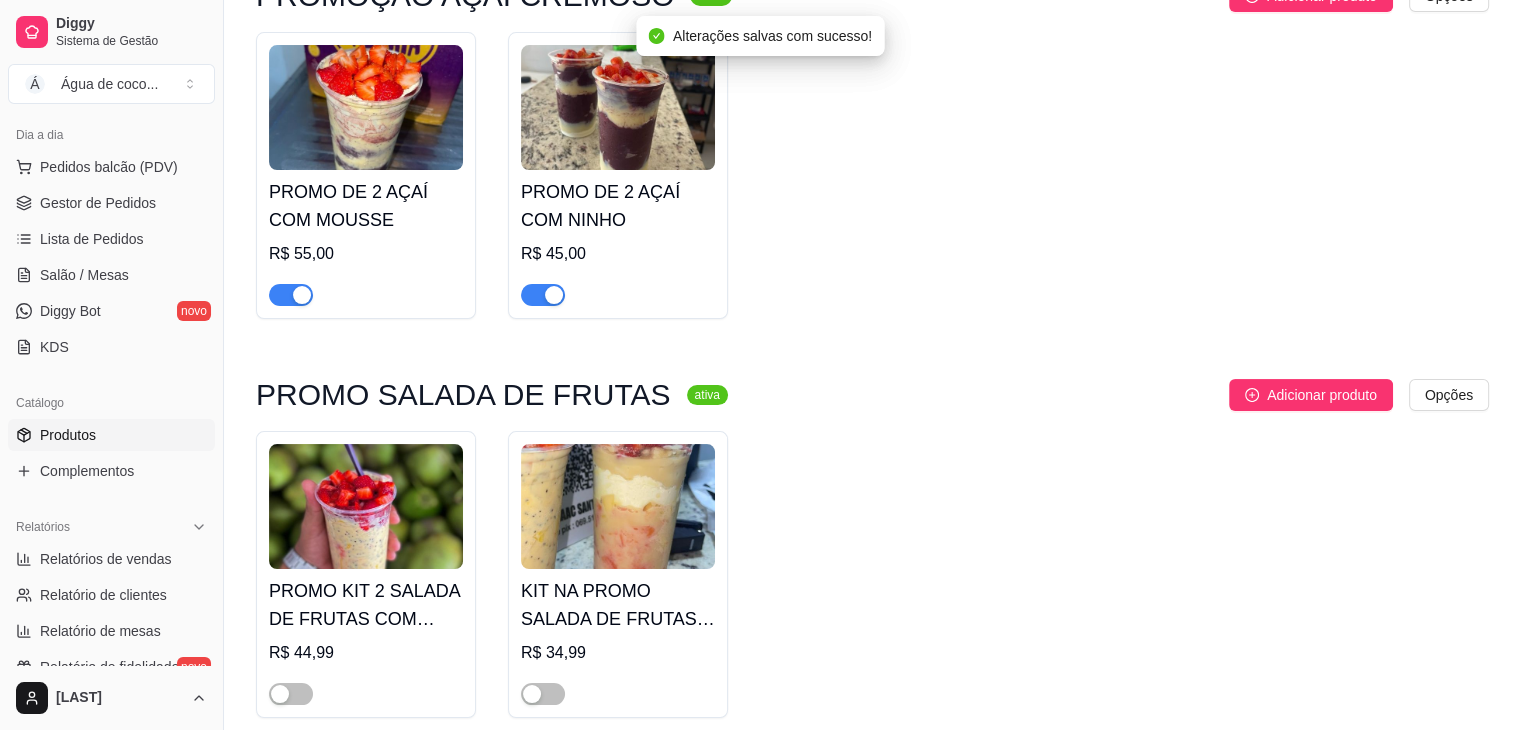 scroll, scrollTop: 357, scrollLeft: 0, axis: vertical 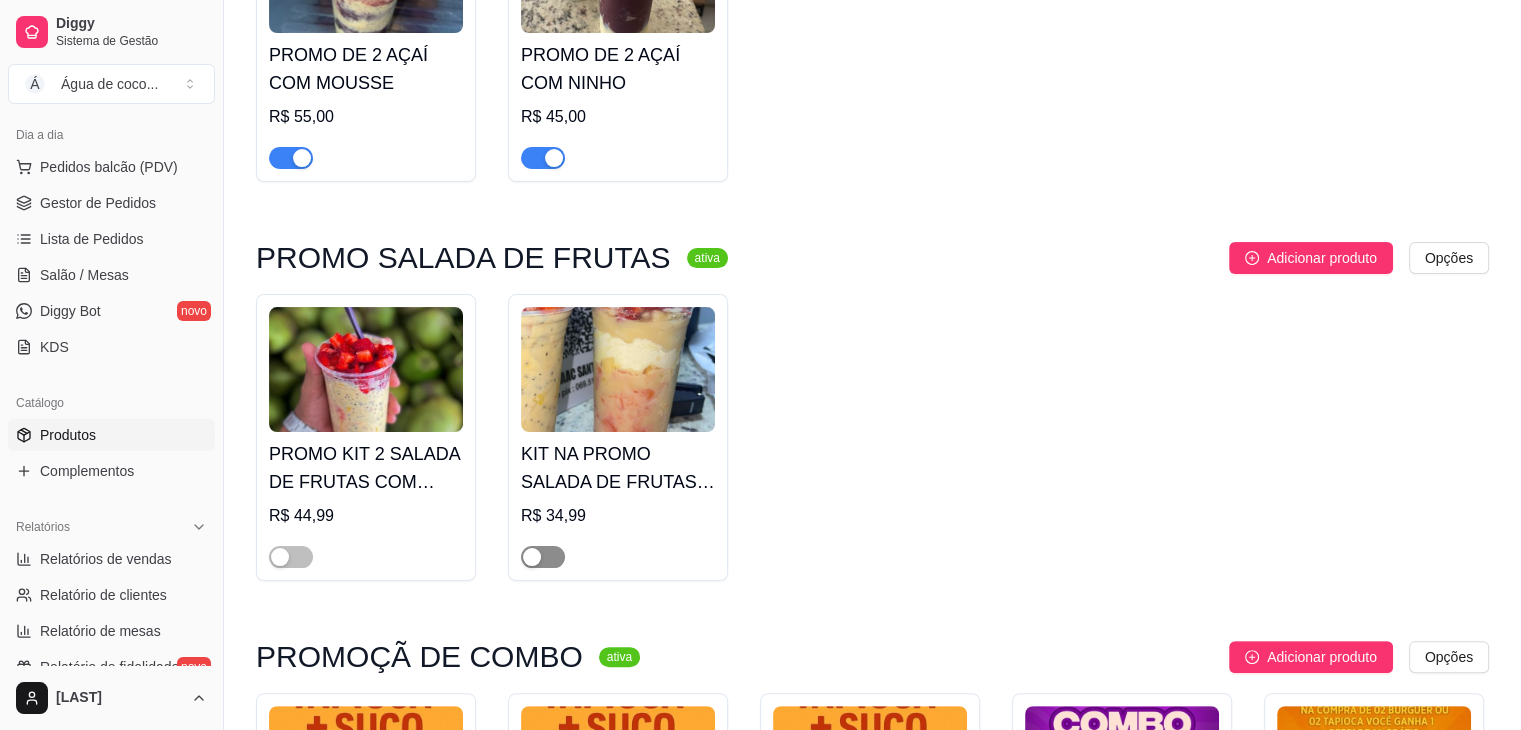 click at bounding box center (543, 557) 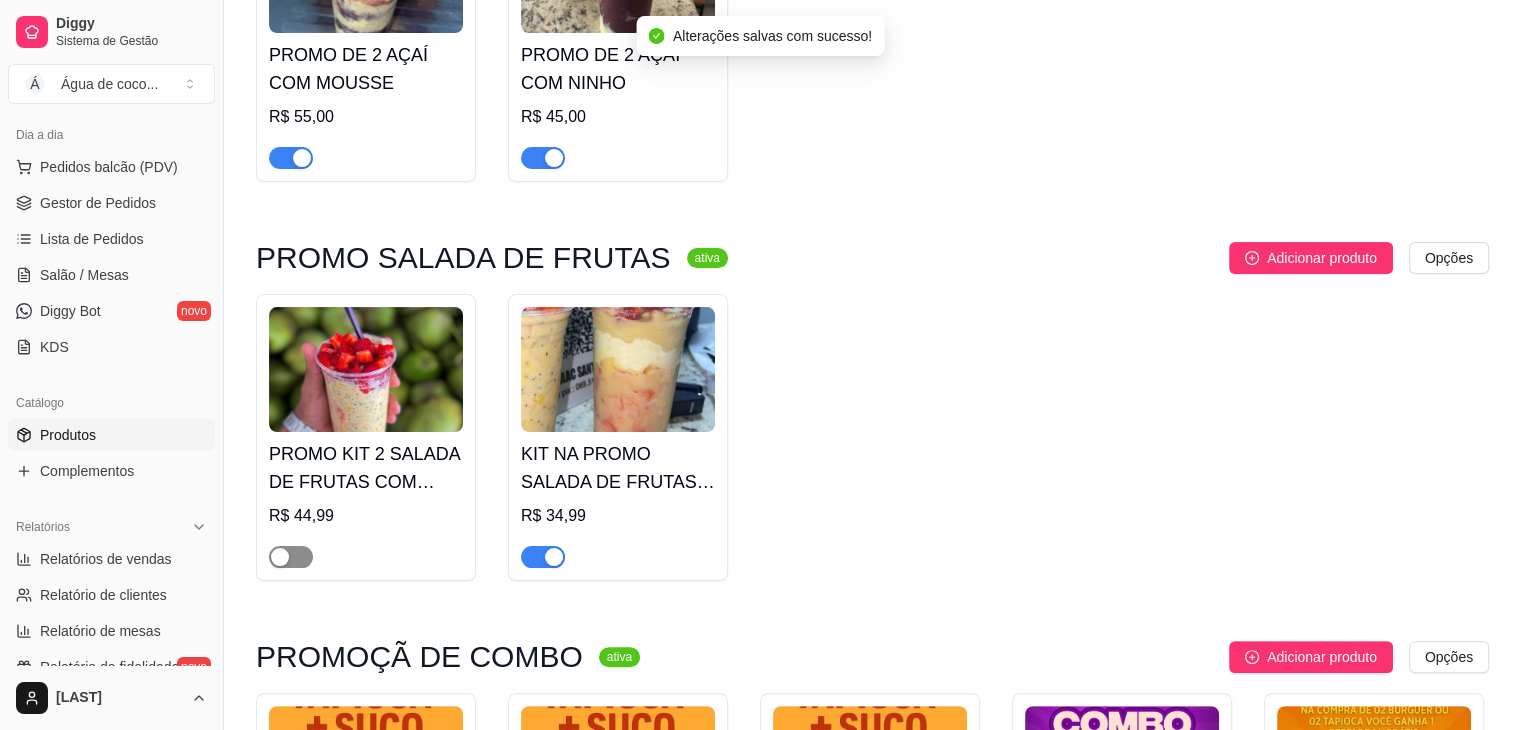 click at bounding box center [291, 557] 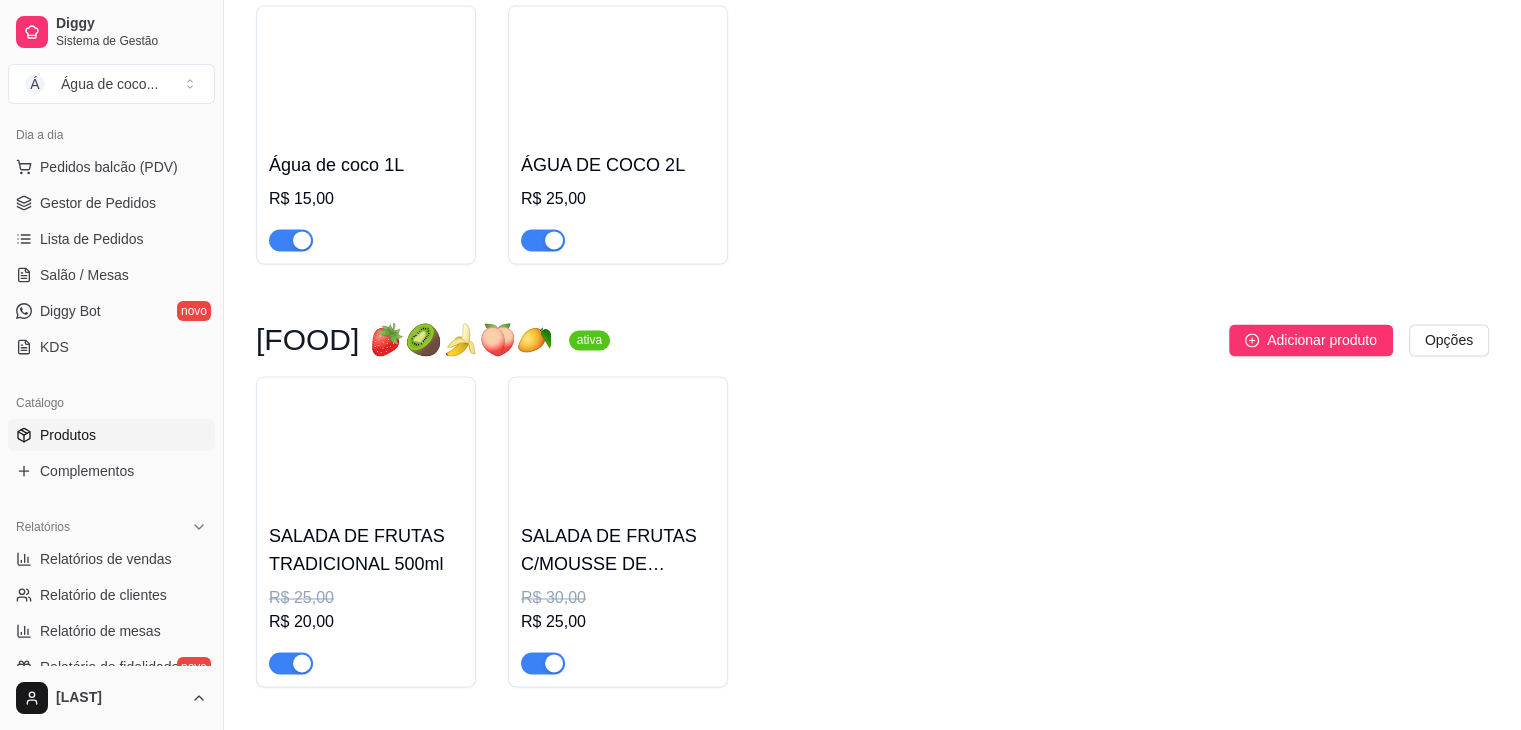 scroll, scrollTop: 0, scrollLeft: 0, axis: both 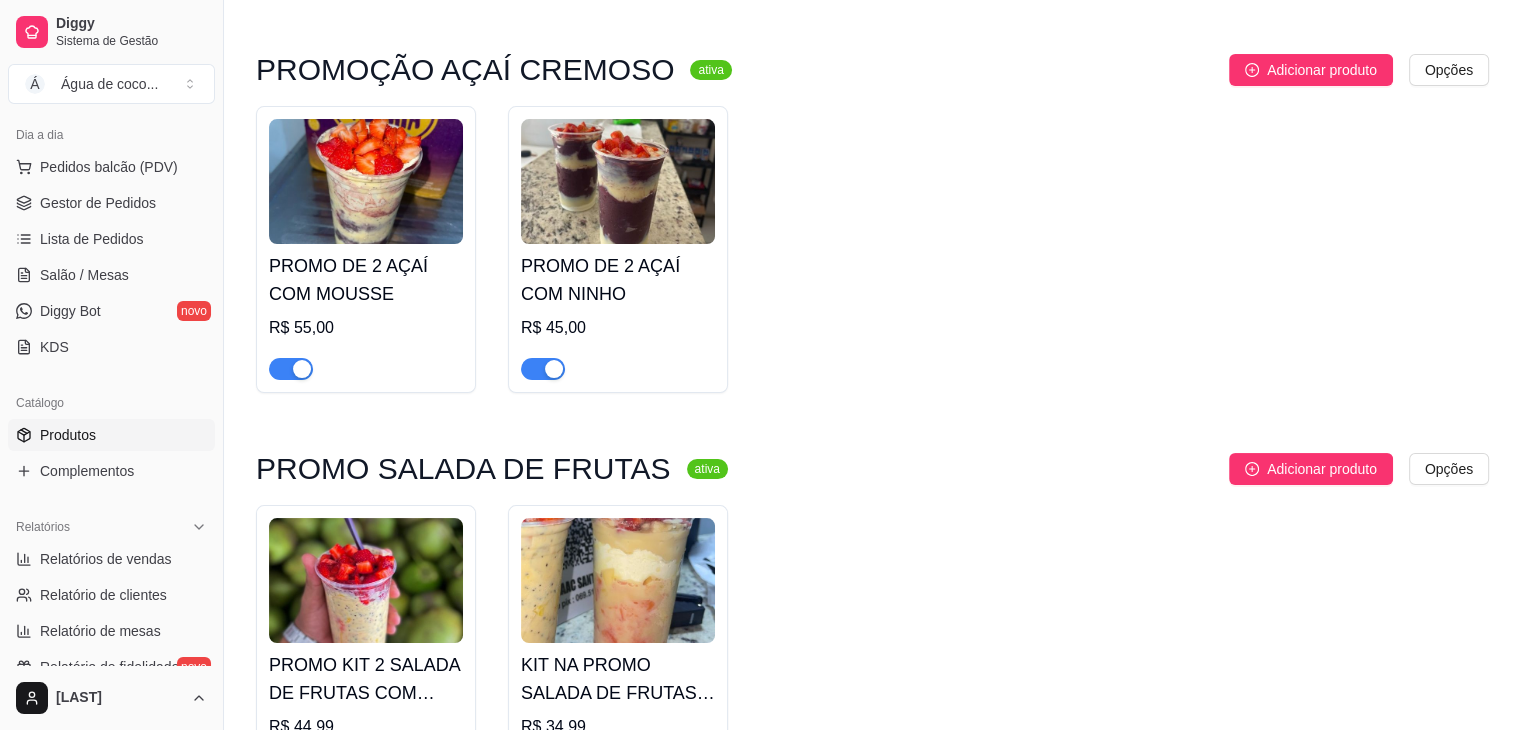 drag, startPoint x: 216, startPoint y: 393, endPoint x: 208, endPoint y: 444, distance: 51.62364 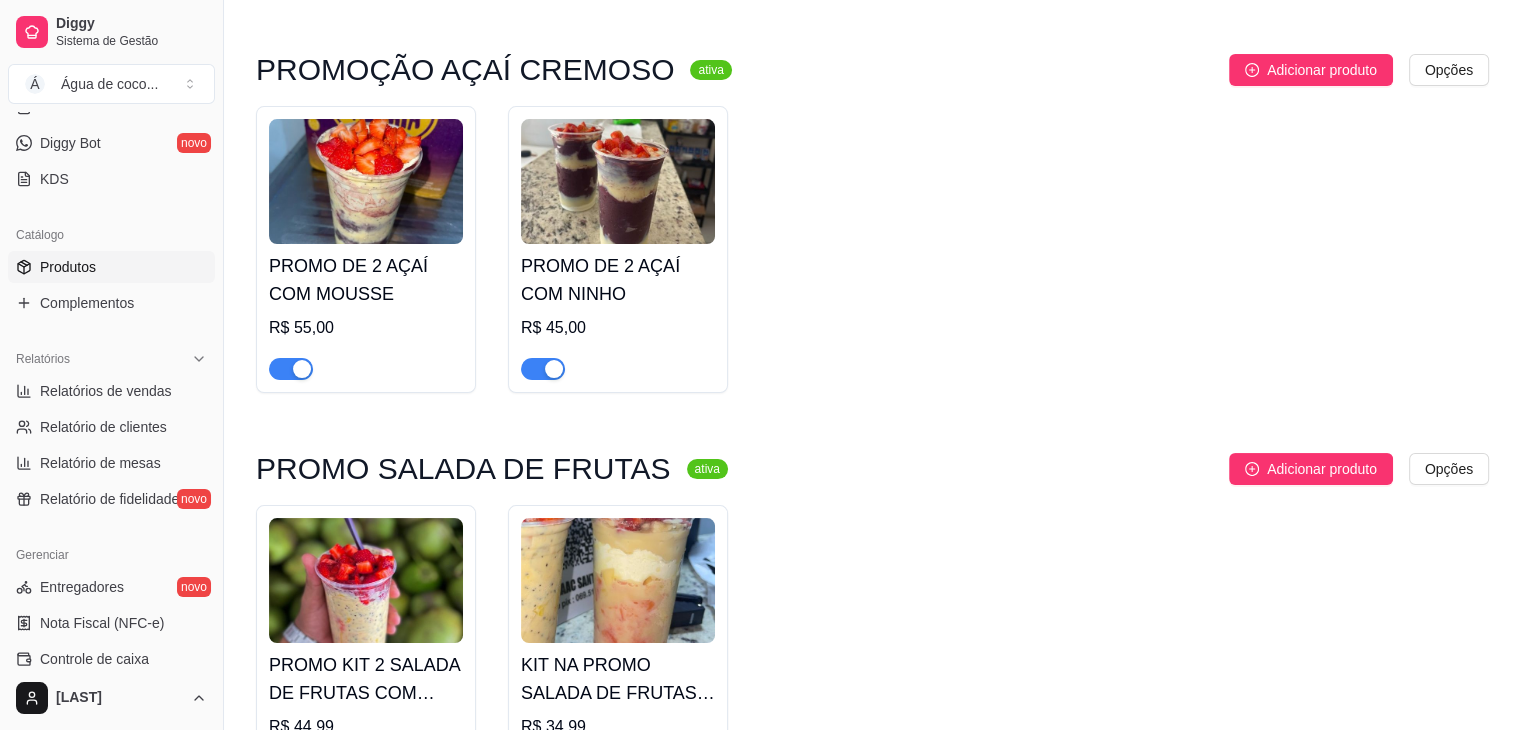 scroll, scrollTop: 406, scrollLeft: 0, axis: vertical 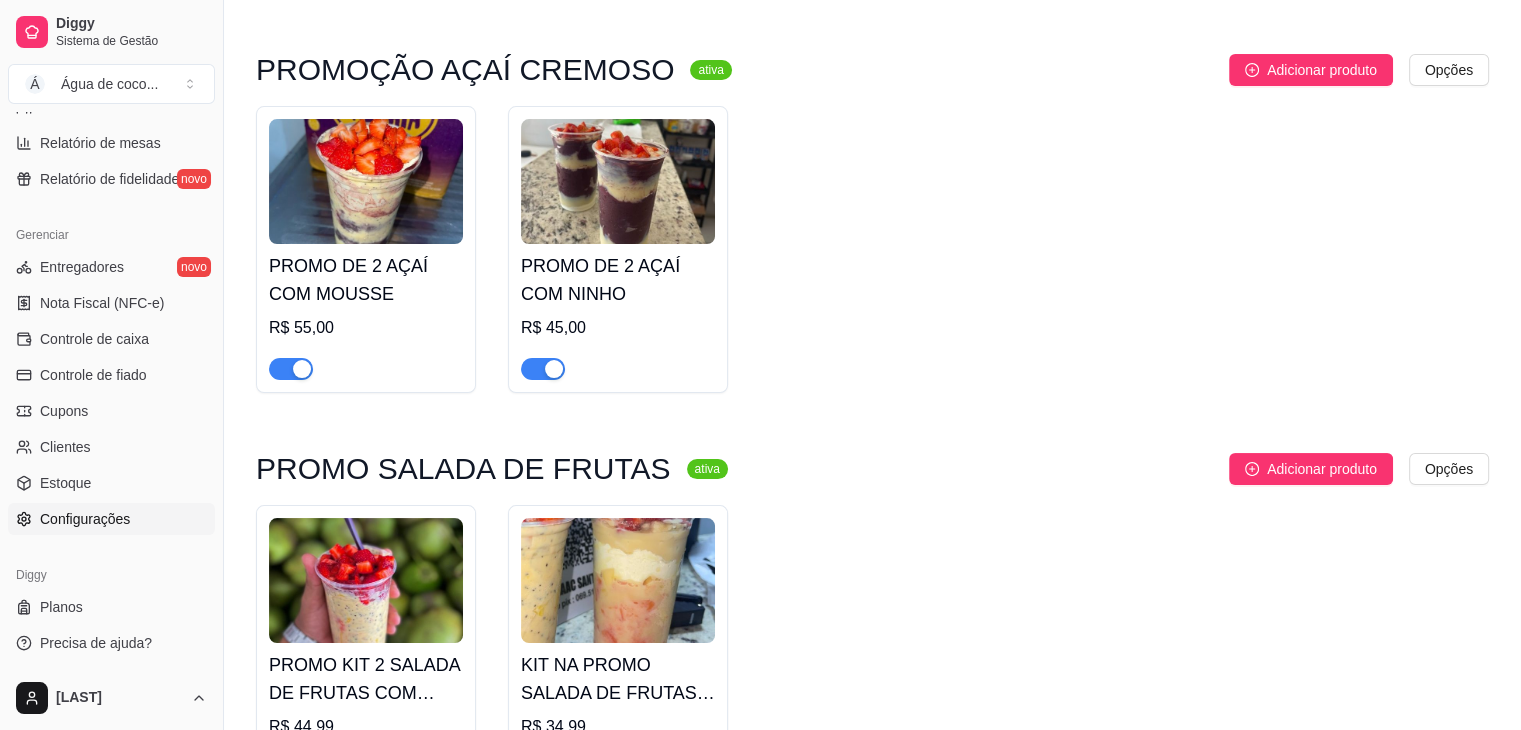 click on "Configurações" at bounding box center [85, 519] 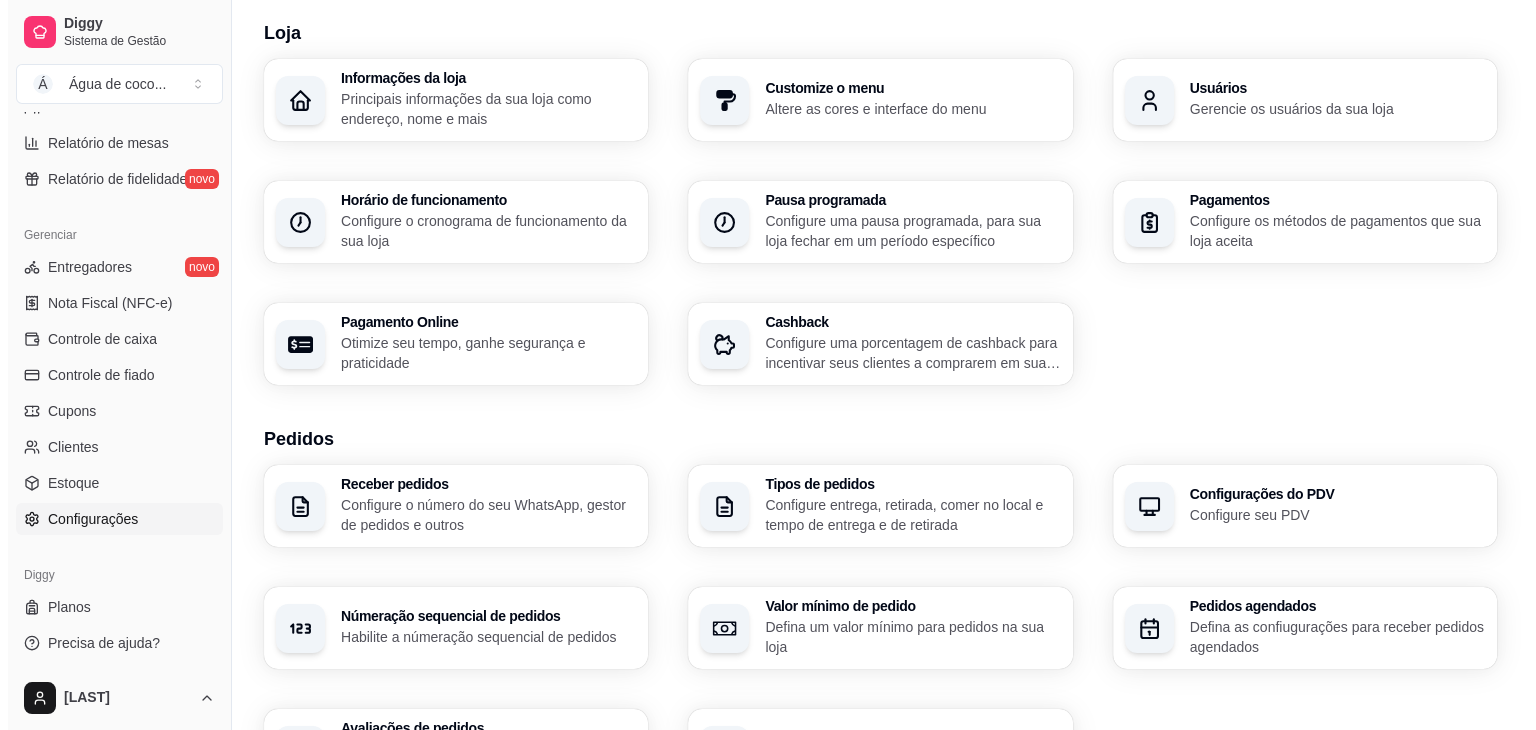 scroll, scrollTop: 261, scrollLeft: 0, axis: vertical 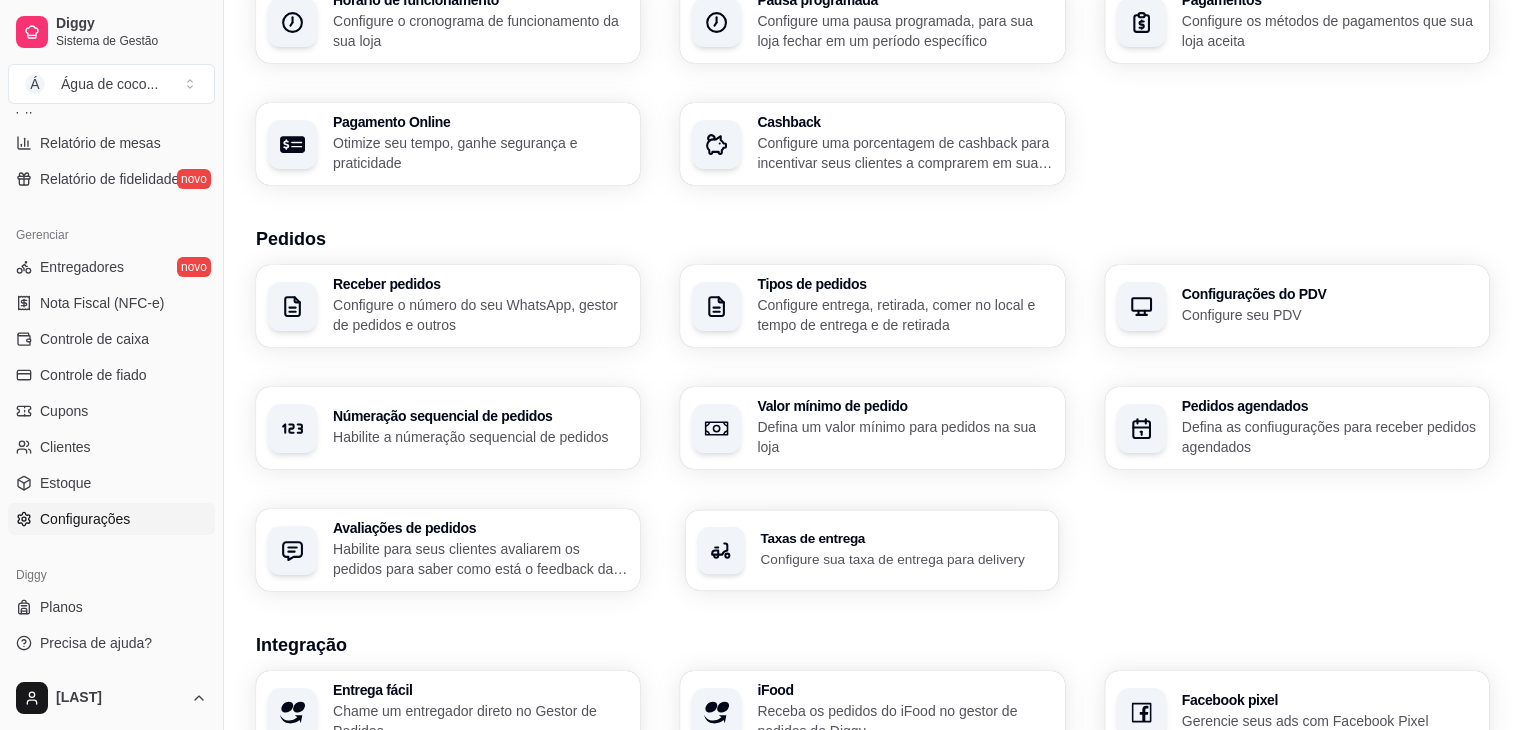 click on "Configure sua taxa de entrega para delivery" at bounding box center [904, 558] 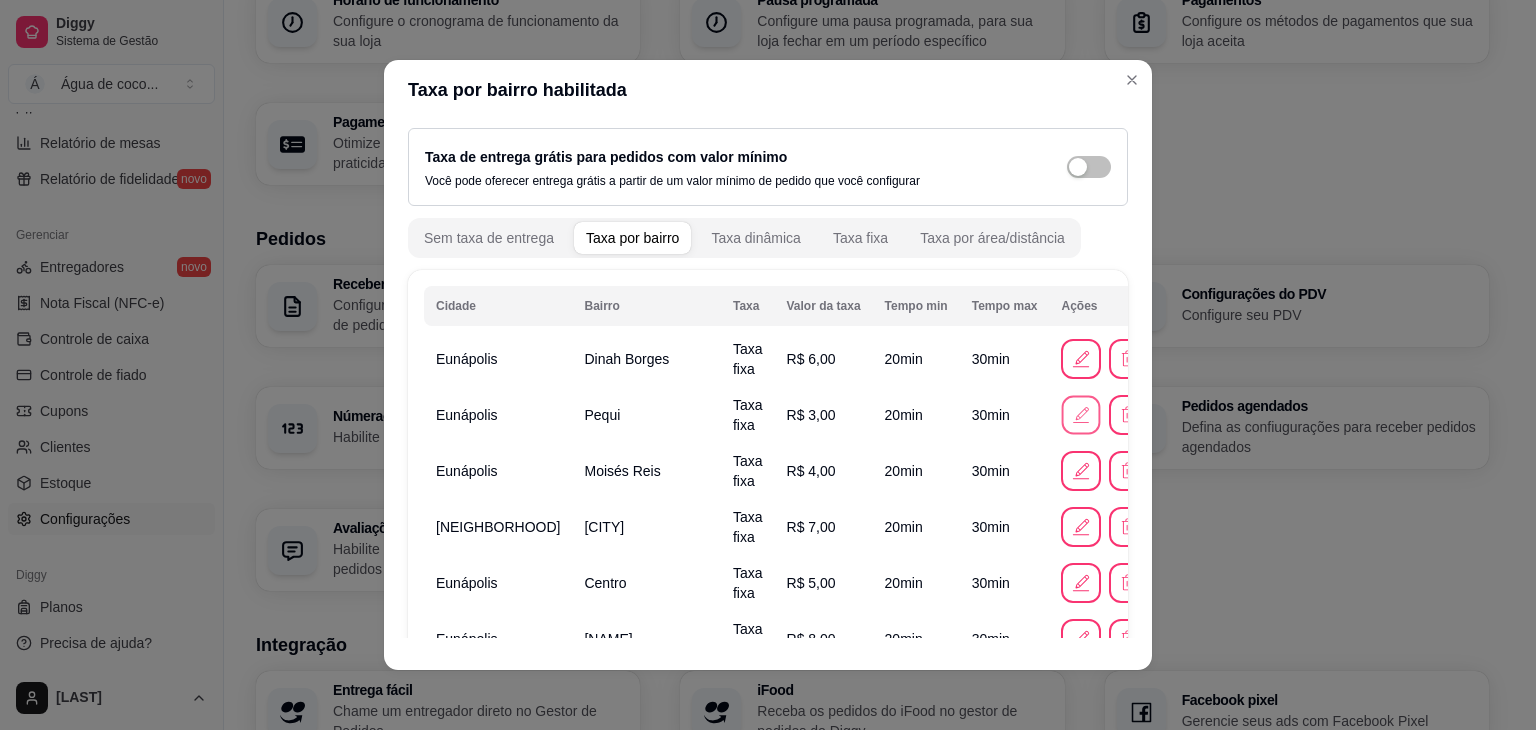 click 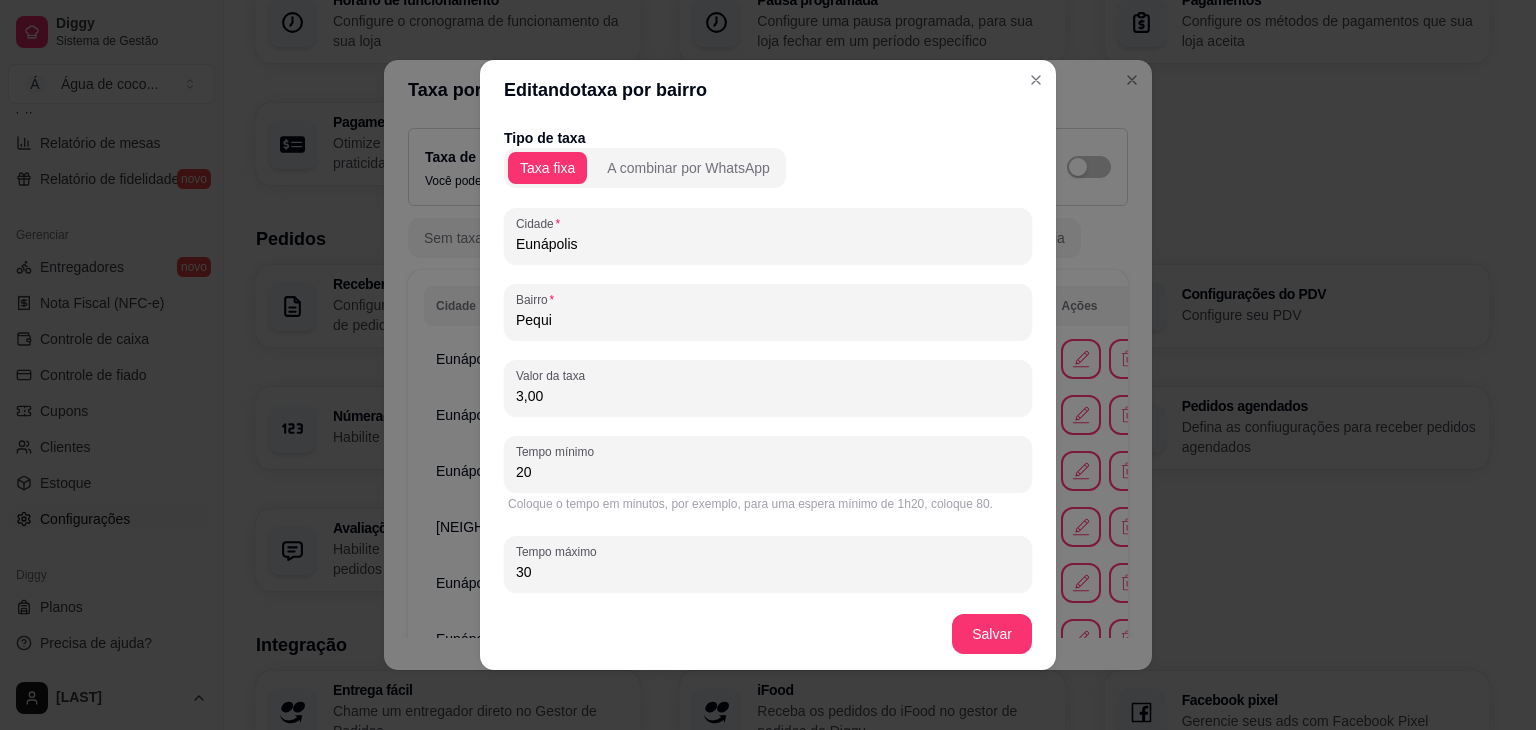 click on "3,00" at bounding box center (768, 396) 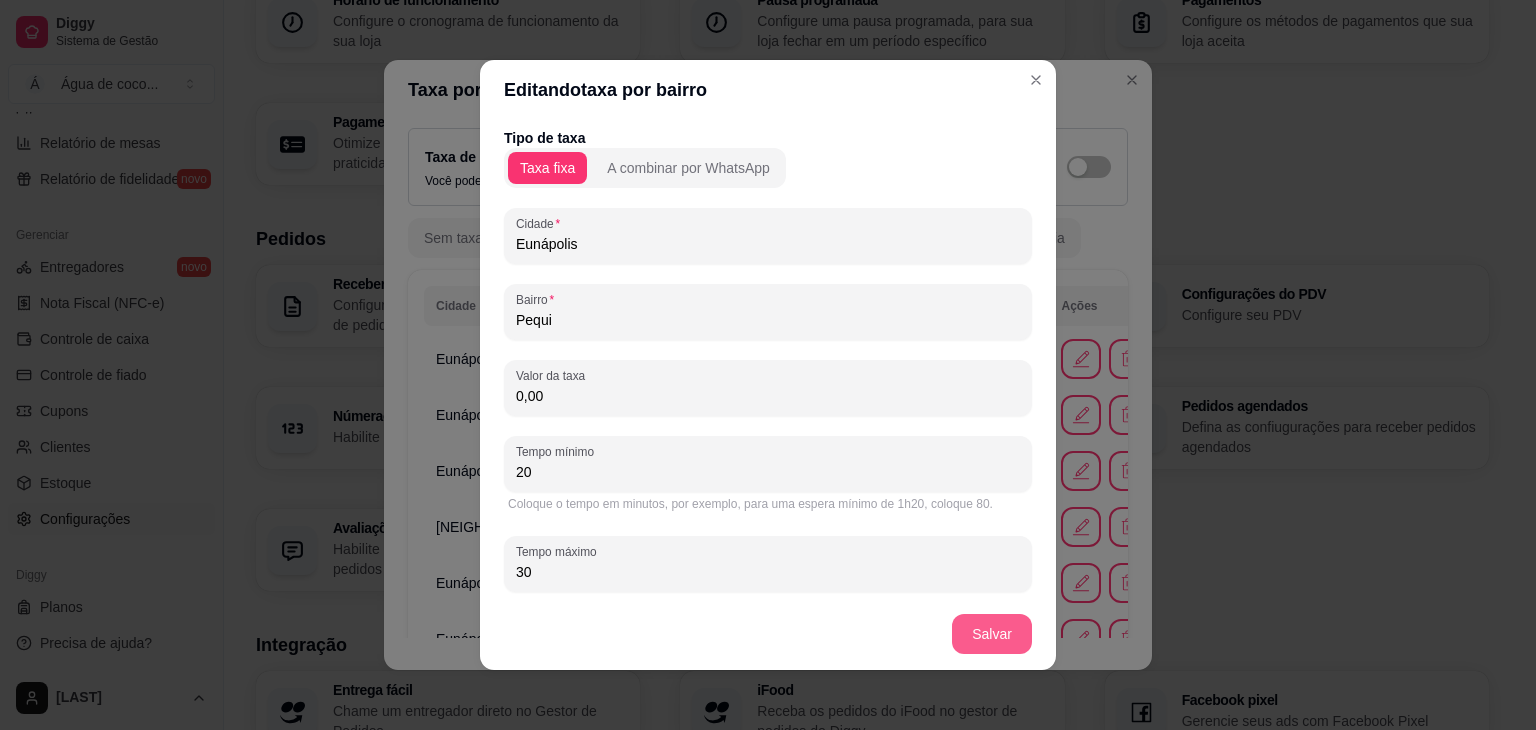 type on "0,00" 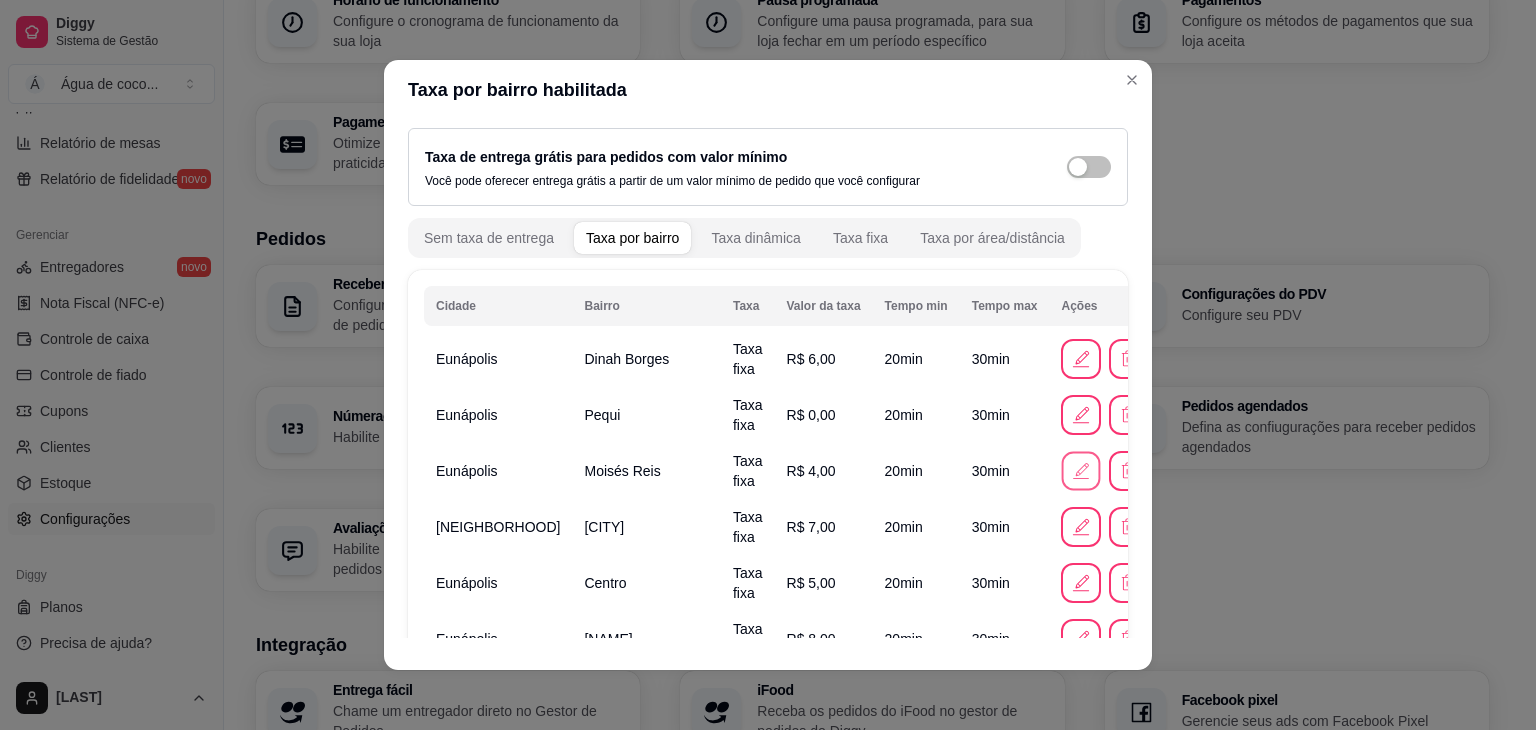 click 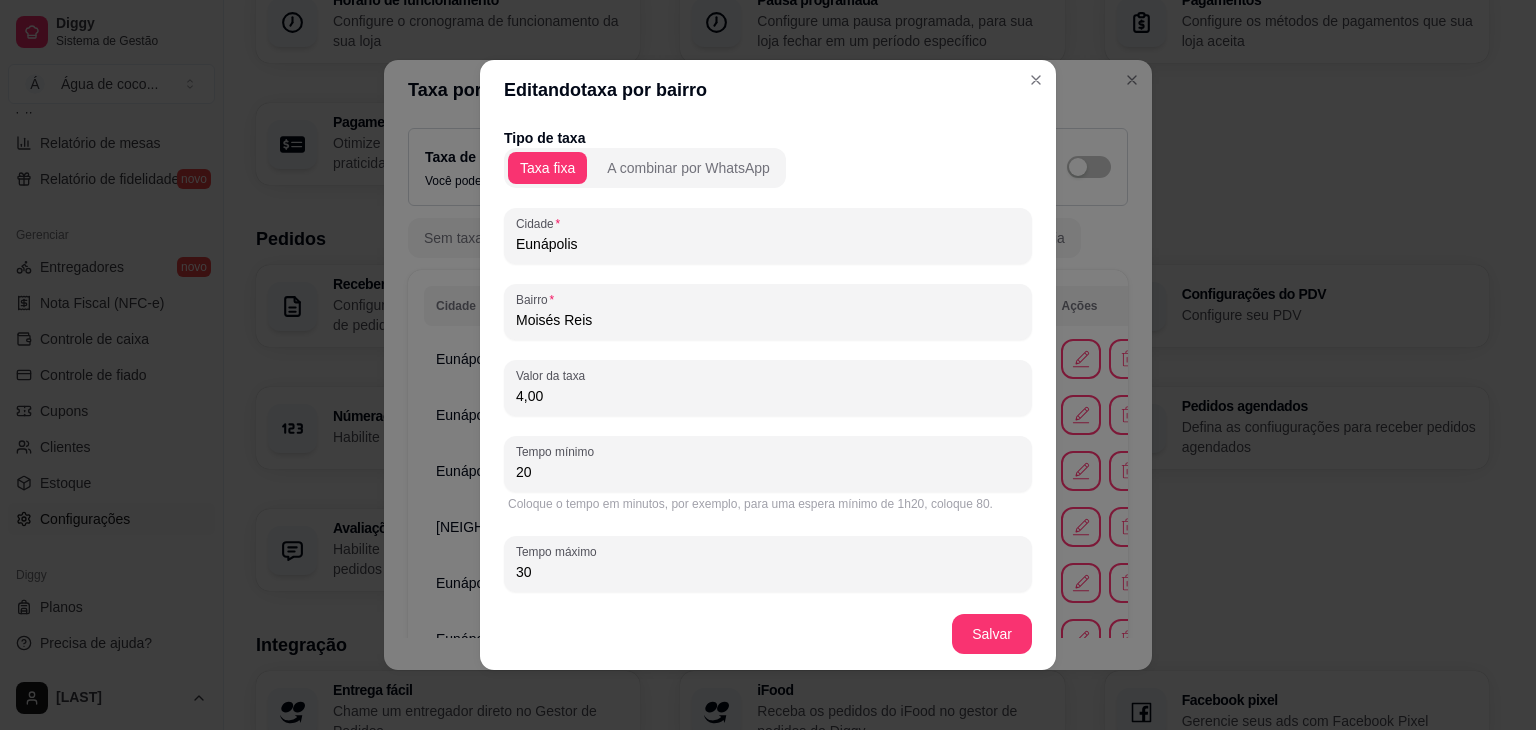 click on "4,00" at bounding box center [768, 396] 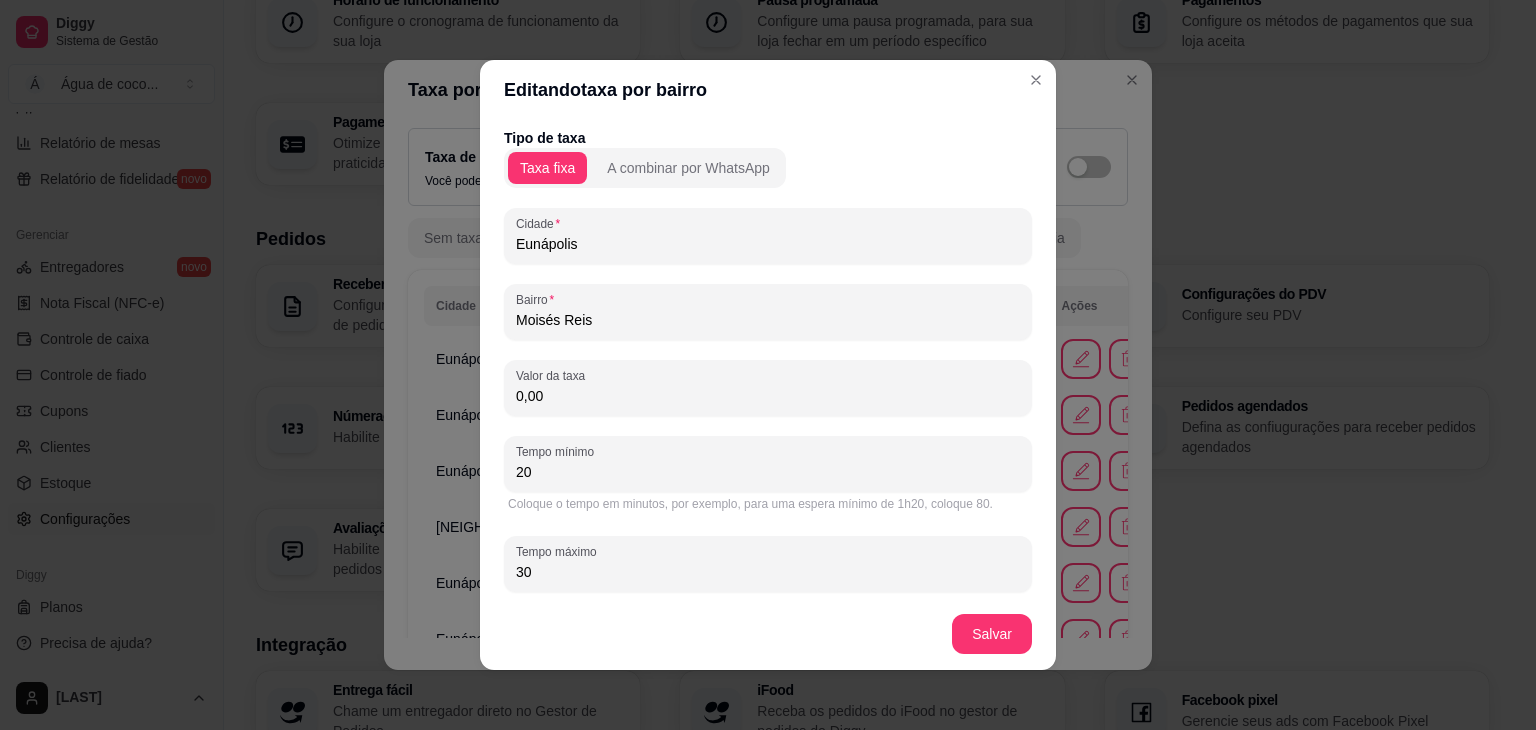 type on "0,00" 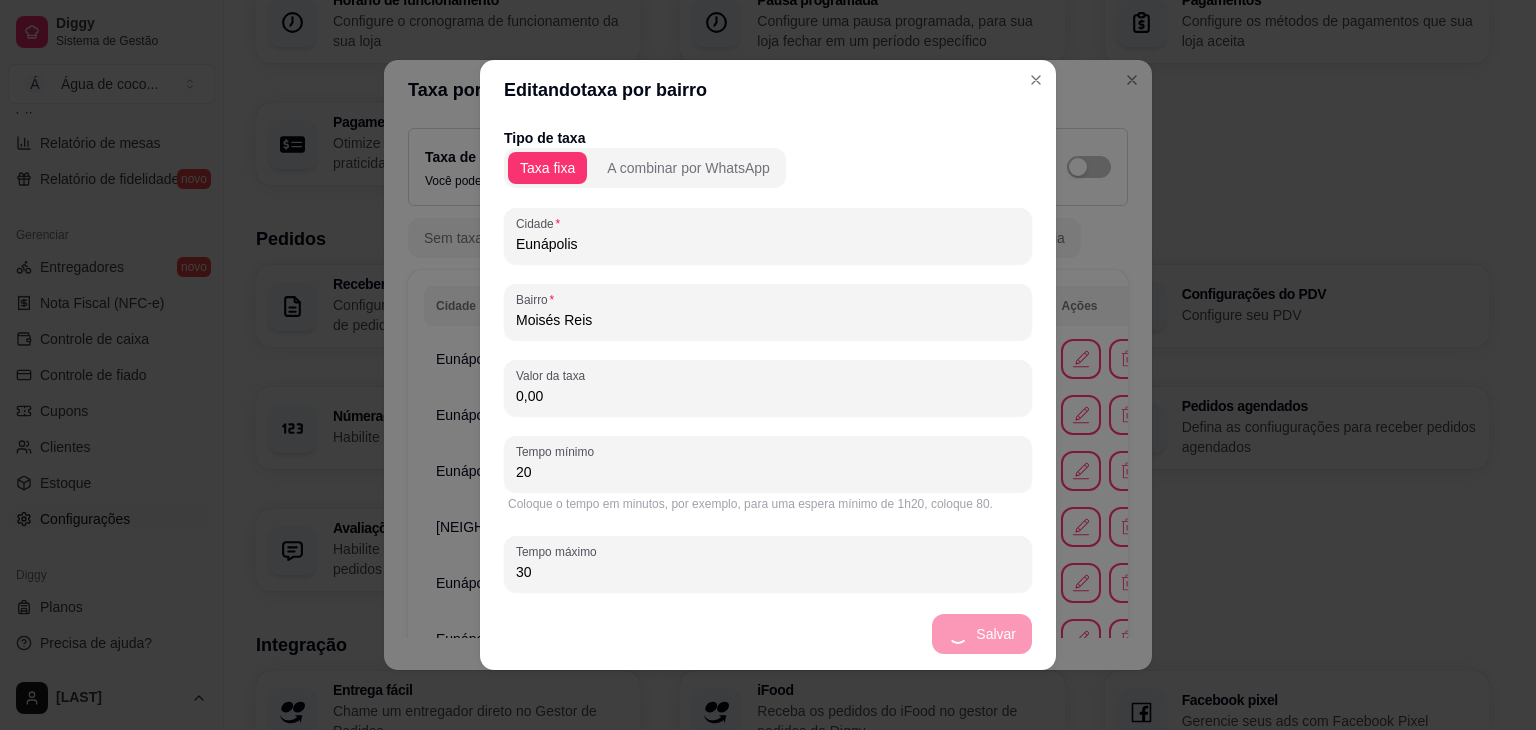 click on "Salvar" at bounding box center [768, 634] 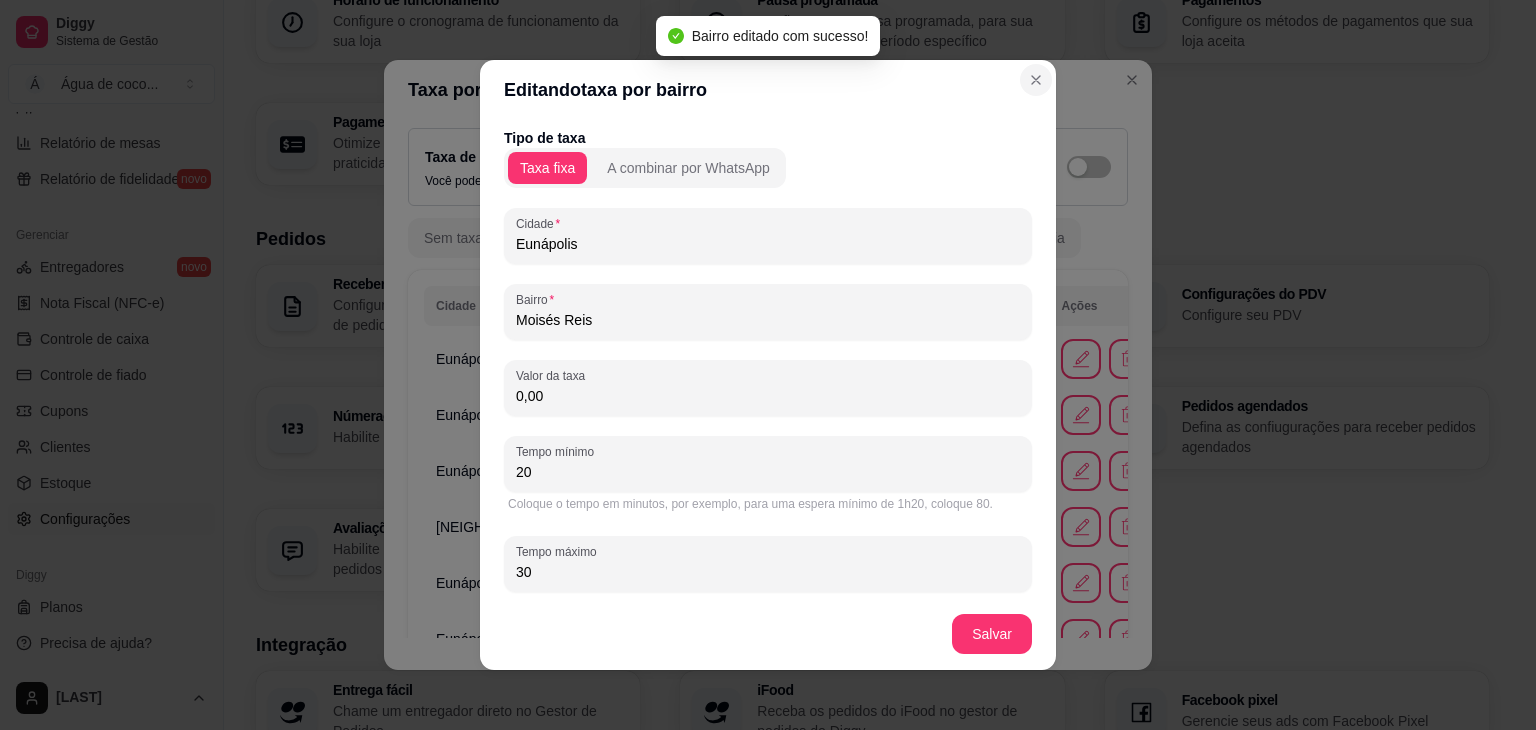 drag, startPoint x: 1034, startPoint y: 99, endPoint x: 1032, endPoint y: 83, distance: 16.124516 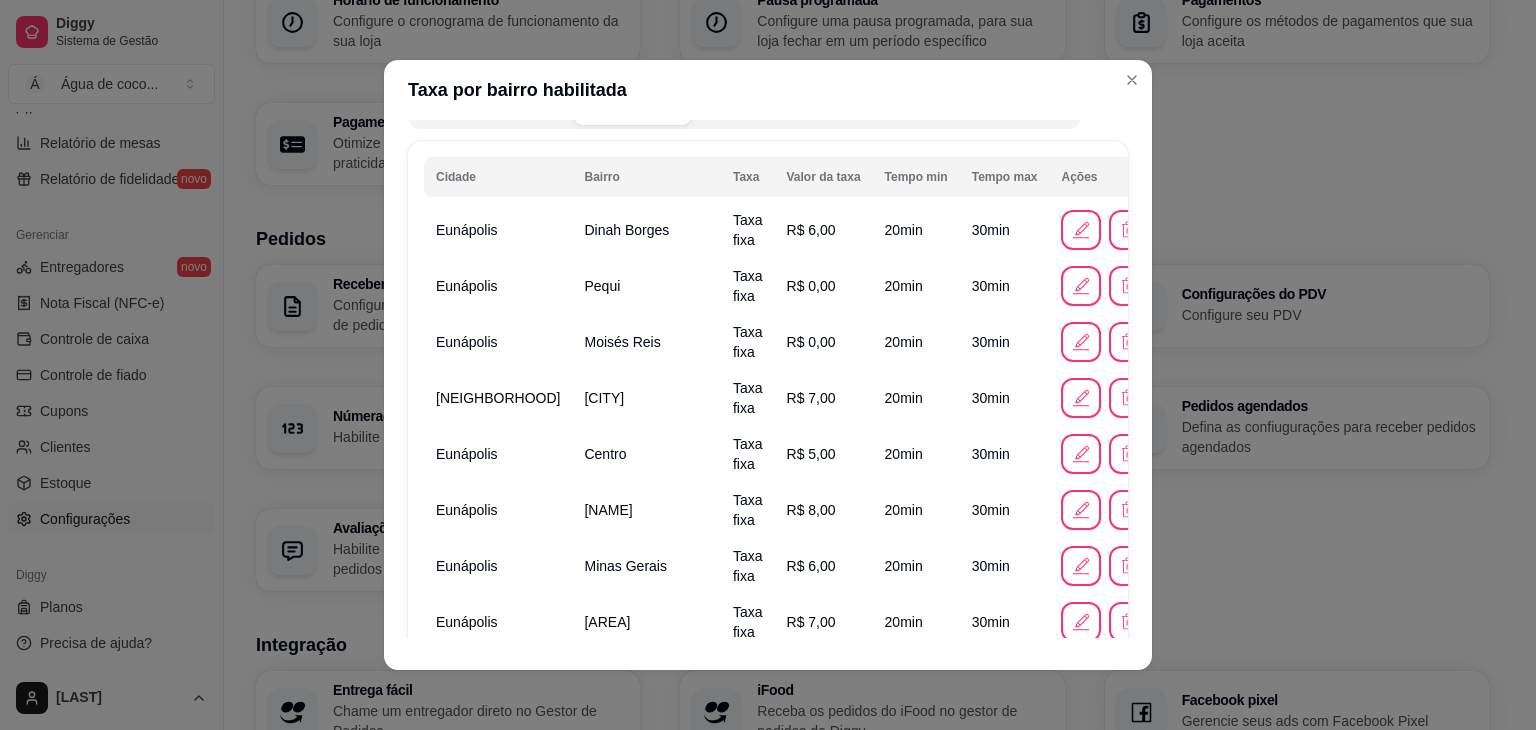 scroll, scrollTop: 139, scrollLeft: 0, axis: vertical 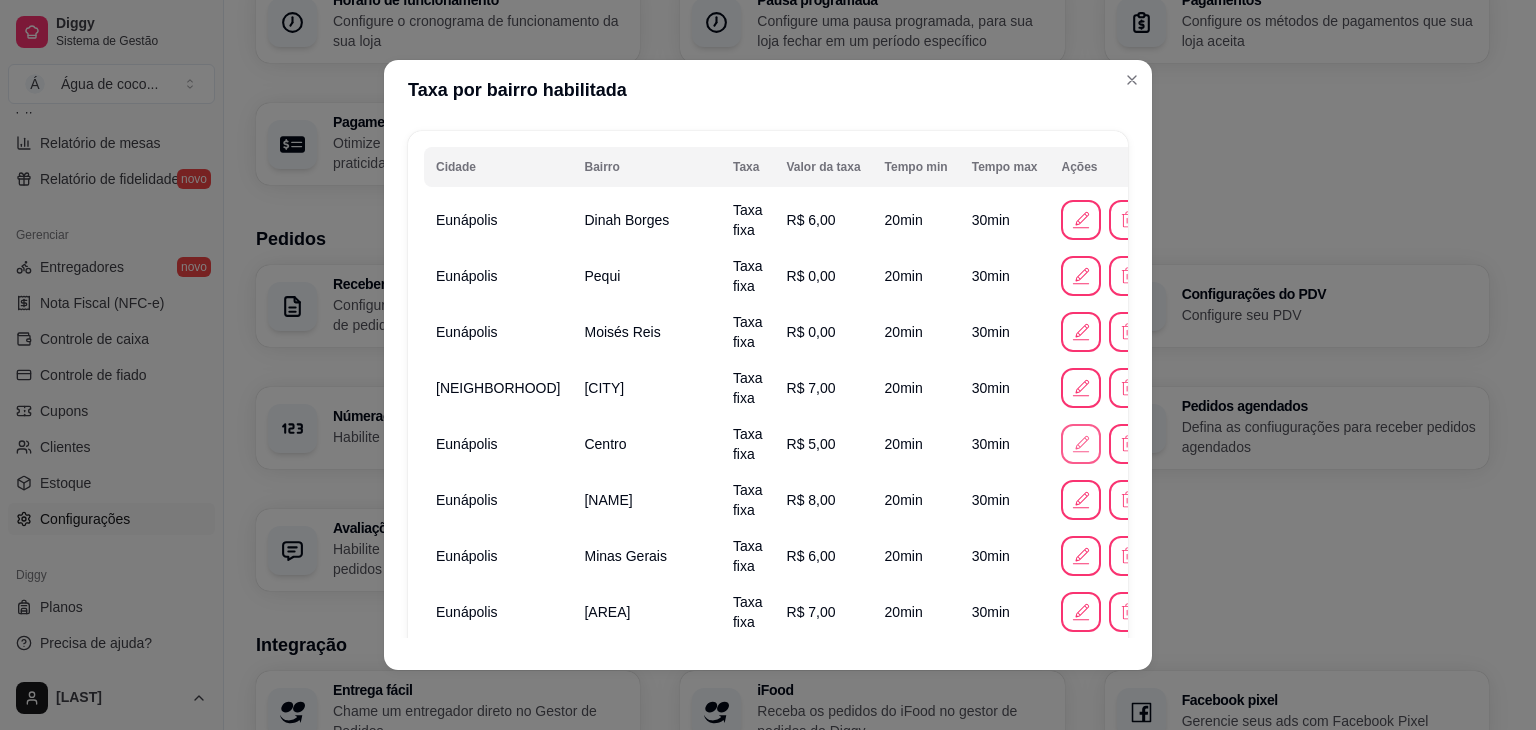 click at bounding box center [1081, 444] 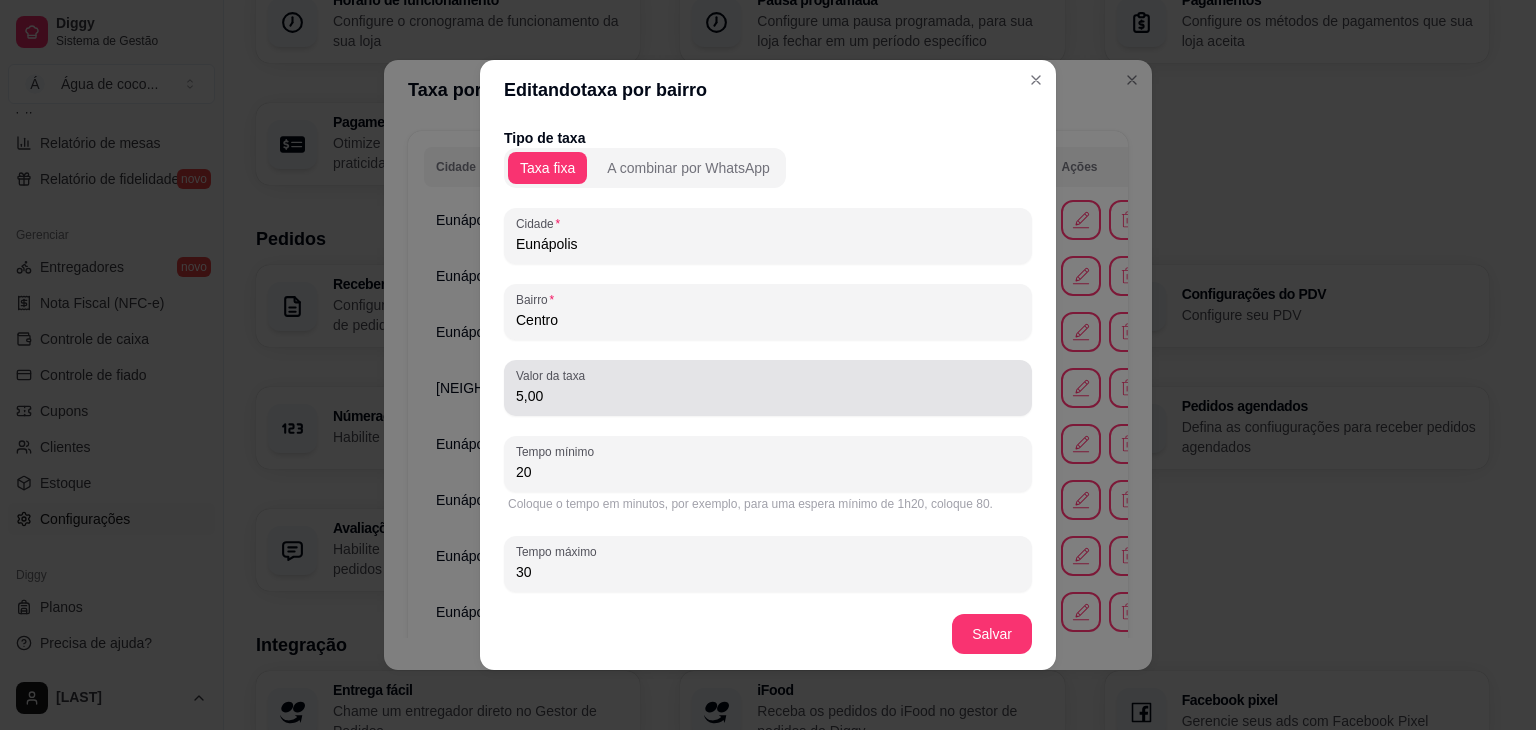 click on "5,00" at bounding box center [768, 396] 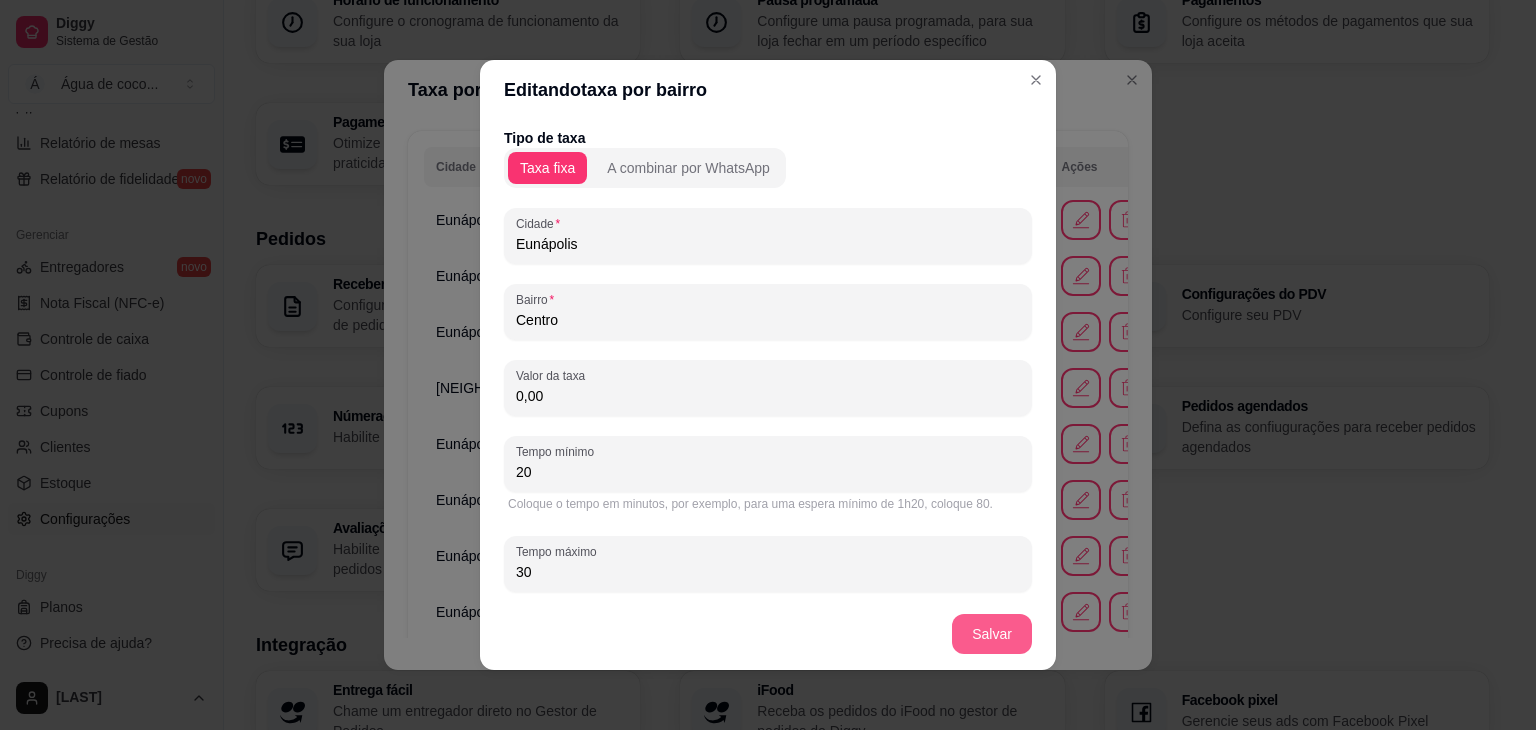 type on "0,00" 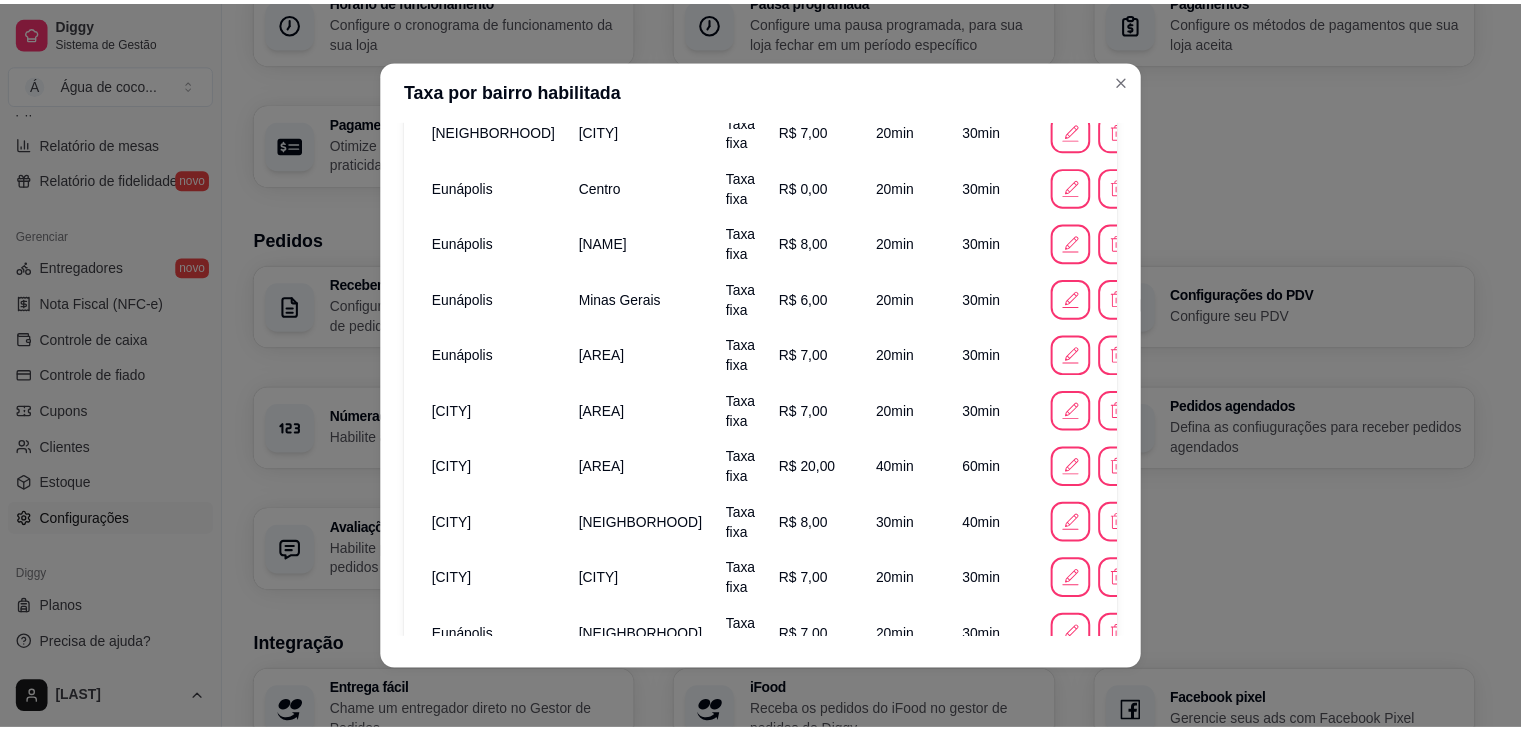 scroll, scrollTop: 0, scrollLeft: 0, axis: both 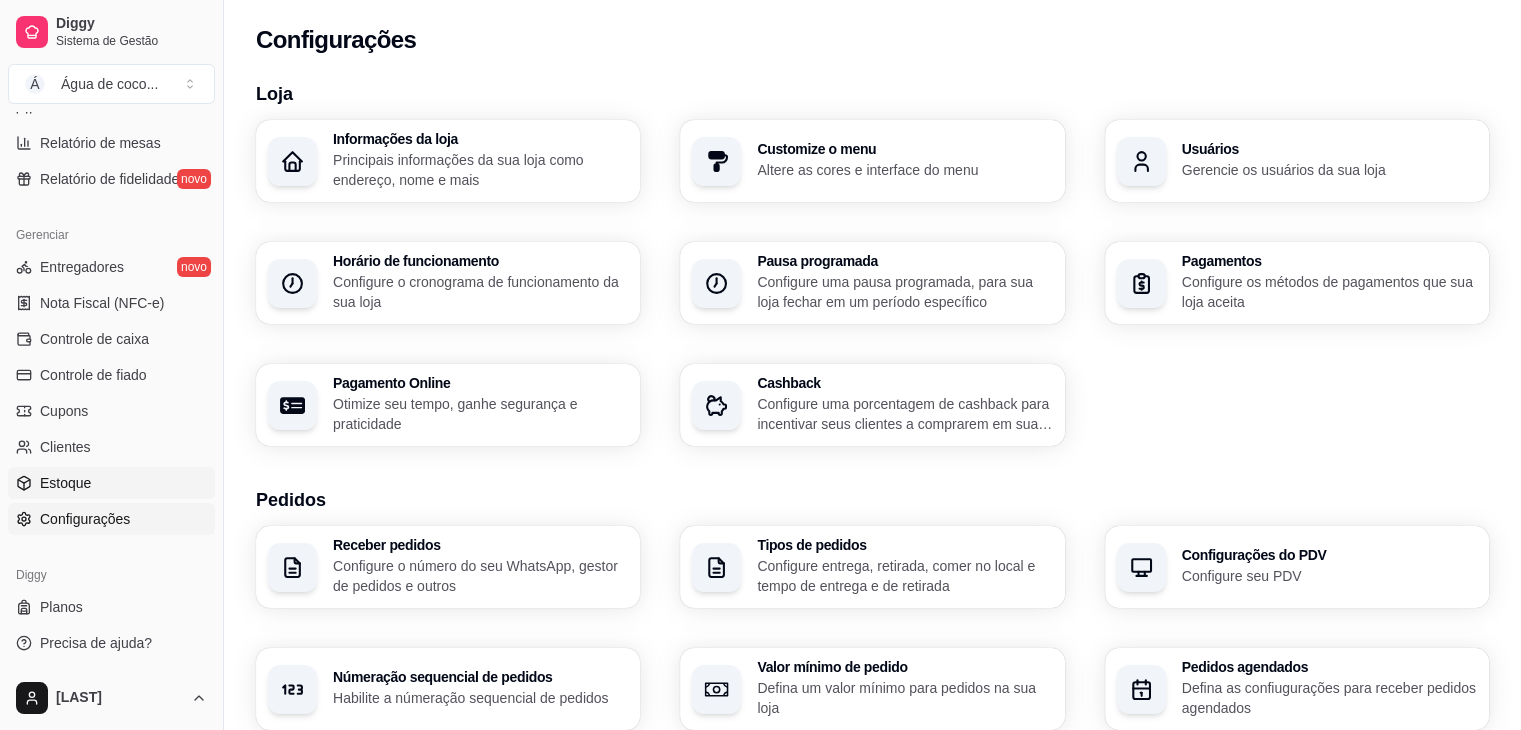 click on "Estoque" at bounding box center [111, 483] 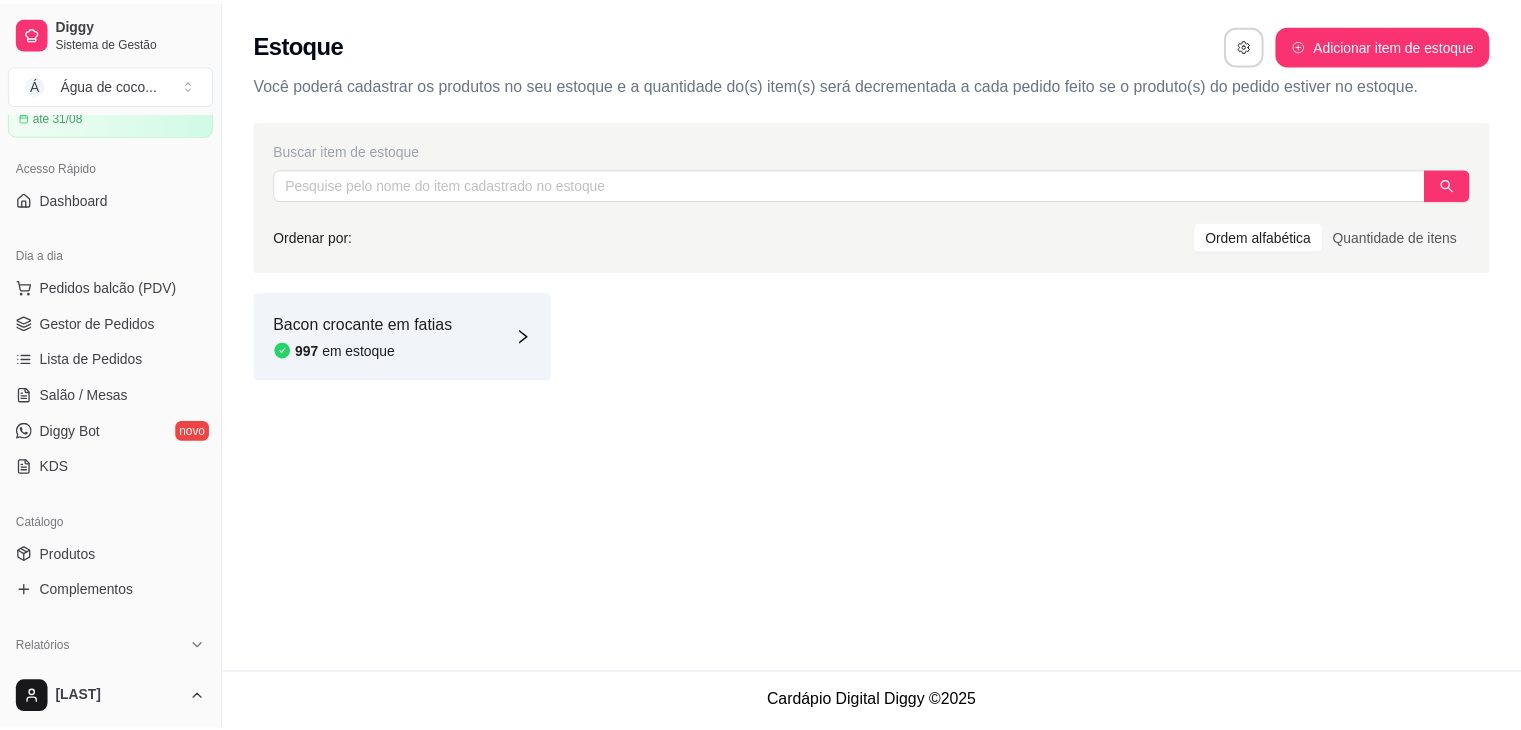 scroll, scrollTop: 52, scrollLeft: 0, axis: vertical 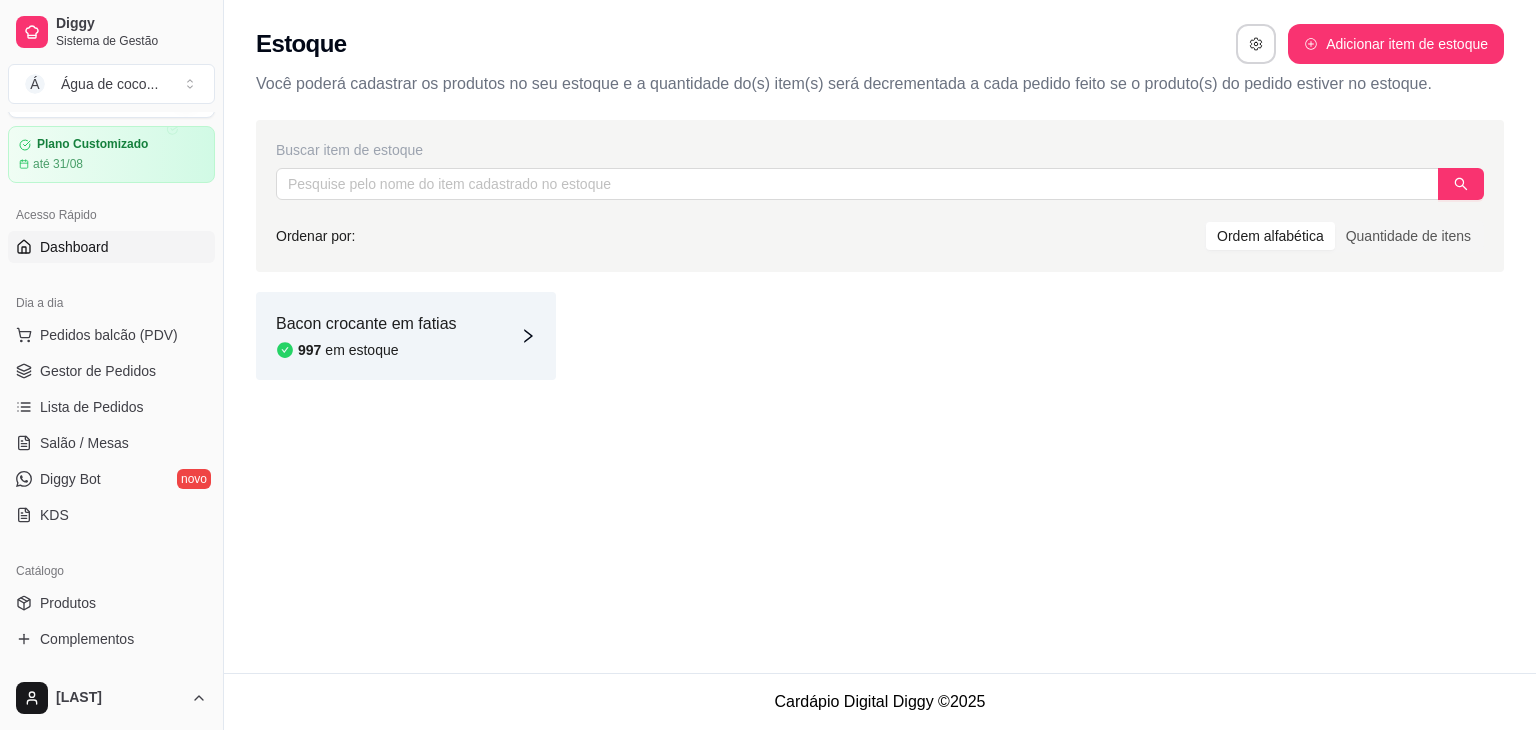 click on "Dashboard" at bounding box center (111, 247) 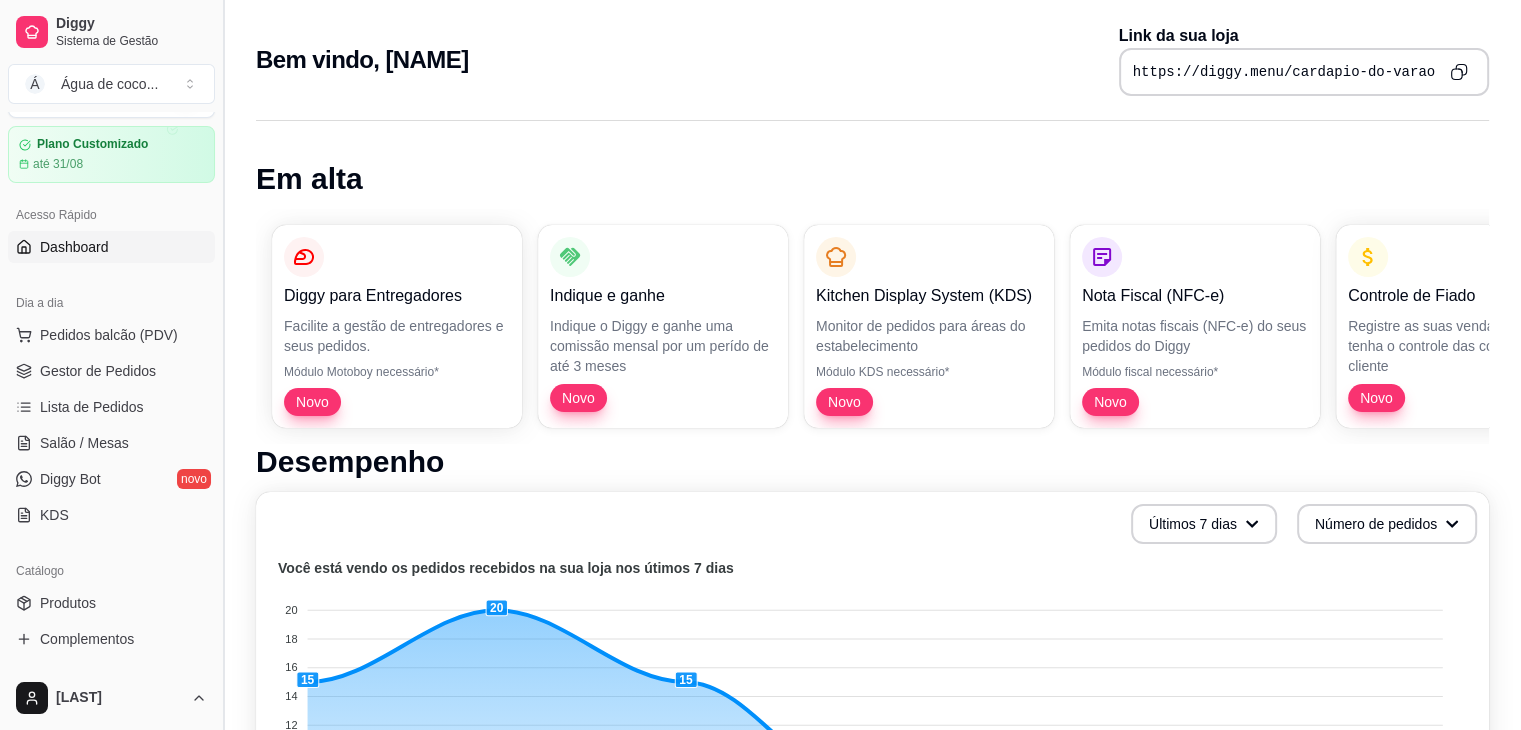 click at bounding box center (223, 365) 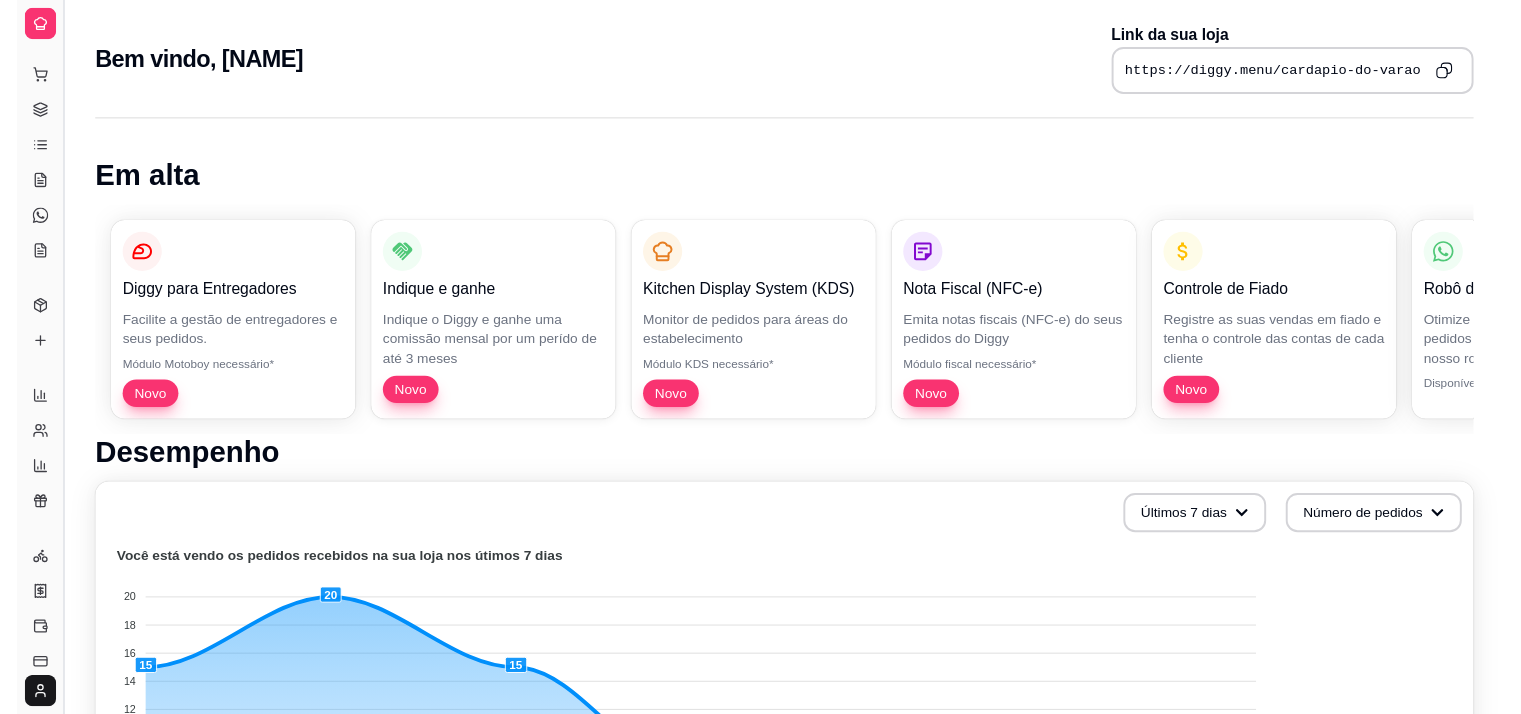 scroll, scrollTop: 0, scrollLeft: 0, axis: both 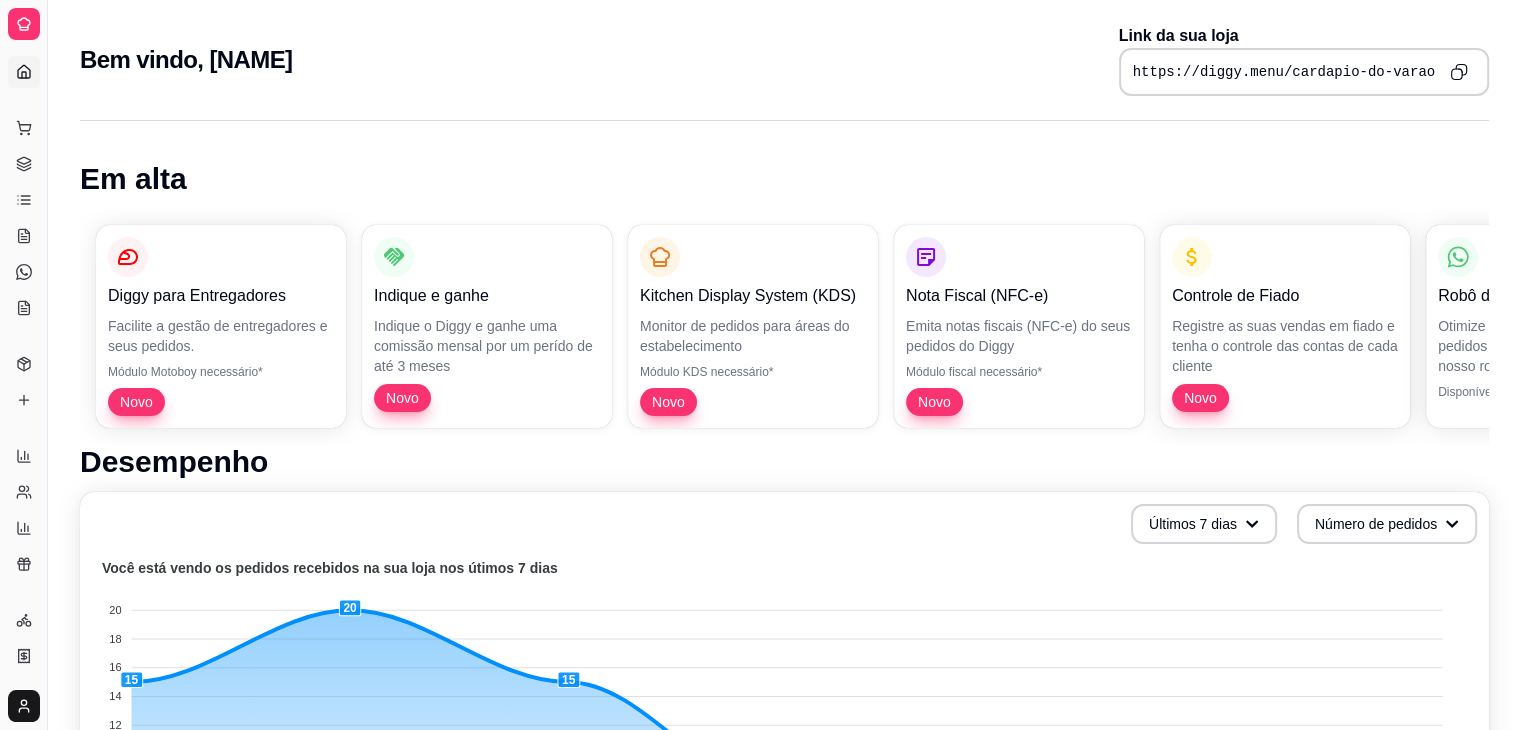 click on "Diggy Sistema de Gestão Á Água de coco  ... Loja  aberta Plano Customizado até 31/08 Acesso Rápido Dashboard Dia a dia Pedidos balcão (PDV) Gestor de Pedidos Lista de Pedidos Salão / Mesas Diggy Bot novo KDS Catálogo Produtos Complementos Relatórios Relatórios de vendas Relatório de clientes Relatório de mesas Relatório de fidelidade novo Gerenciar Entregadores novo Nota Fiscal (NFC-e) Controle de caixa Controle de fiado Cupons Clientes Estoque Configurações Diggy Planos Precisa de ajuda? Câmara  Toggle Sidebar Sistema de Gestão Diggy Bem vindo, Água de coco do varão  Link da sua loja https://diggy.menu/cardapio-do-varao Em alta Diggy para Entregadores Facilite a gestão de entregadores e seus pedidos. Módulo Motoboy necessário* Novo Indique e ganhe Indique o Diggy e ganhe uma comissão mensal por um perído de até 3 meses Novo Kitchen Display System (KDS) Monitor de pedidos para áreas do estabelecimento Módulo KDS necessário* Novo Nota Fiscal (NFC-e) Módulo fiscal necessário* Novo" at bounding box center [760, 885] 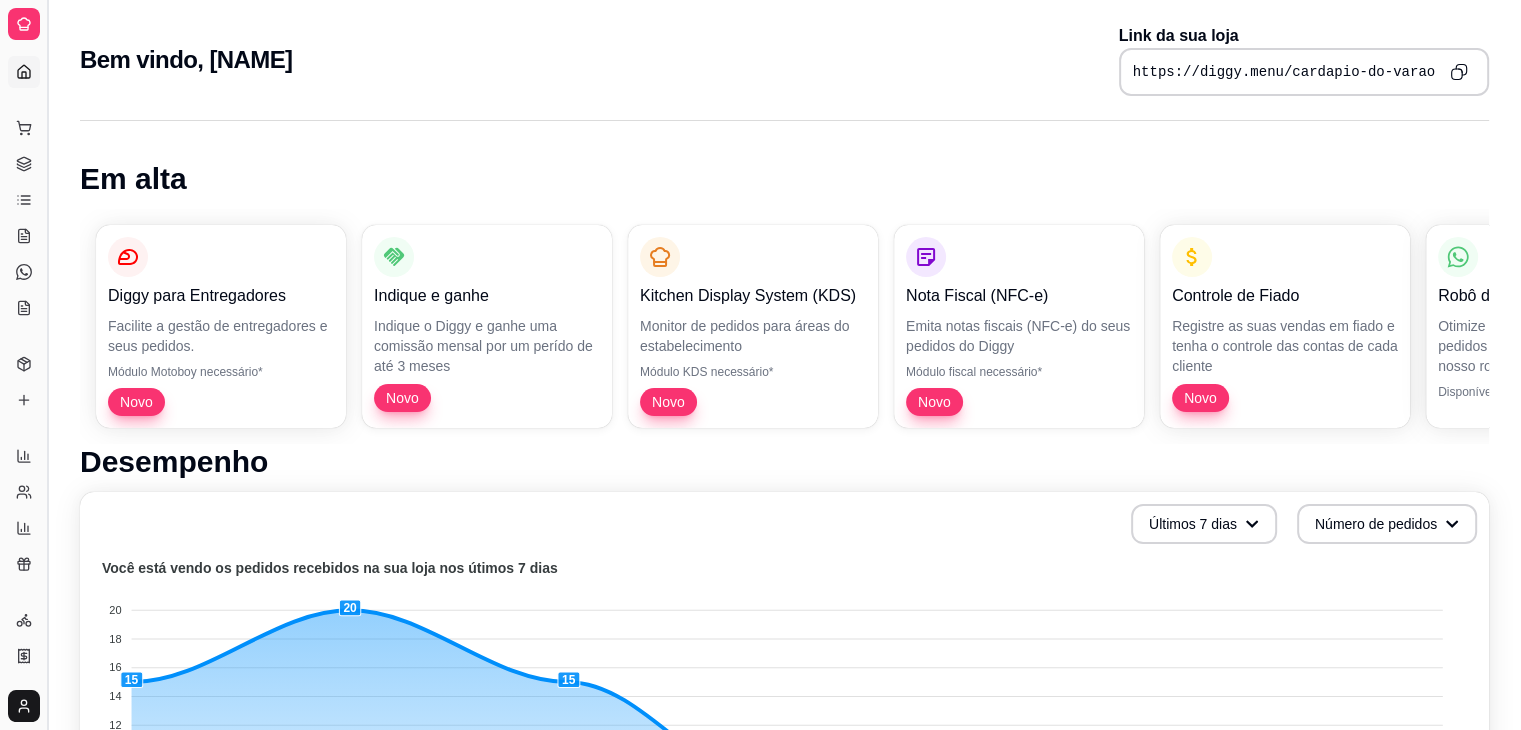 click at bounding box center (47, 365) 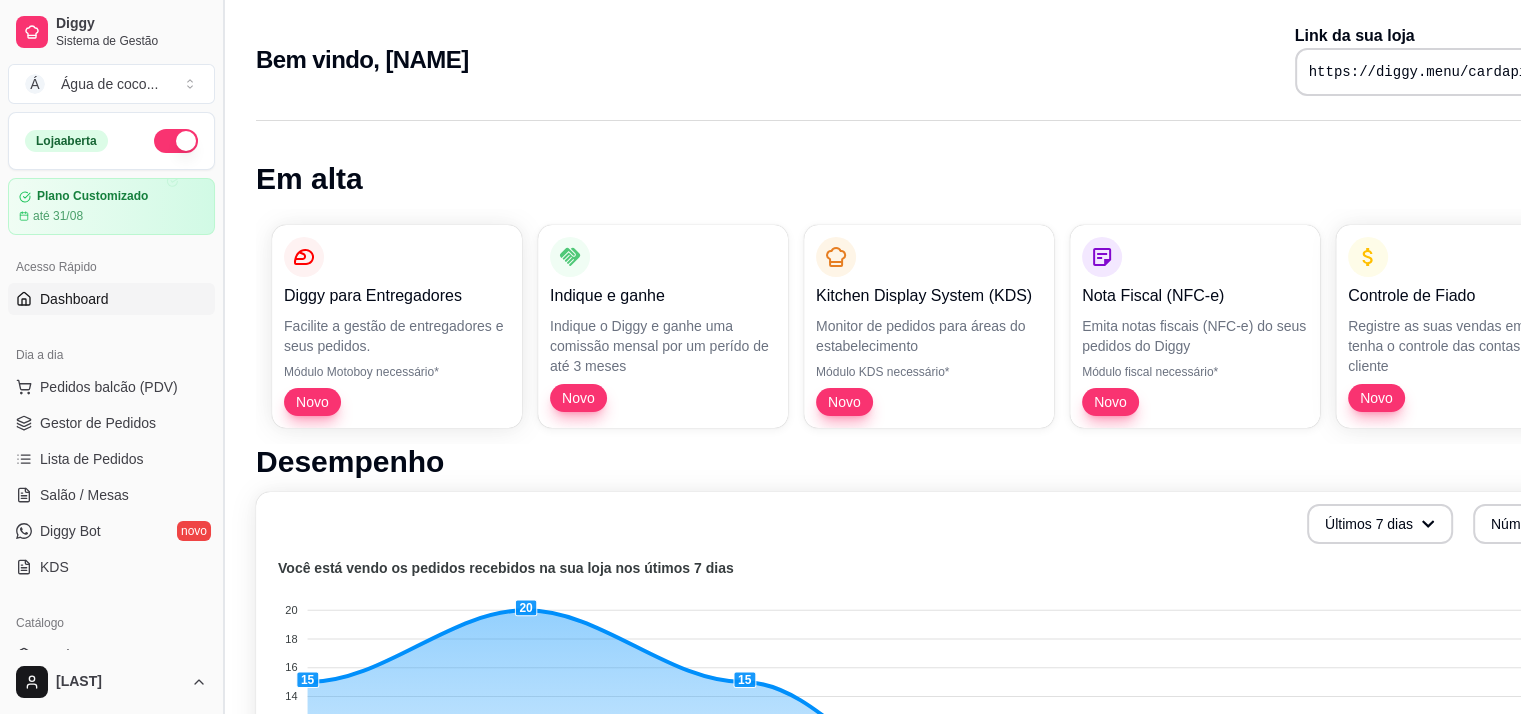 scroll, scrollTop: 4, scrollLeft: 0, axis: vertical 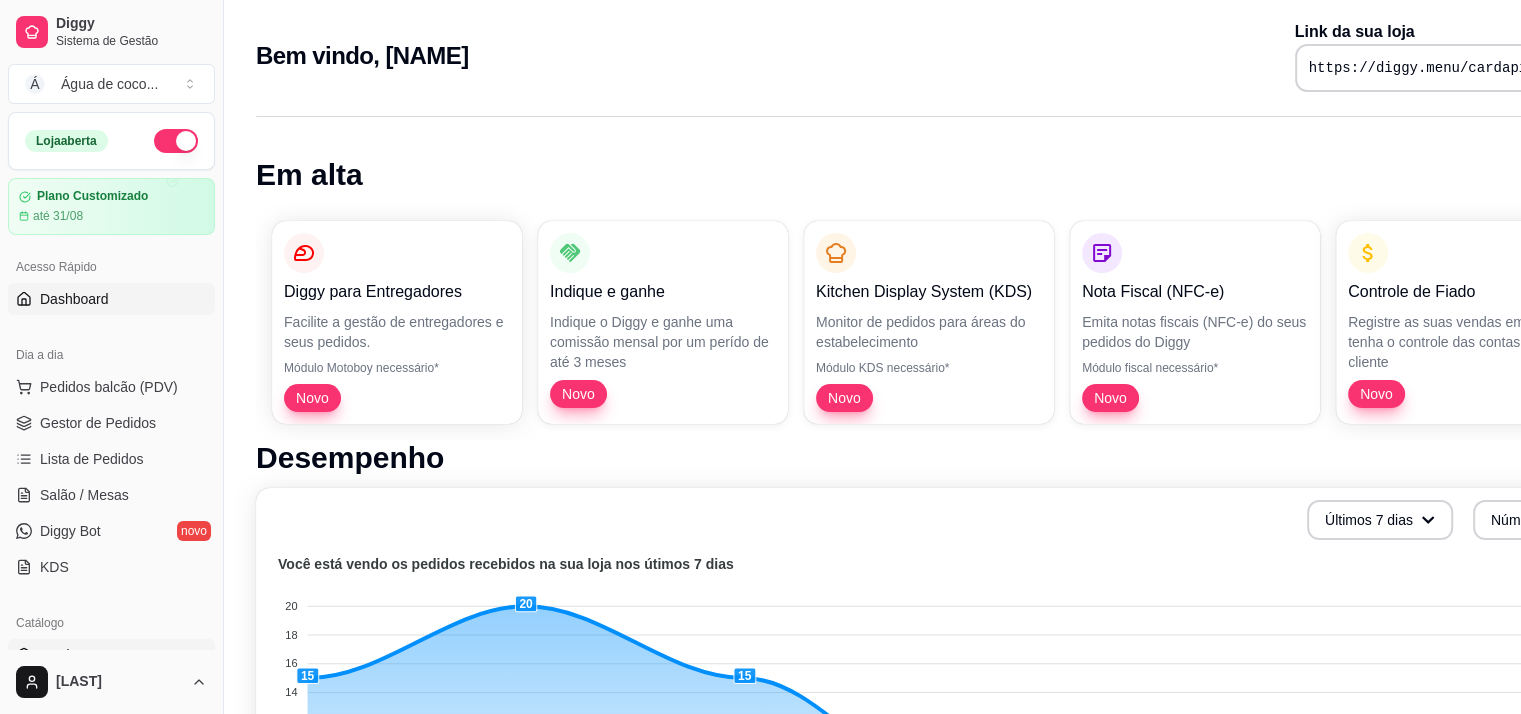 click on "Produtos" at bounding box center (111, 655) 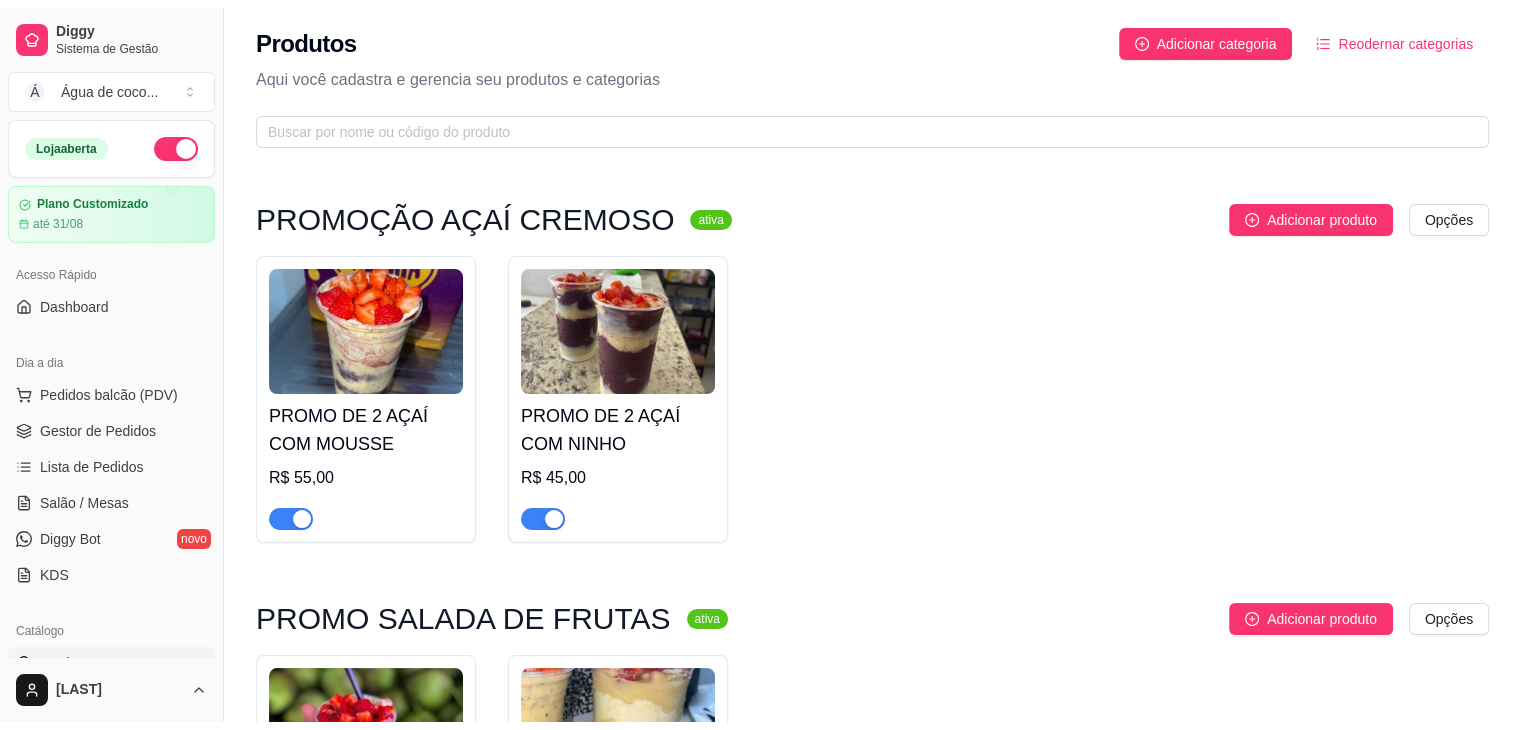 scroll, scrollTop: 0, scrollLeft: 0, axis: both 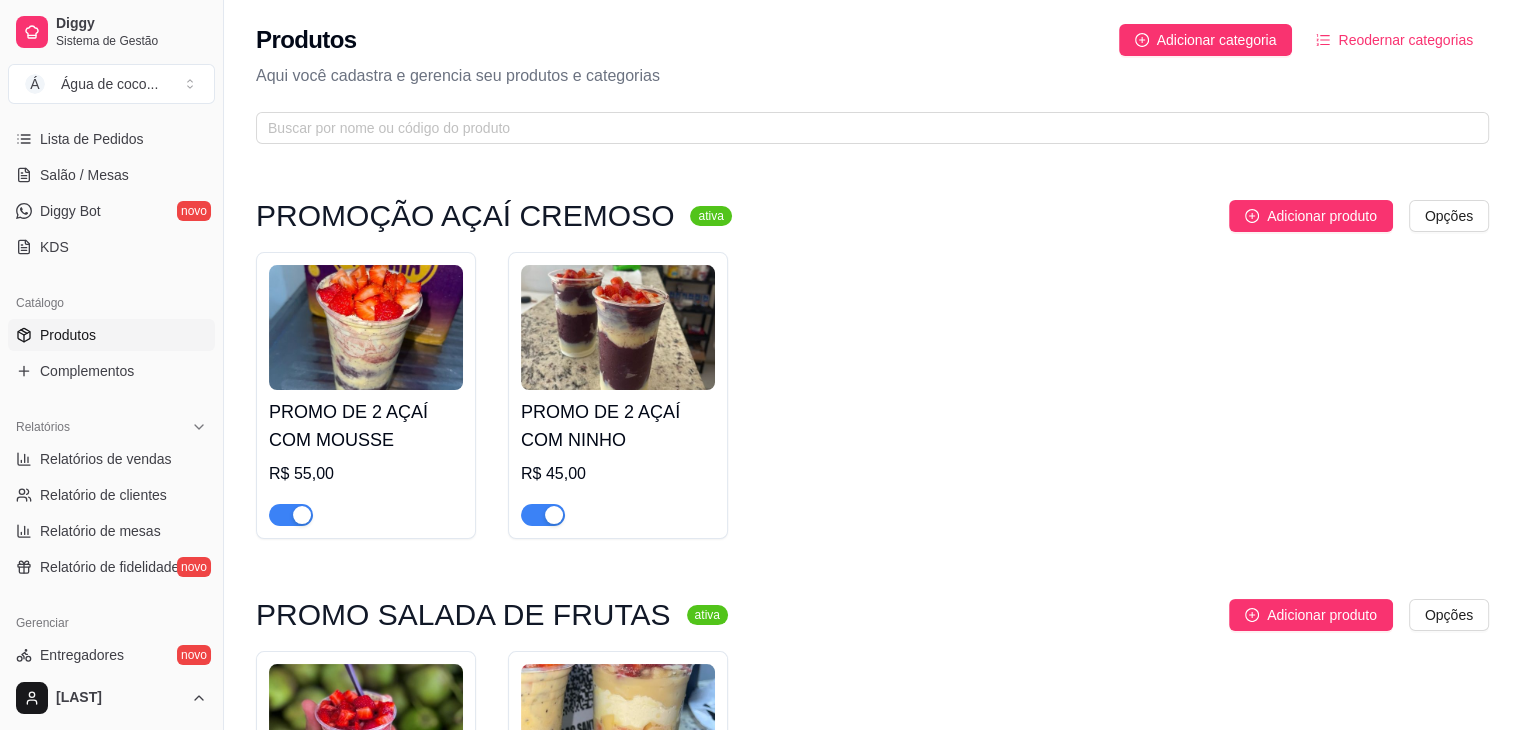 click on "Produtos Adicionar categoria Reodernar categorias Aqui você cadastra e gerencia seu produtos e categorias" at bounding box center [872, 78] 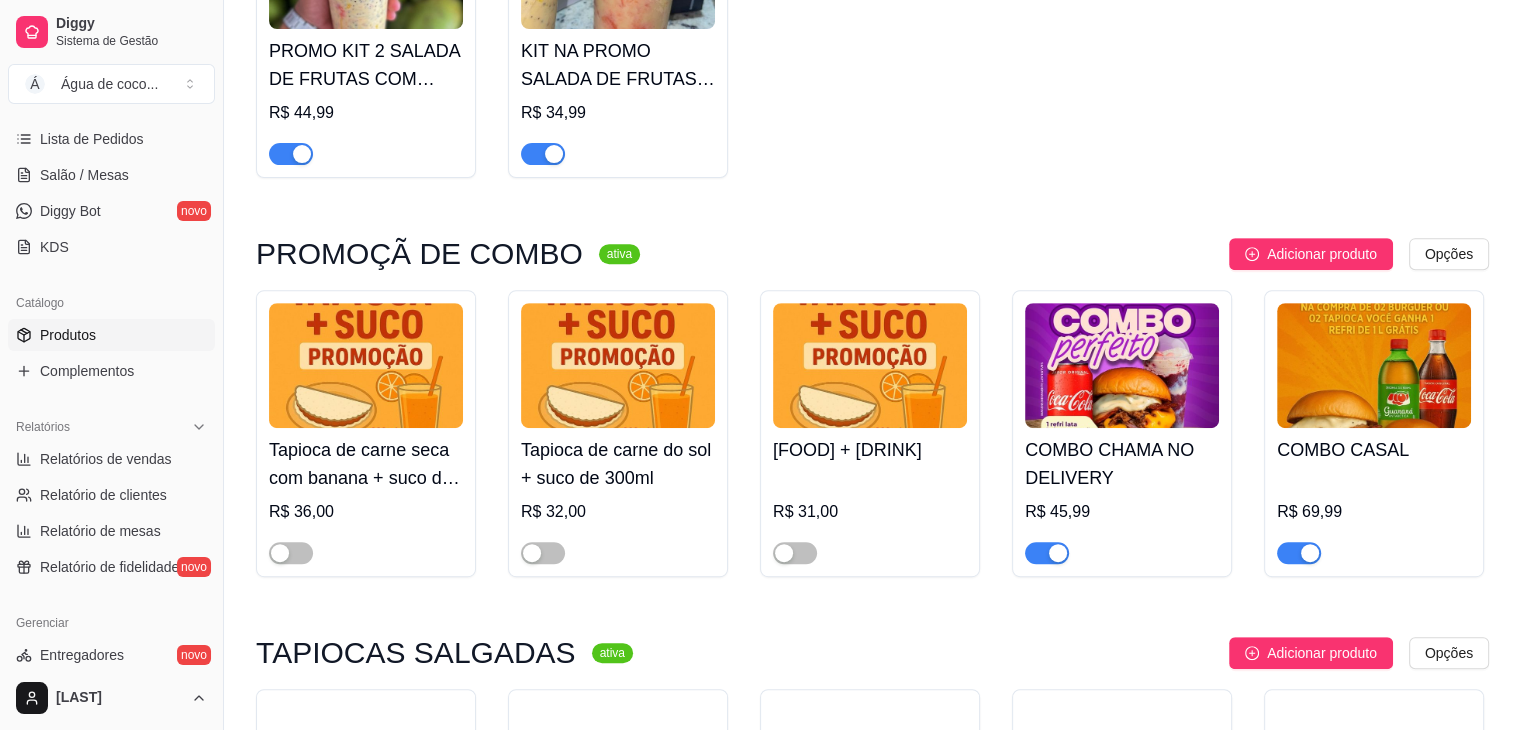 scroll, scrollTop: 800, scrollLeft: 0, axis: vertical 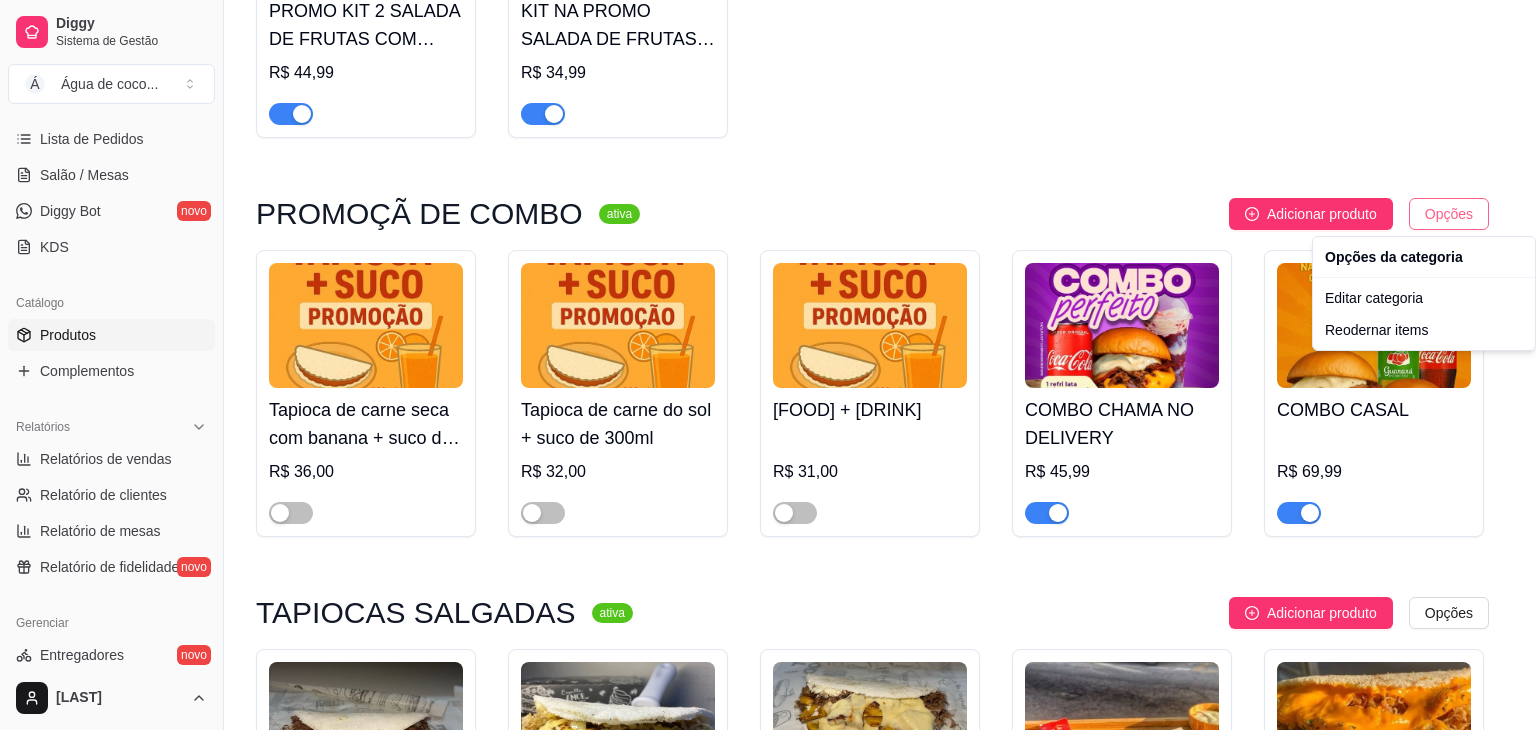 click on "Diggy Sistema de Gestão Á Água de coco  ... Loja  aberta Plano Customizado até 31/08 Acesso Rápido Dashboard Dia a dia Pedidos balcão (PDV) Gestor de Pedidos Lista de Pedidos Salão / Mesas Diggy Bot novo KDS Catálogo Produtos Complementos Relatórios Relatórios de vendas Relatório de clientes Relatório de mesas Relatório de fidelidade novo Gerenciar Entregadores novo Nota Fiscal (NFC-e) Controle de caixa Controle de fiado Cupons Clientes Estoque Configurações Diggy Planos Precisa de ajuda? Câmara  Toggle Sidebar Sistema de Gestão Diggy Produtos Adicionar categoria Reodernar categorias Aqui você cadastra e gerencia seu produtos e categorias PROMOÇÃO AÇAÍ CREMOSO  ativa Adicionar produto Opções PROMO DE 2 AÇAÍ COM MOUSSE    R$ 55,00 PROMO DE 2 AÇAÍ COM NINHO    R$ 45,00 PROMO SALADA DE FRUTAS  ativa Adicionar produto Opções PROMO KIT 2 SALADA DE FRUTAS COM MOUSSE    R$ 44,99 KIT NA PROMO SALADA DE FRUTAS TRADICIONAL    R$ 34,99 PROMOÇÃ DE COMBO  ativa Adicionar produto" at bounding box center [768, -435] 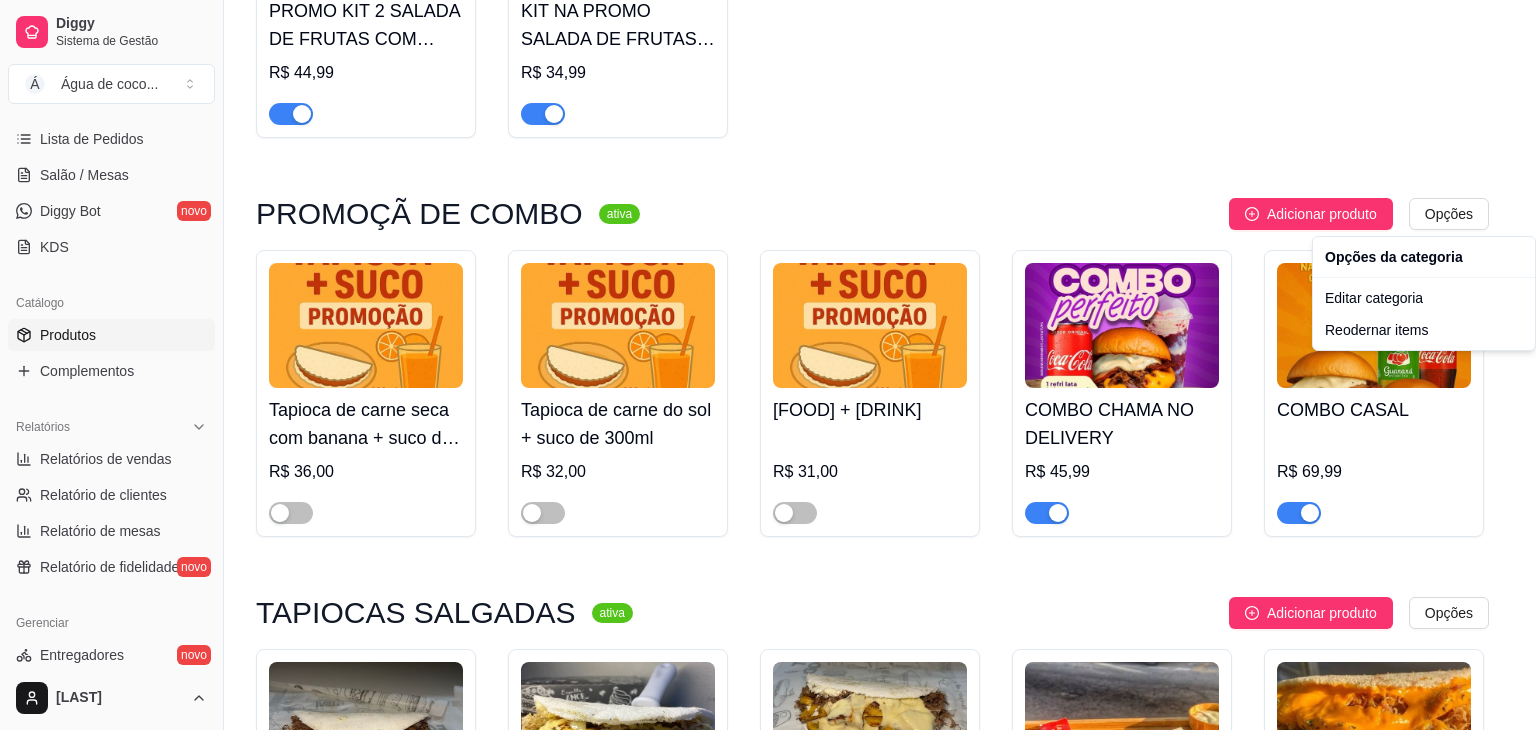 click on "Diggy Sistema de Gestão Á Água de coco  ... Loja  aberta Plano Customizado até 31/08 Acesso Rápido Dashboard Dia a dia Pedidos balcão (PDV) Gestor de Pedidos Lista de Pedidos Salão / Mesas Diggy Bot novo KDS Catálogo Produtos Complementos Relatórios Relatórios de vendas Relatório de clientes Relatório de mesas Relatório de fidelidade novo Gerenciar Entregadores novo Nota Fiscal (NFC-e) Controle de caixa Controle de fiado Cupons Clientes Estoque Configurações Diggy Planos Precisa de ajuda? Câmara  Toggle Sidebar Sistema de Gestão Diggy Produtos Adicionar categoria Reodernar categorias Aqui você cadastra e gerencia seu produtos e categorias PROMOÇÃO AÇAÍ CREMOSO  ativa Adicionar produto Opções PROMO DE 2 AÇAÍ COM MOUSSE    R$ 55,00 PROMO DE 2 AÇAÍ COM NINHO    R$ 45,00 PROMO SALADA DE FRUTAS  ativa Adicionar produto Opções PROMO KIT 2 SALADA DE FRUTAS COM MOUSSE    R$ 44,99 KIT NA PROMO SALADA DE FRUTAS TRADICIONAL    R$ 34,99 PROMOÇÃ DE COMBO  ativa Adicionar produto" at bounding box center (768, -435) 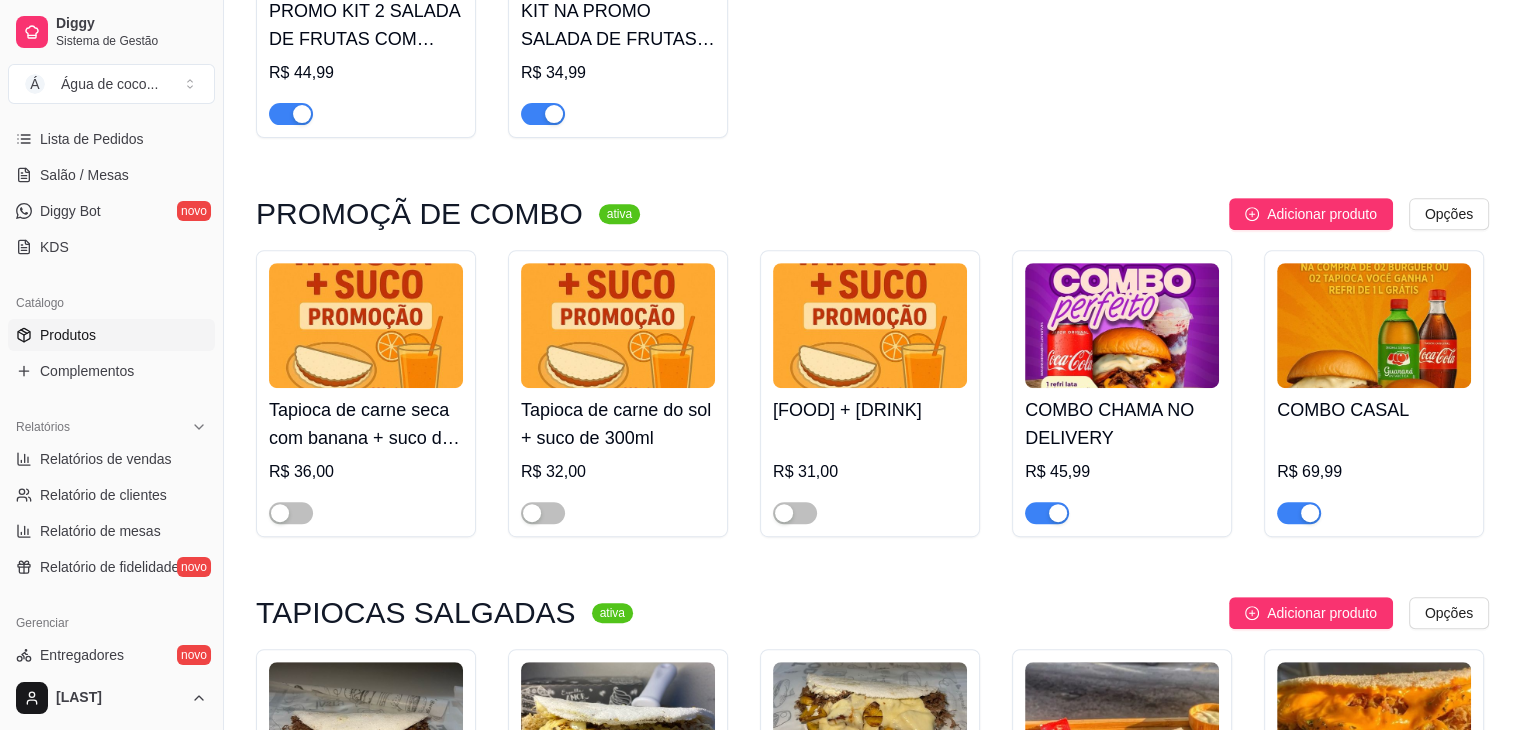 click on "KIT NA PROMO SALADA DE FRUTAS TRADICIONAL    R$ 34,99" at bounding box center (872, -6) 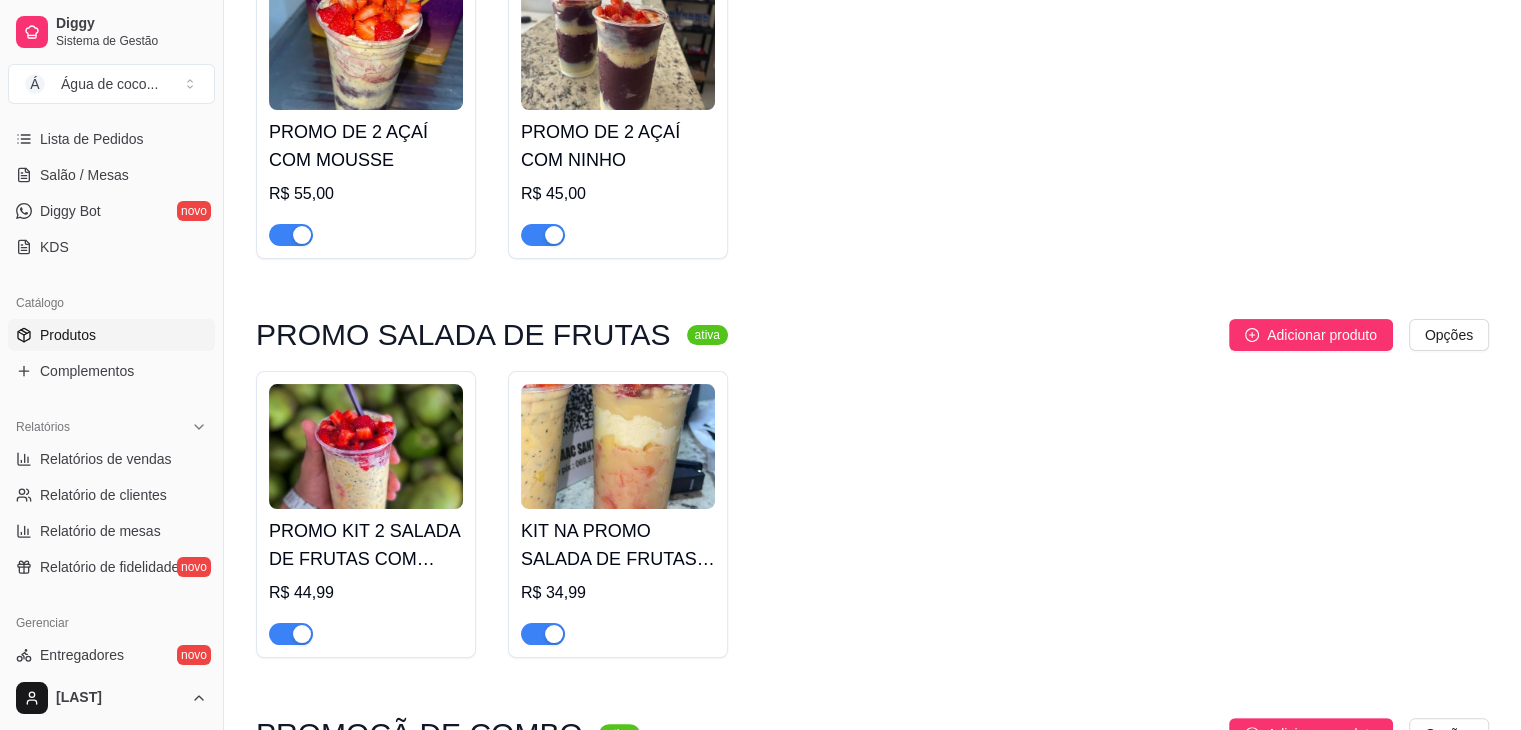 scroll, scrollTop: 240, scrollLeft: 0, axis: vertical 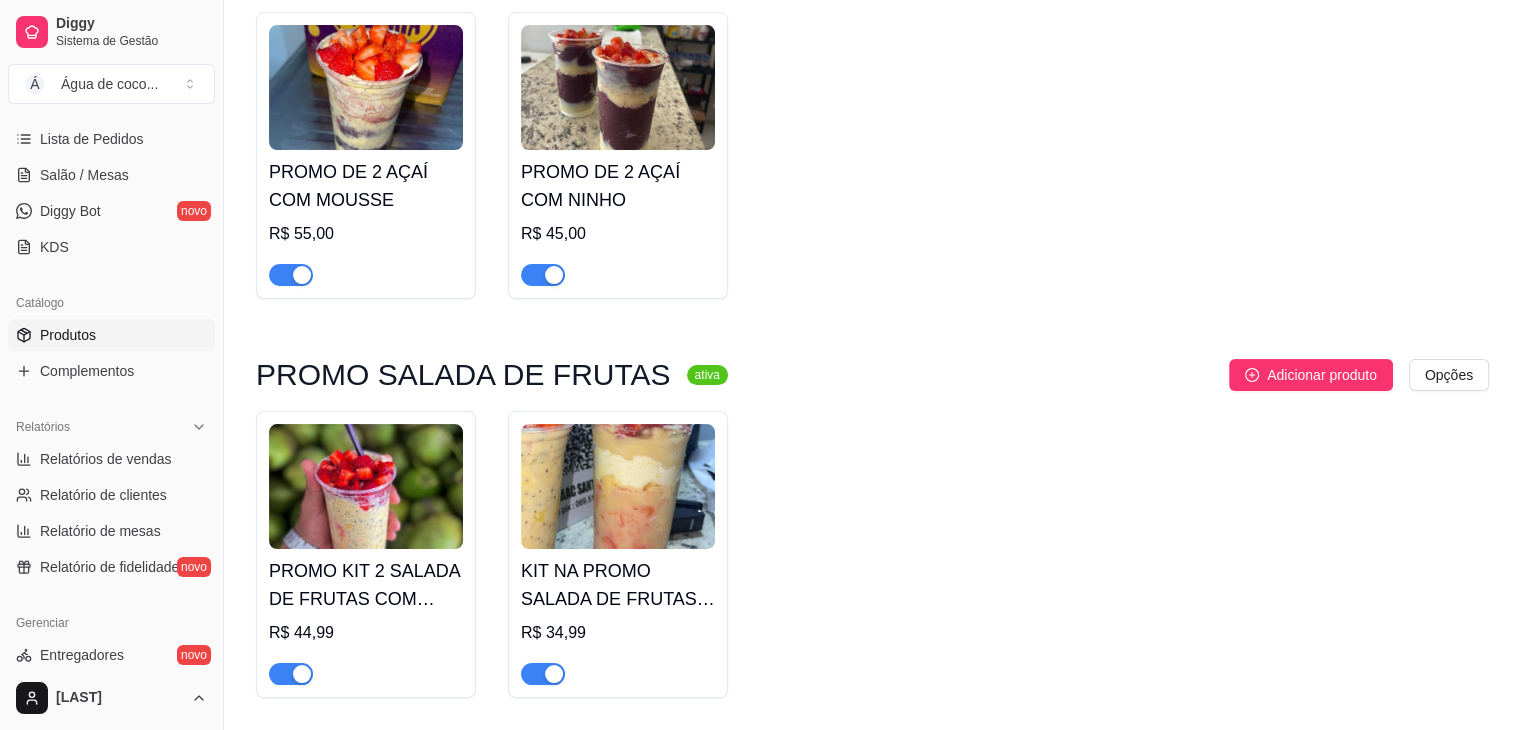 click on "PROMO DE 2 AÇAÍ COM MOUSSE    R$ 55,00 PROMO DE 2 AÇAÍ COM NINHO    R$ 45,00" at bounding box center (872, 155) 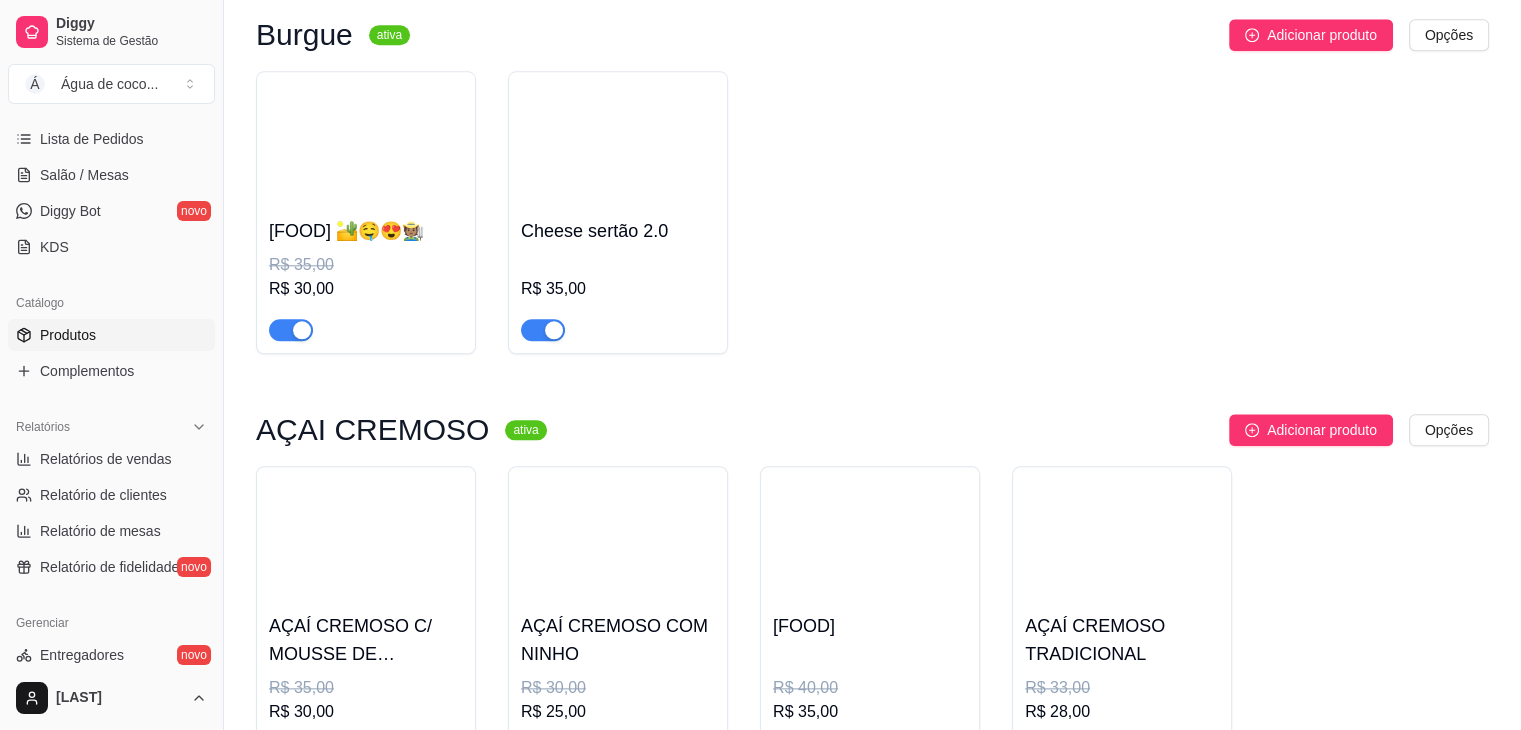 scroll, scrollTop: 2230, scrollLeft: 0, axis: vertical 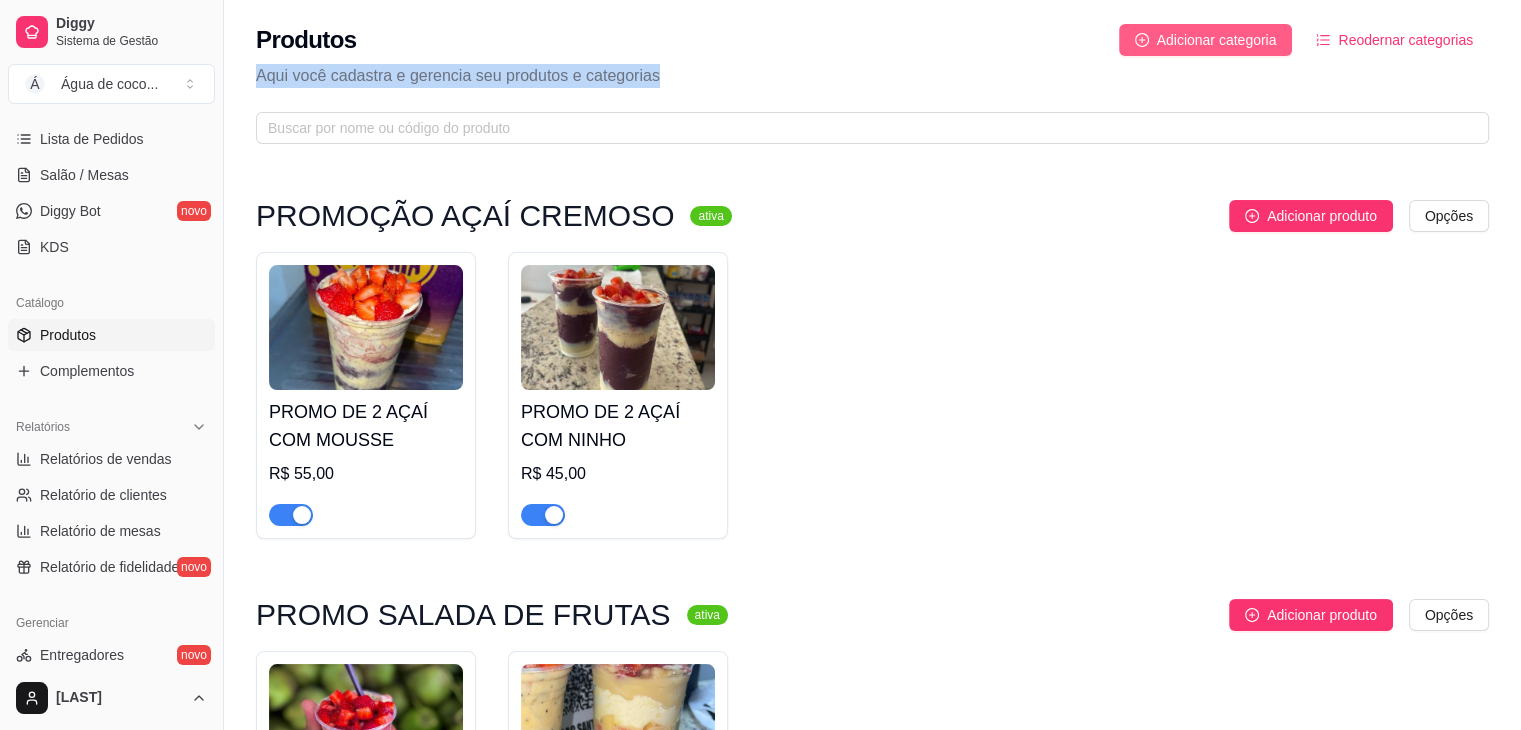 drag, startPoint x: 1220, startPoint y: 56, endPoint x: 1220, endPoint y: 40, distance: 16 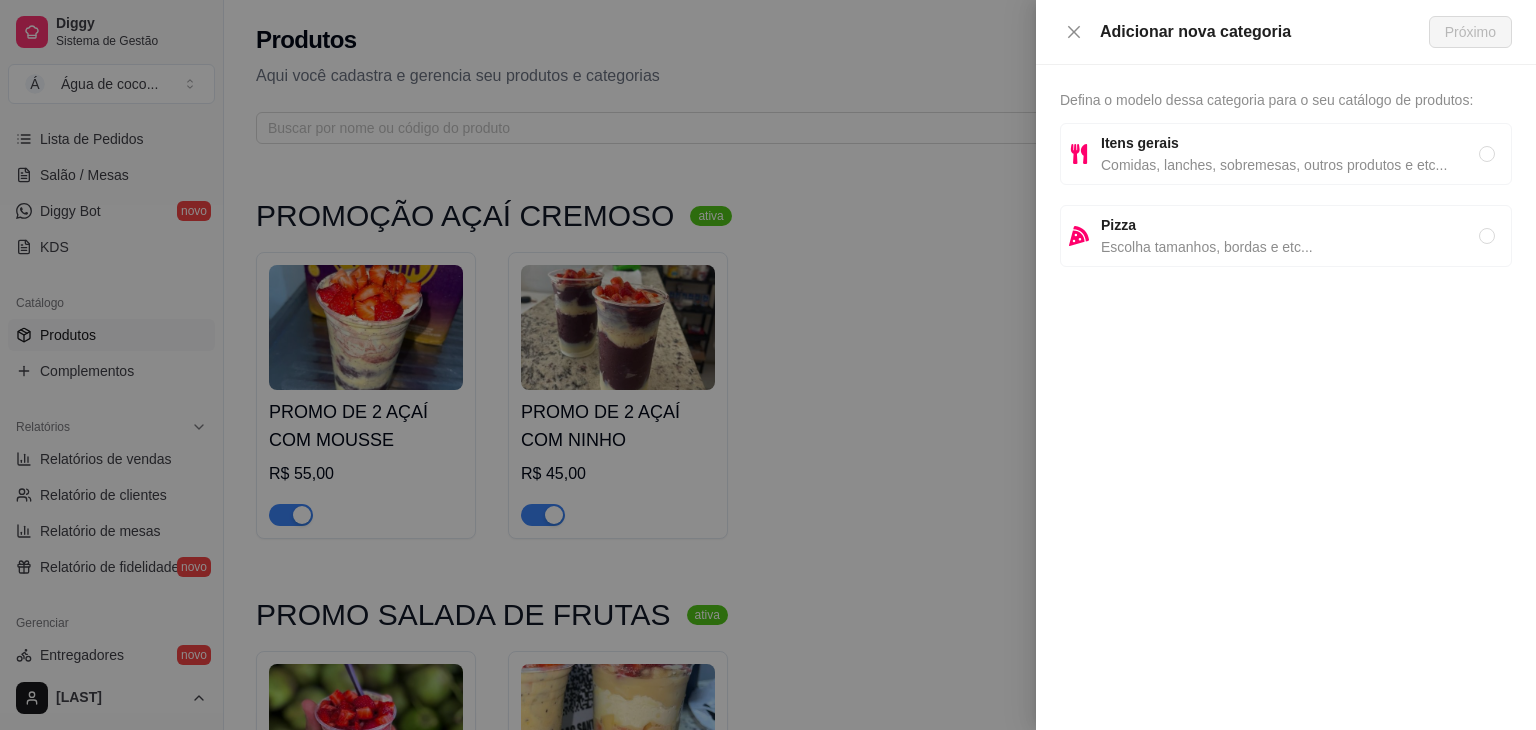 click on "Comidas, lanches, sobremesas, outros produtos e etc..." at bounding box center [1290, 165] 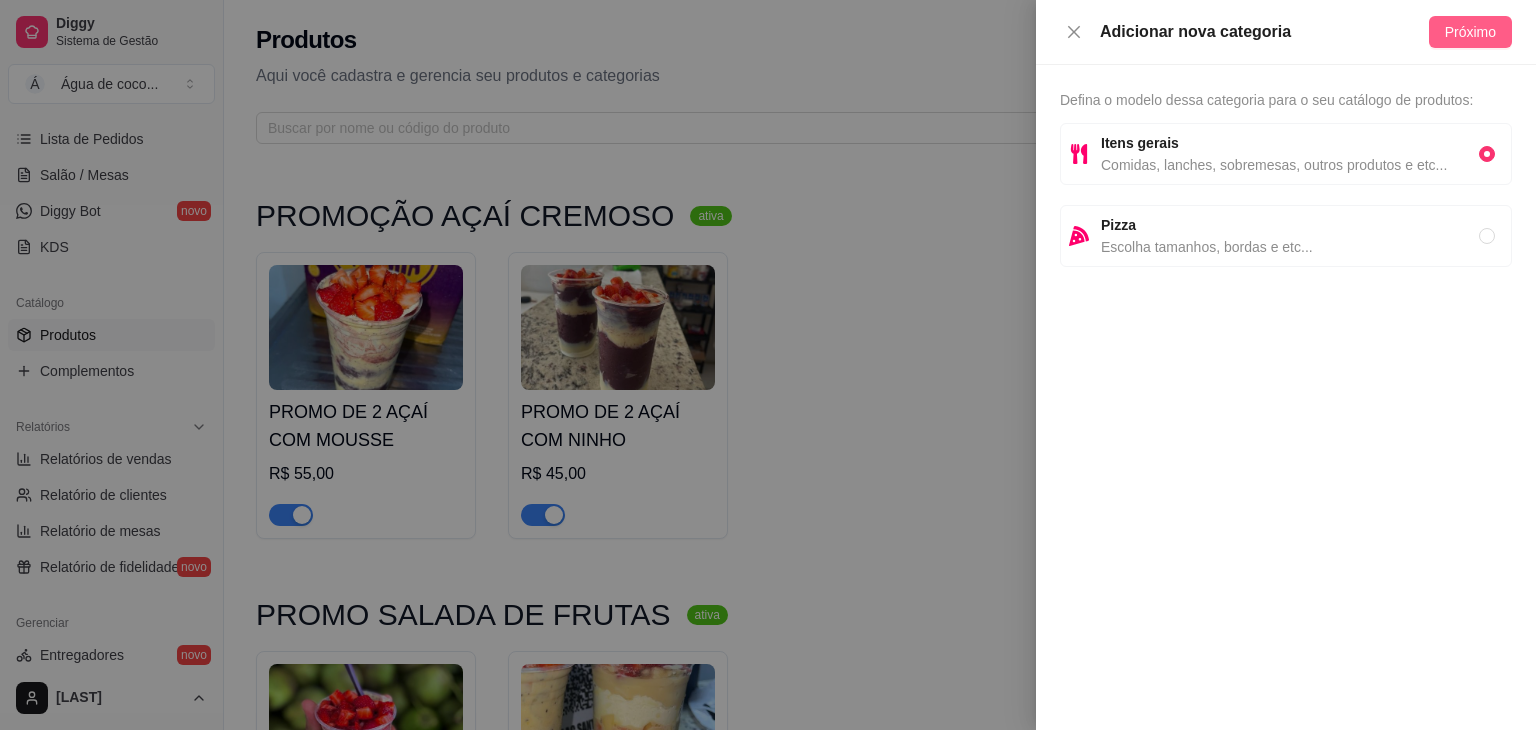 click on "Próximo" at bounding box center [1470, 32] 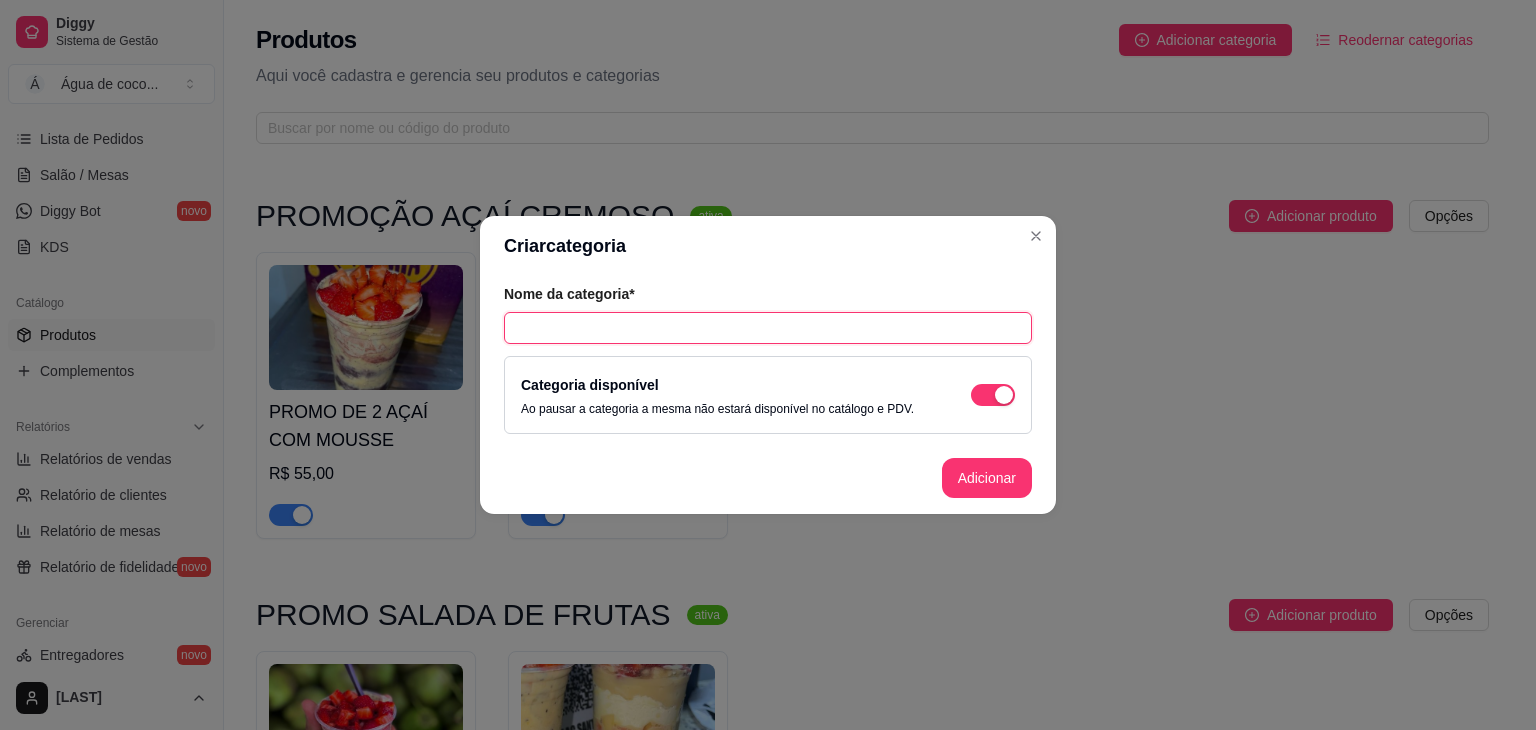 click at bounding box center [768, 328] 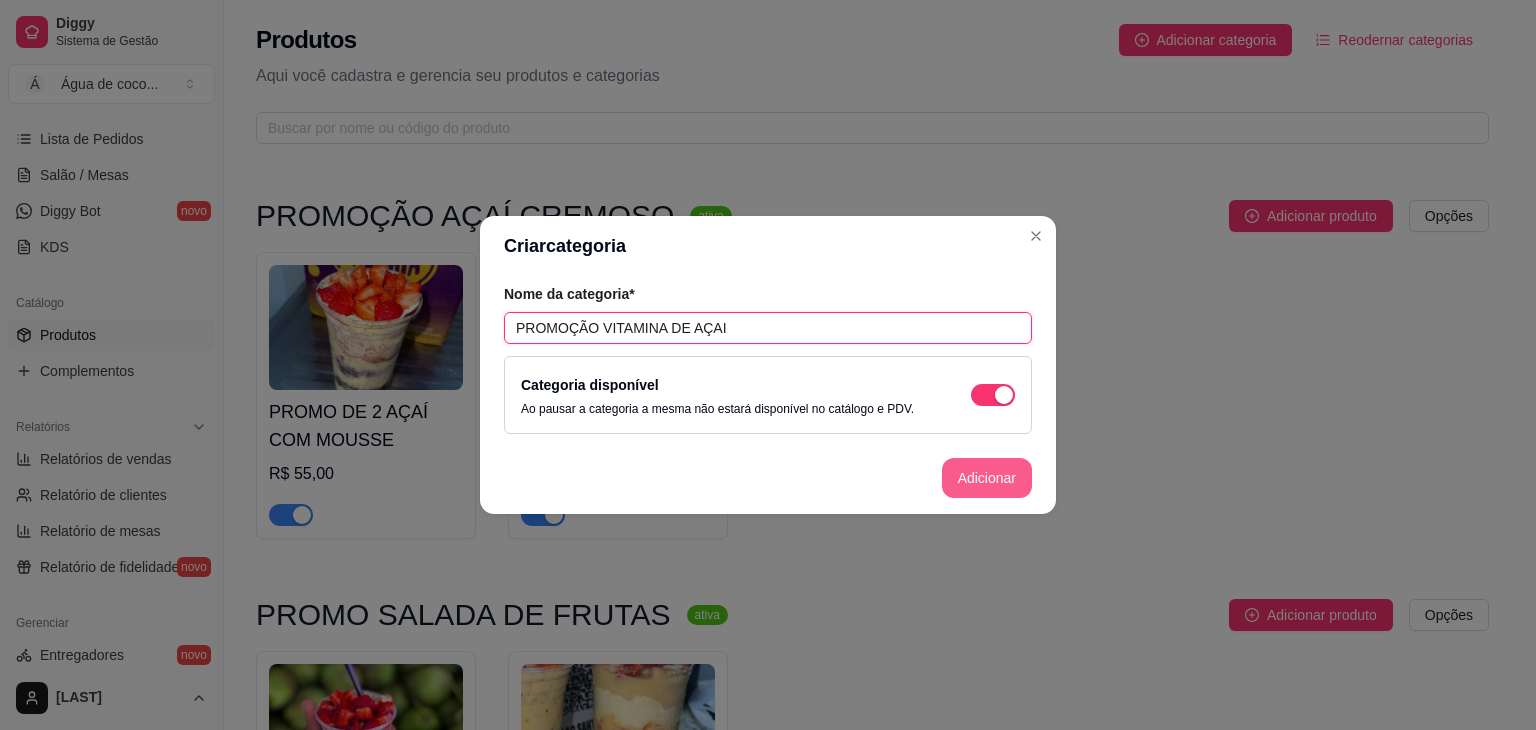type on "PROMOÇÃO VITAMINA DE AÇAI" 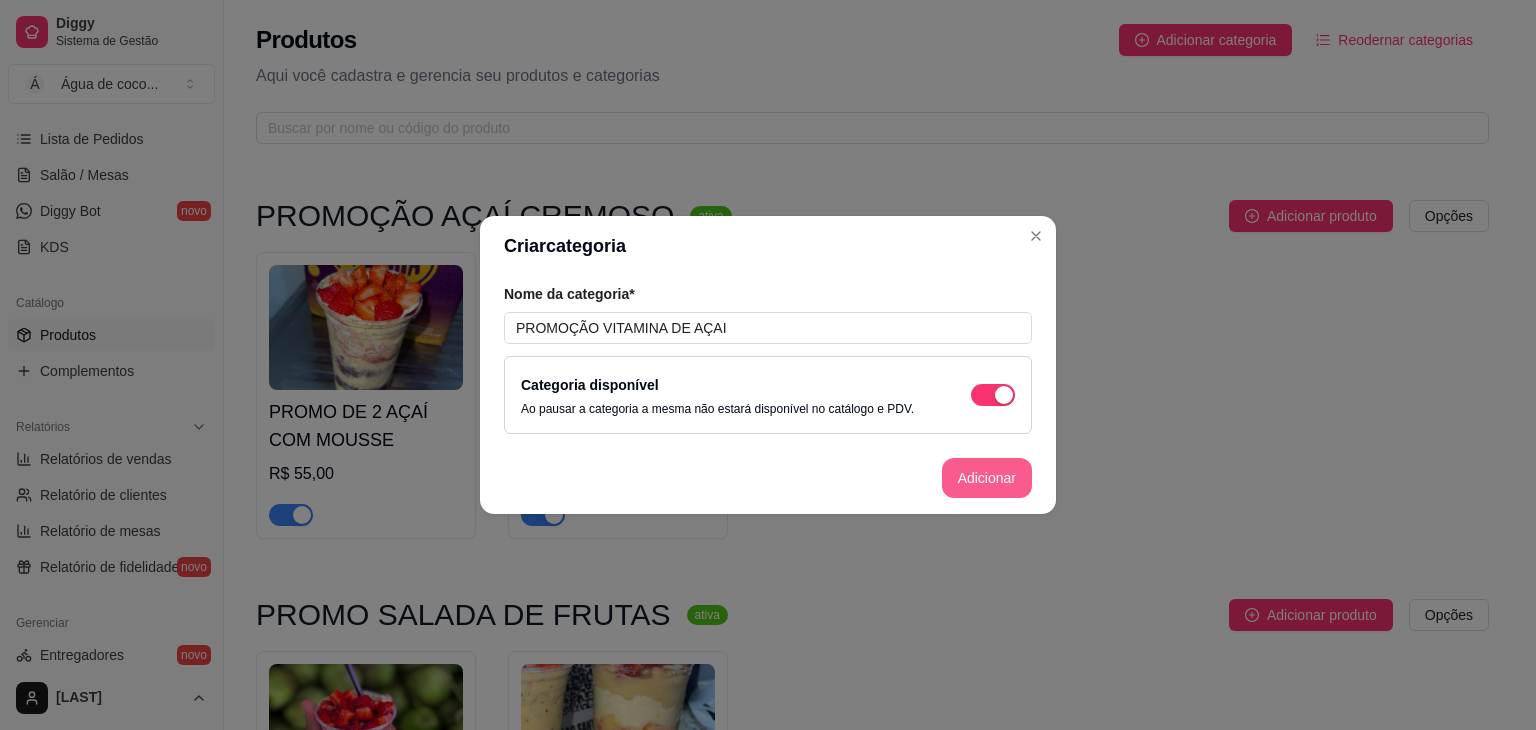click on "Adicionar" at bounding box center [987, 478] 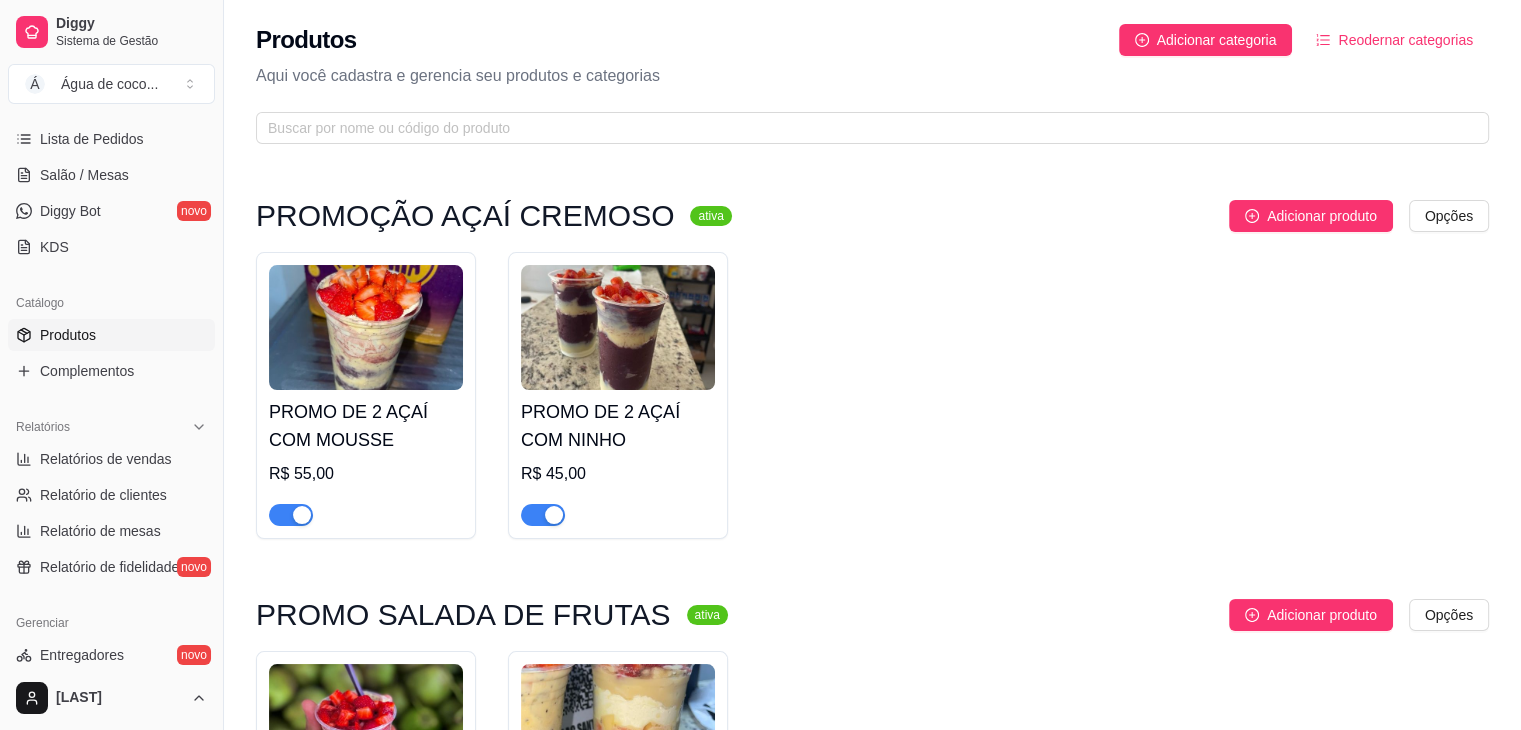 click on "Reodernar categorias" at bounding box center [1405, 40] 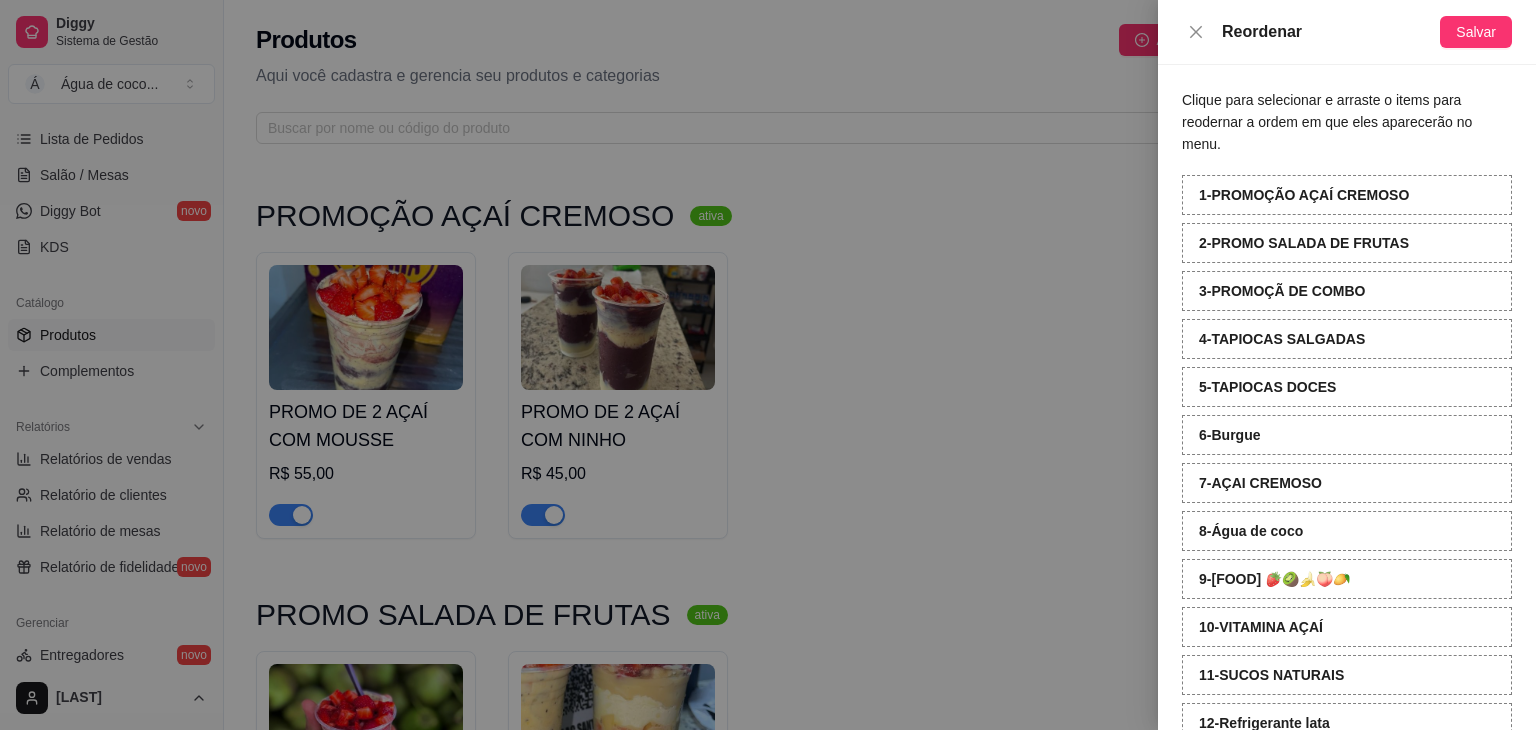 drag, startPoint x: 1535, startPoint y: 157, endPoint x: 1535, endPoint y: 210, distance: 53 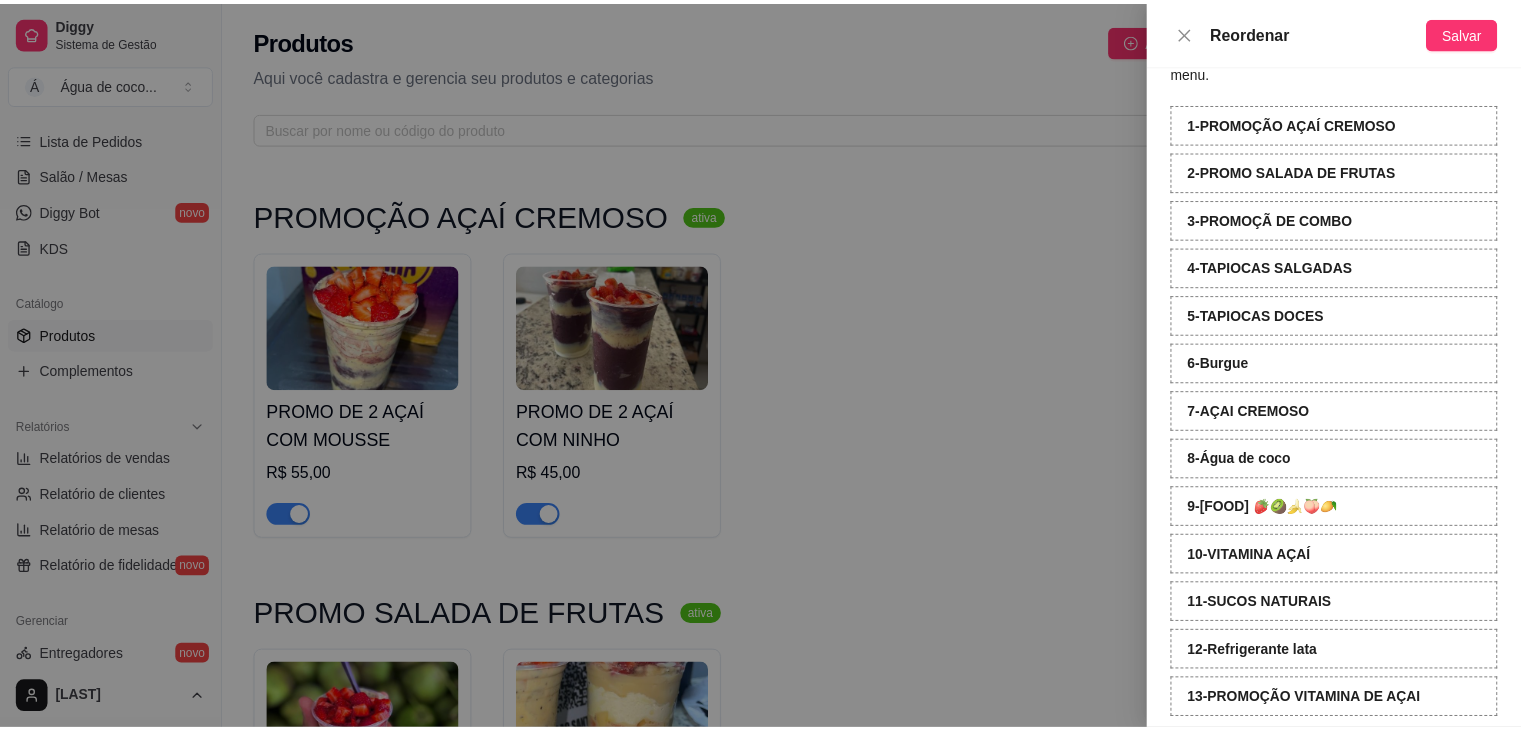 scroll, scrollTop: 88, scrollLeft: 0, axis: vertical 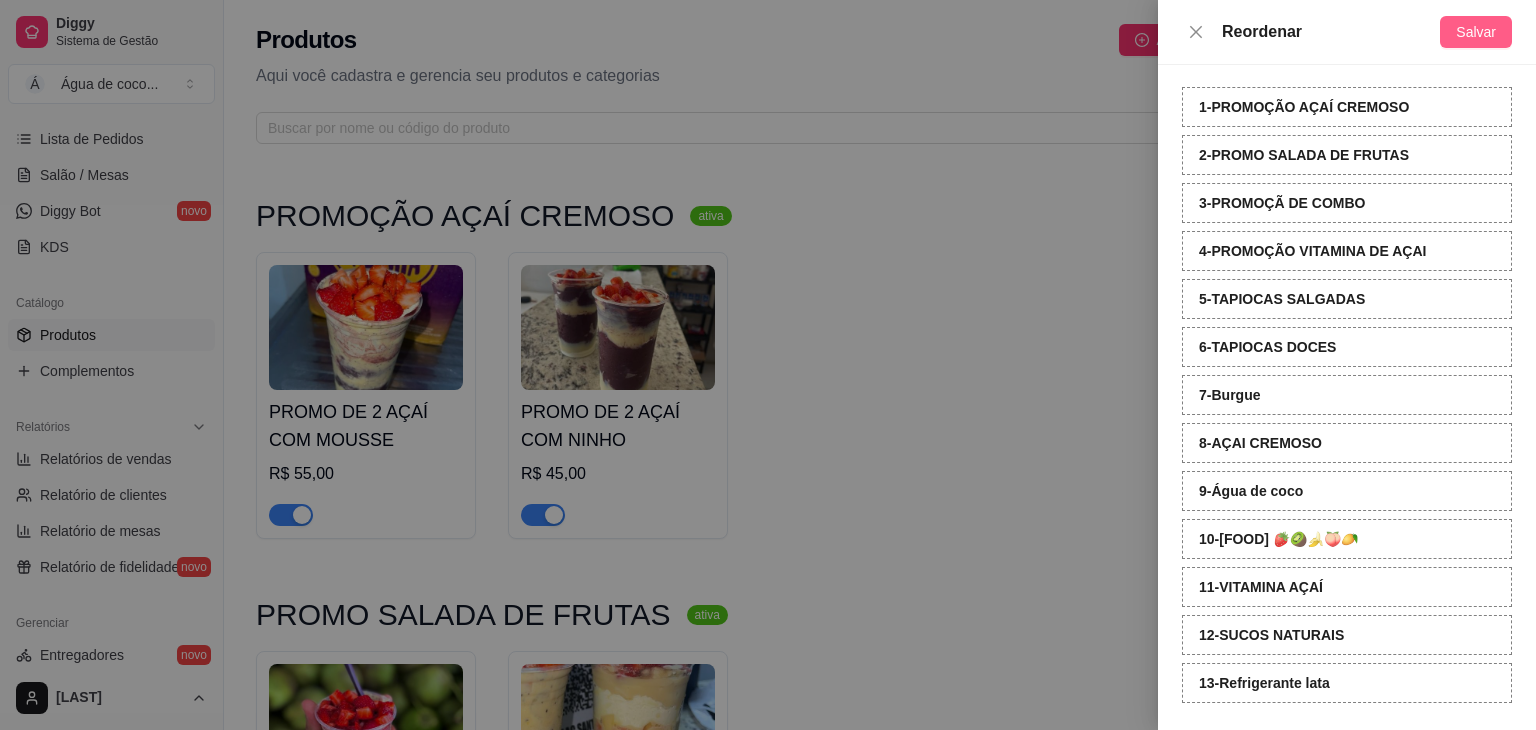 click on "Salvar" at bounding box center [1476, 32] 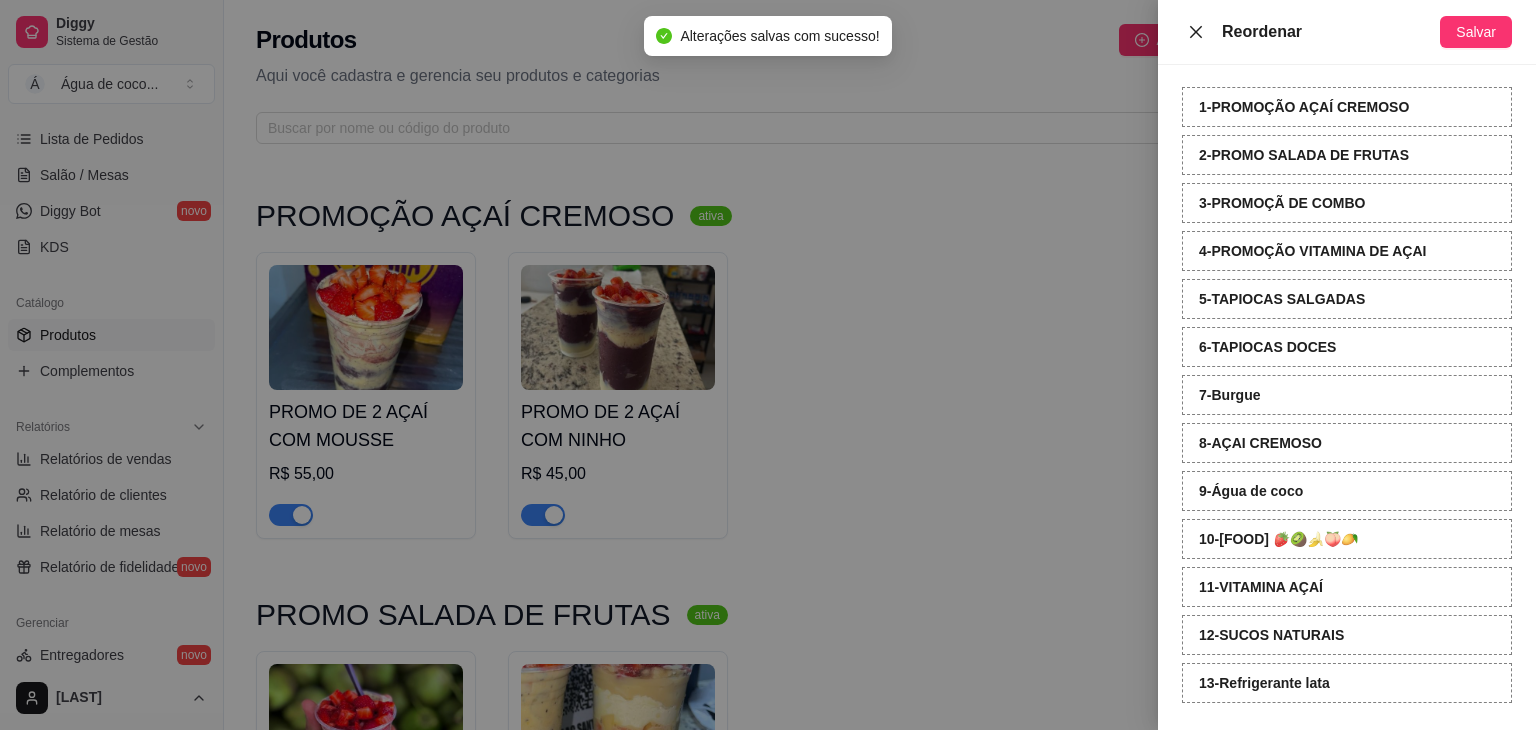 click 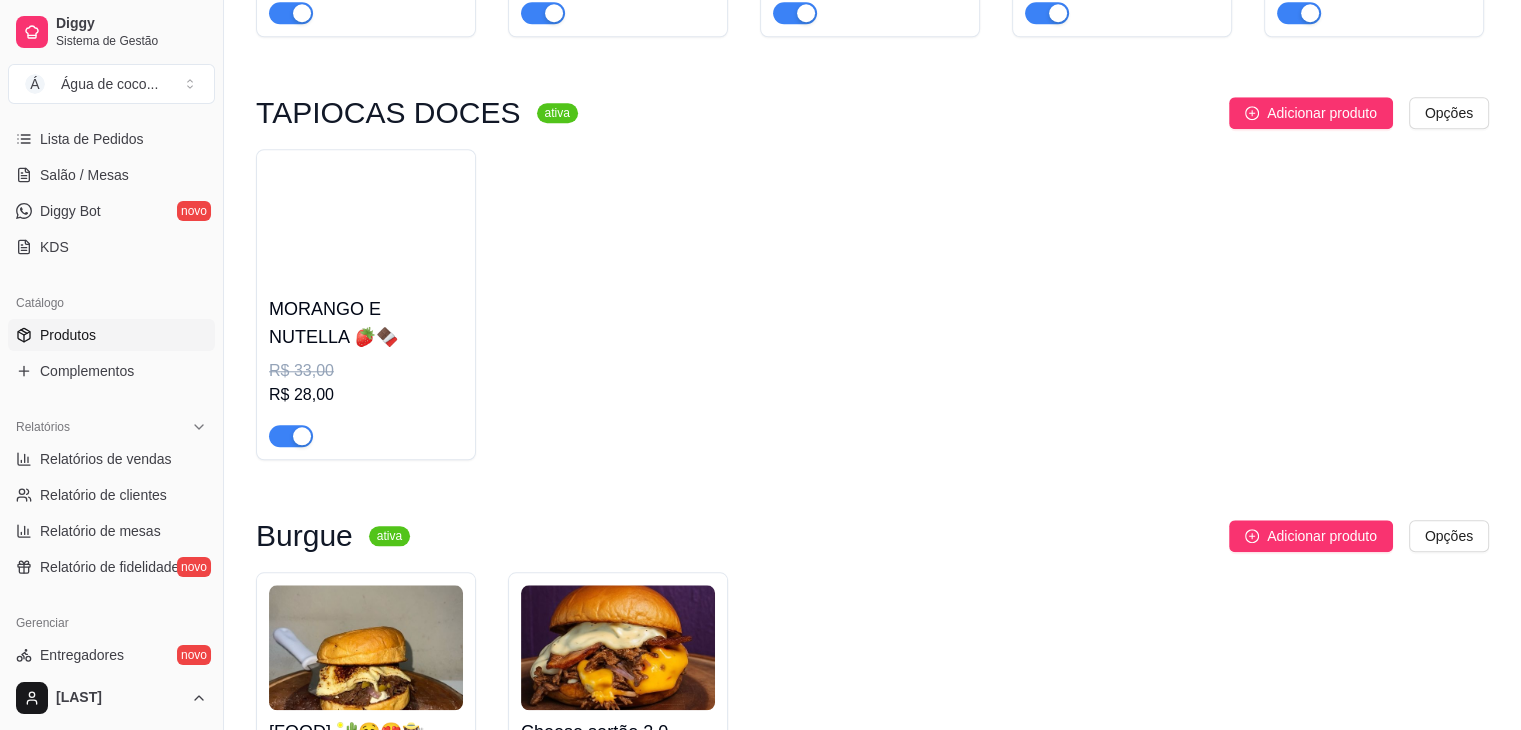 scroll, scrollTop: 0, scrollLeft: 0, axis: both 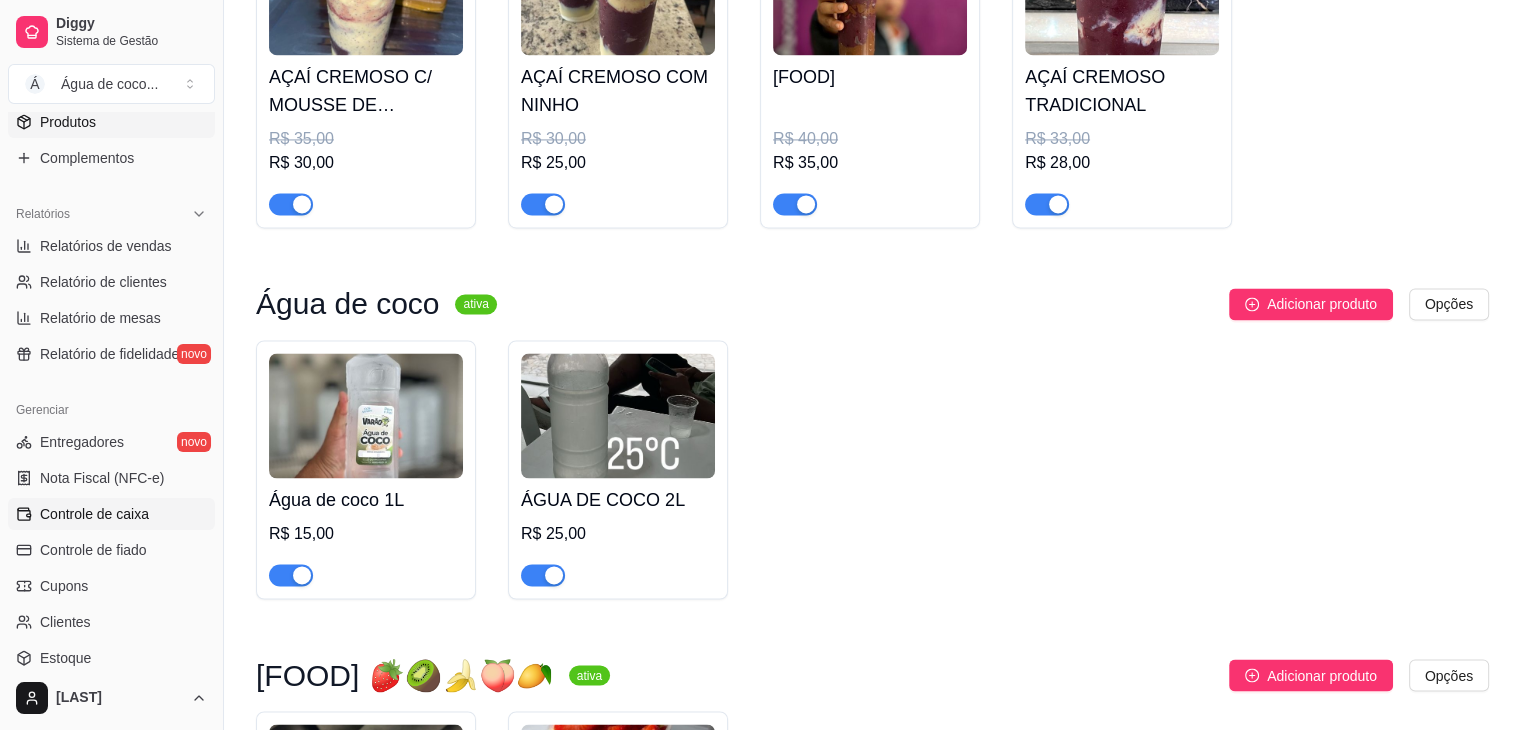 click on "Controle de caixa" at bounding box center [94, 514] 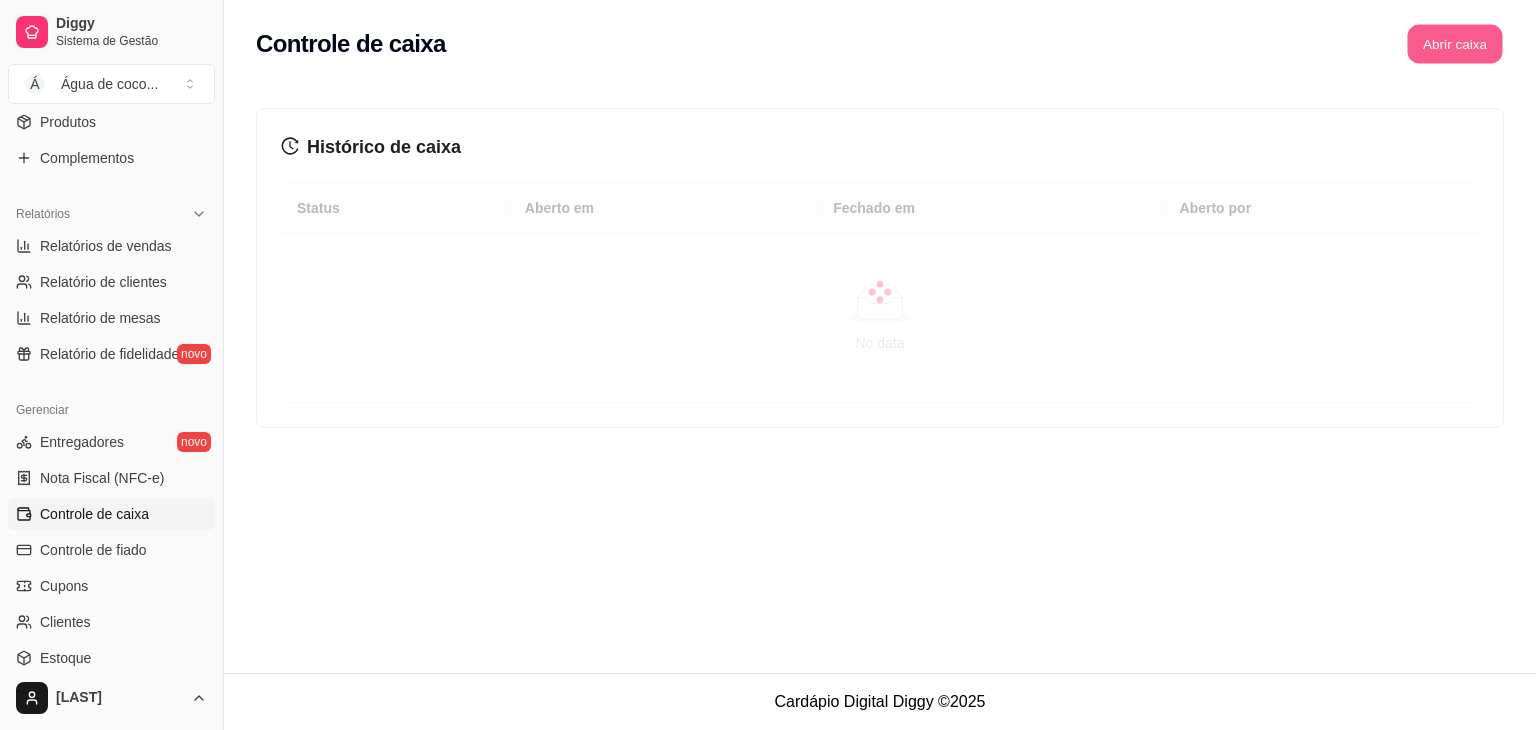 click on "Abrir caixa" at bounding box center [1454, 44] 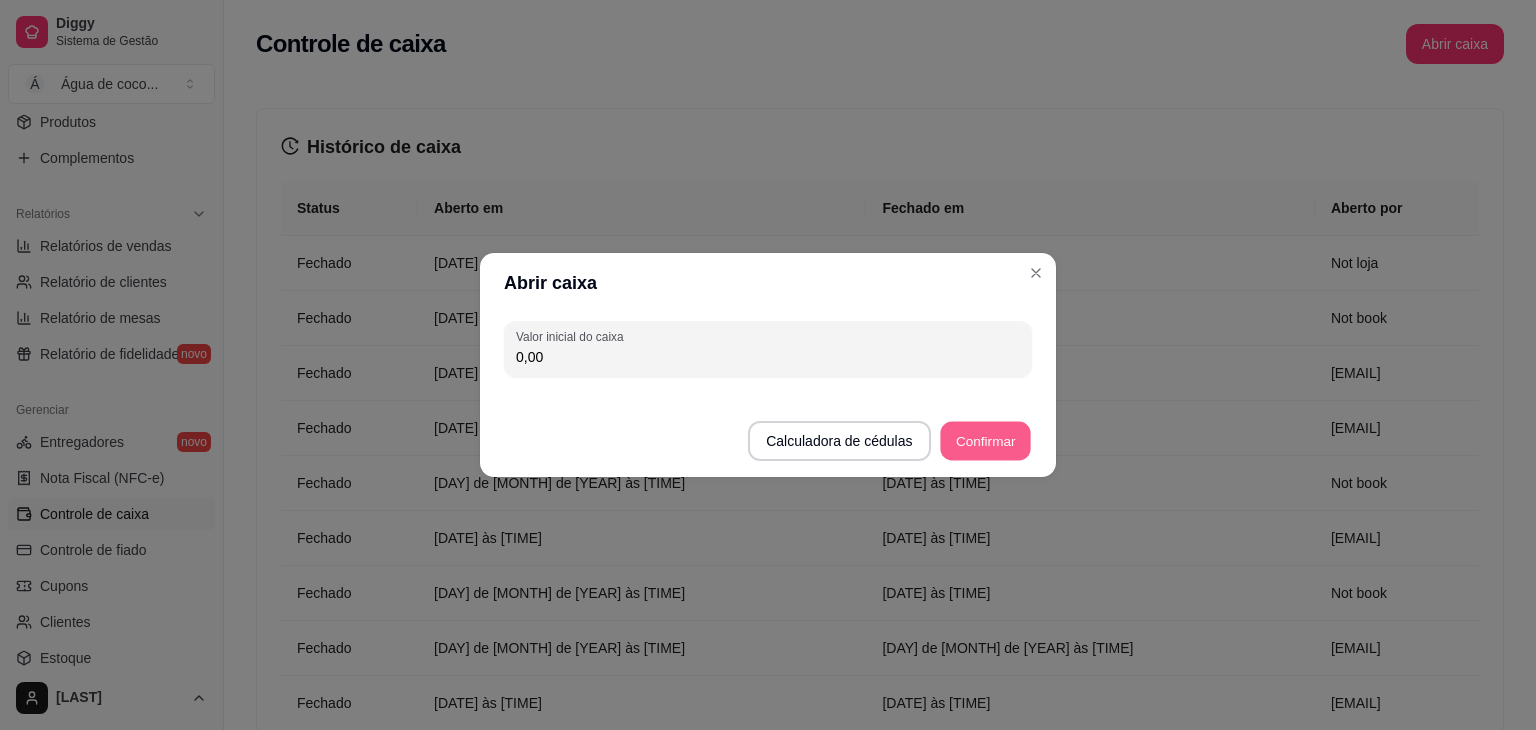 click on "Confirmar" at bounding box center [985, 441] 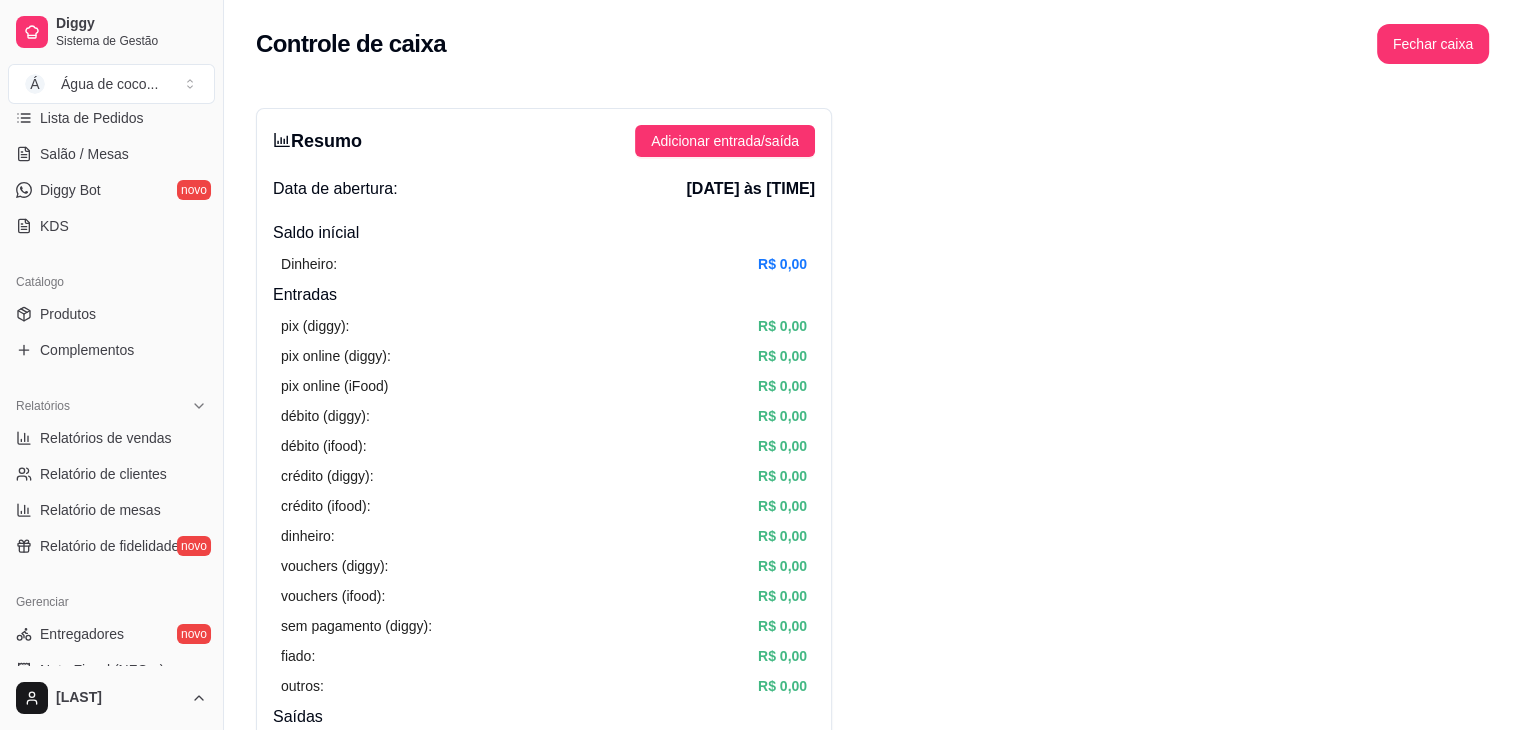 scroll, scrollTop: 288, scrollLeft: 0, axis: vertical 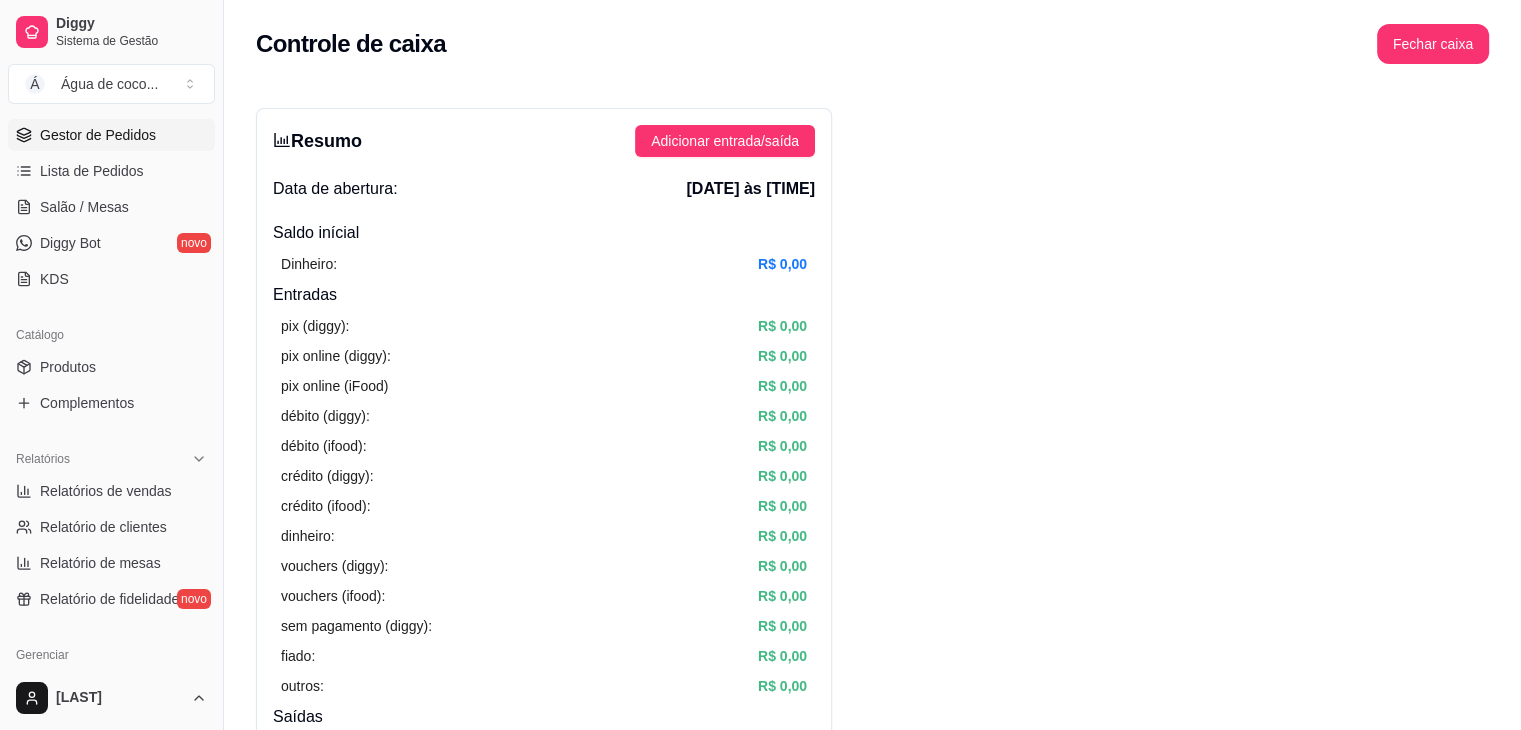 click on "Gestor de Pedidos" at bounding box center [111, 135] 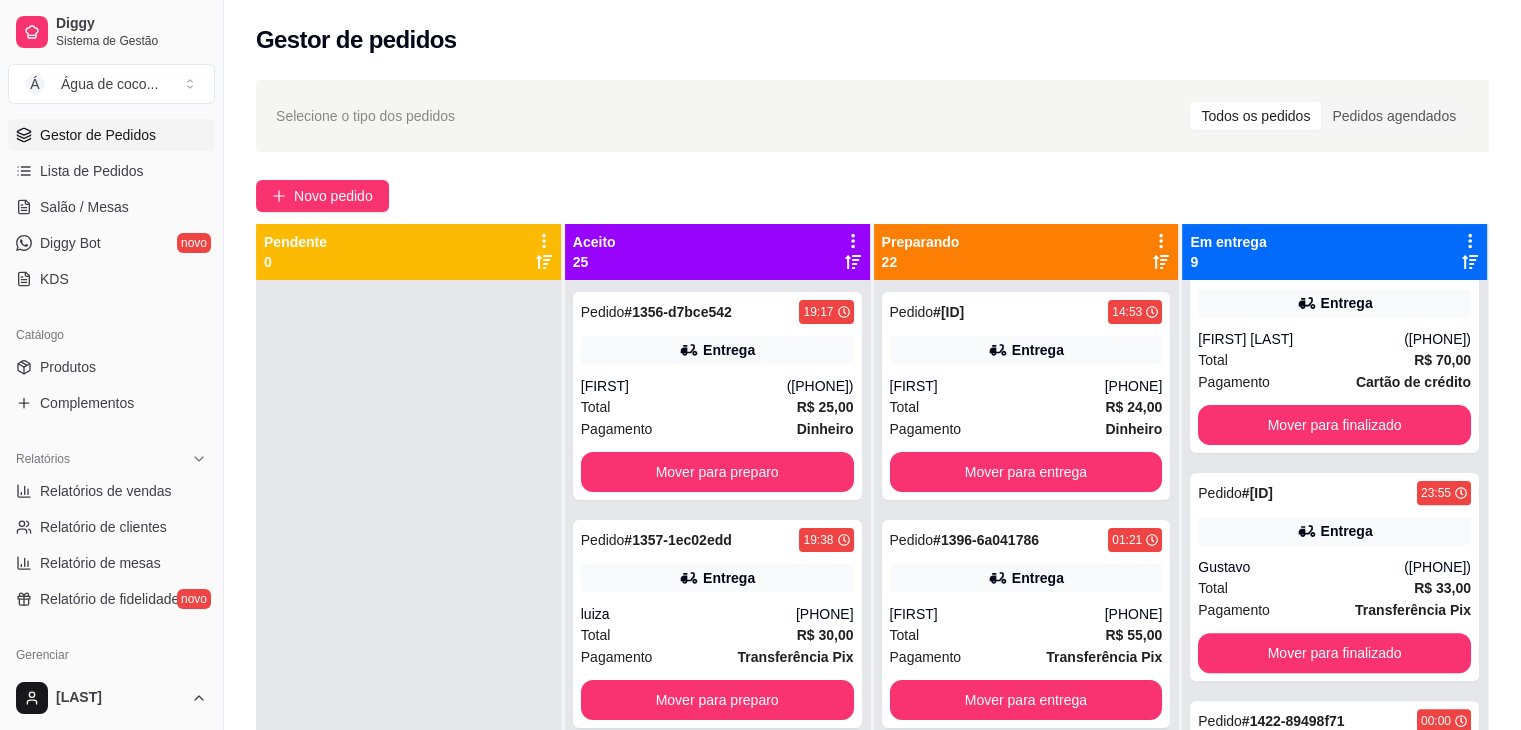scroll, scrollTop: 0, scrollLeft: 0, axis: both 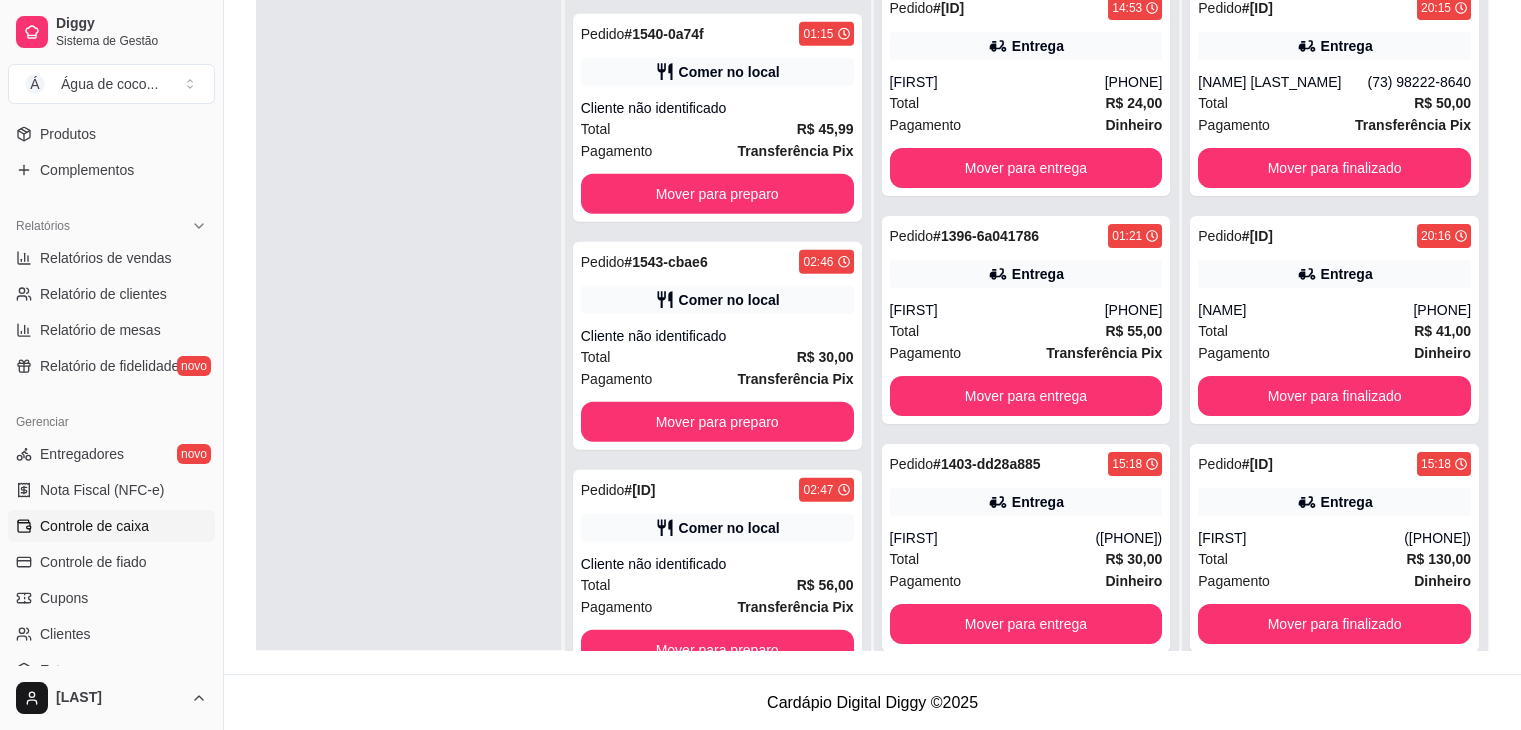 click on "Controle de caixa" at bounding box center [111, 526] 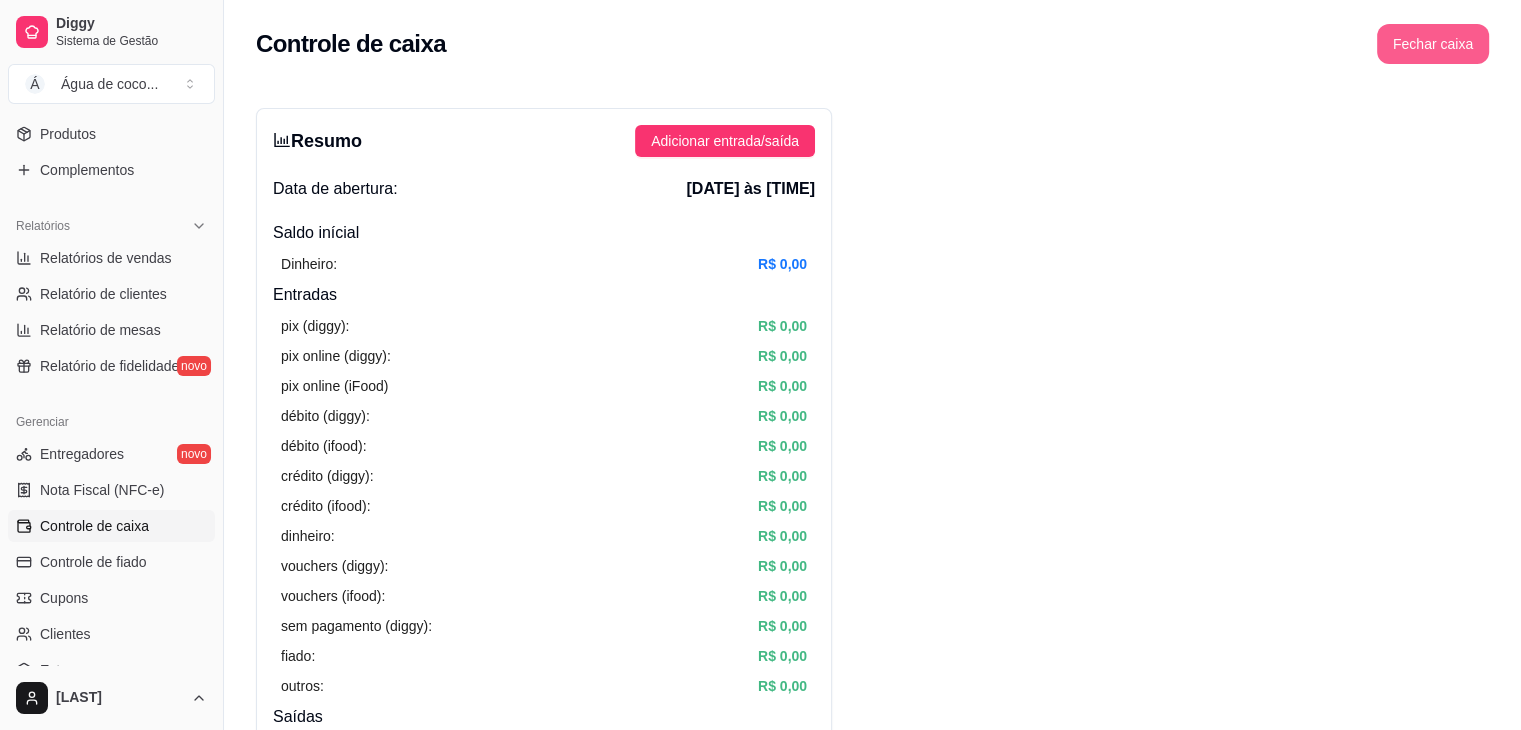 click on "Fechar caixa" at bounding box center (1433, 44) 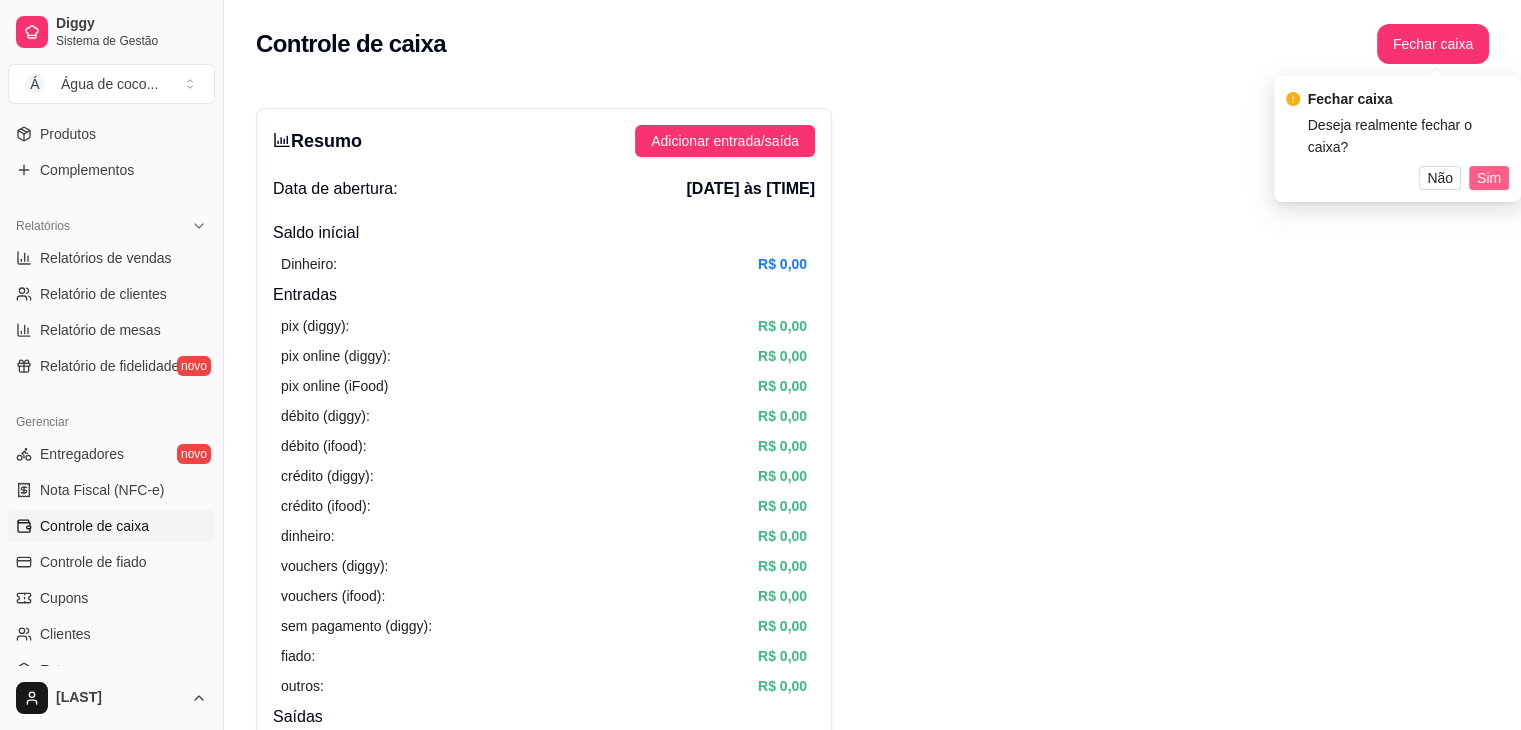 click on "Sim" at bounding box center (1489, 178) 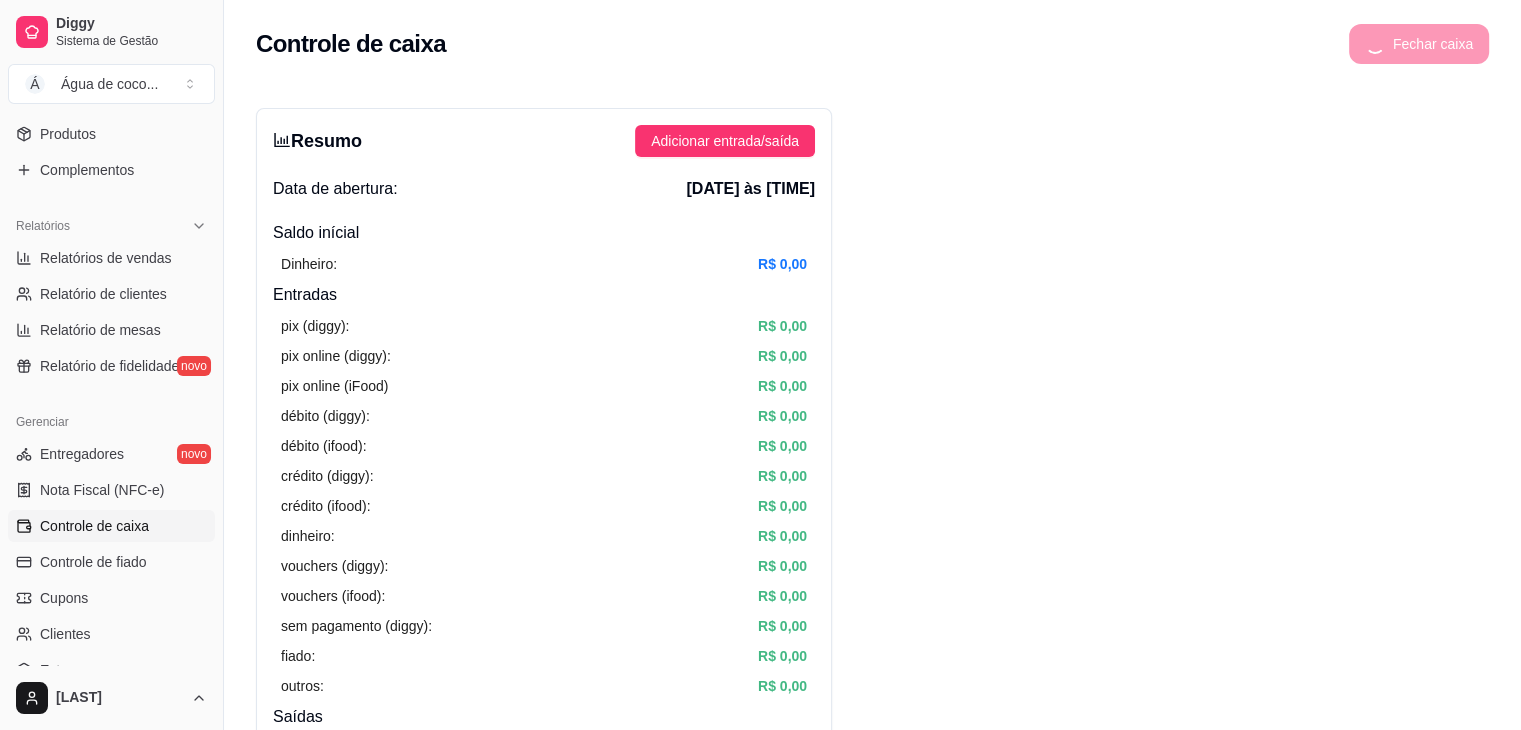 click on "Resumo Adicionar entrada/saída Data de abertura: [DATE] às [TIME] Saldo inícial Dinheiro: R$ 0,00 Entradas pix (diggy): R$ 0,00 pix online (diggy): R$ 0,00 pix online (iFood) R$ 0,00 débito (diggy): R$ 0,00 débito (ifood): R$ 0,00 crédito (diggy): R$ 0,00 crédito (ifood): R$ 0,00 dinheiro: R$ 0,00 vouchers (diggy): R$ 0,00 vouchers (ifood): R$ 0,00 sem pagamento (diggy): R$ 0,00 fiado: R$ 0,00 outros: R$ 0,00 Saídas pix (diggy): R$ 0,00 dinheiro: R$ 0,00 débito (diggy): R$ 0,00 débito (ifood): R$ 0,00 crédito (diggy): R$ 0,00 crédito (ifood): R$ 0,00 vouchers (diggy): R$ 0,00 vouchers (ifood): R$ 0,00 outros: R$ 0,00 Saldo final dinheiro em caixa: R$ 0,00 total: R$ 0,00 Todos Pix Dinheiro Crédito Débito Voucher Outros Entrada R$ 0,00 Saída R$ 0,00 Saldo R$ 0,00 Tipo de pagamento Data - Hora Entrada ou Saída Descrição Valor Descrição No data Histórico de caixa Status Aberto em Fechado em Aberto por Aberto [DATE] às [TIME] Câmara  Fechado 1 2" at bounding box center [872, 1249] 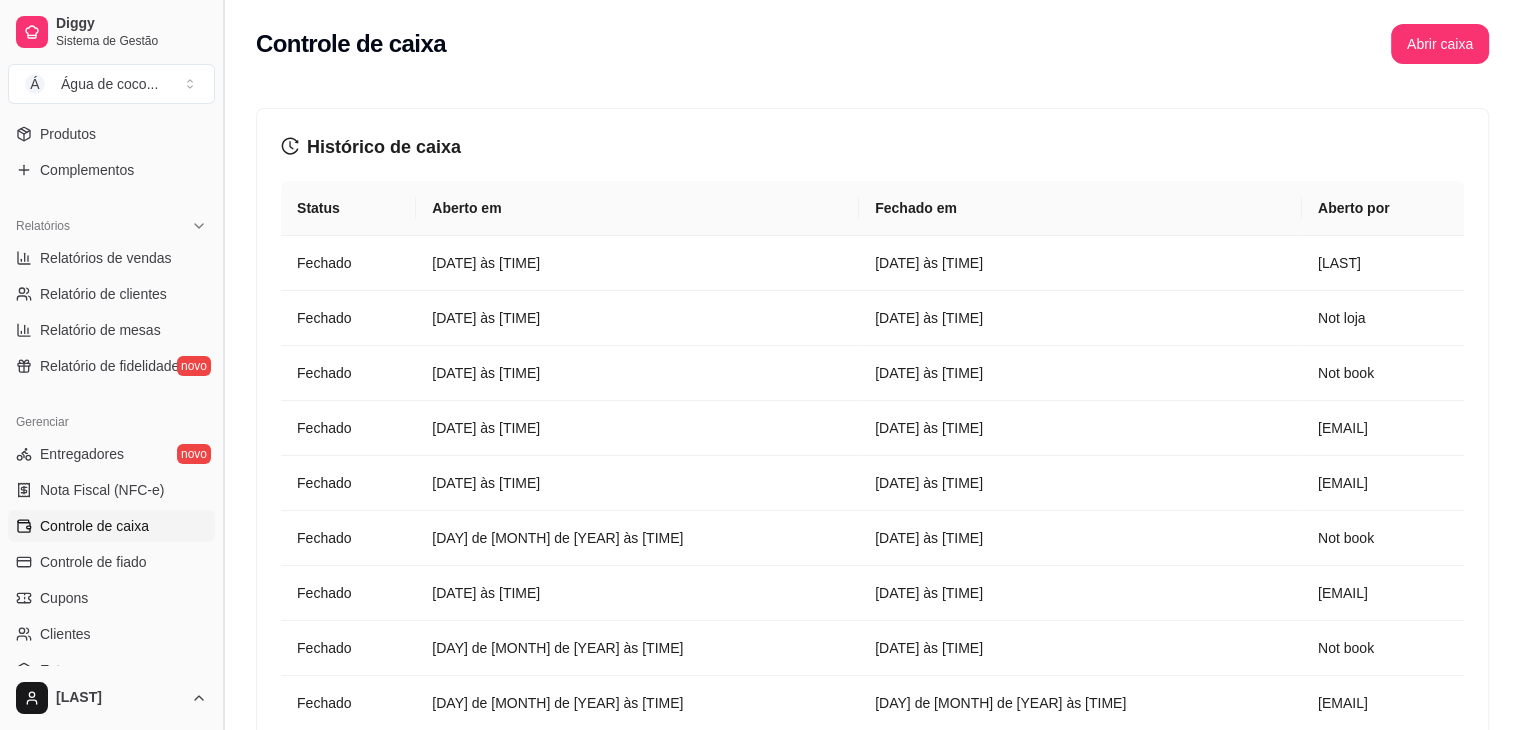 click at bounding box center [223, 365] 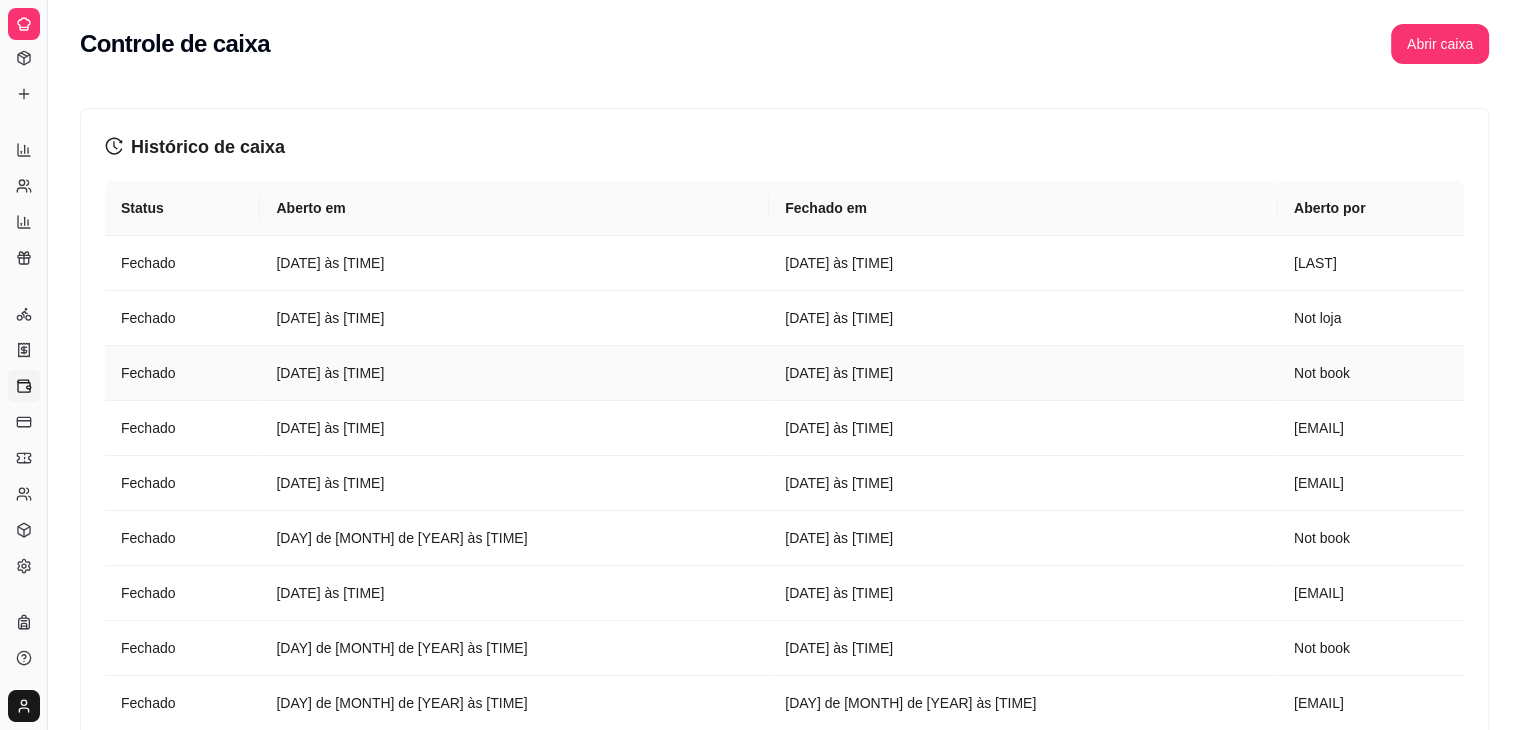 scroll, scrollTop: 306, scrollLeft: 0, axis: vertical 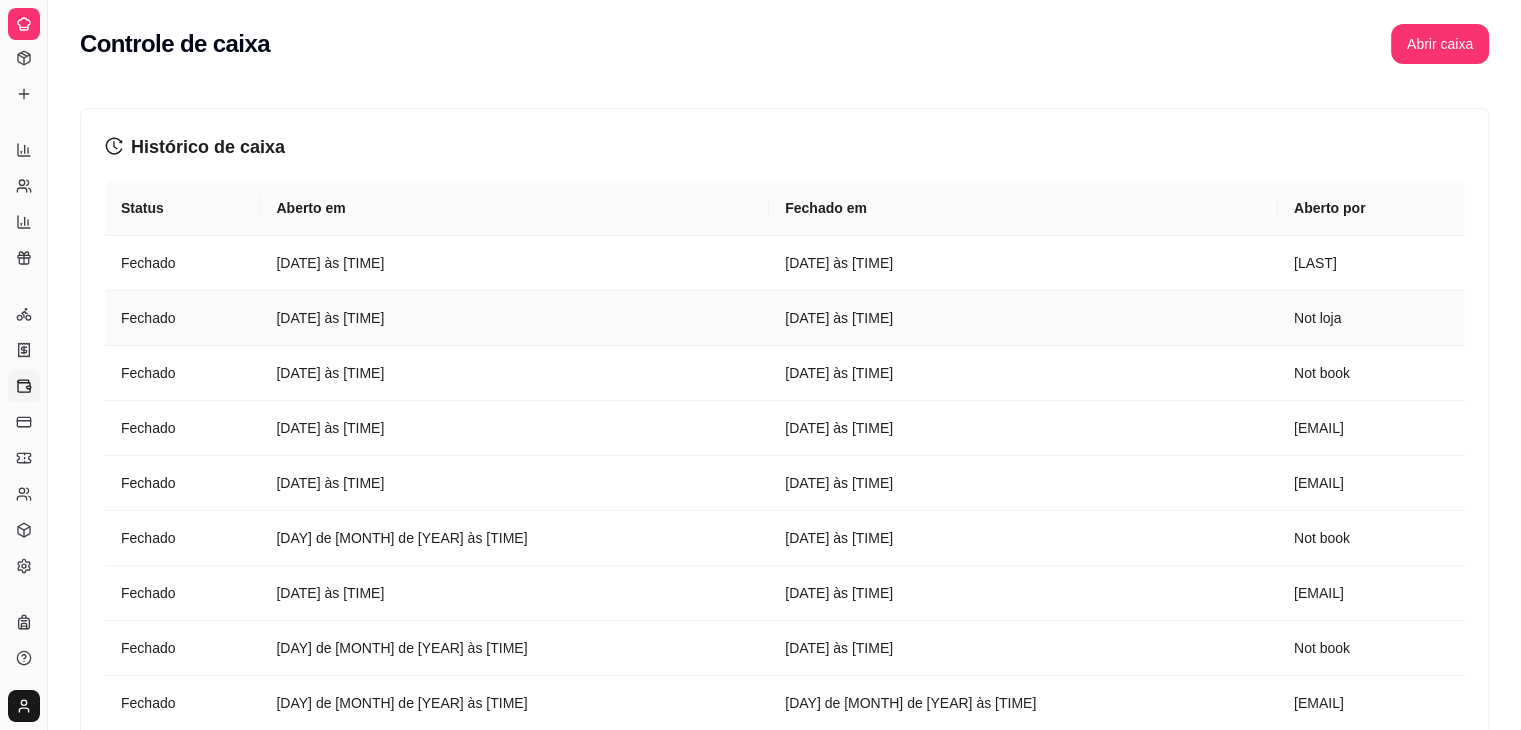 drag, startPoint x: 49, startPoint y: 296, endPoint x: 157, endPoint y: 314, distance: 109.48972 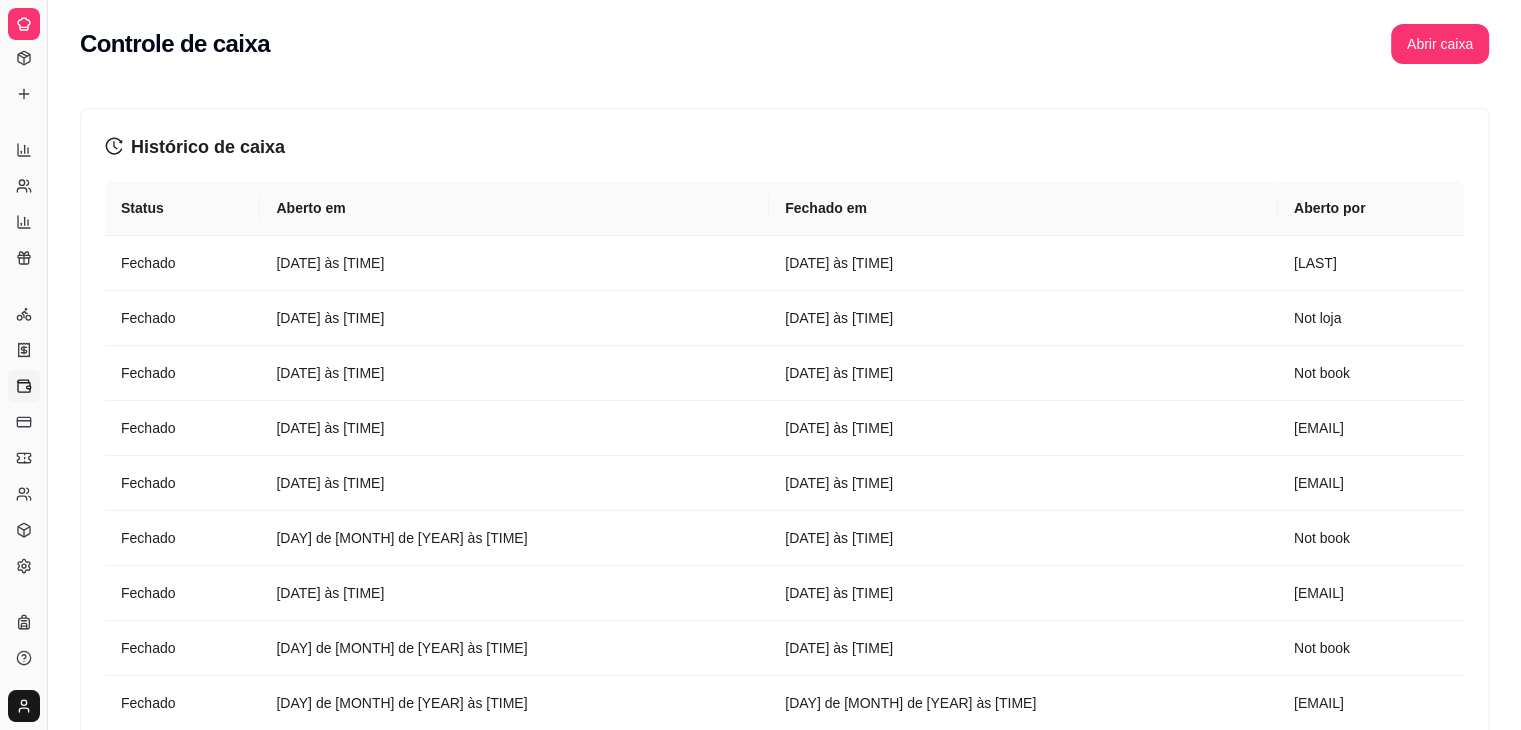 click on "Gerenciar" at bounding box center (23, 282) 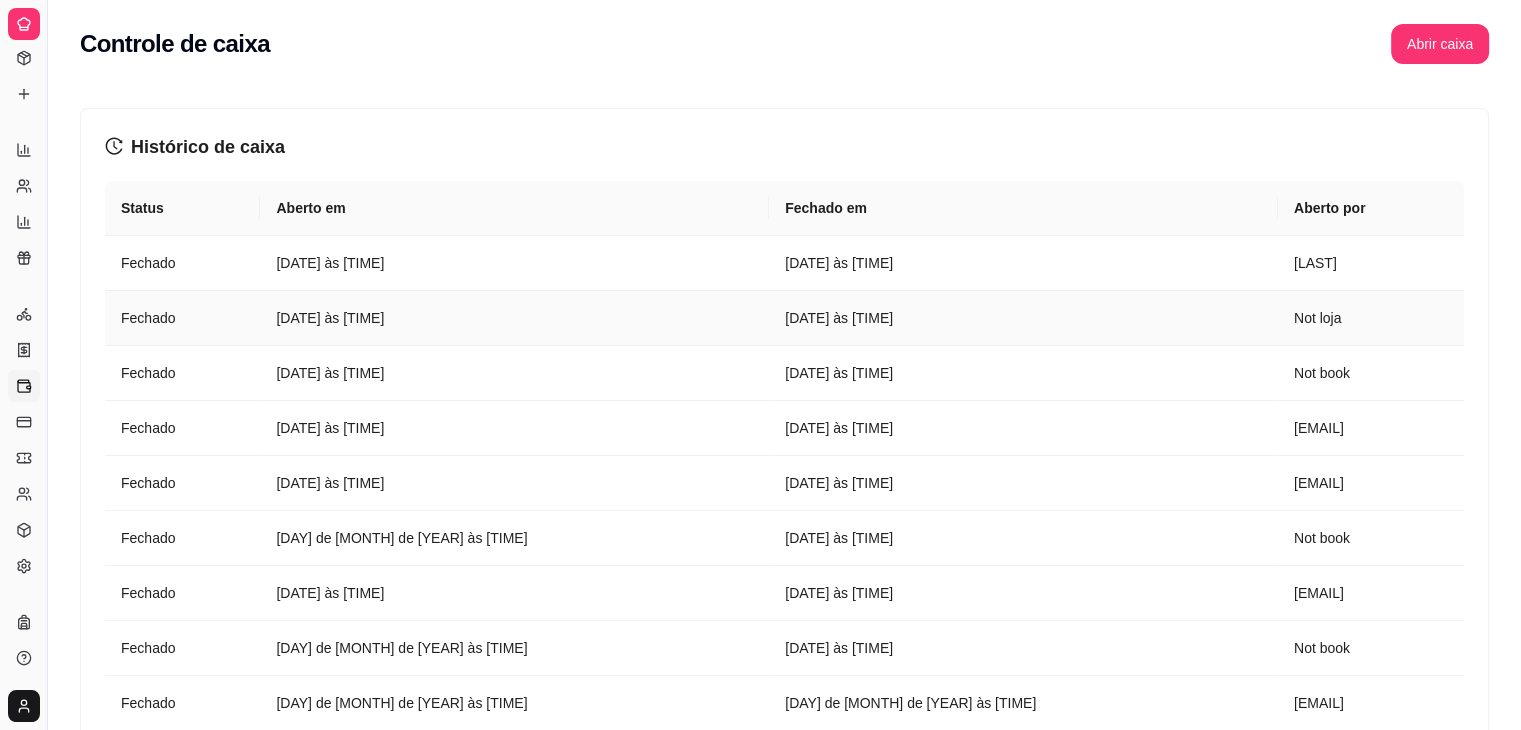 drag, startPoint x: 40, startPoint y: 292, endPoint x: 204, endPoint y: 304, distance: 164.43843 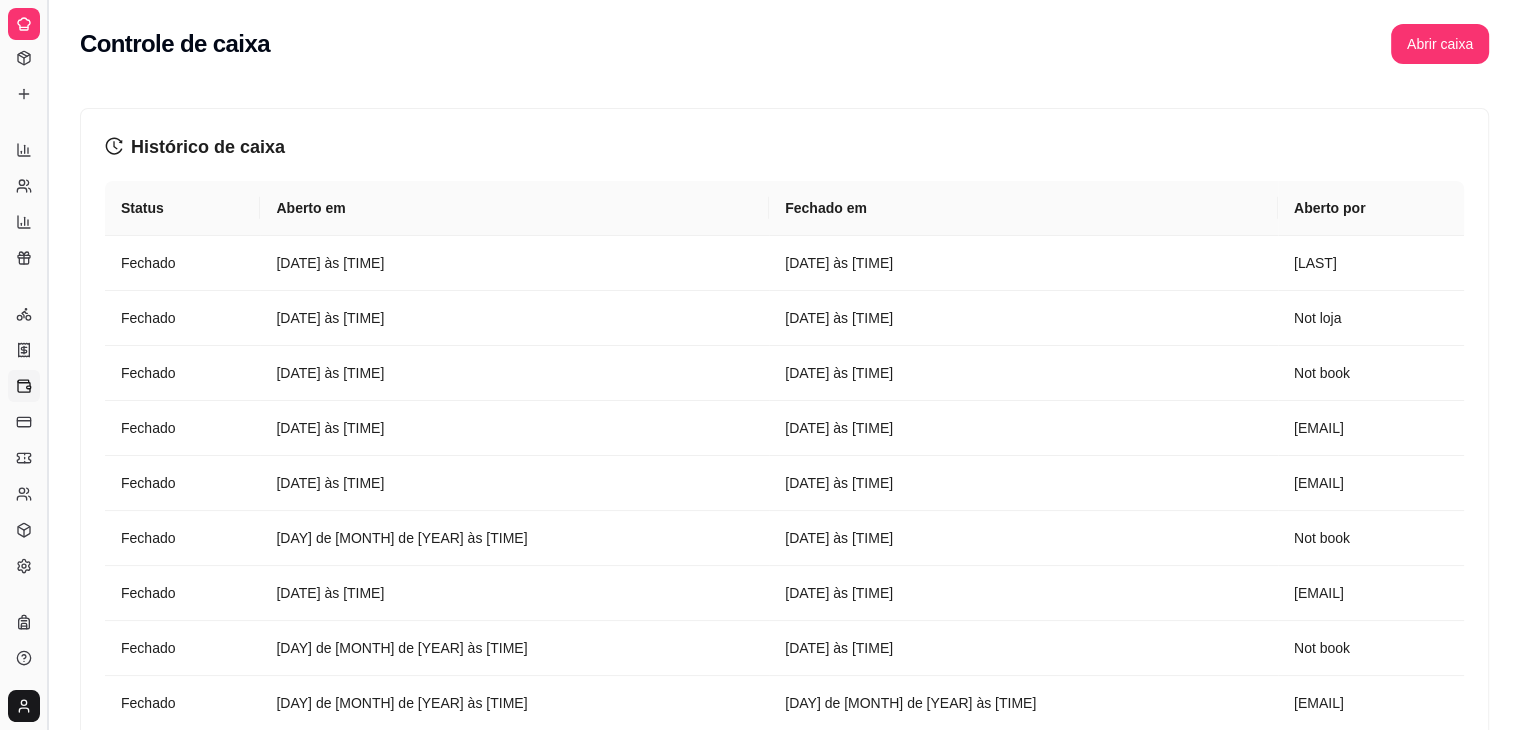click at bounding box center (47, 365) 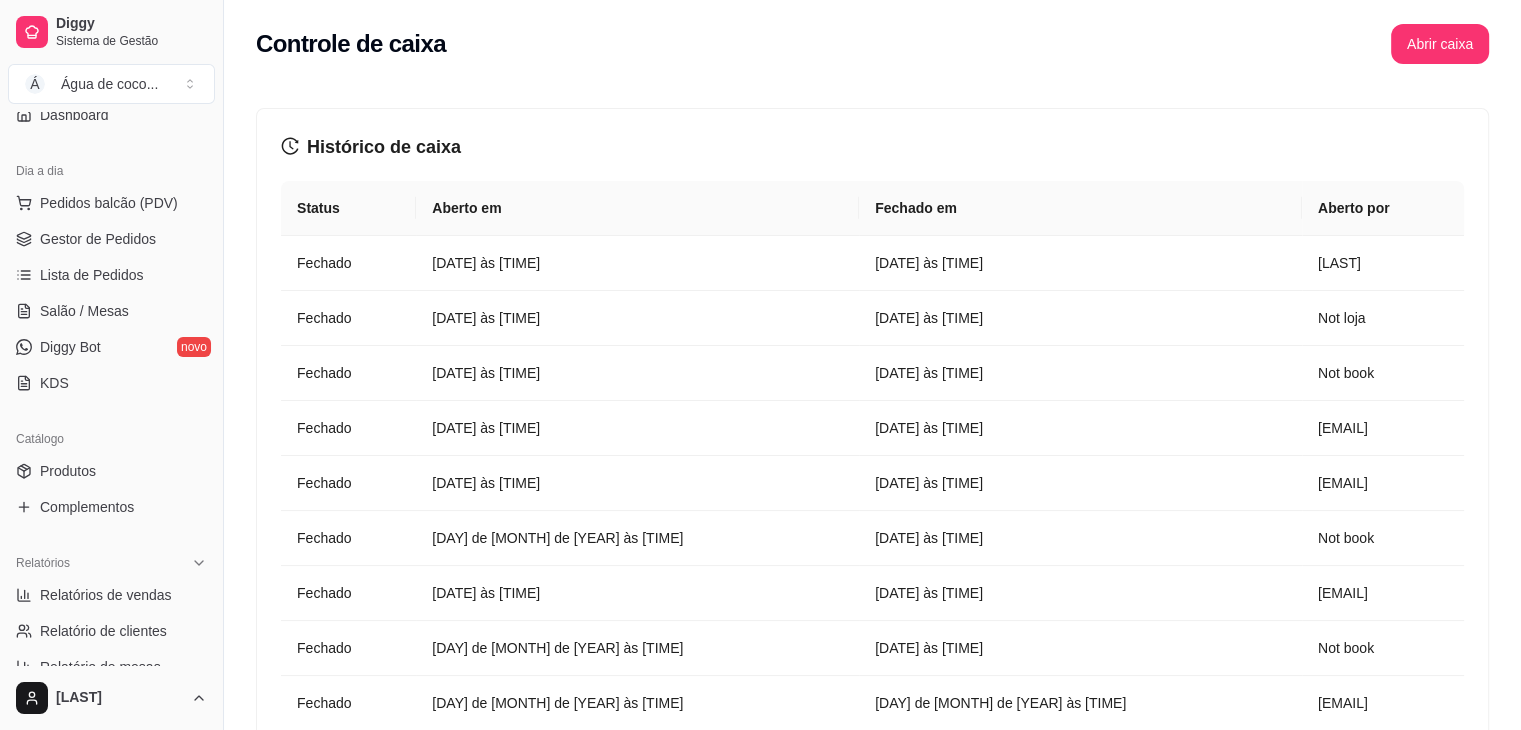 scroll, scrollTop: 173, scrollLeft: 0, axis: vertical 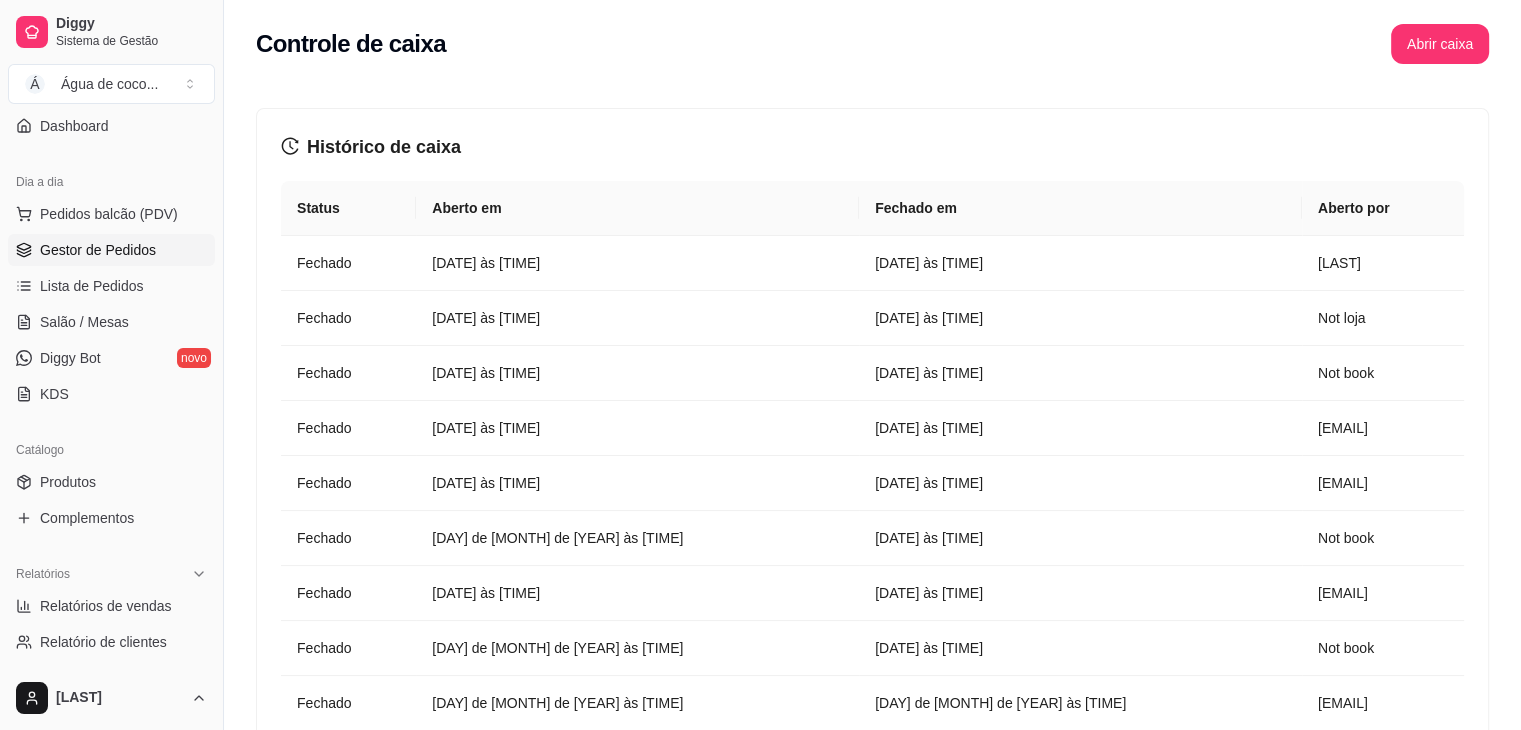 click on "Gestor de Pedidos" at bounding box center [111, 250] 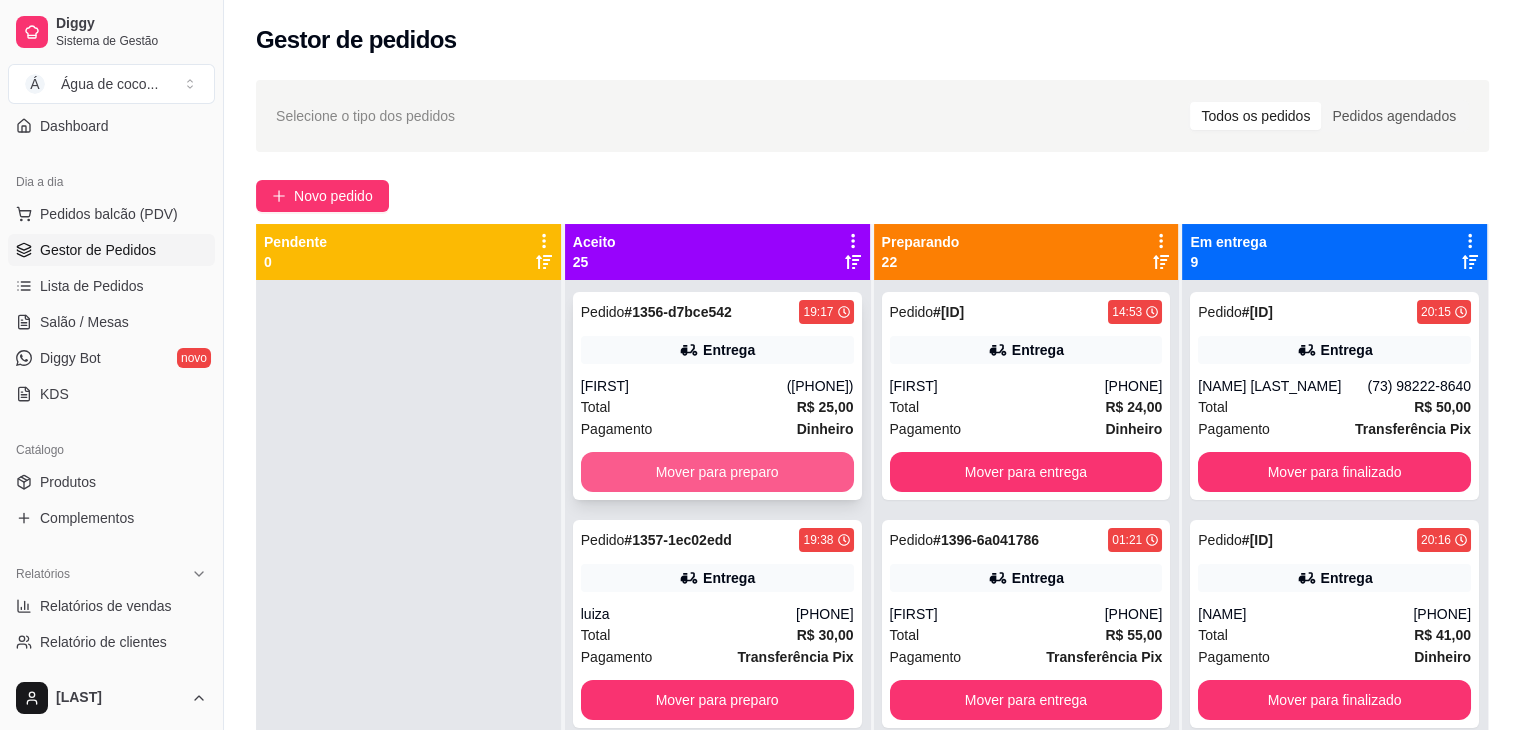 click on "Mover para preparo" at bounding box center (717, 472) 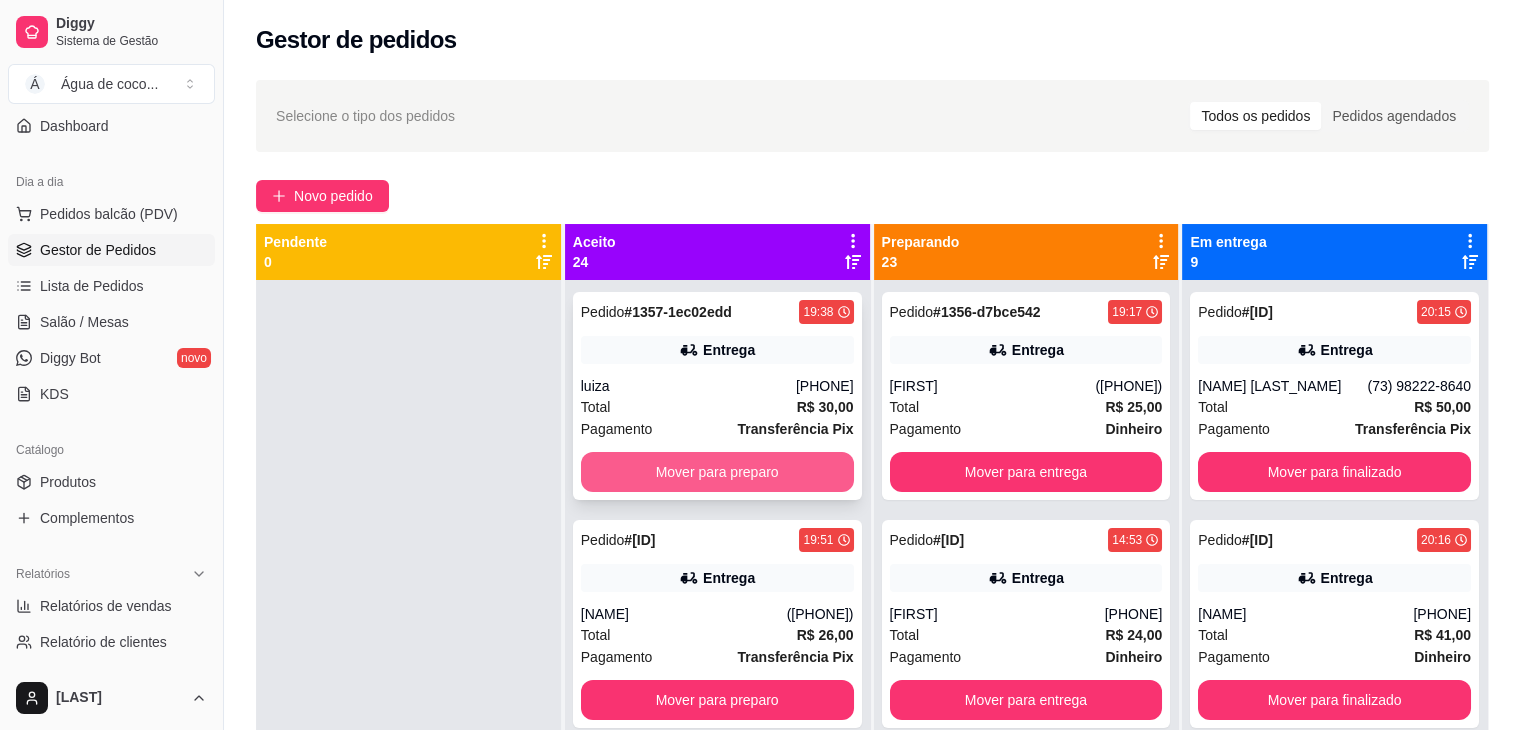 click on "Mover para preparo" at bounding box center [717, 472] 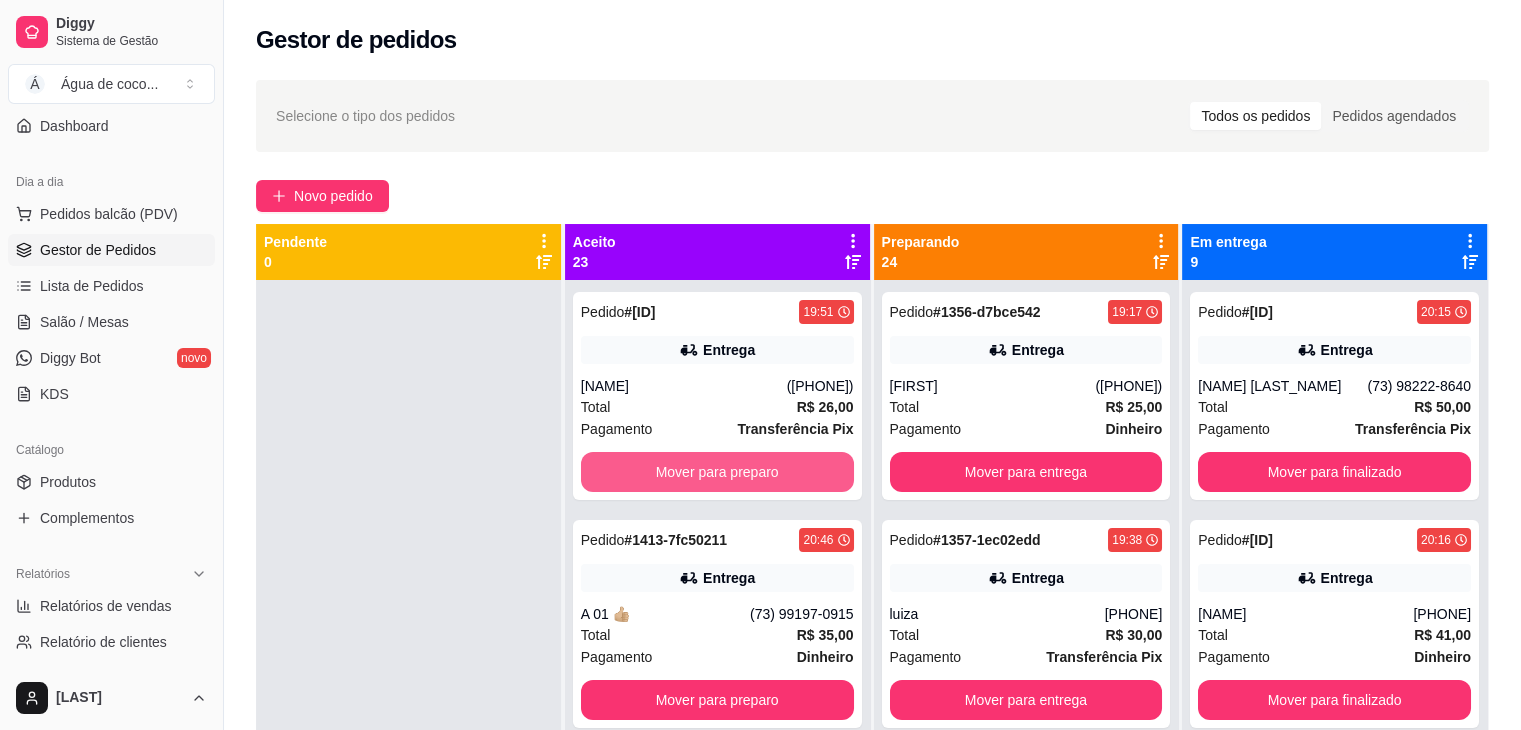 click on "Mover para preparo" at bounding box center [717, 472] 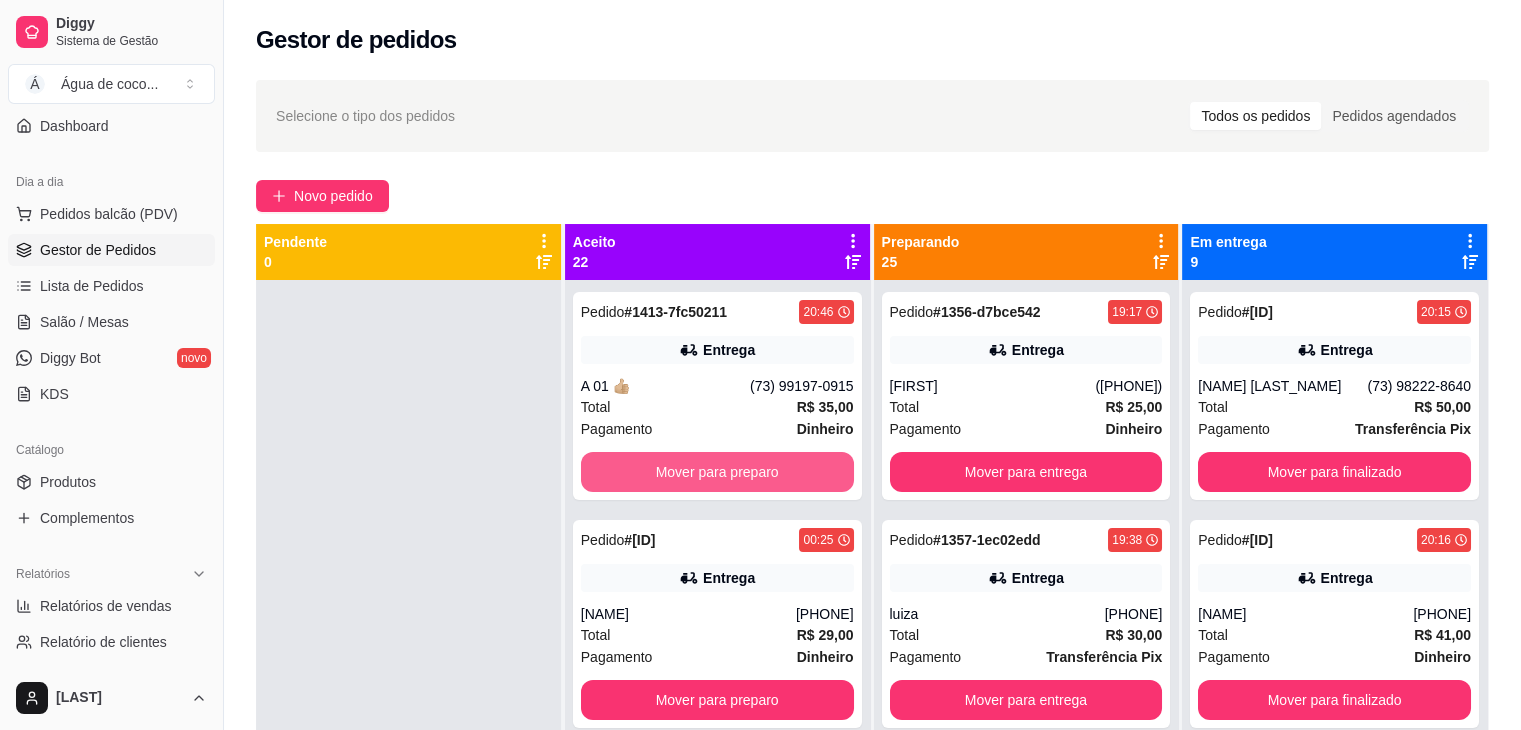 click on "Mover para preparo" at bounding box center (717, 472) 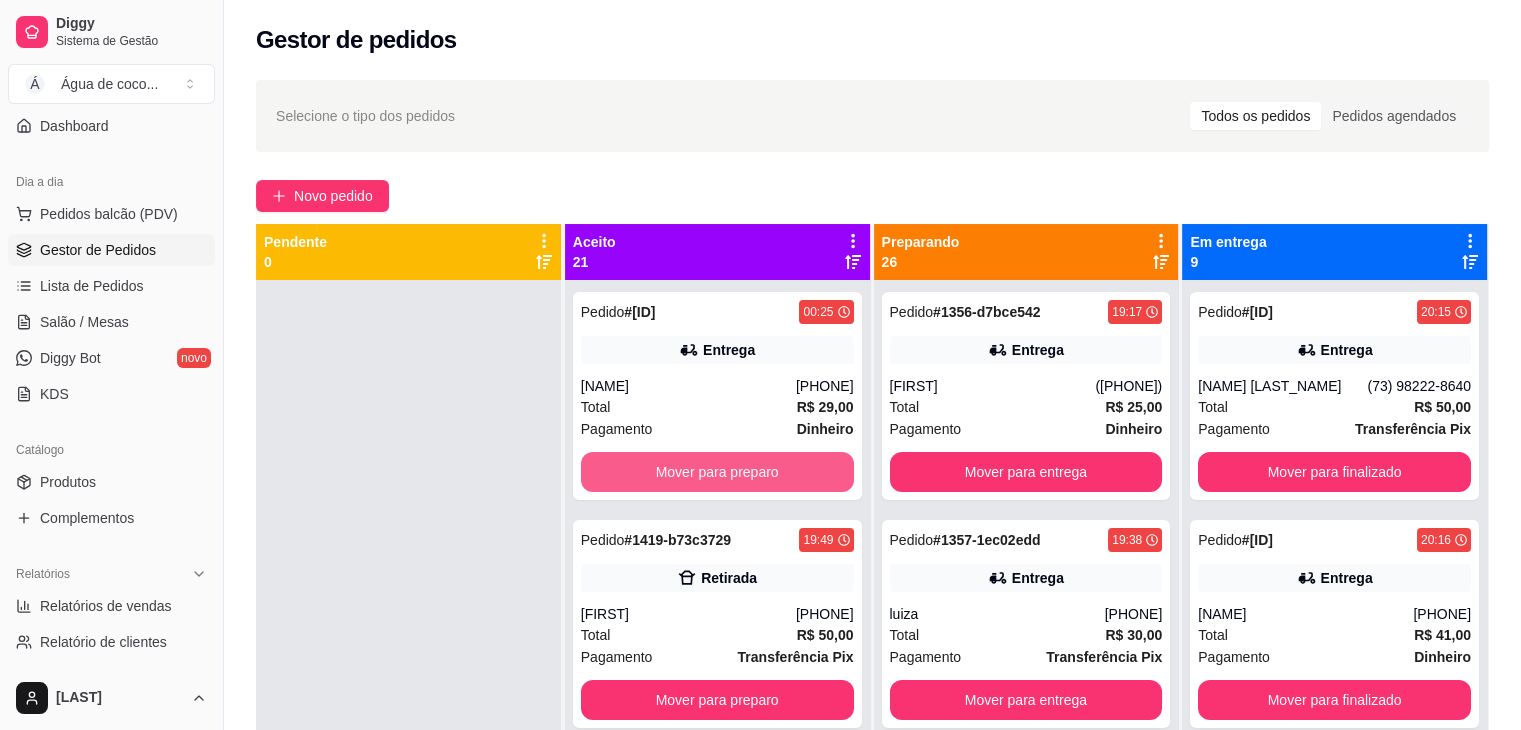 click on "Mover para preparo" at bounding box center [717, 472] 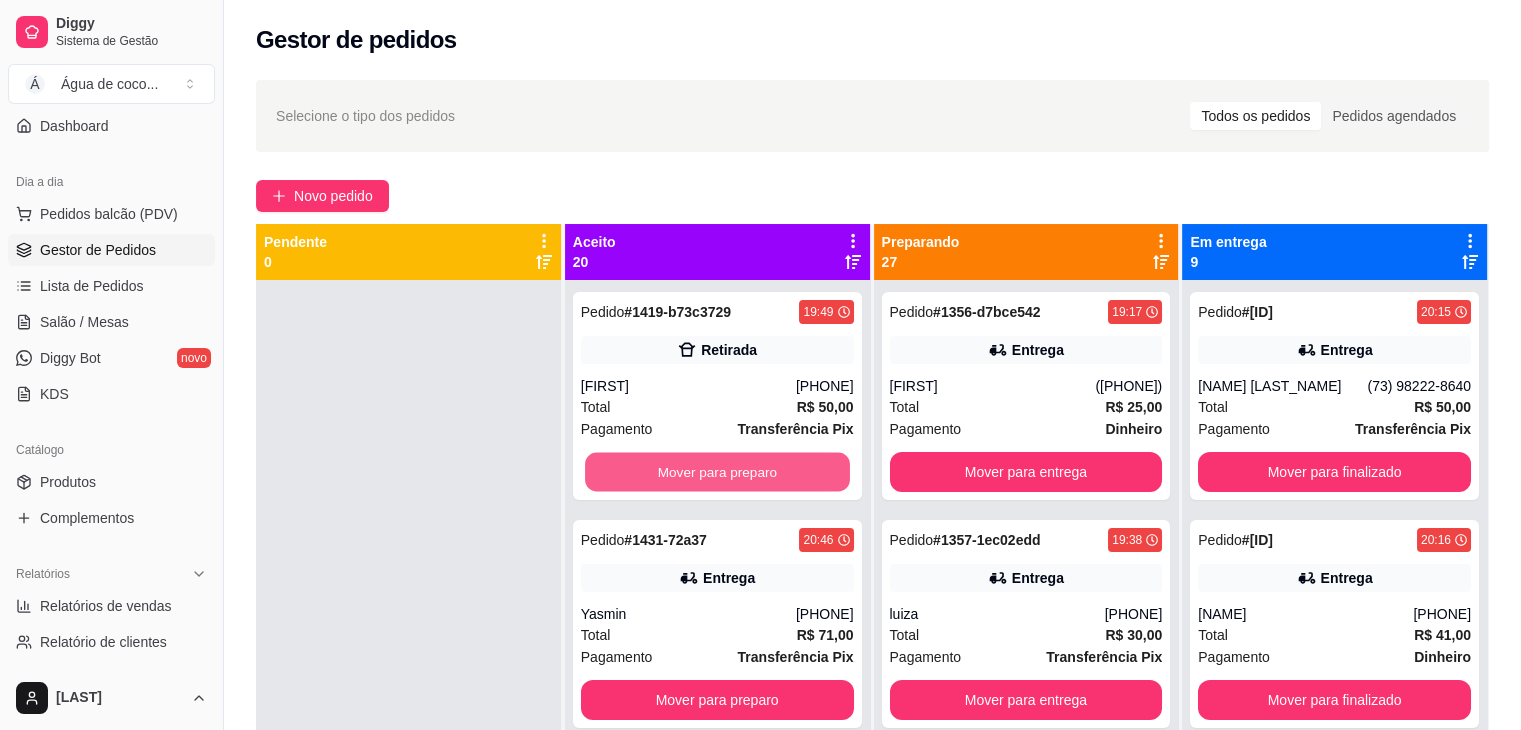 click on "Mover para preparo" at bounding box center (717, 472) 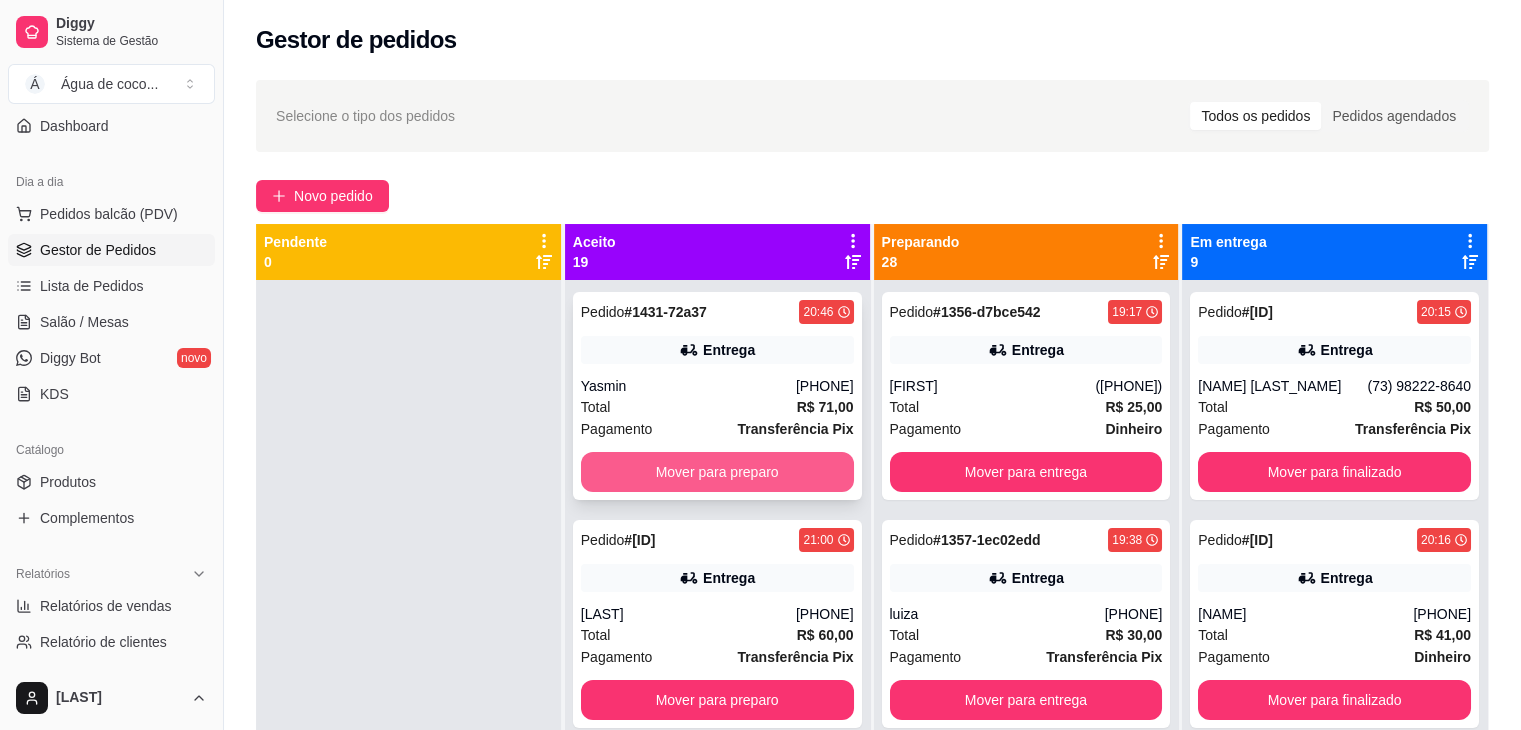 click on "Mover para preparo" at bounding box center (717, 472) 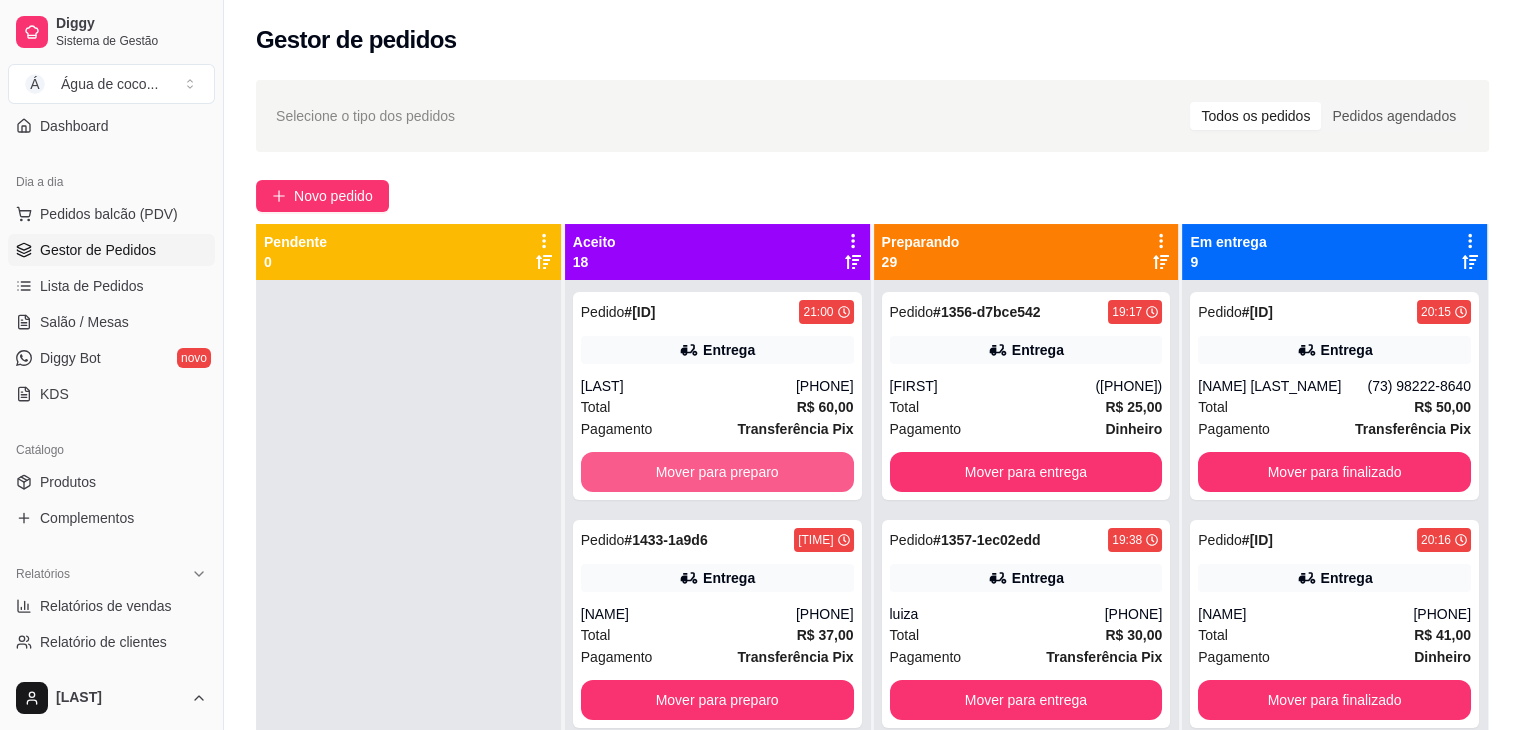 click on "Mover para preparo" at bounding box center [717, 472] 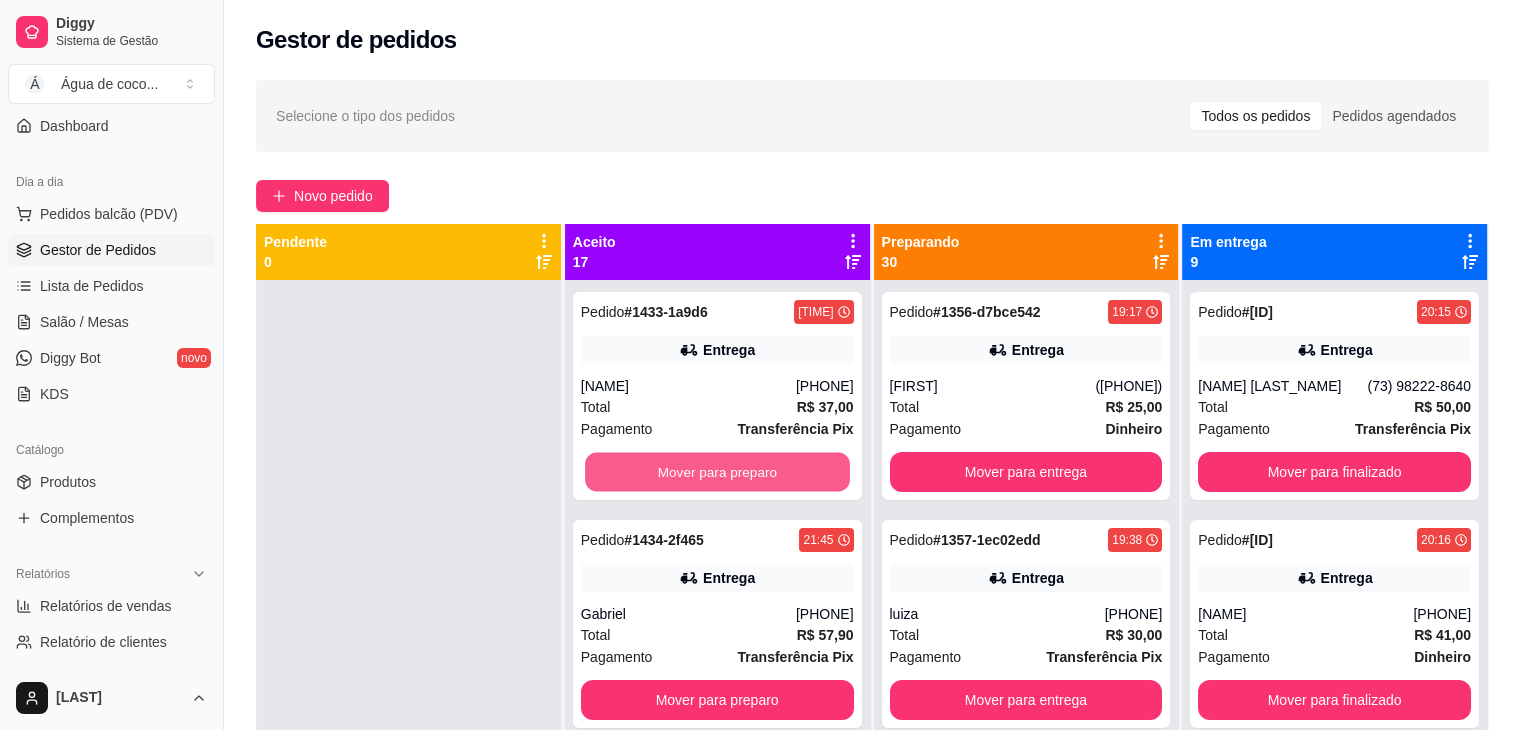 click on "Mover para preparo" at bounding box center (717, 472) 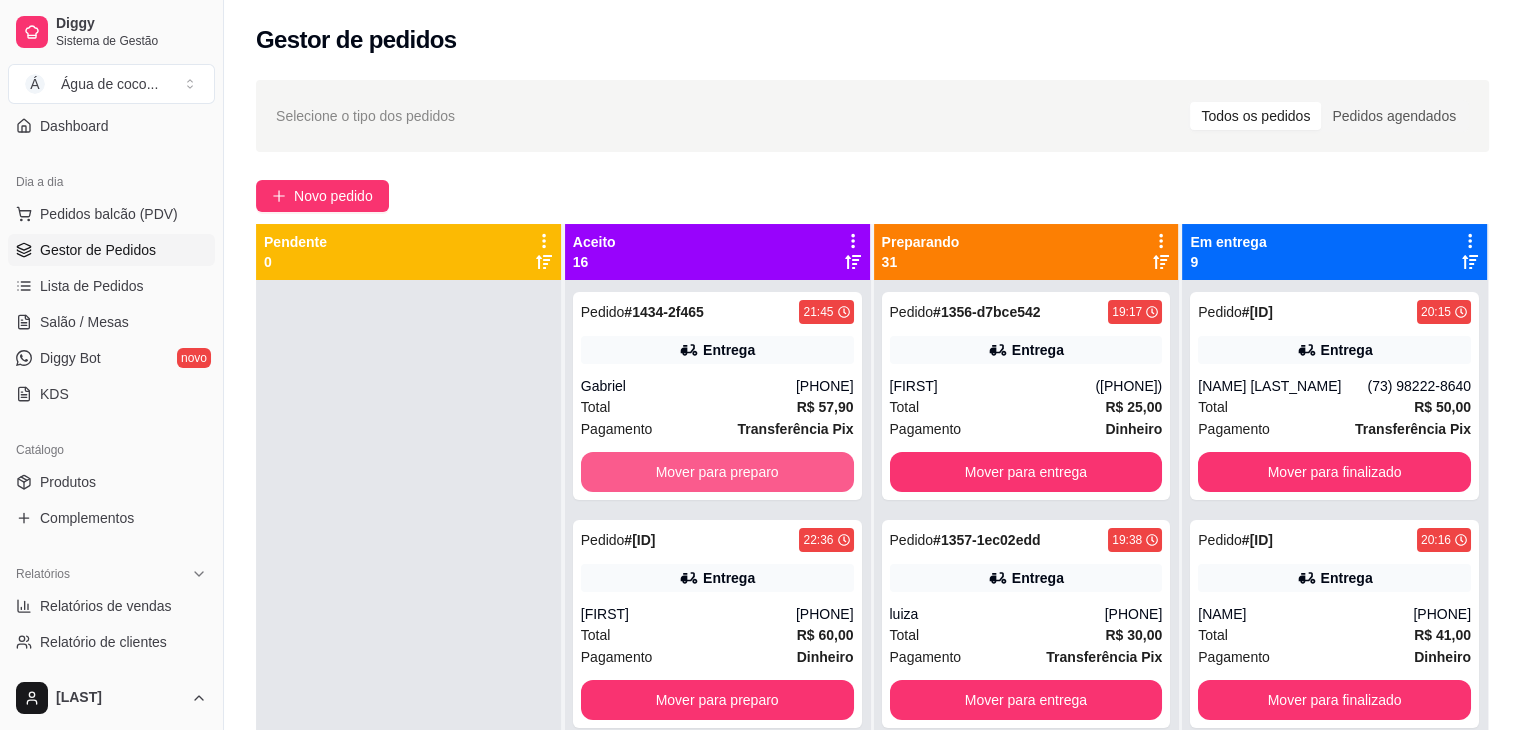 click on "Mover para preparo" at bounding box center [717, 472] 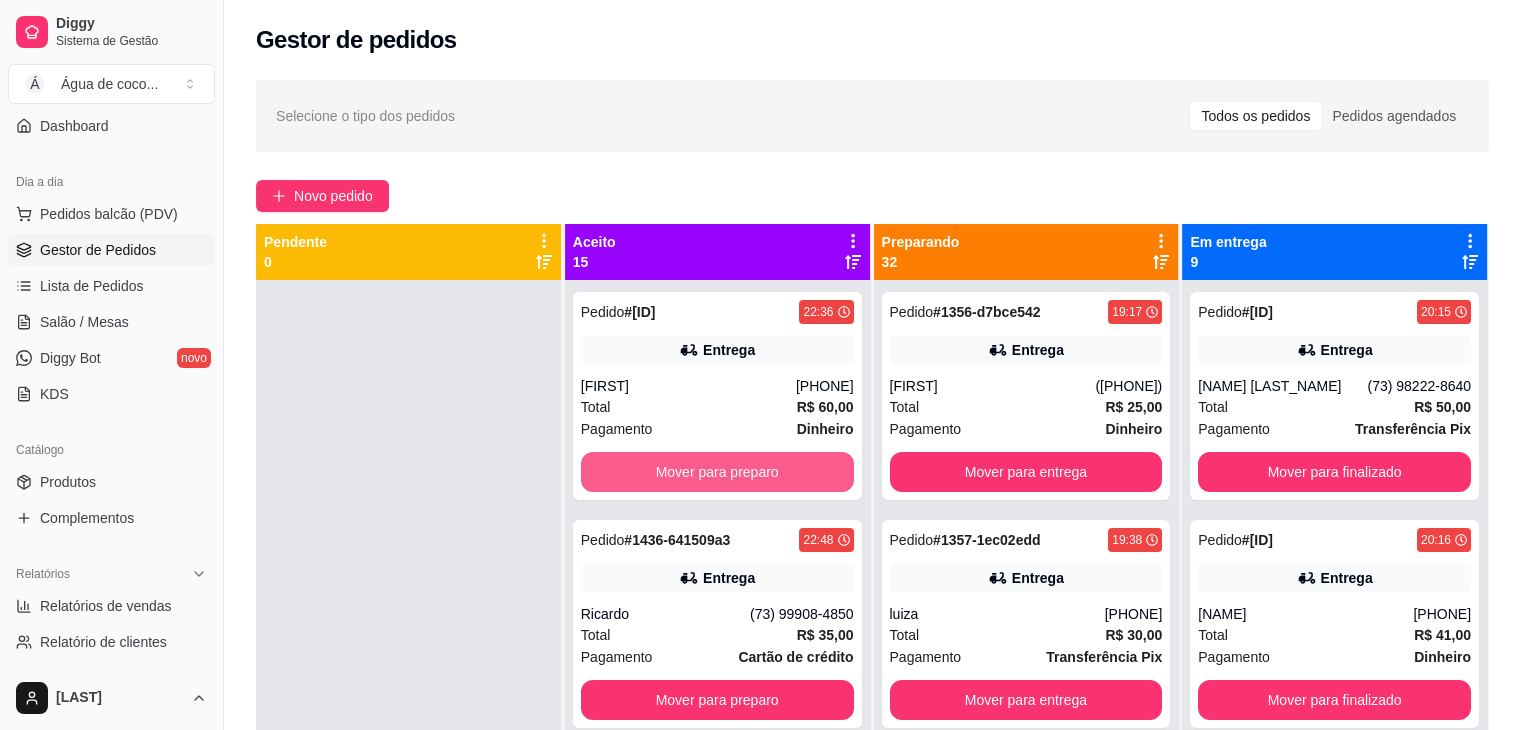 click on "Mover para preparo" at bounding box center (717, 472) 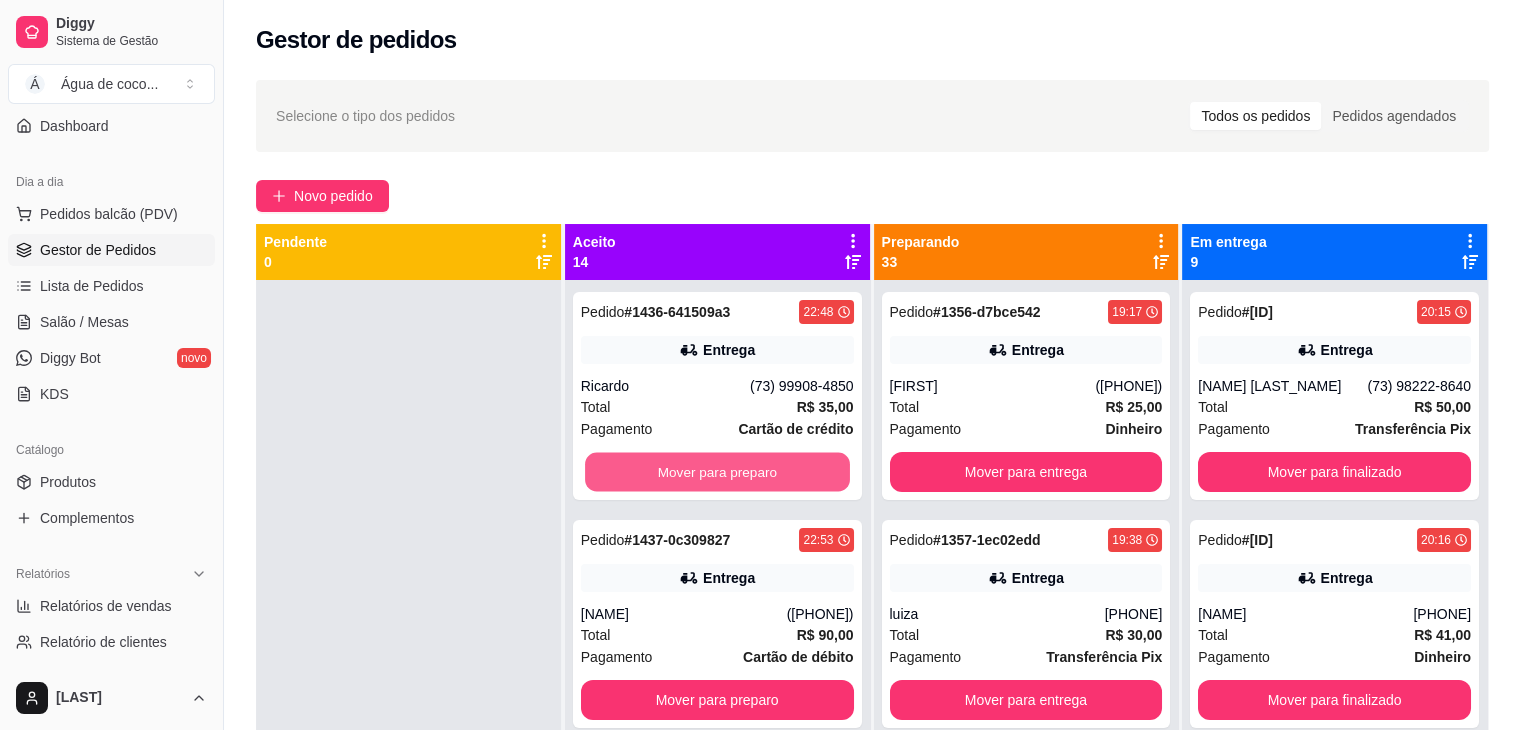 click on "Mover para preparo" at bounding box center [717, 472] 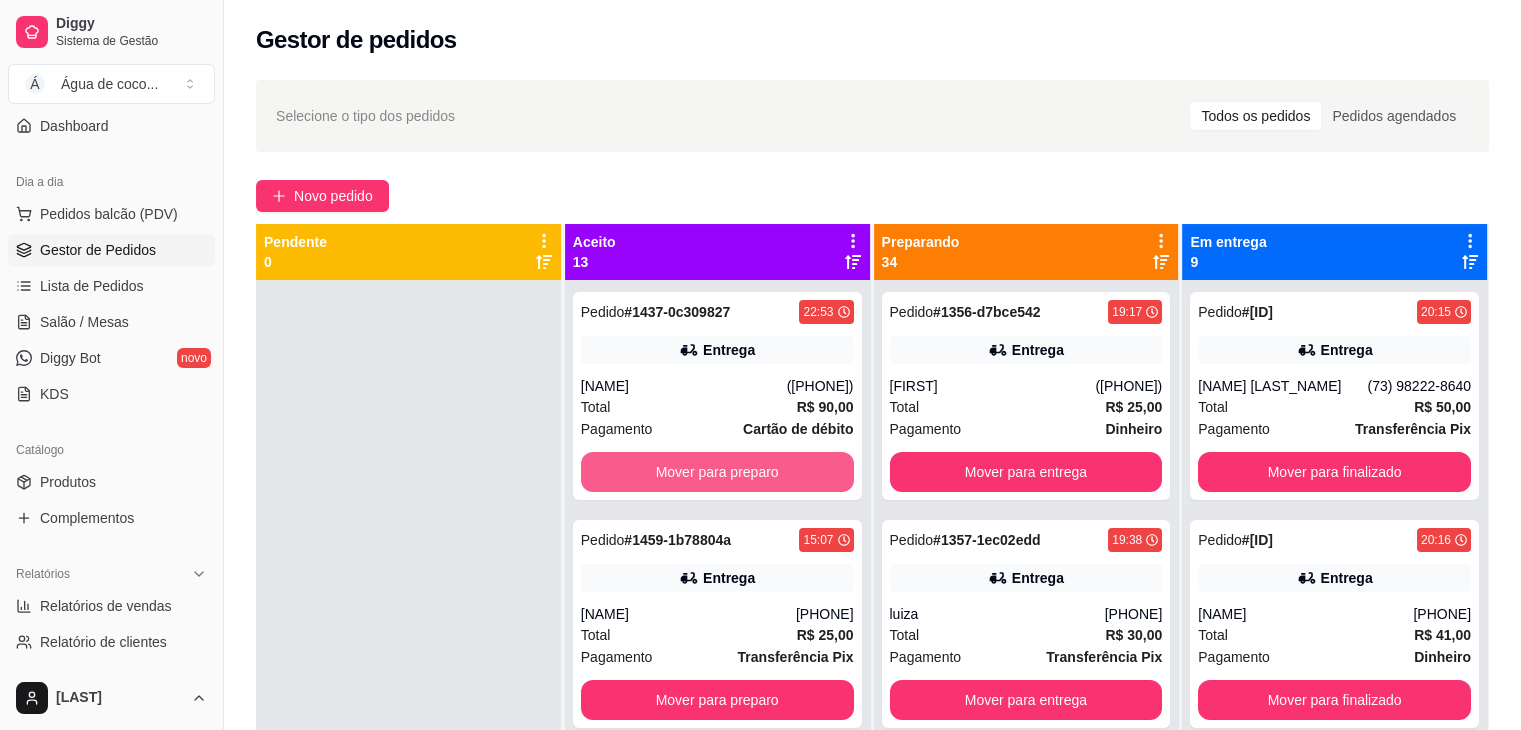 click on "Mover para preparo" at bounding box center [717, 472] 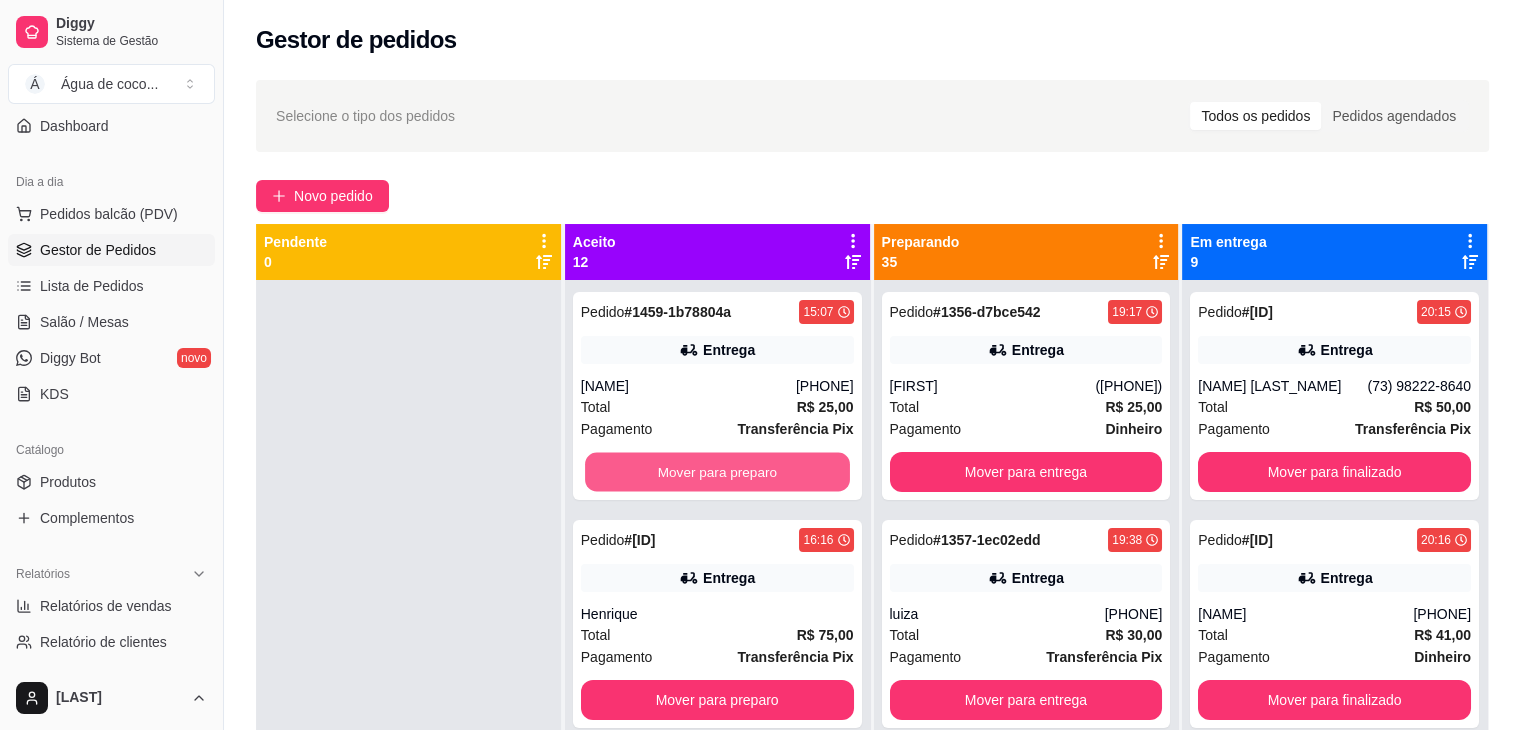 click on "Mover para preparo" at bounding box center (717, 472) 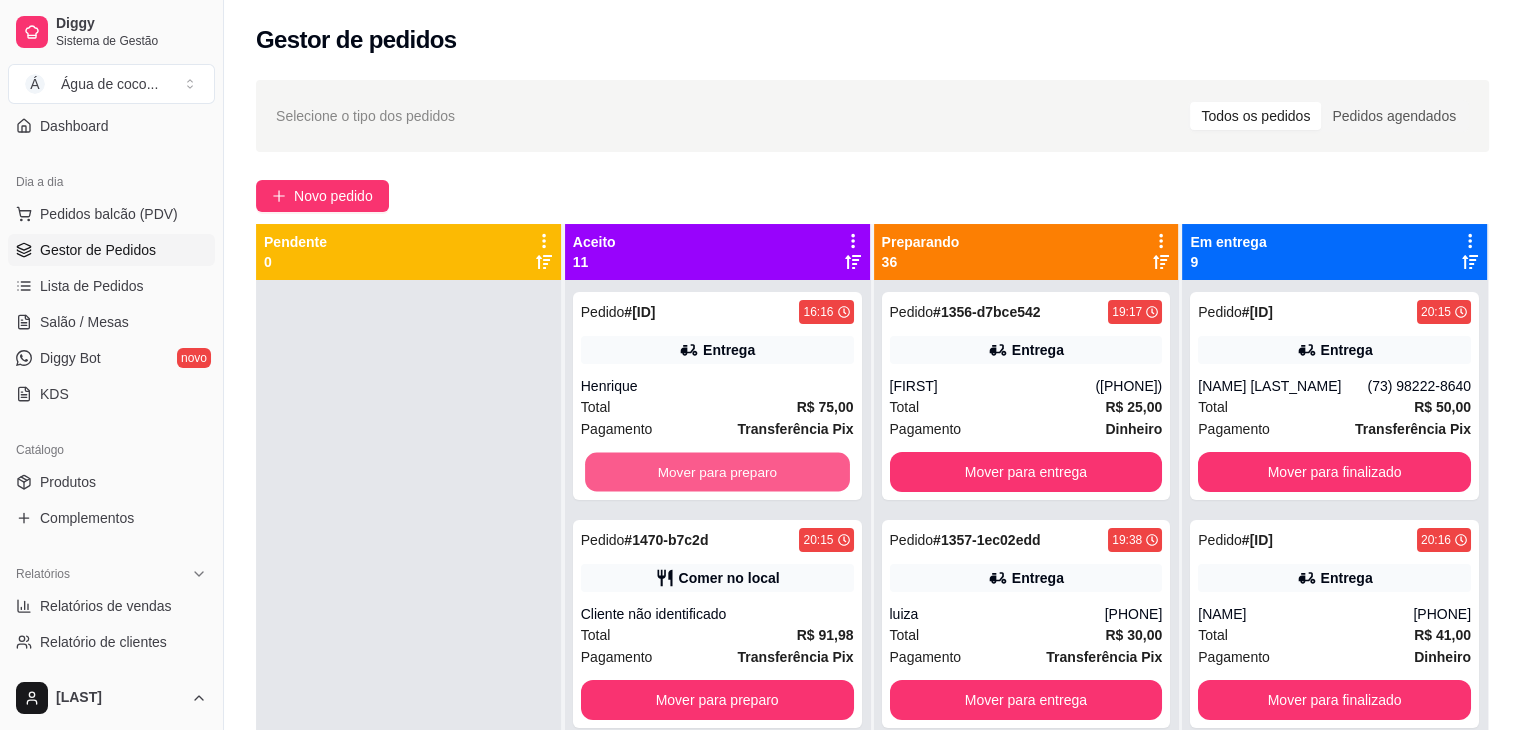 click on "Mover para preparo" at bounding box center [717, 472] 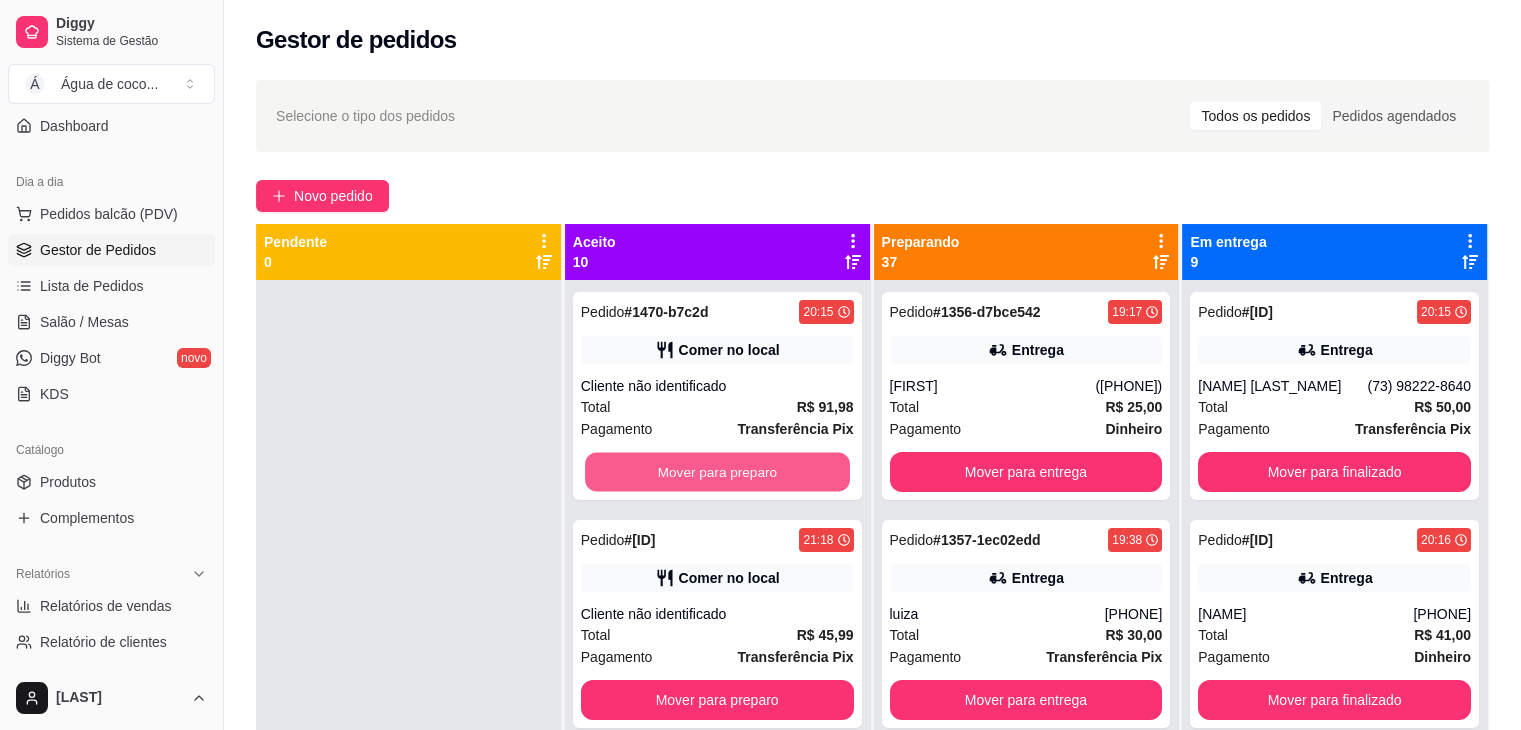 click on "Mover para preparo" at bounding box center (717, 472) 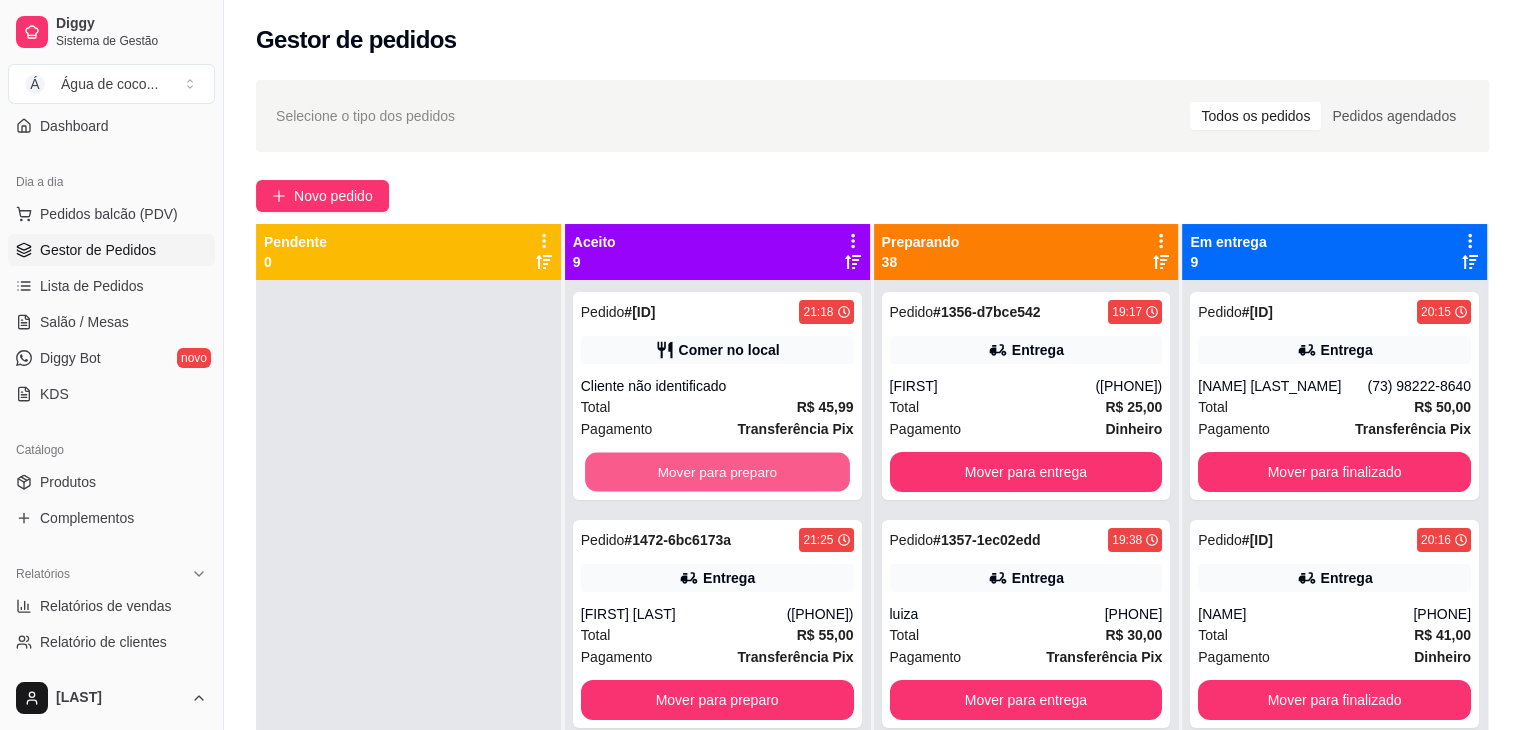 click on "Mover para preparo" at bounding box center [717, 472] 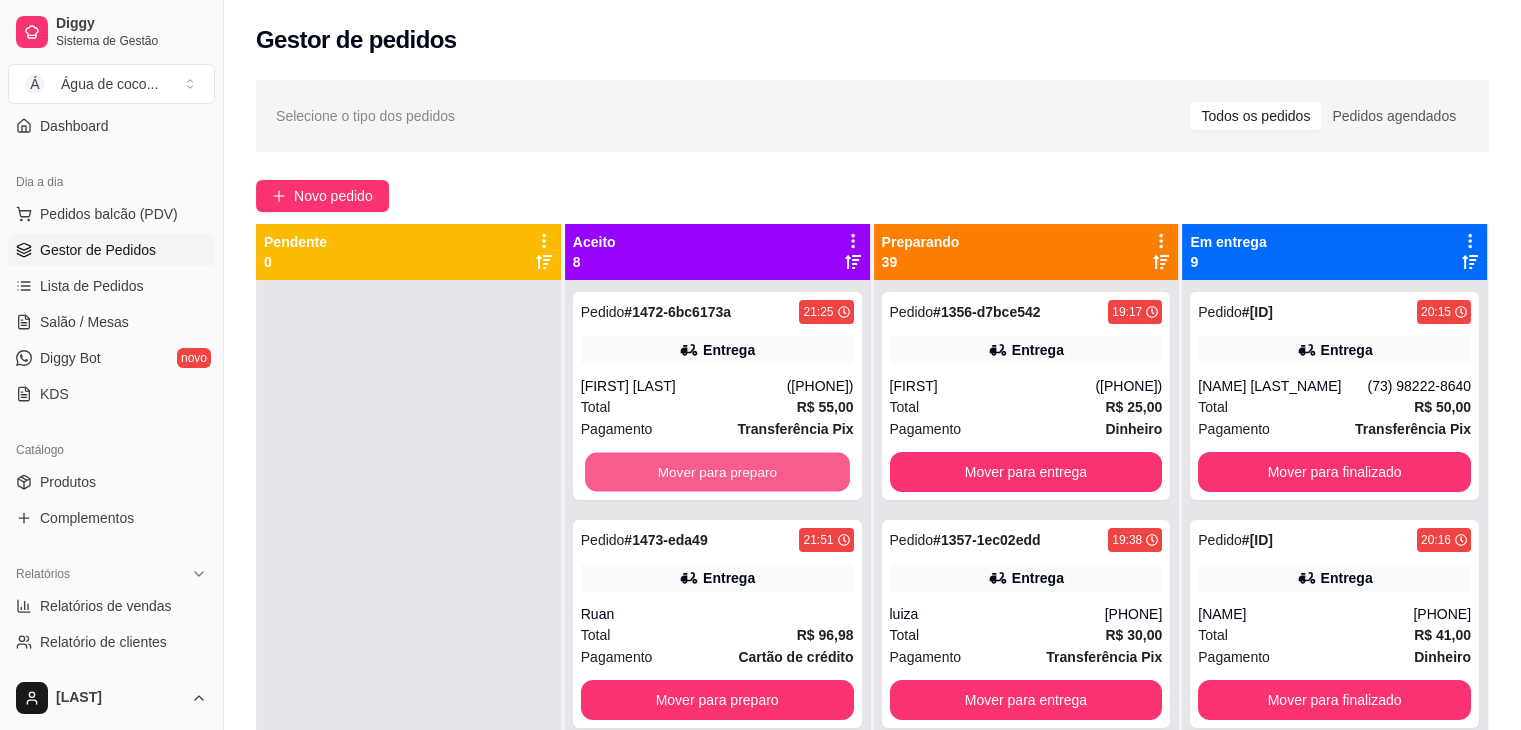 click on "Mover para preparo" at bounding box center (717, 472) 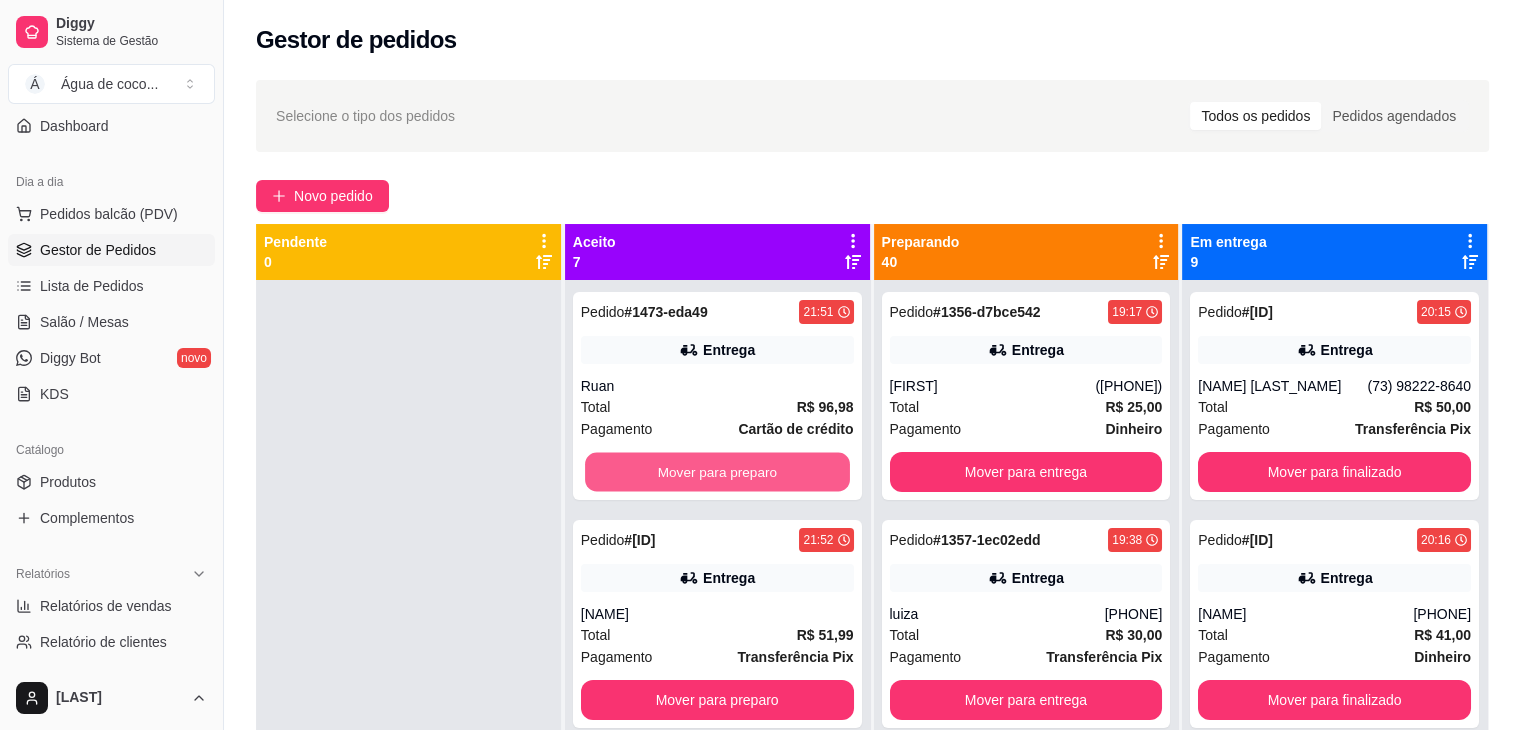 click on "Mover para preparo" at bounding box center [717, 472] 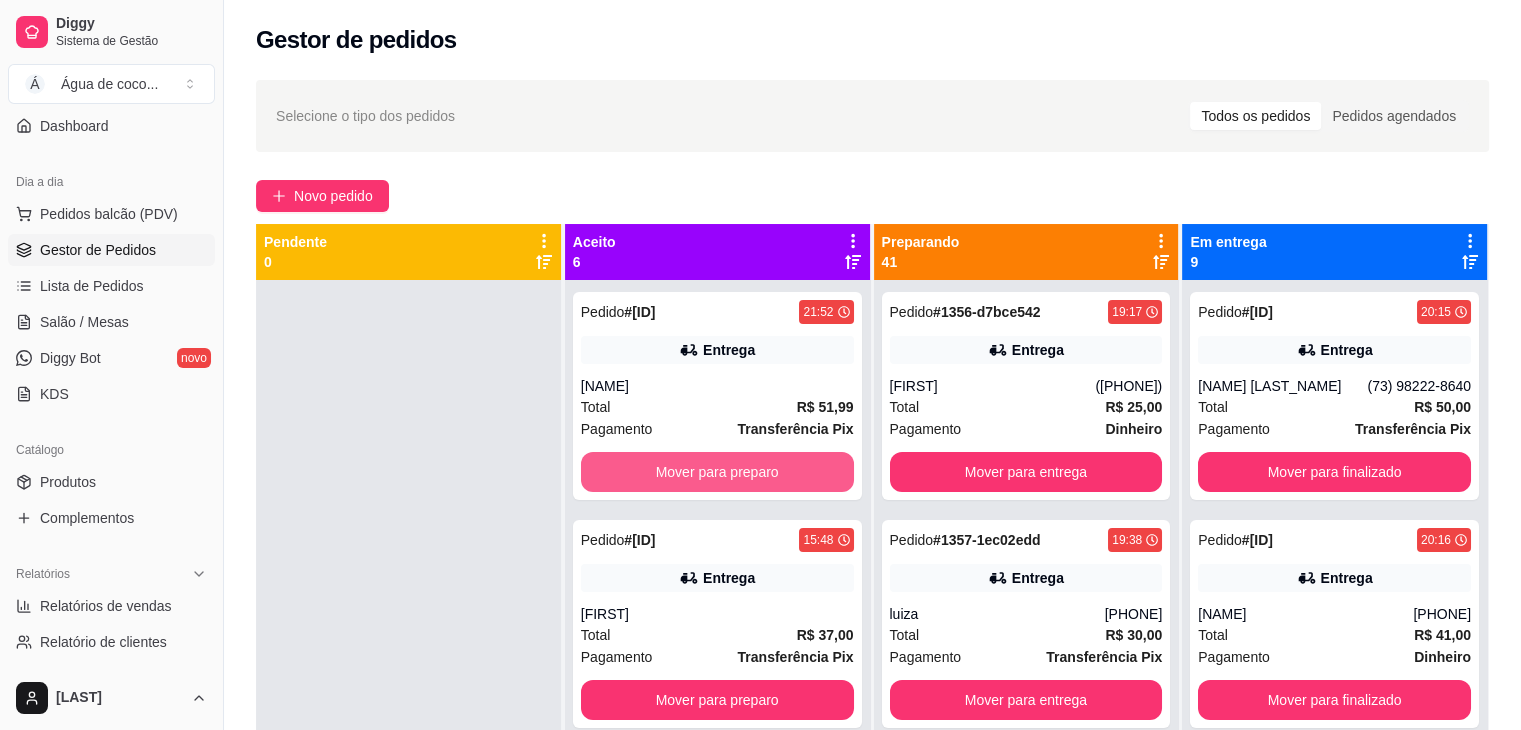 click on "Mover para preparo" at bounding box center (717, 472) 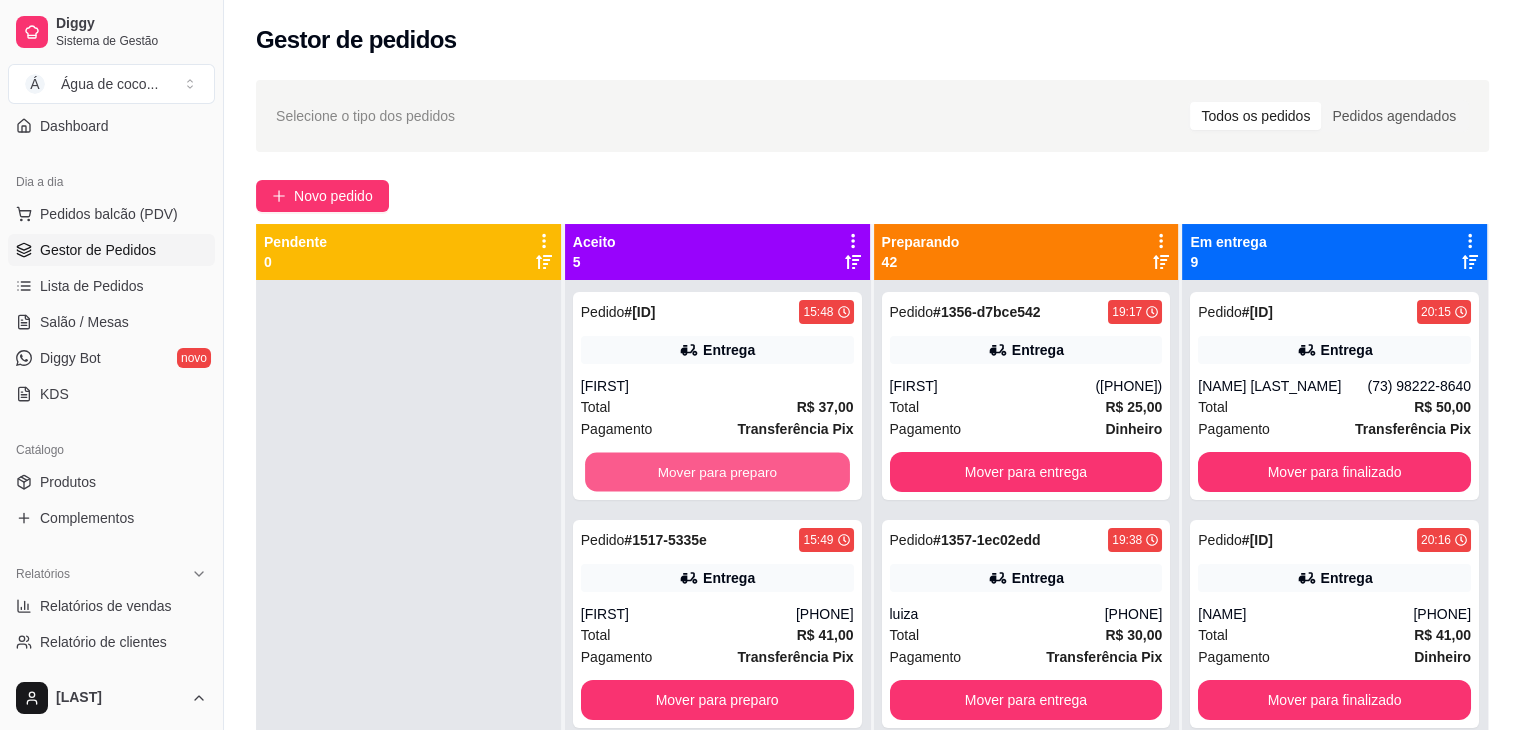 click on "Mover para preparo" at bounding box center (717, 472) 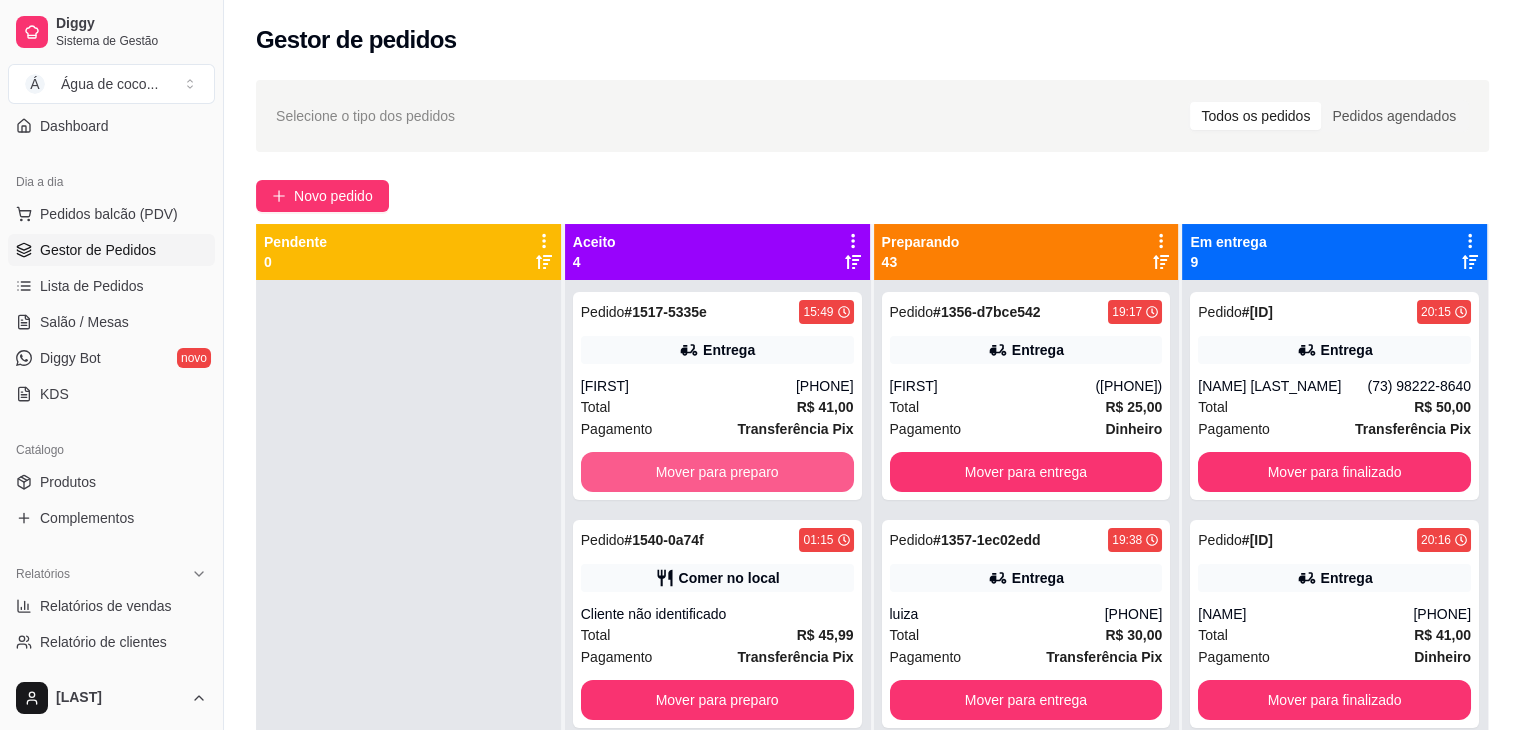 click on "Mover para preparo" at bounding box center (717, 472) 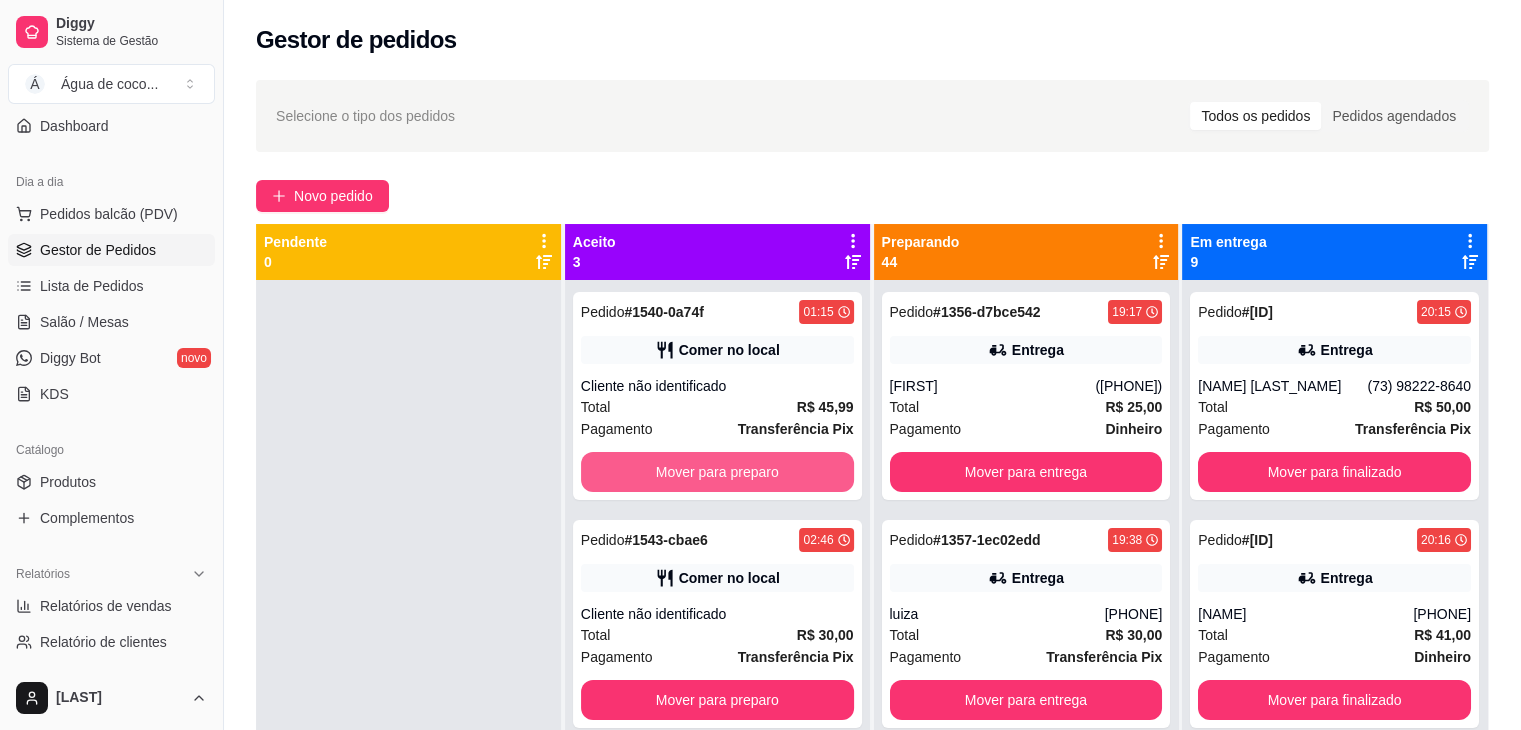 click on "Mover para preparo" at bounding box center (717, 472) 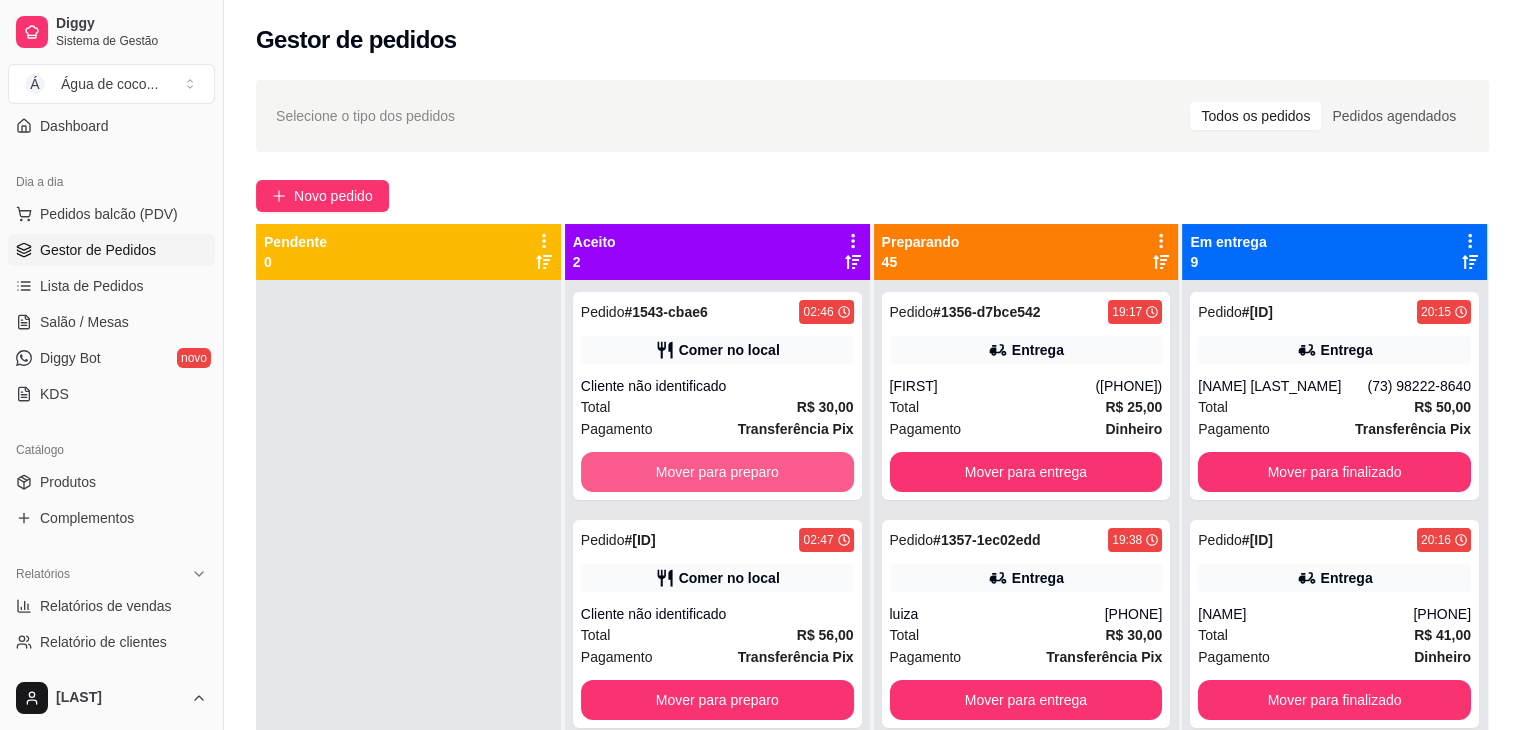 click on "Mover para preparo" at bounding box center (717, 472) 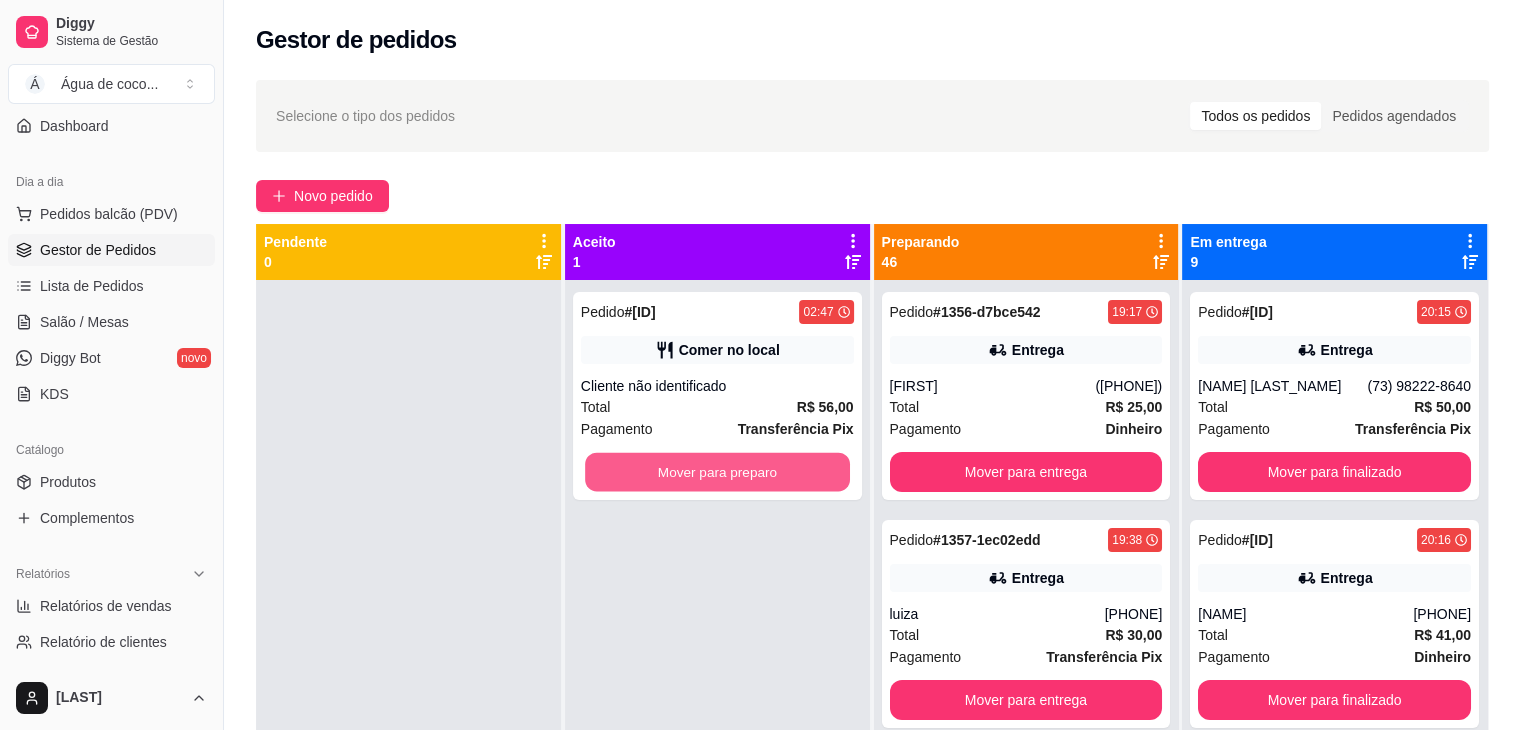 click on "Mover para preparo" at bounding box center (717, 472) 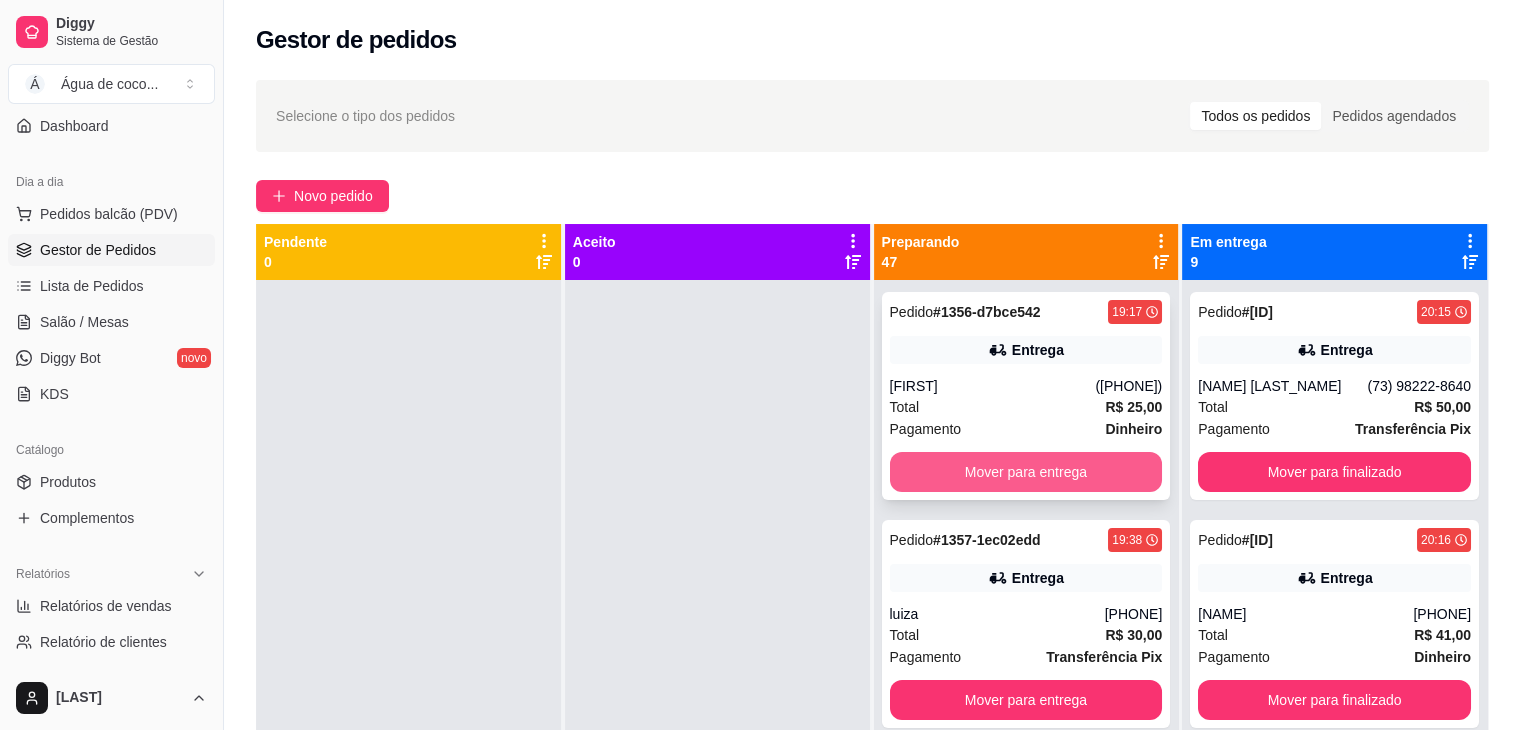 click on "Mover para entrega" at bounding box center [1026, 472] 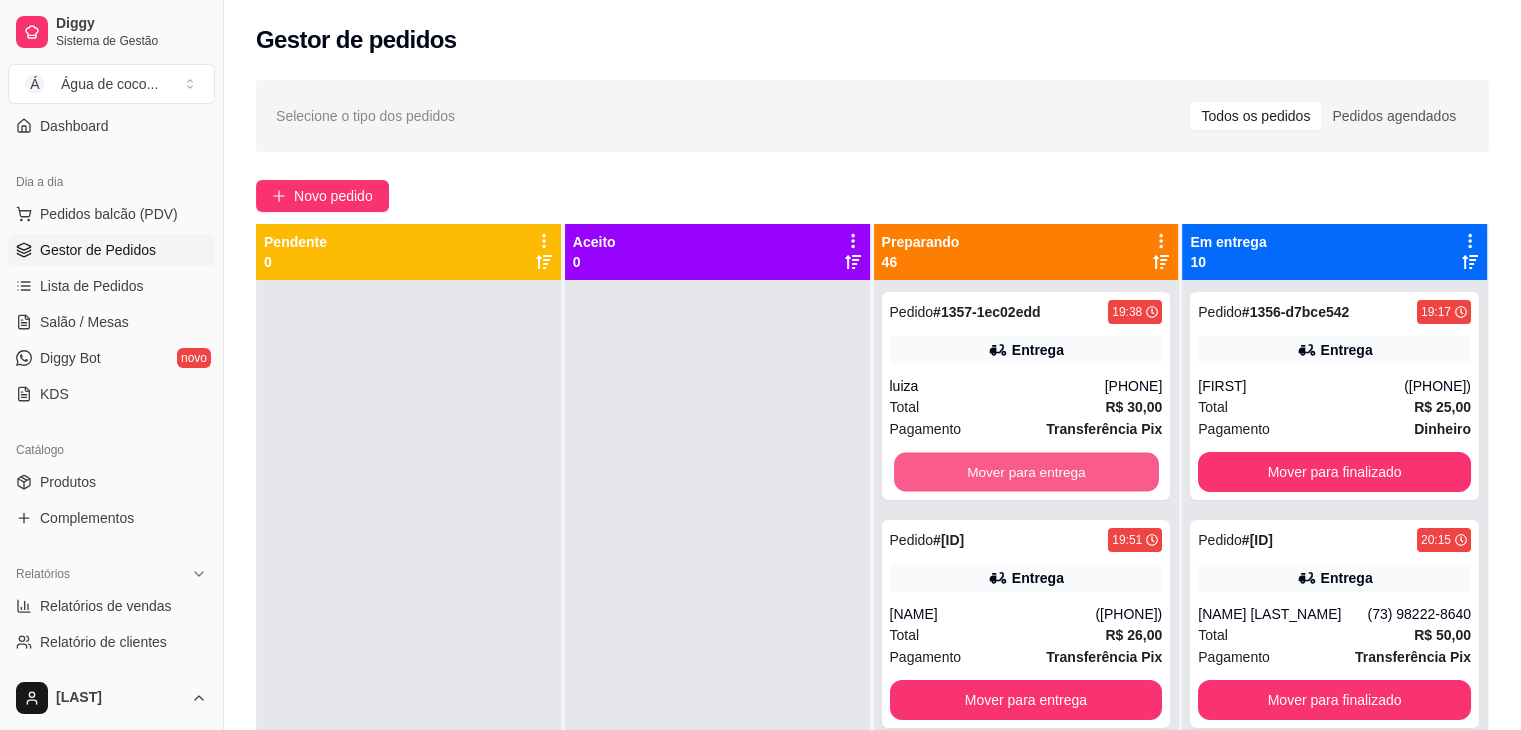 click on "Mover para entrega" at bounding box center (1026, 472) 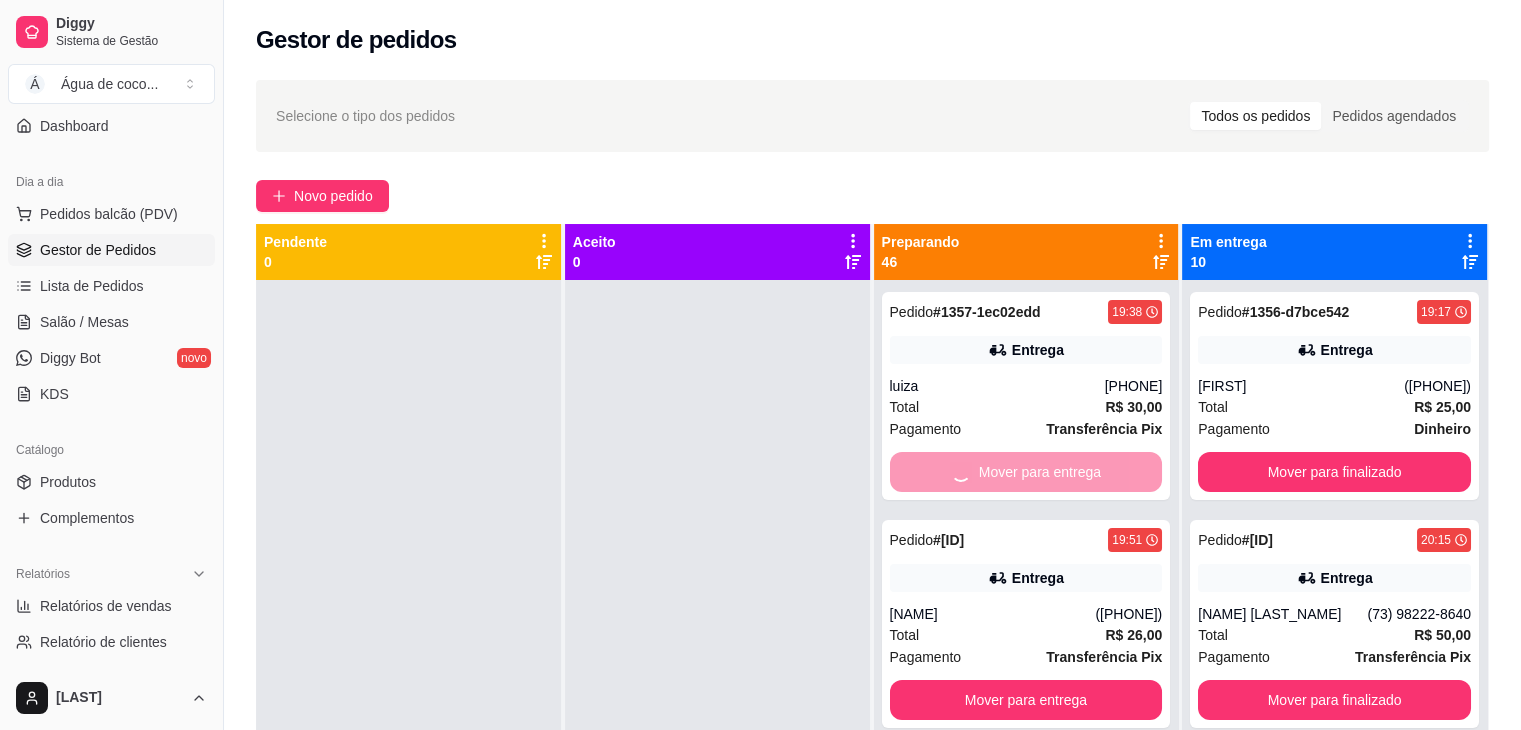 click on "Mover para entrega" at bounding box center [1026, 472] 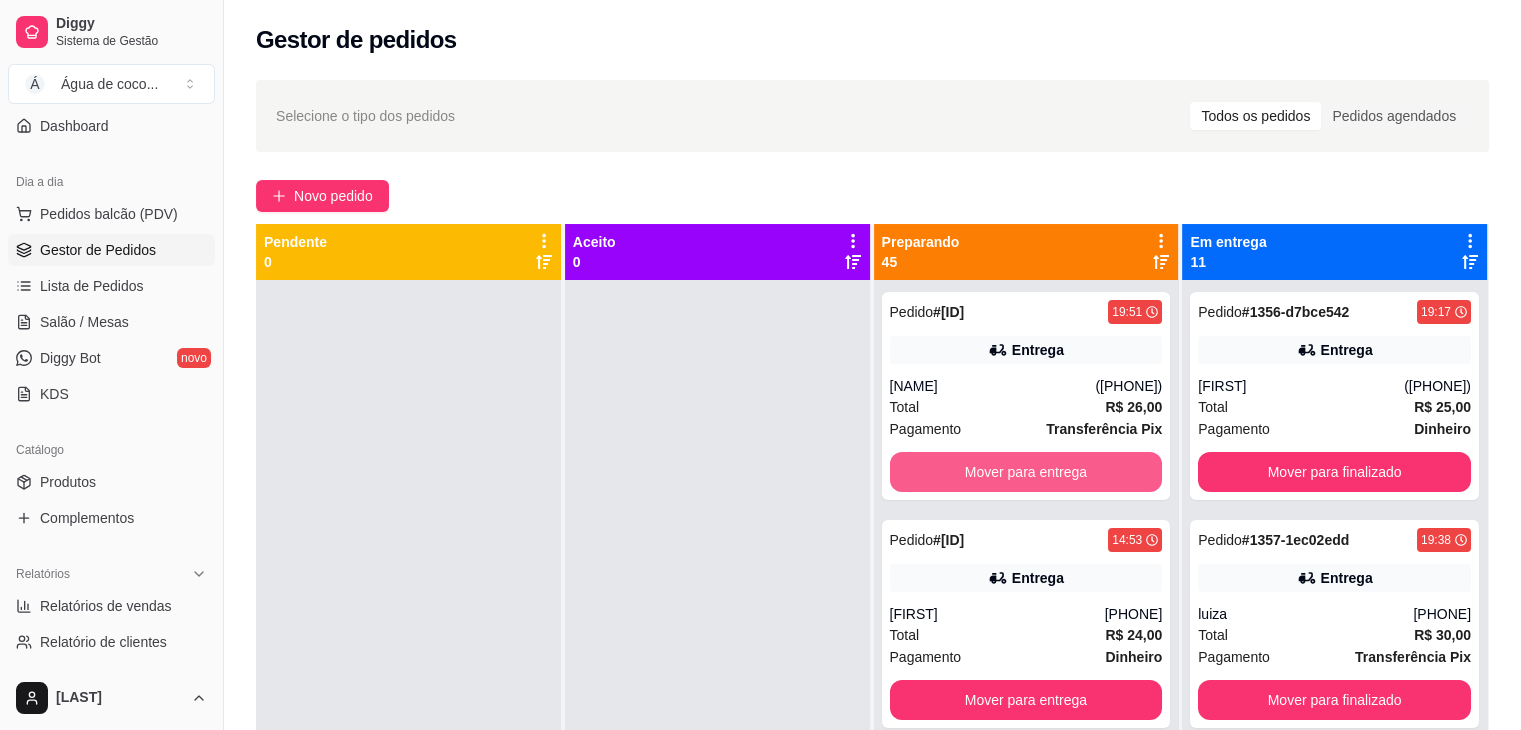 click on "Mover para entrega" at bounding box center [1026, 472] 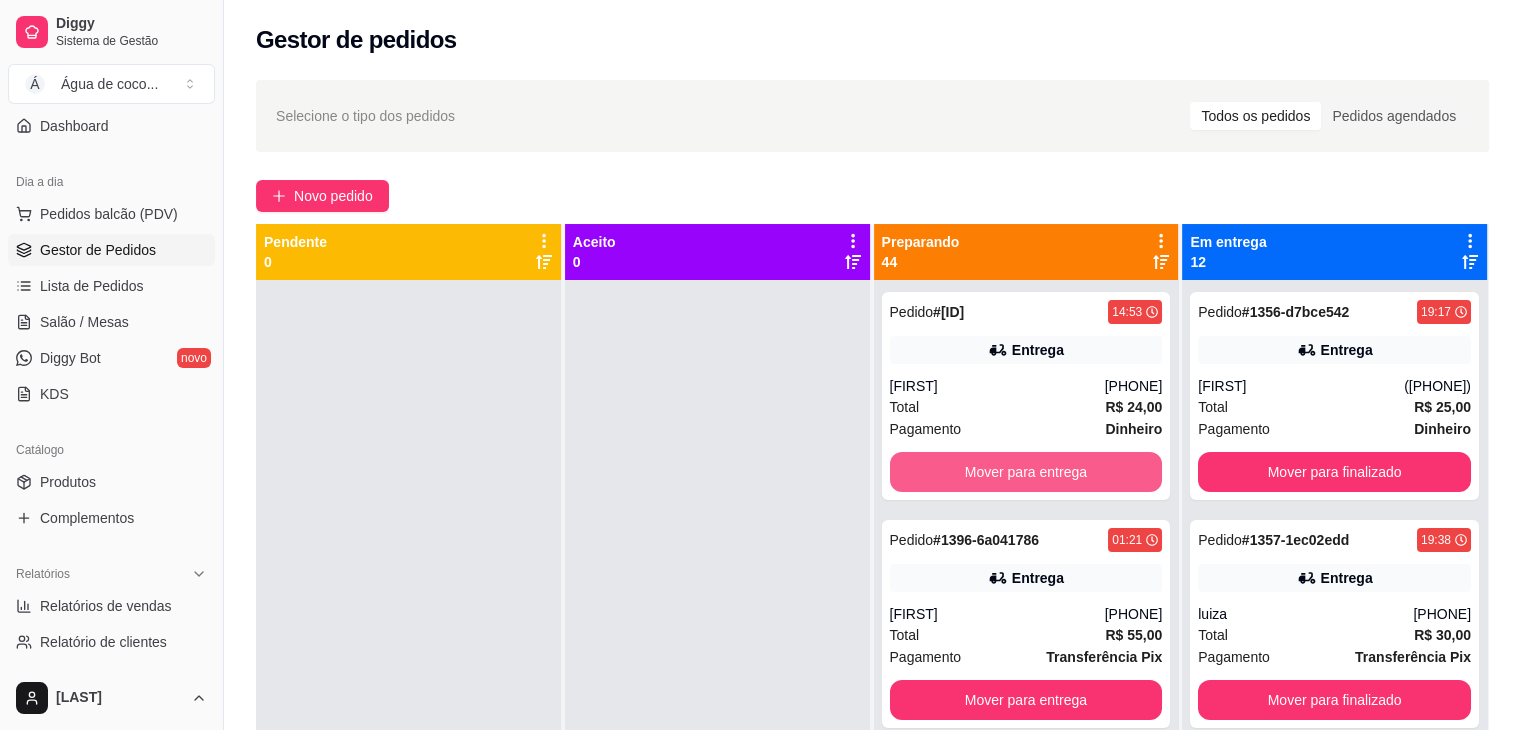 click on "Mover para entrega" at bounding box center (1026, 472) 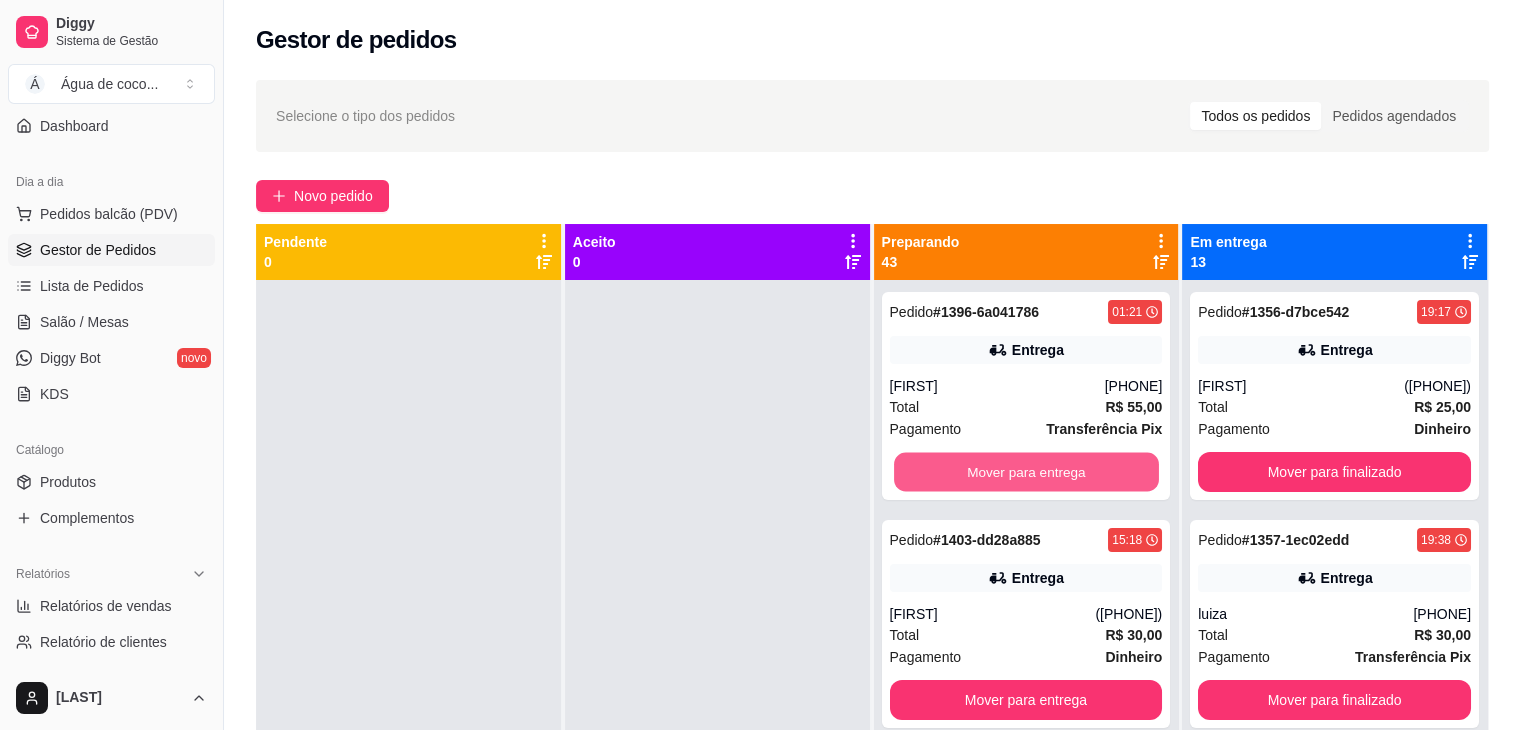 click on "Mover para entrega" at bounding box center [1026, 472] 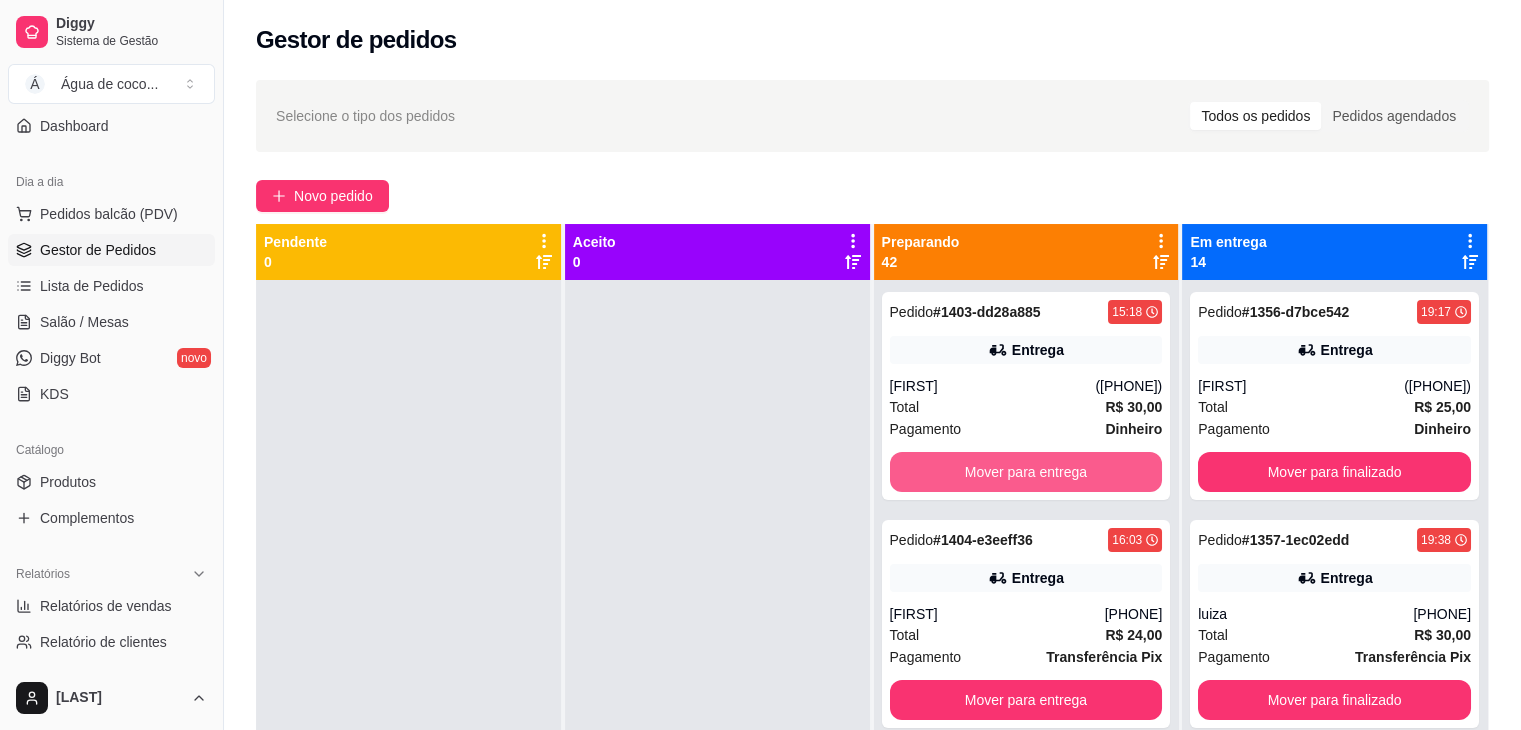 click on "Mover para entrega" at bounding box center [1026, 472] 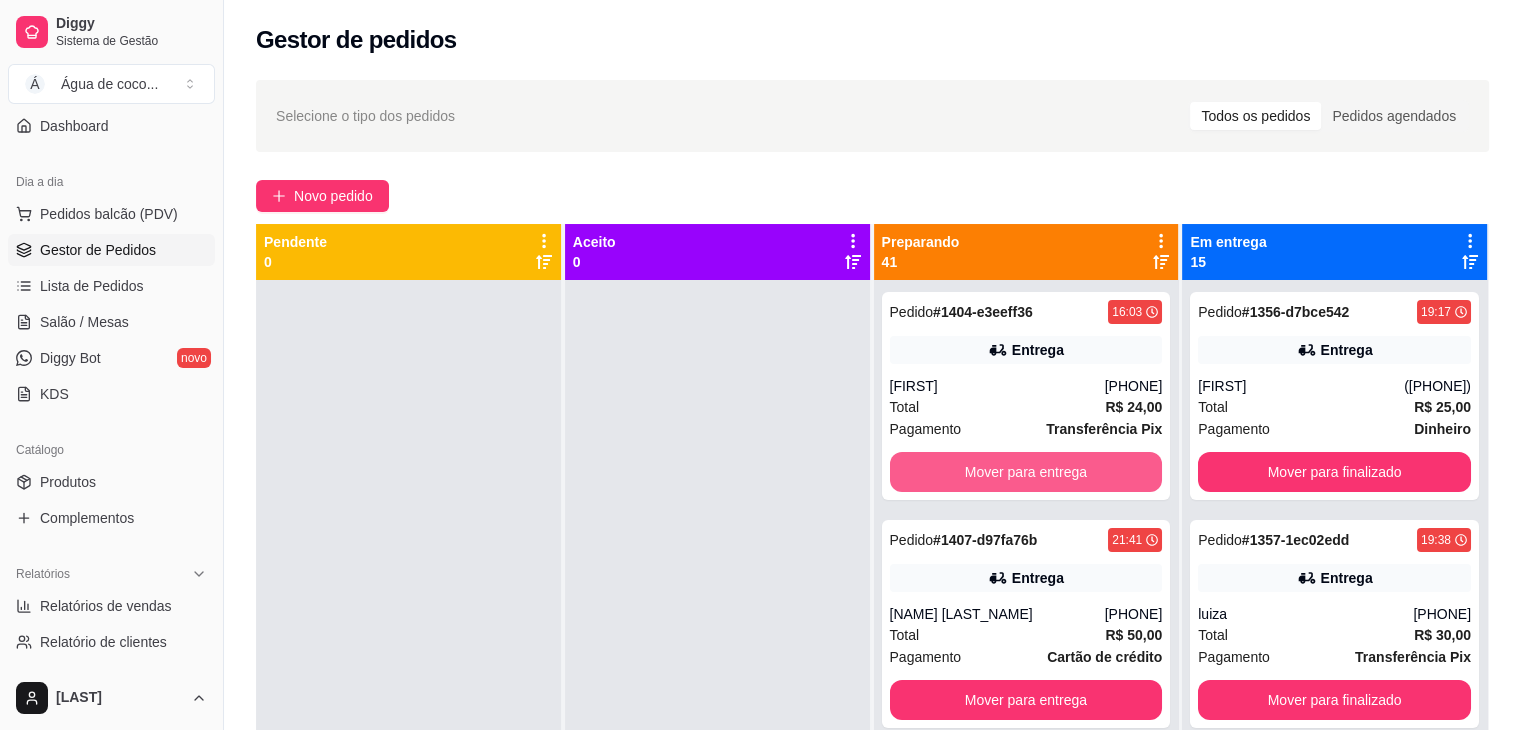 click on "Mover para entrega" at bounding box center [1026, 472] 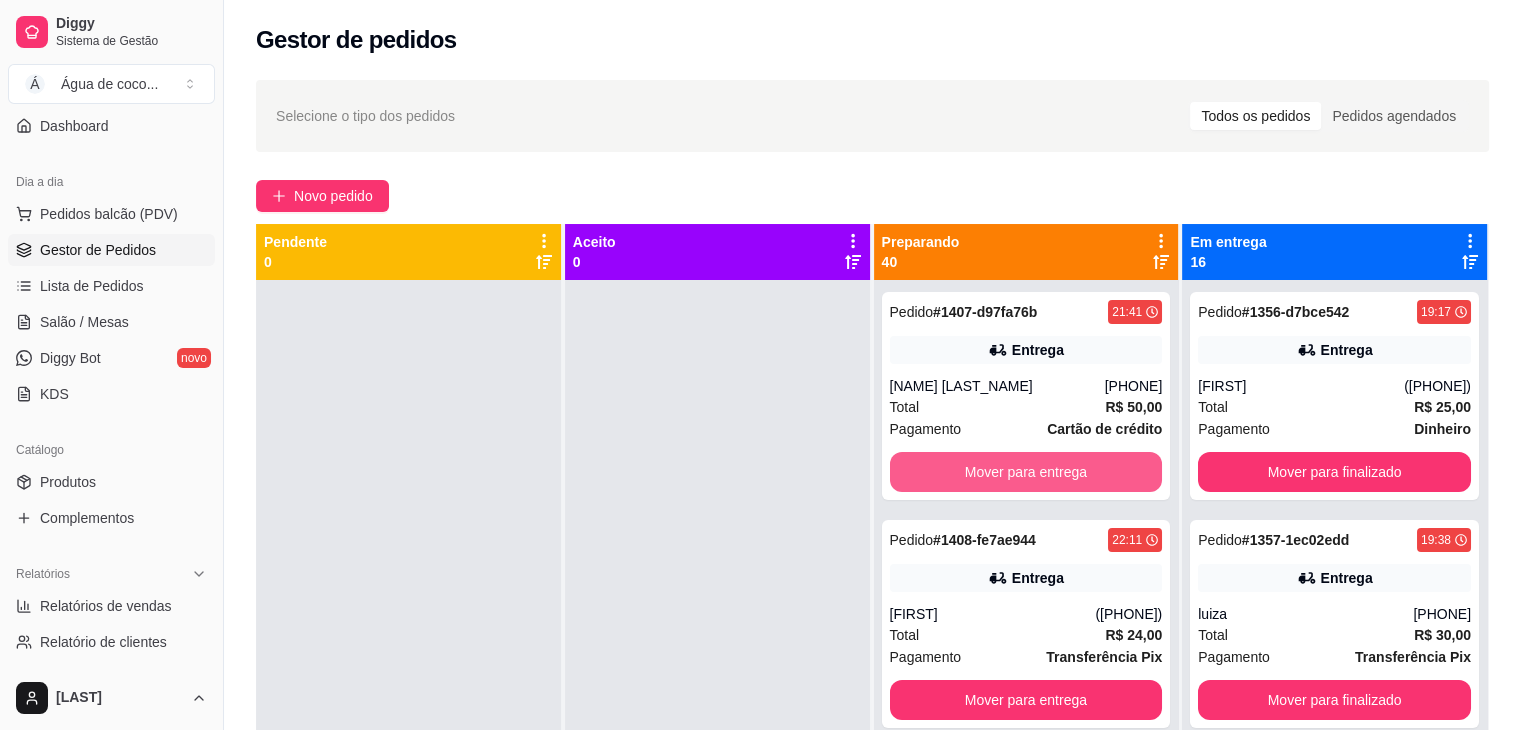 click on "Mover para entrega" at bounding box center [1026, 472] 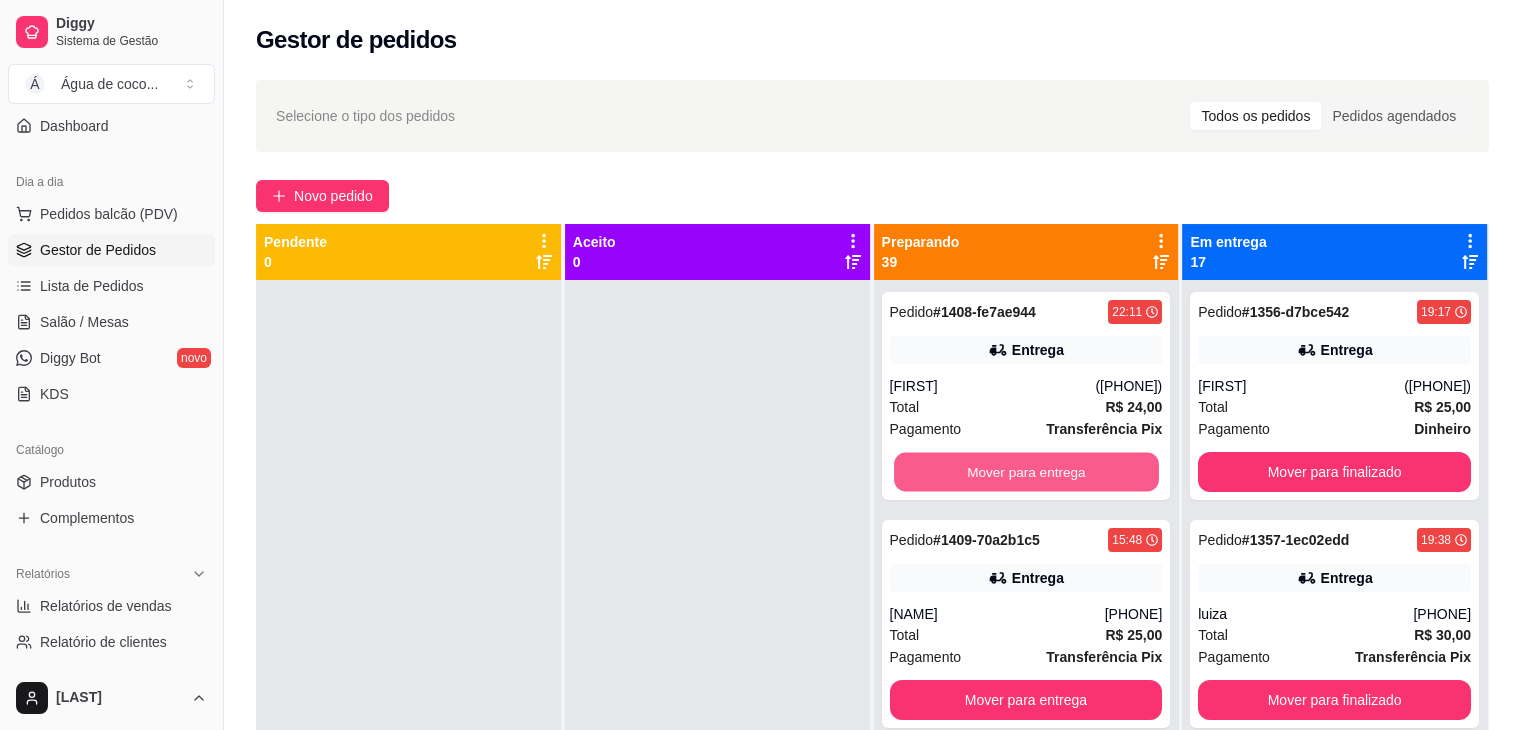 click on "Mover para entrega" at bounding box center (1026, 472) 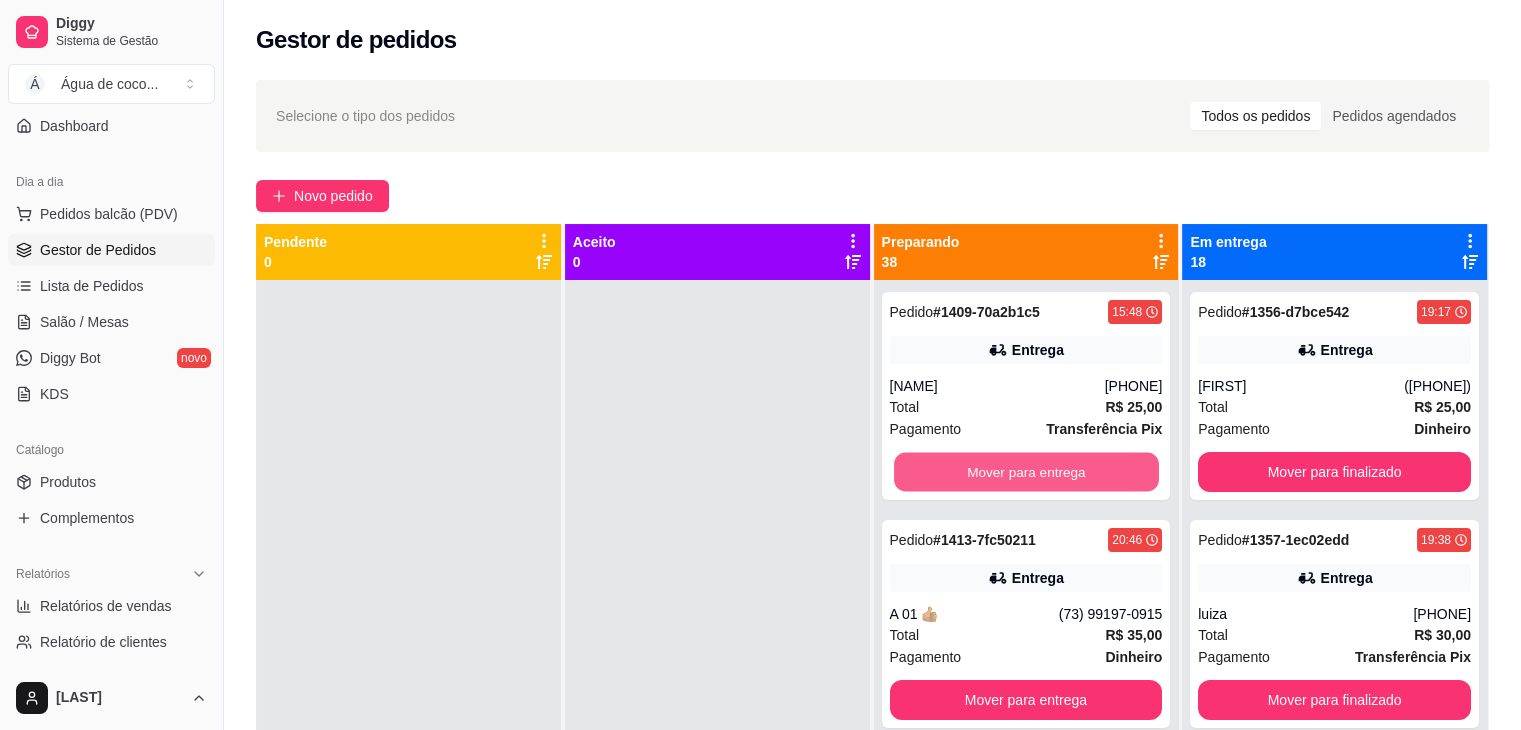 click on "Mover para entrega" at bounding box center (1026, 472) 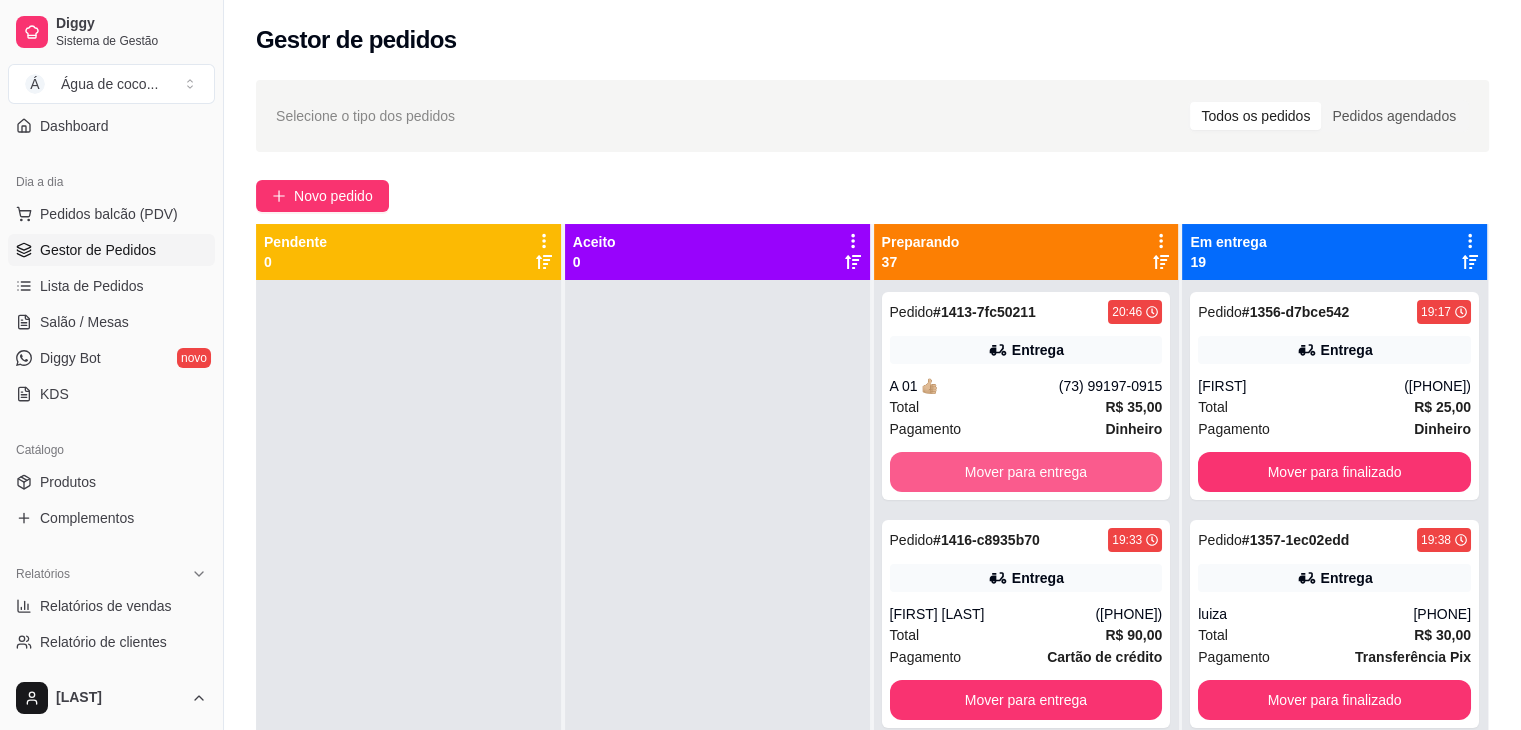 click on "Mover para entrega" at bounding box center (1026, 472) 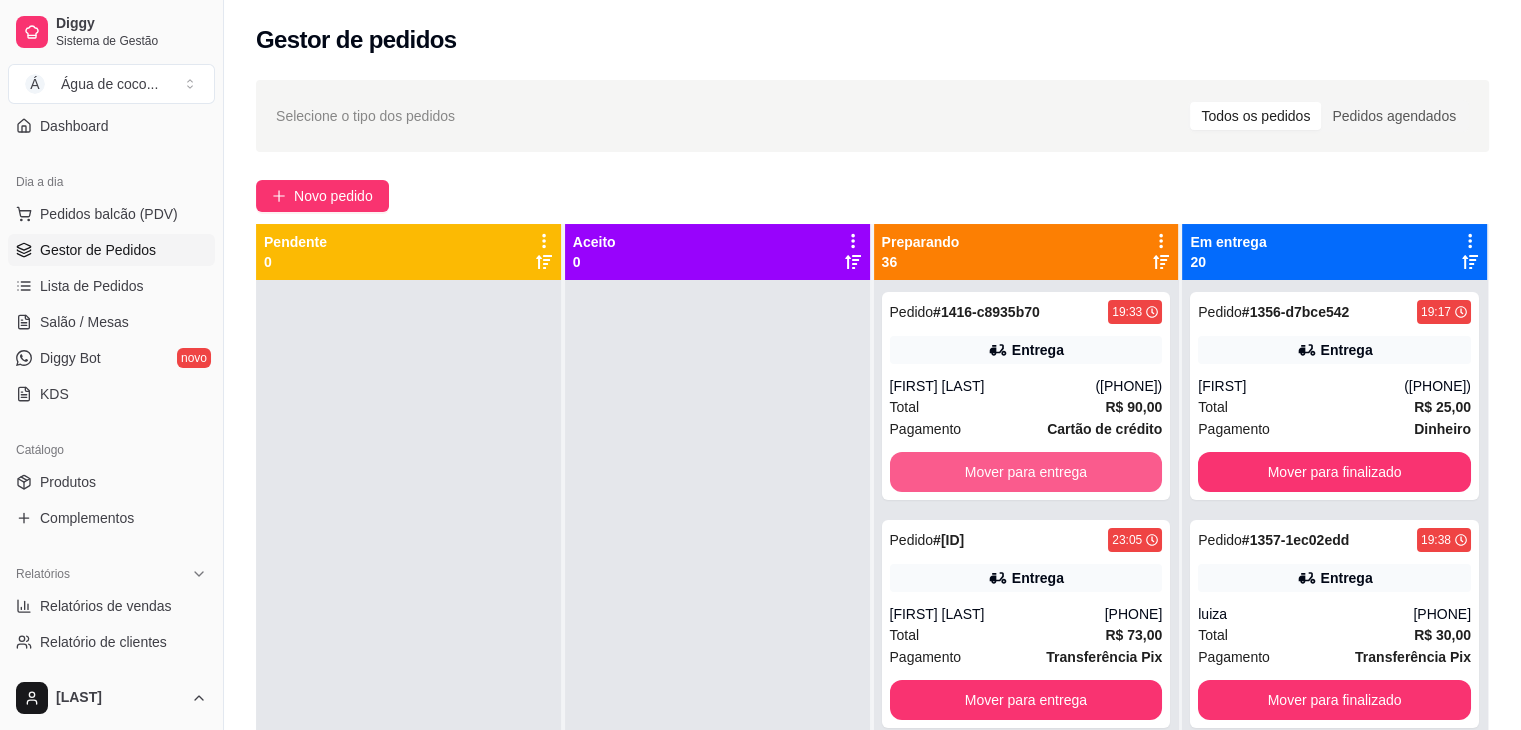 click on "Mover para entrega" at bounding box center (1026, 472) 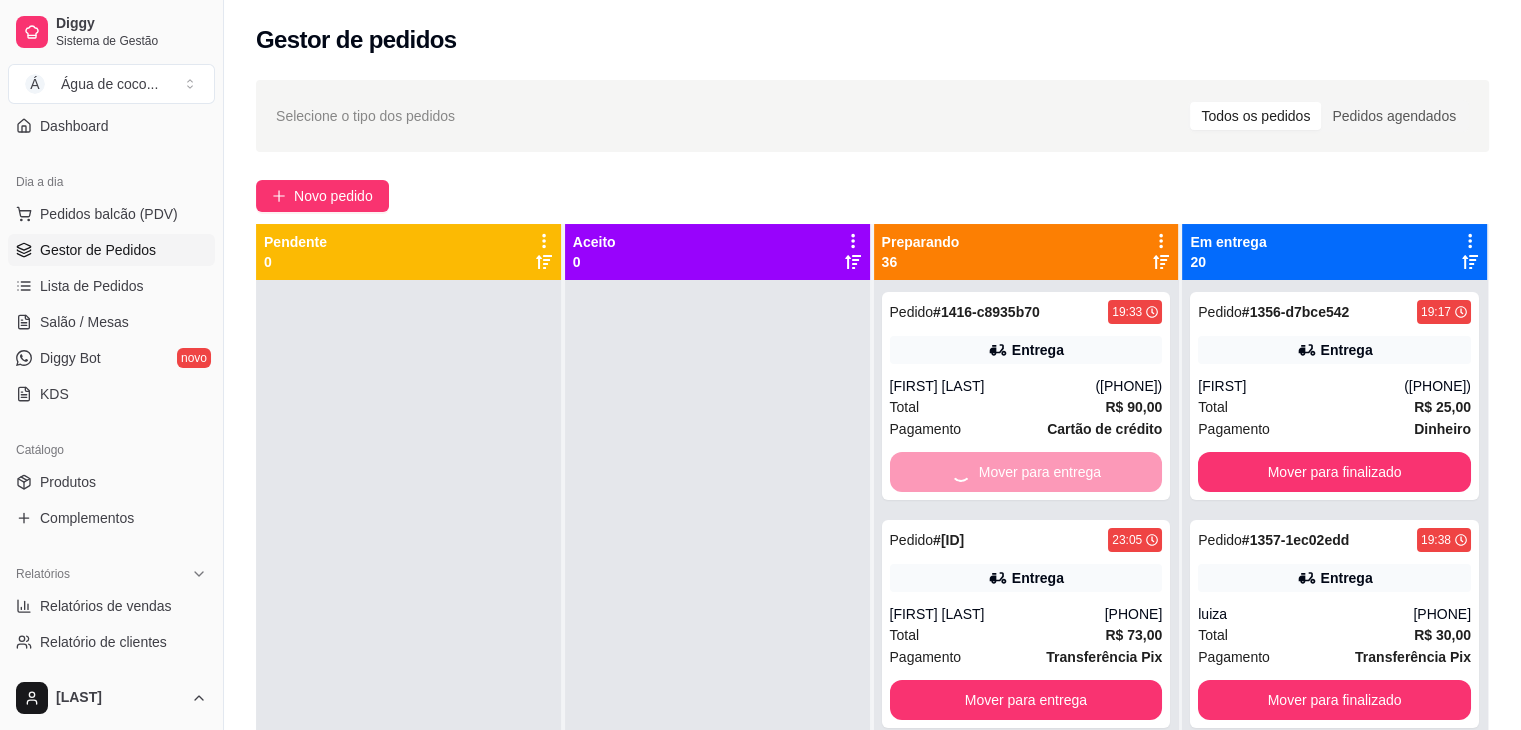 click on "Mover para entrega" at bounding box center [1026, 472] 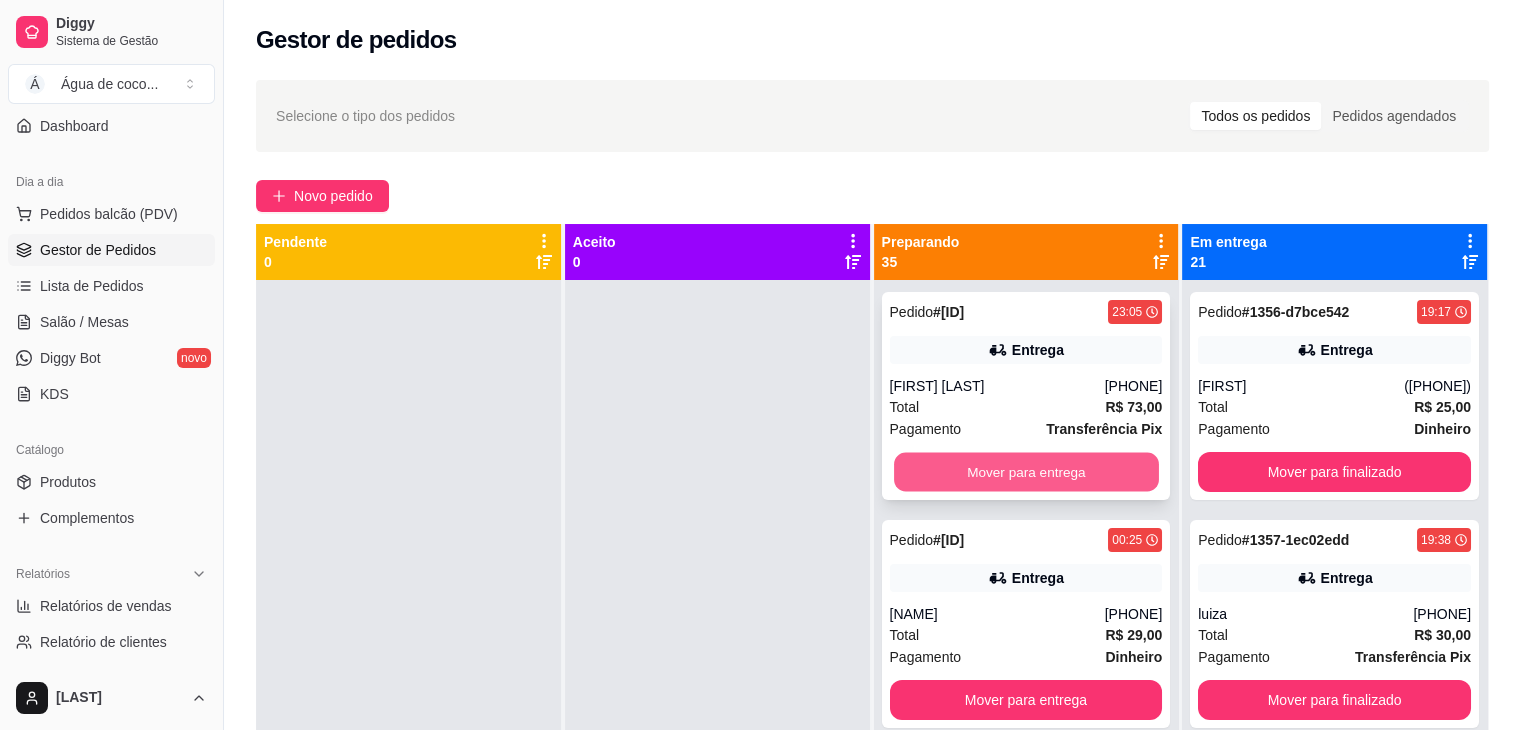 click on "Mover para entrega" at bounding box center (1026, 472) 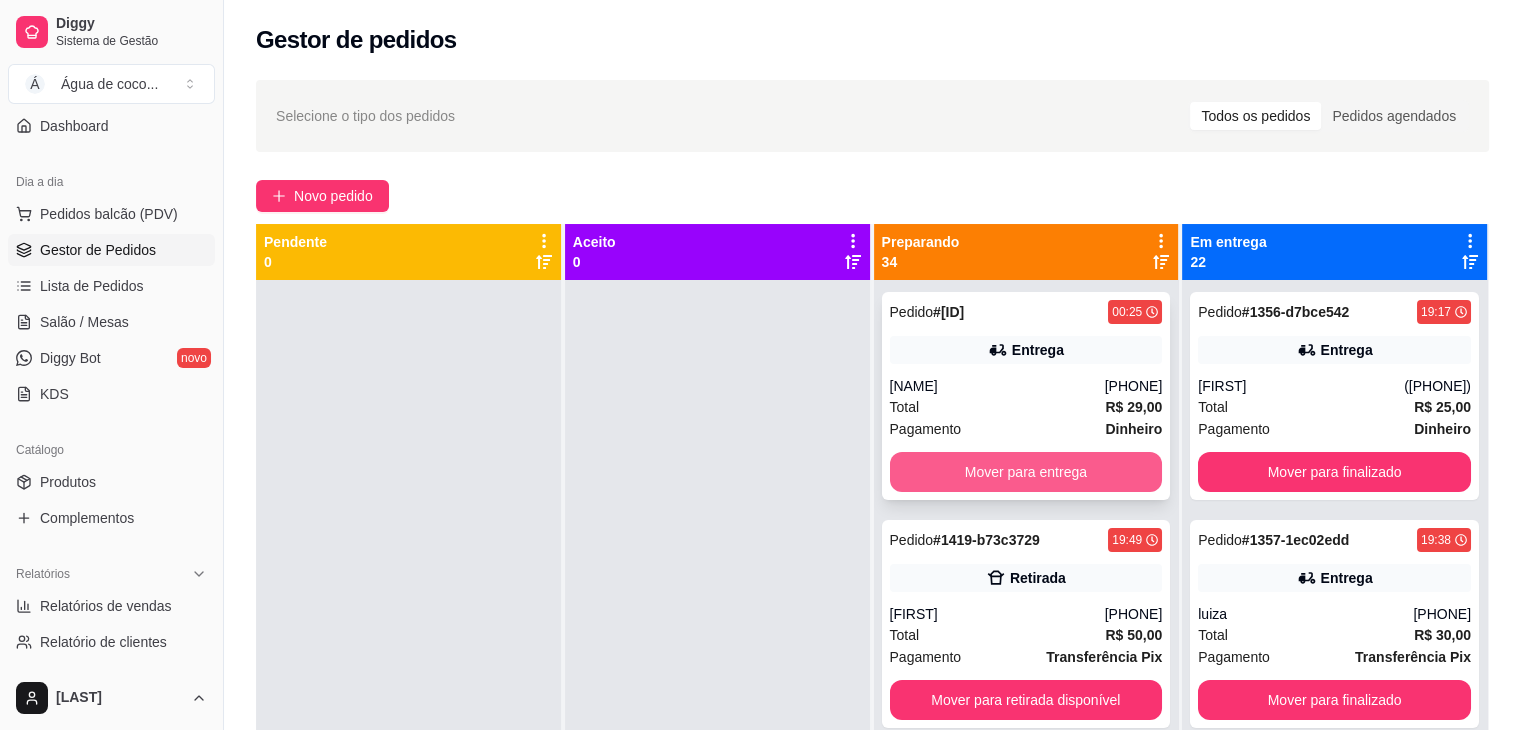 click on "Mover para entrega" at bounding box center [1026, 472] 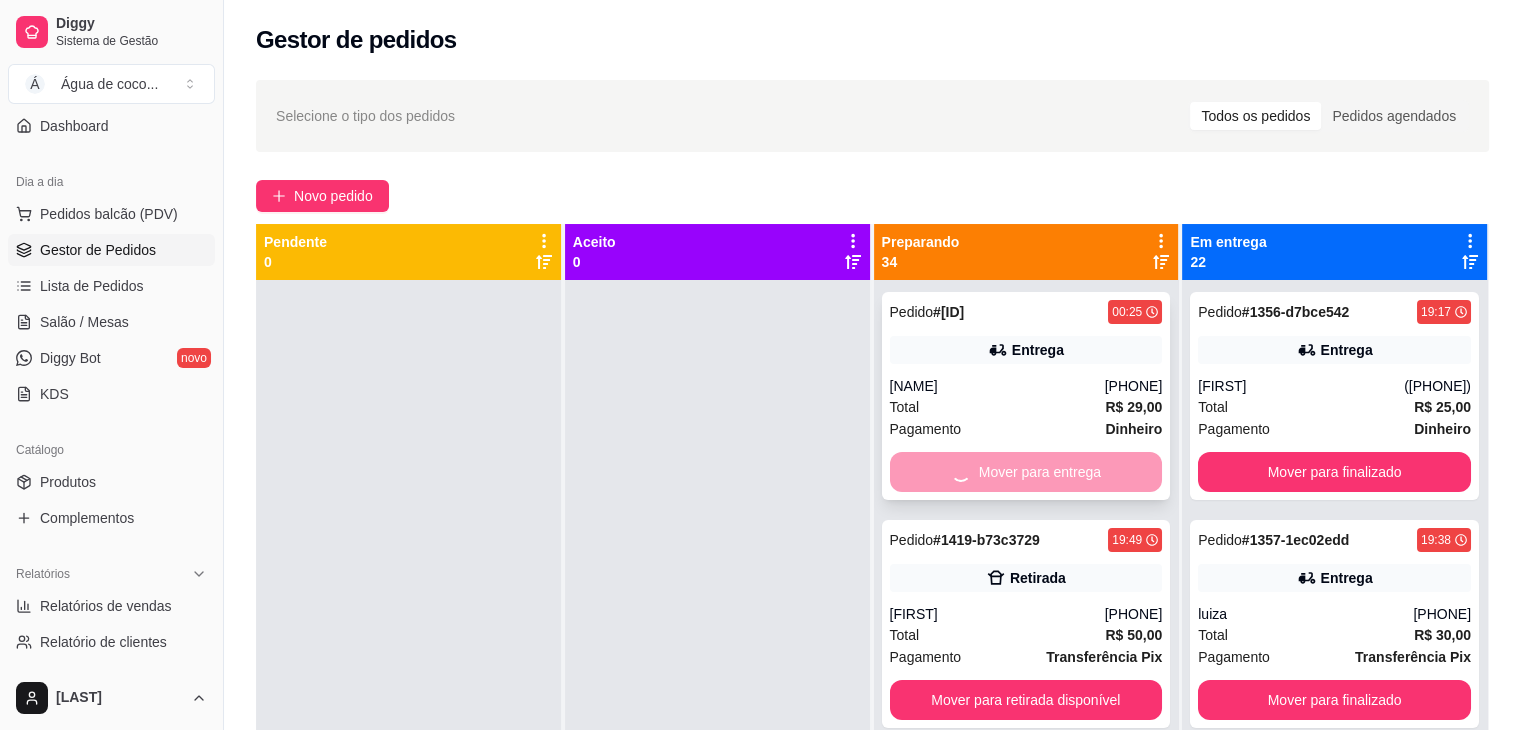click on "Mover para entrega" at bounding box center [1026, 472] 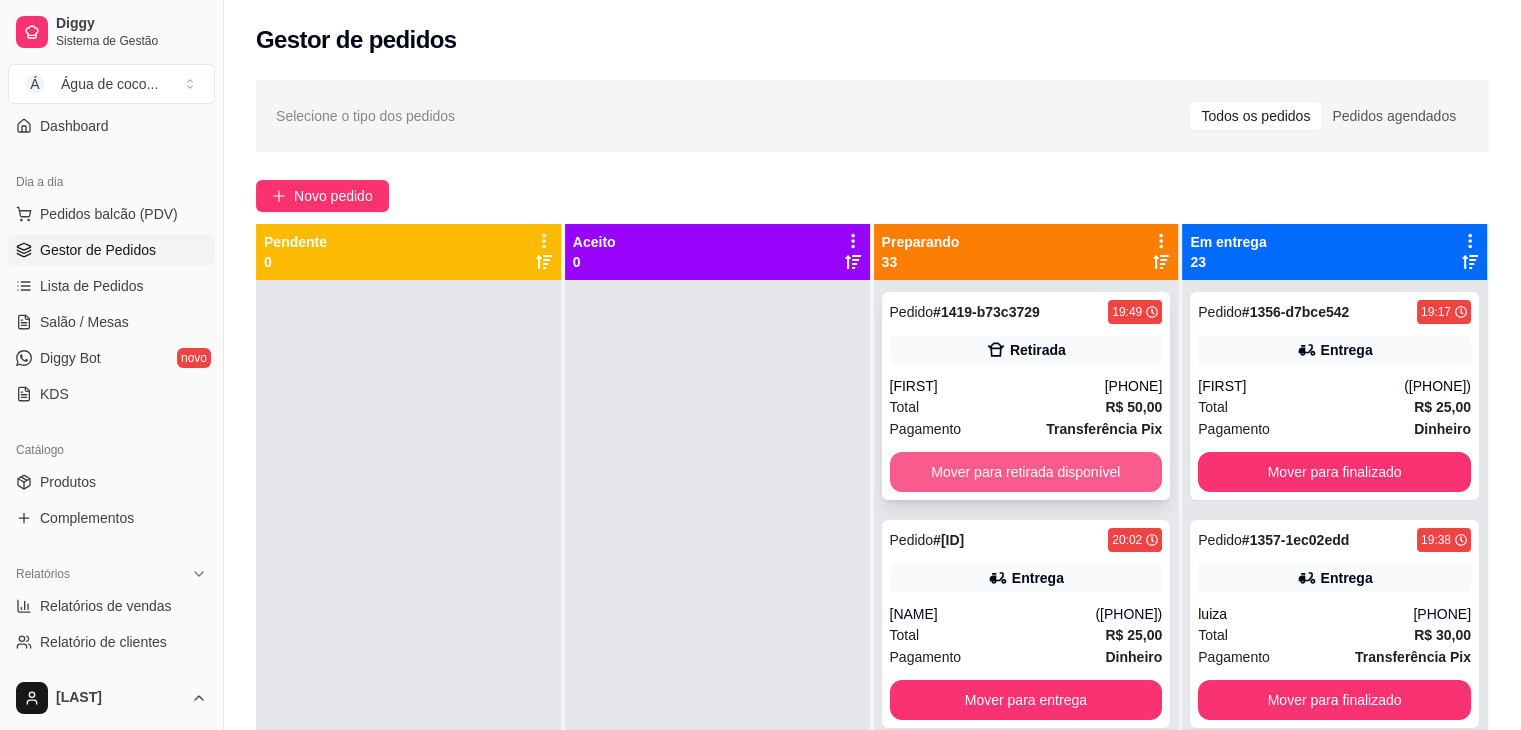 click on "Mover para retirada disponível" at bounding box center (1026, 472) 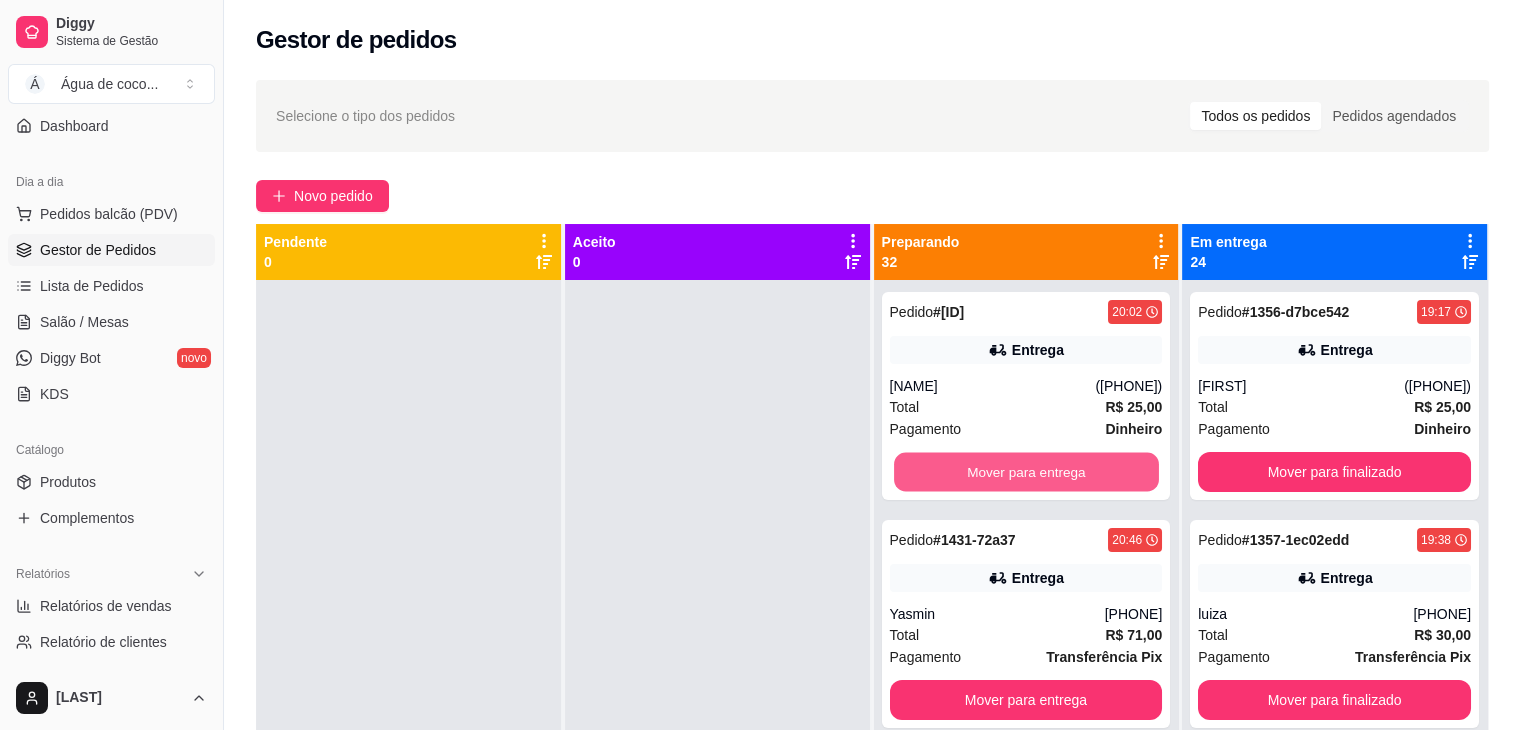 click on "Mover para entrega" at bounding box center (1026, 472) 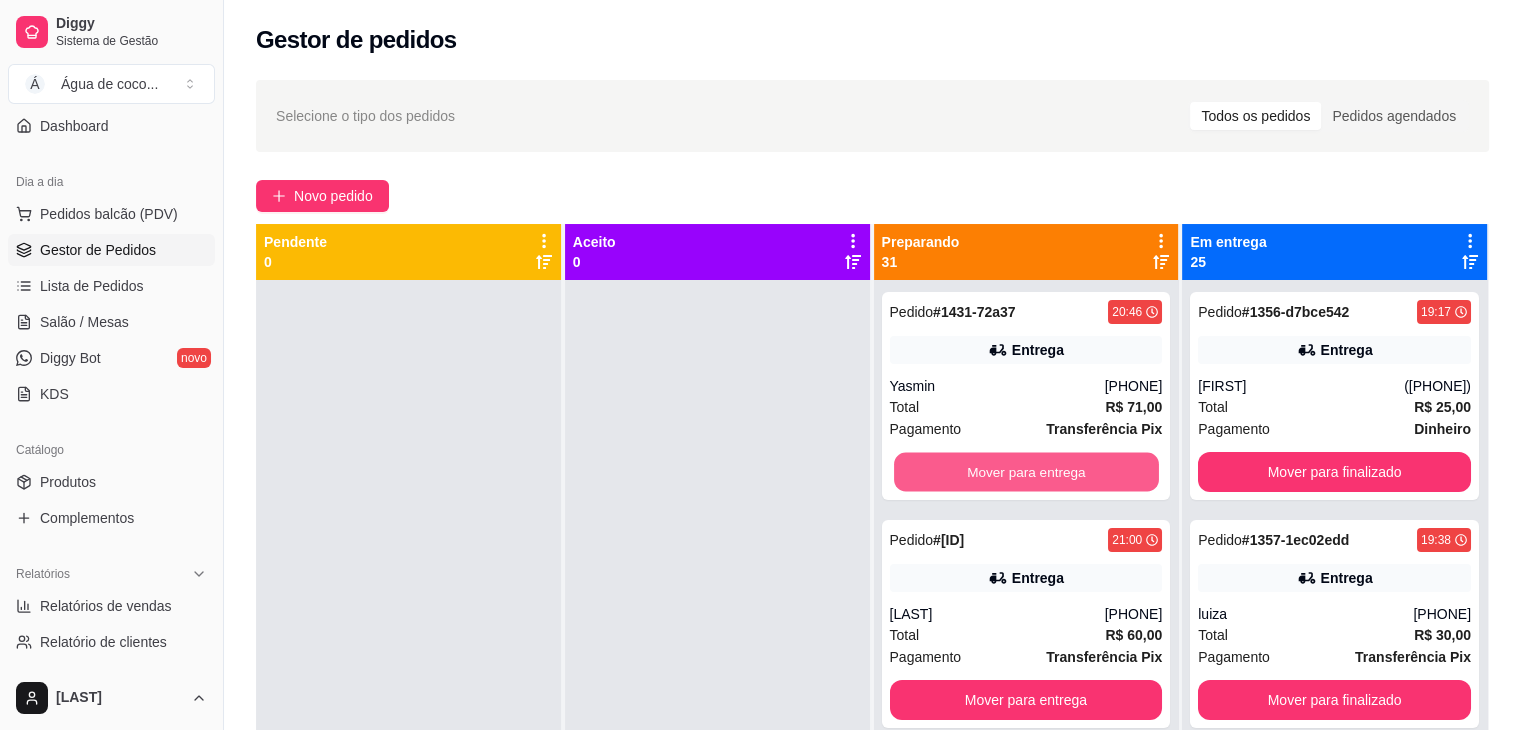 click on "Mover para entrega" at bounding box center [1026, 472] 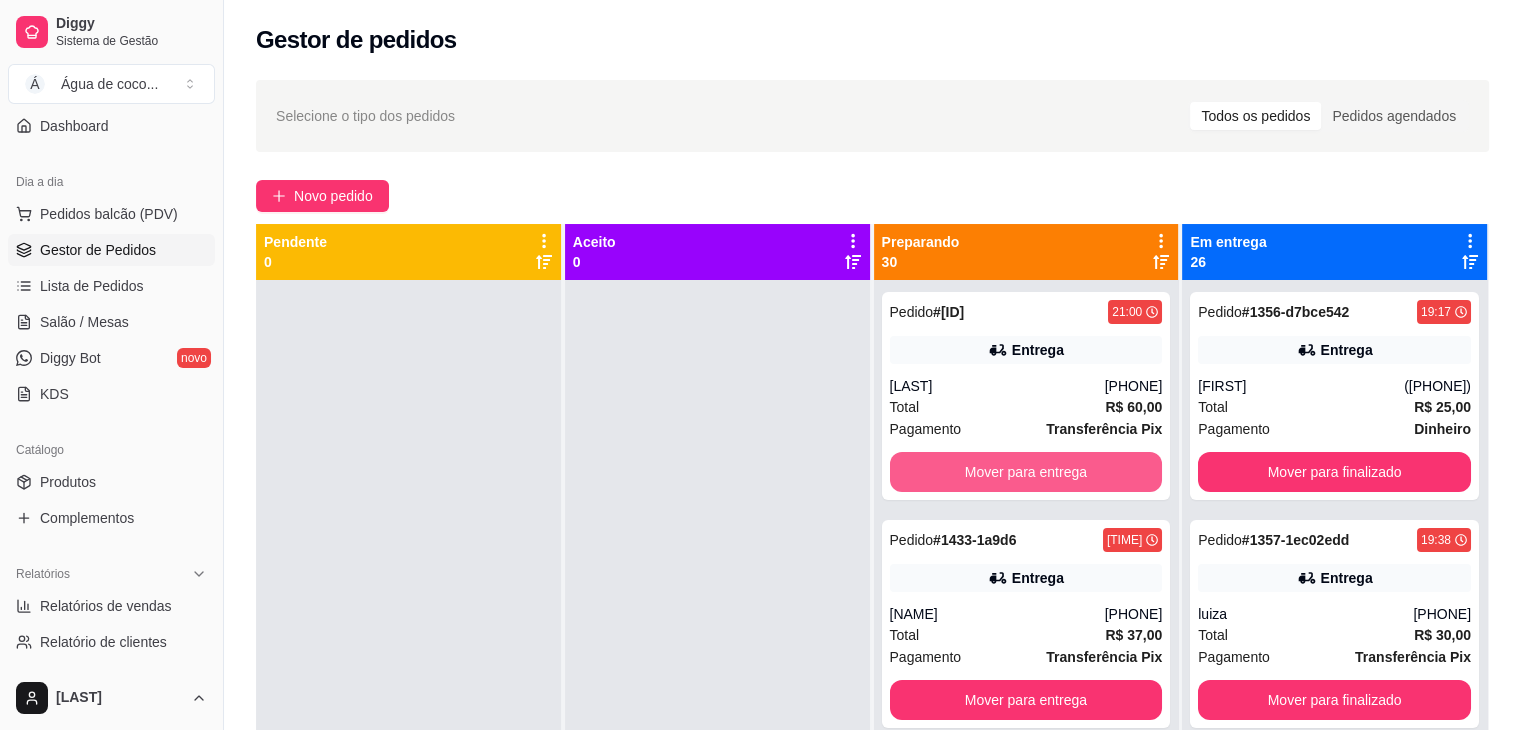 click on "Mover para entrega" at bounding box center [1026, 472] 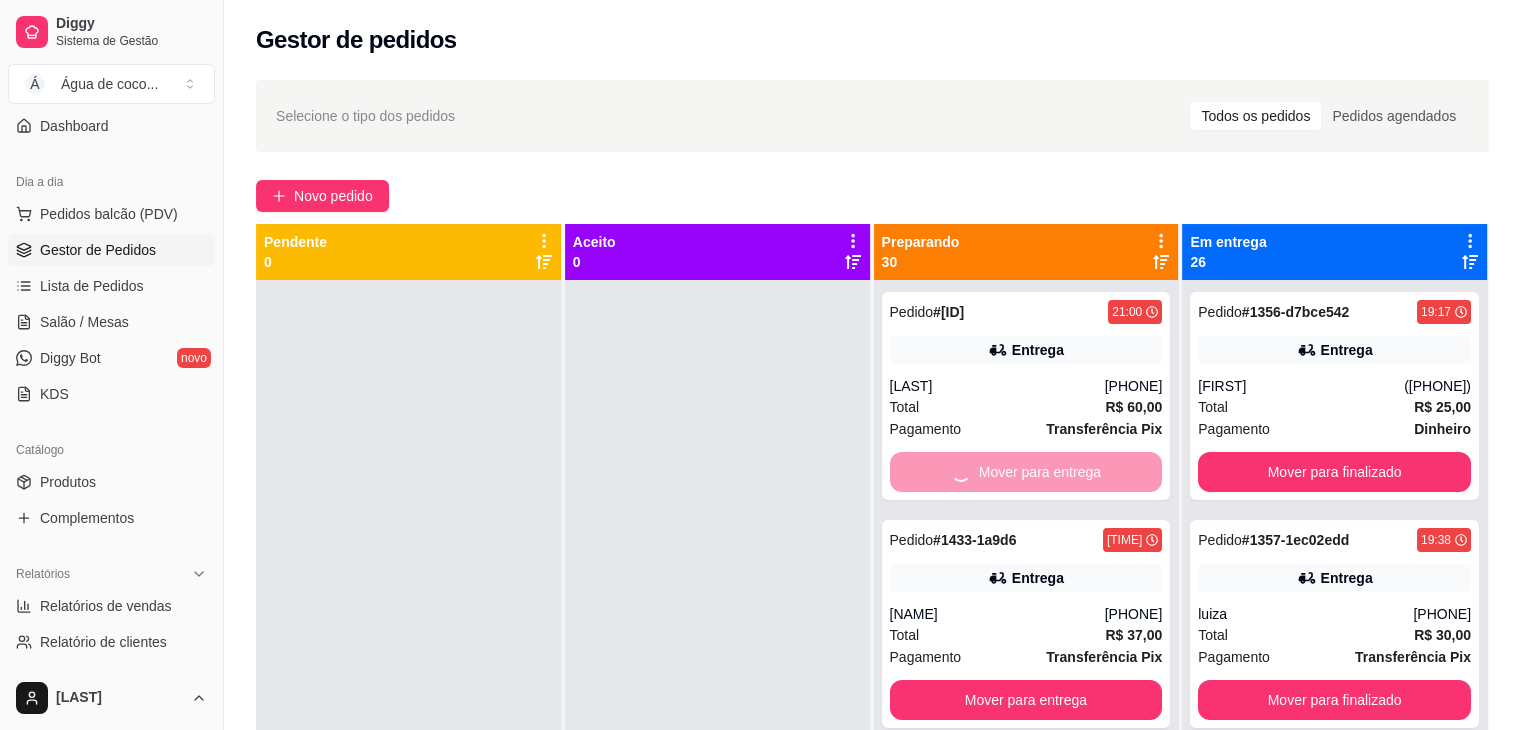 click on "Mover para entrega" at bounding box center [1026, 700] 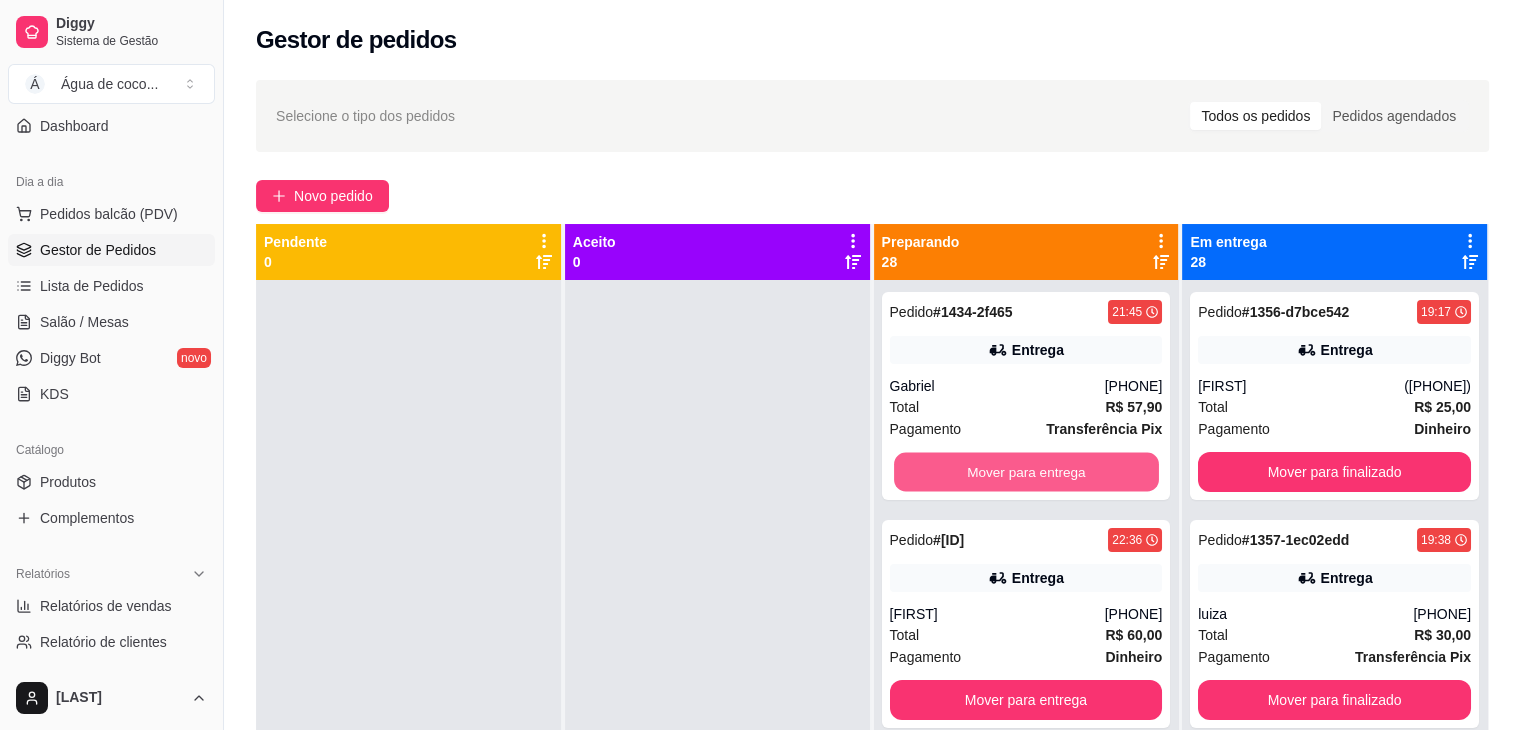 click on "Mover para entrega" at bounding box center [1026, 472] 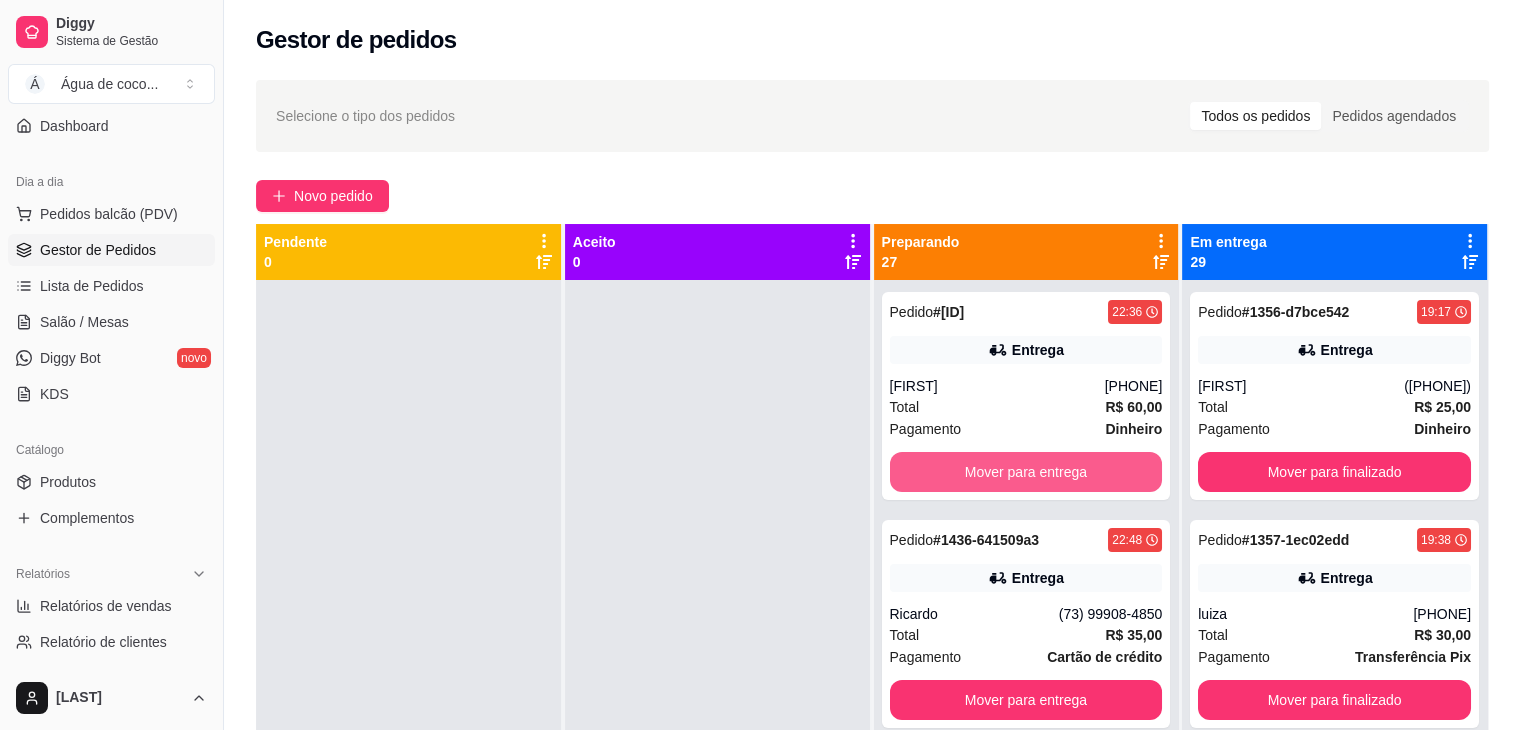 click on "Mover para entrega" at bounding box center [1026, 472] 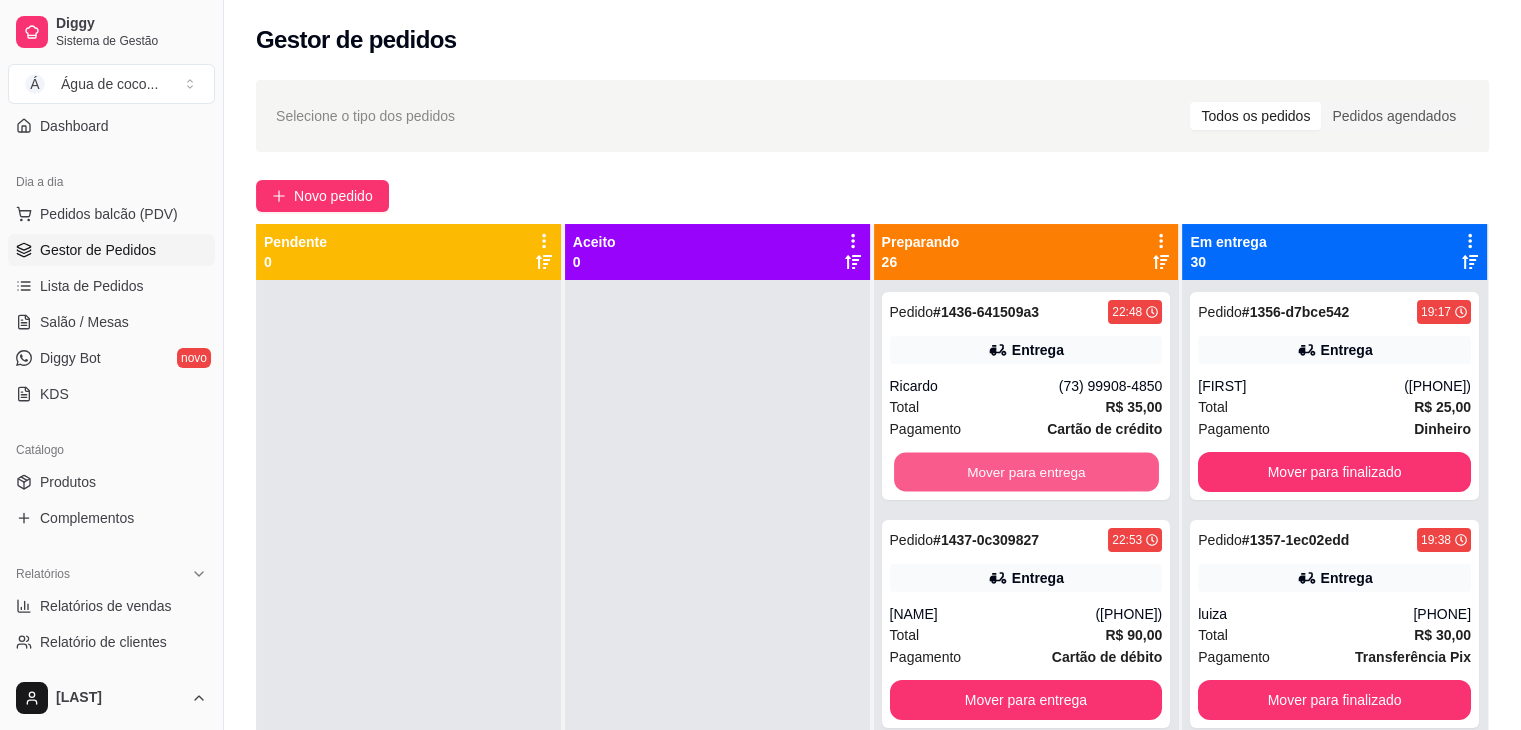 click on "Mover para entrega" at bounding box center [1026, 472] 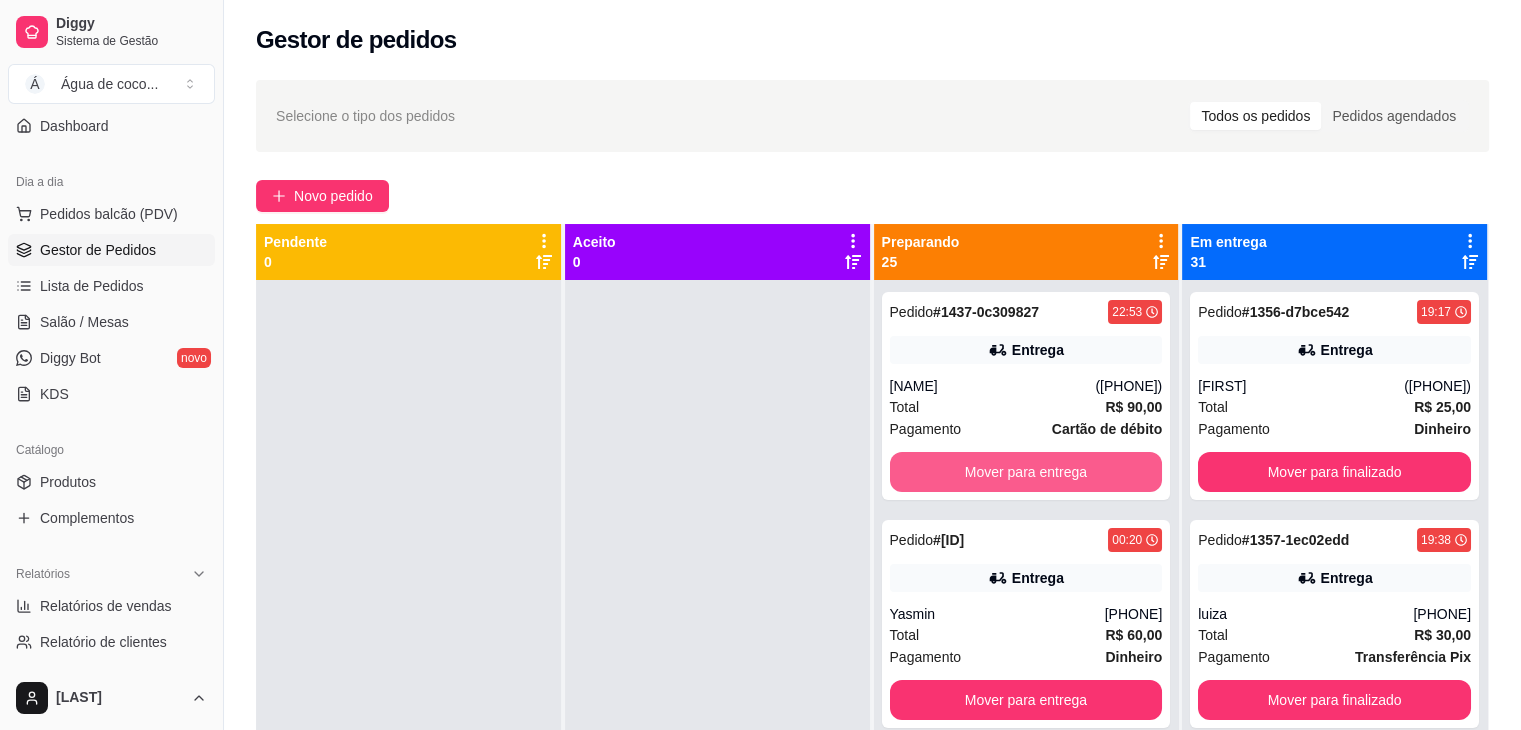click on "Mover para entrega" at bounding box center [1026, 472] 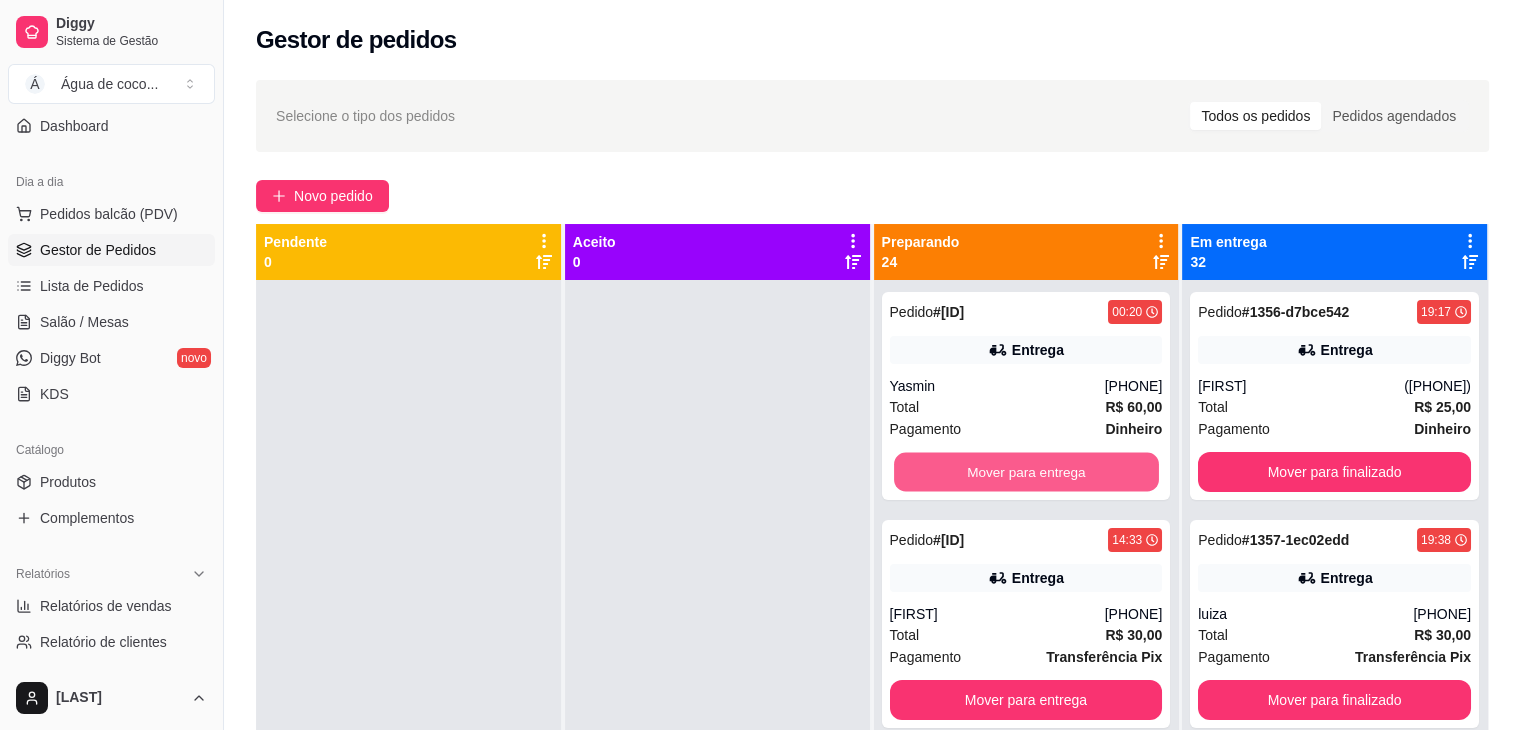 click on "Mover para entrega" at bounding box center [1026, 472] 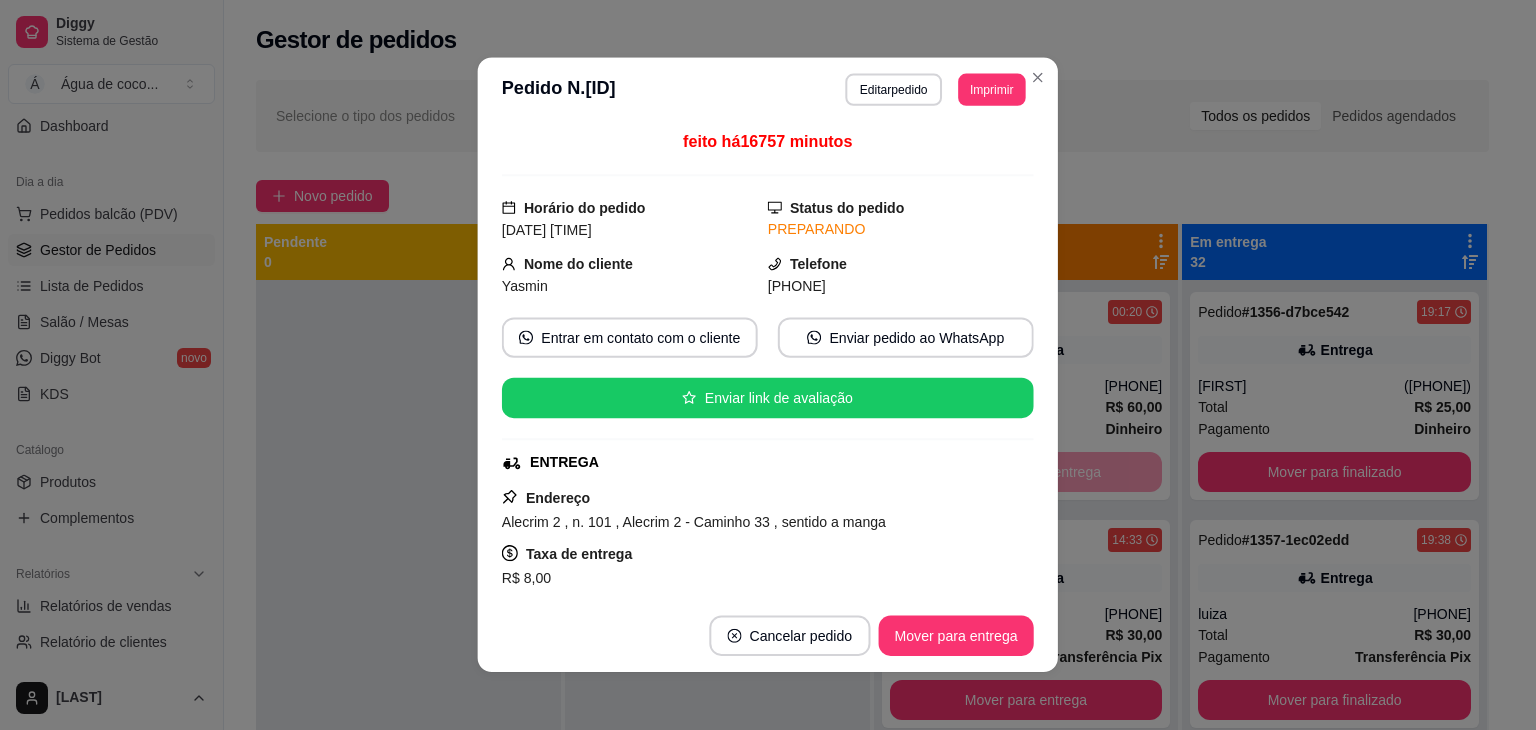 click on "ENTREGA" at bounding box center (766, 463) 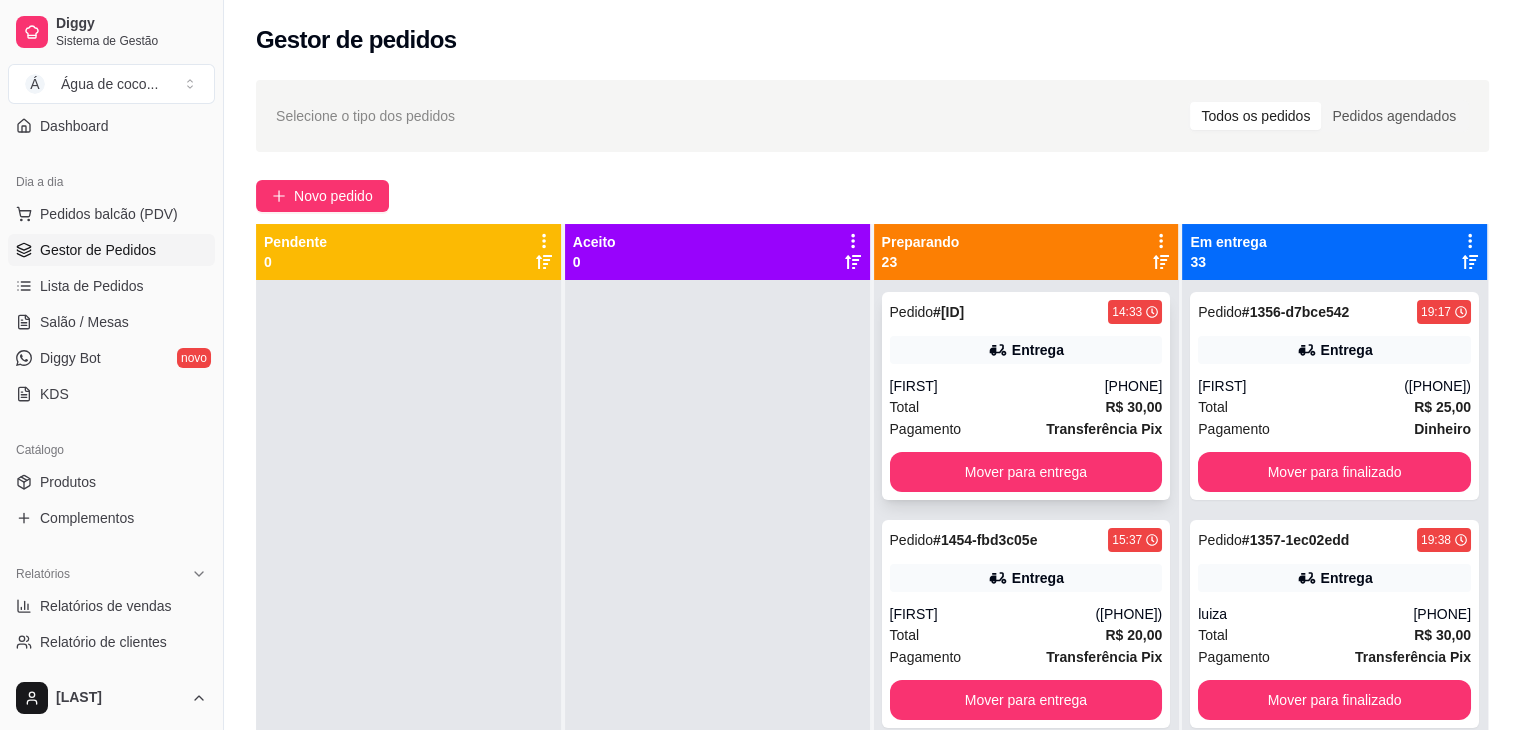 click on "Pedido  # [ID] [TIME] Entrega [NAME] ([PHONE]) Total R$ 30,00 Pagamento Transferência Pix Mover para entrega" at bounding box center [1026, 396] 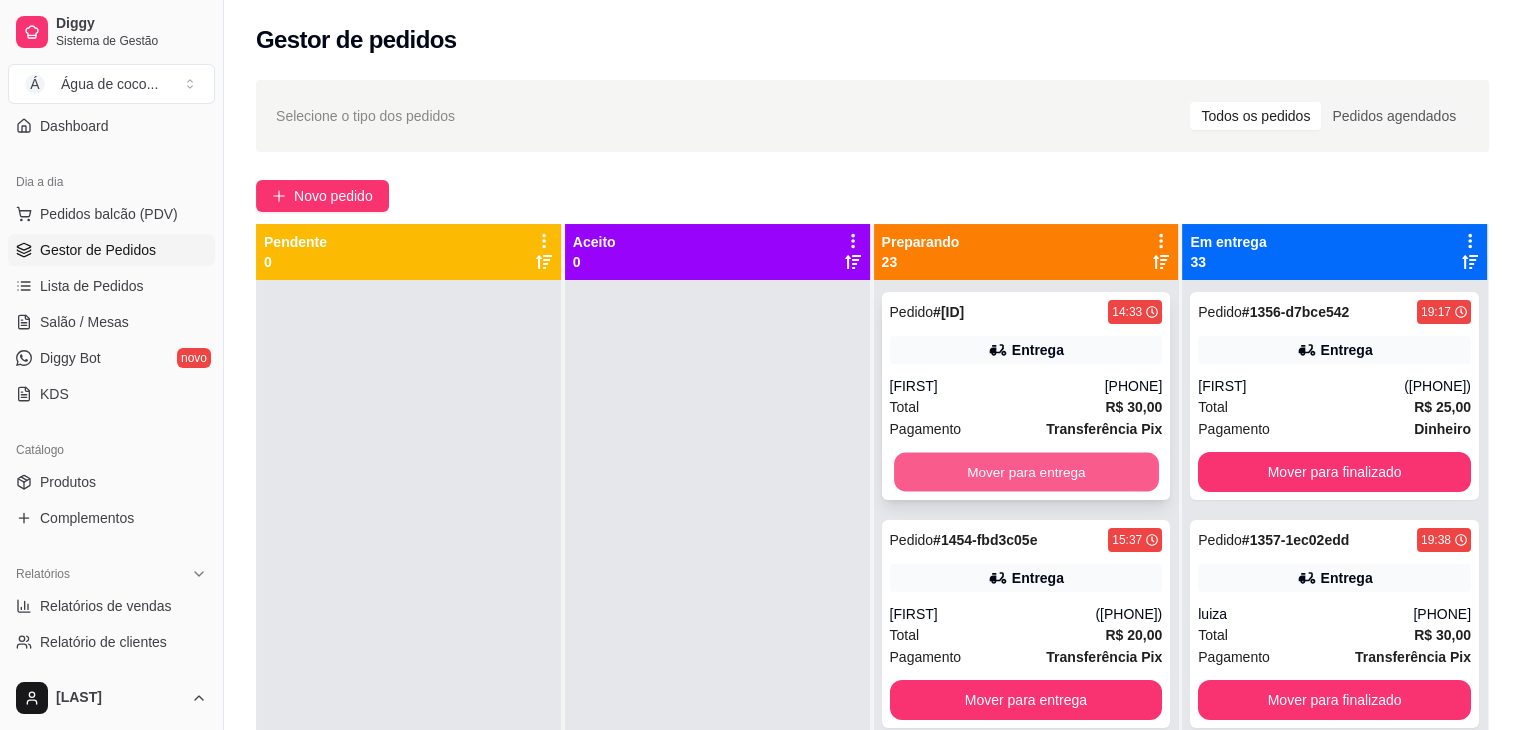 click on "Mover para entrega" at bounding box center [1026, 472] 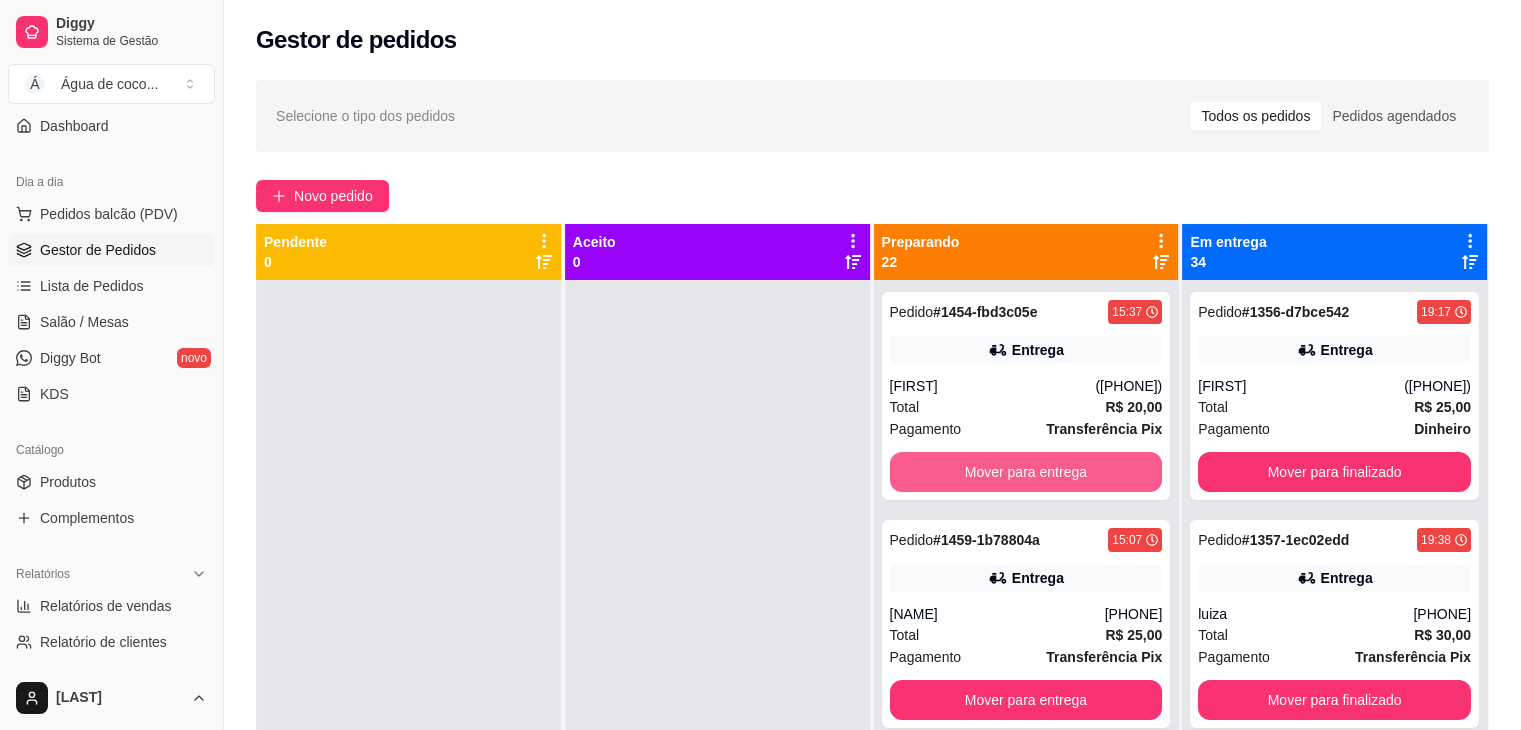 click on "Mover para entrega" at bounding box center [1026, 472] 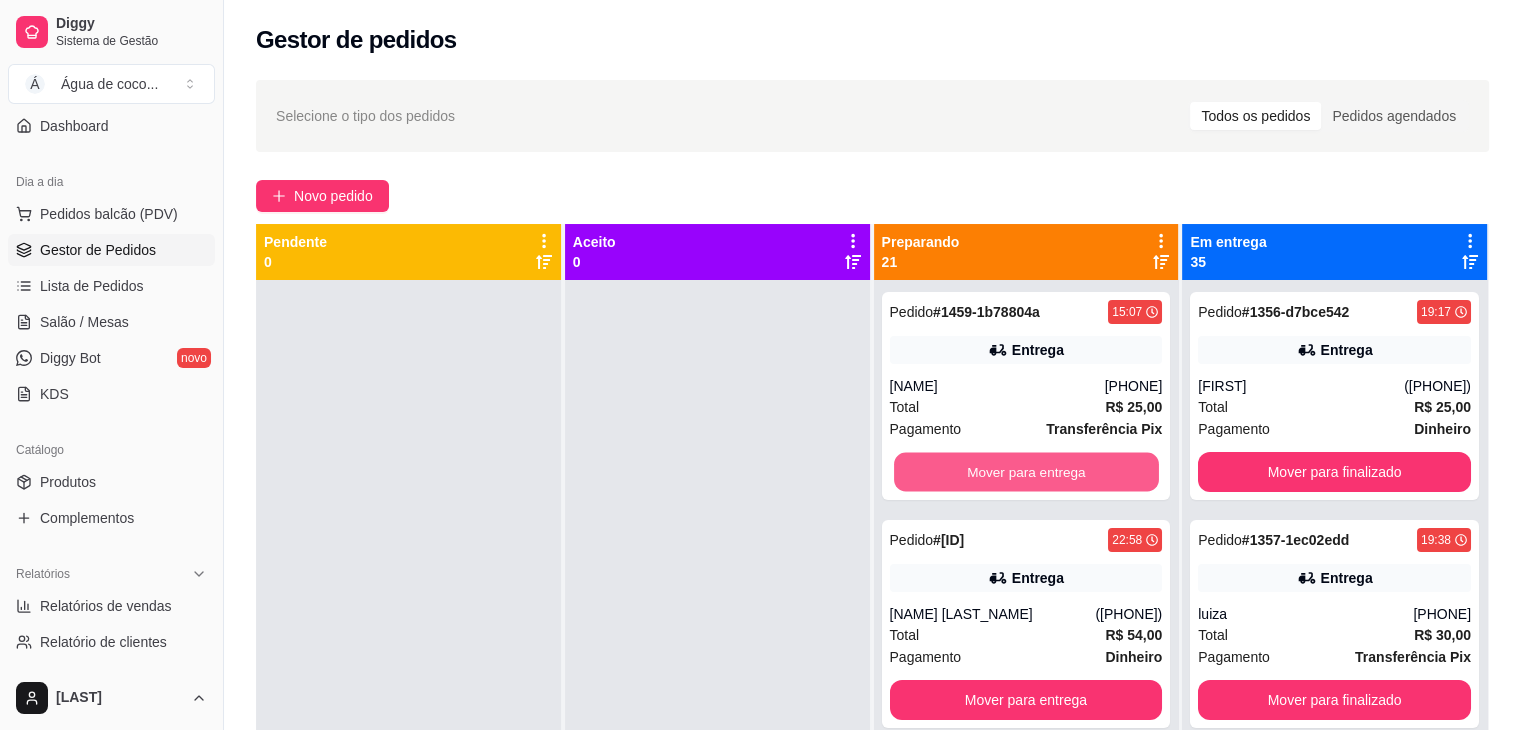 click on "Mover para entrega" at bounding box center [1026, 472] 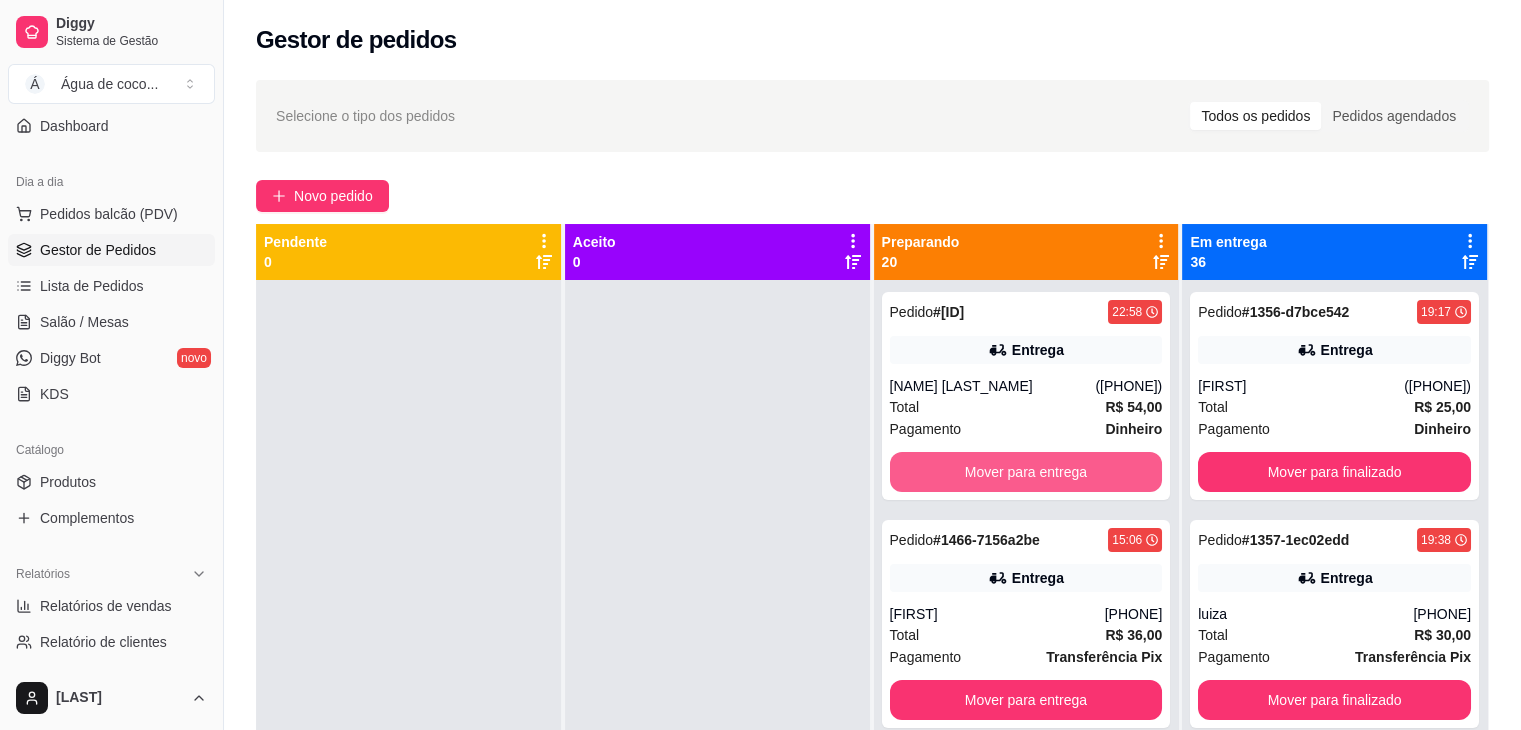 click on "Mover para entrega" at bounding box center [1026, 472] 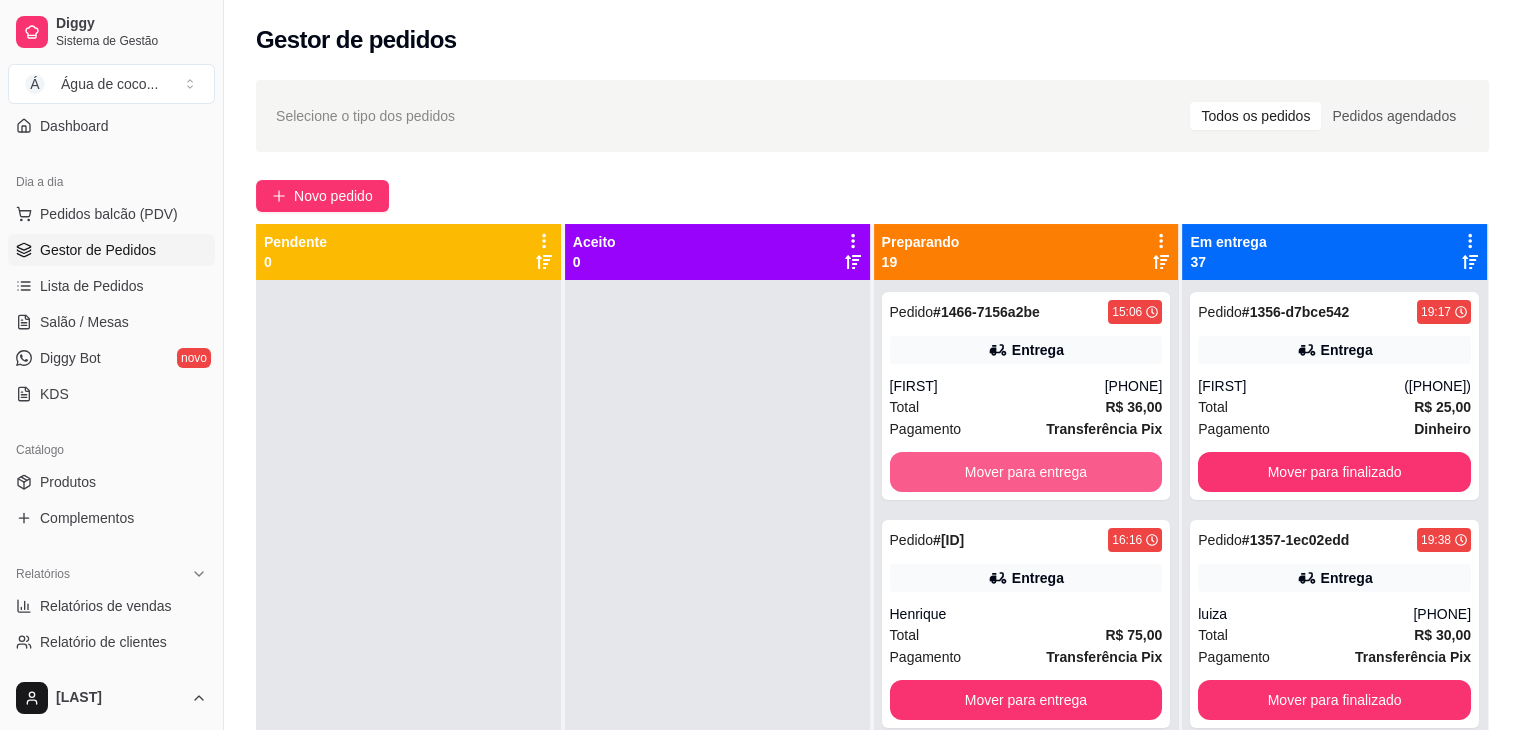 click on "Mover para entrega" at bounding box center (1026, 472) 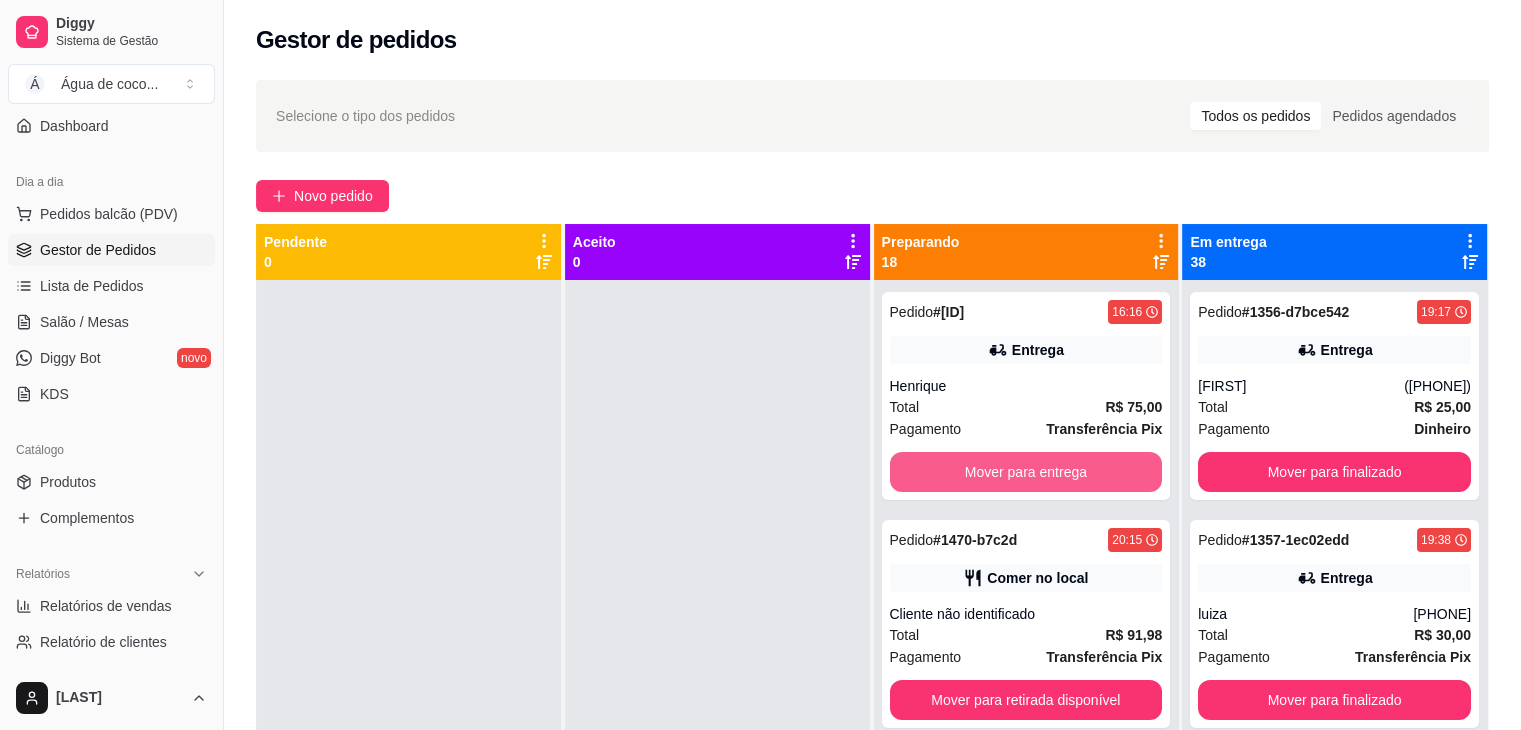 click on "Mover para entrega" at bounding box center [1026, 472] 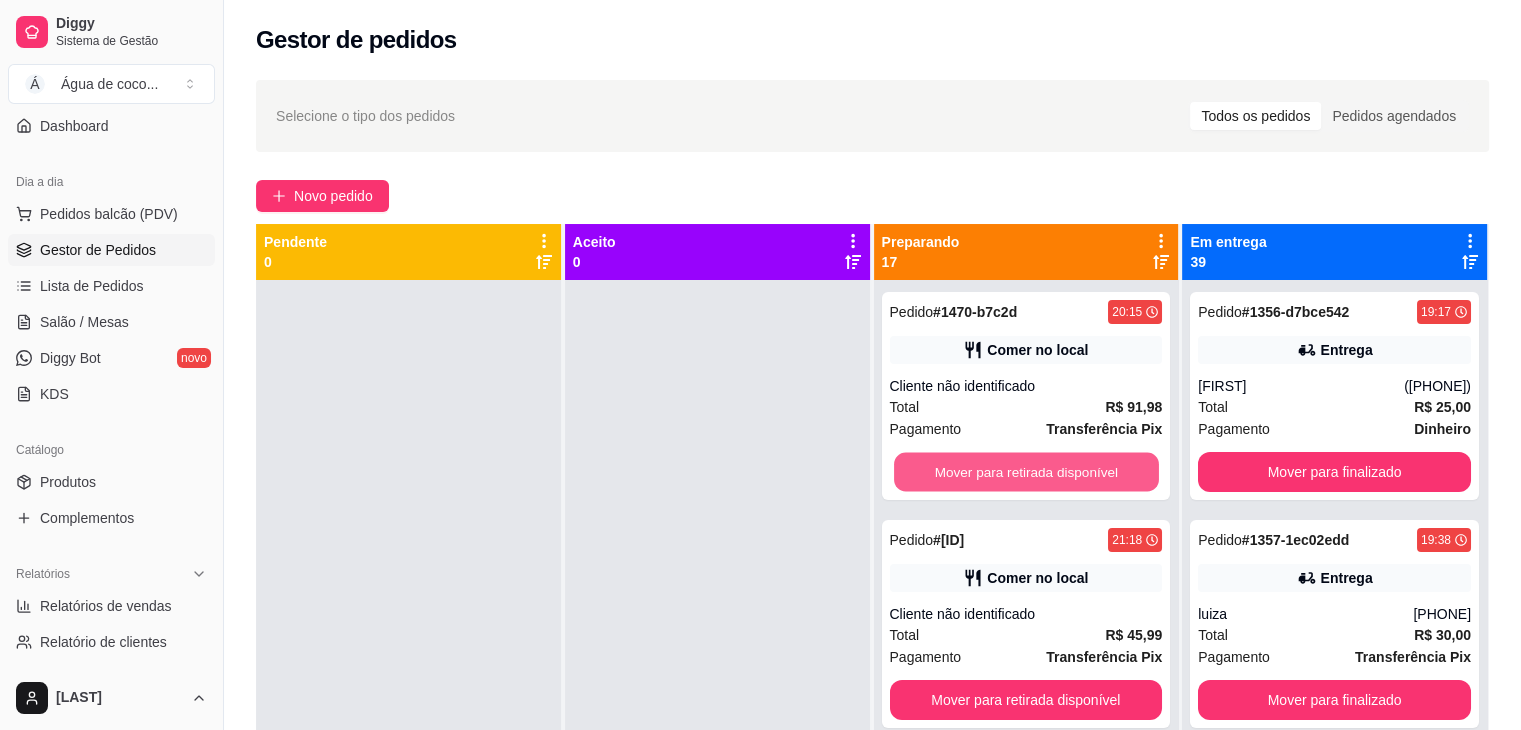 click on "Mover para retirada disponível" at bounding box center [1026, 472] 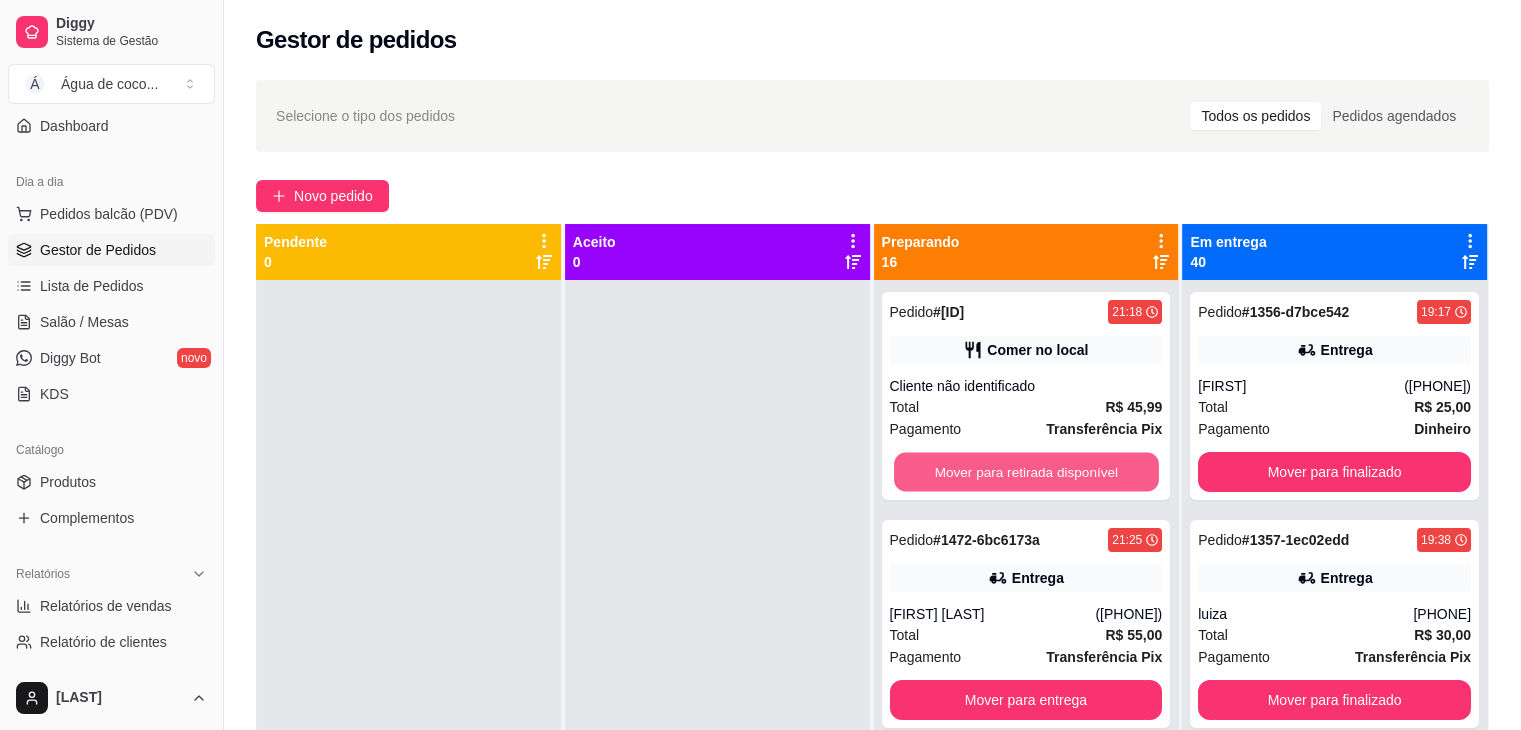 click on "Mover para retirada disponível" at bounding box center (1026, 472) 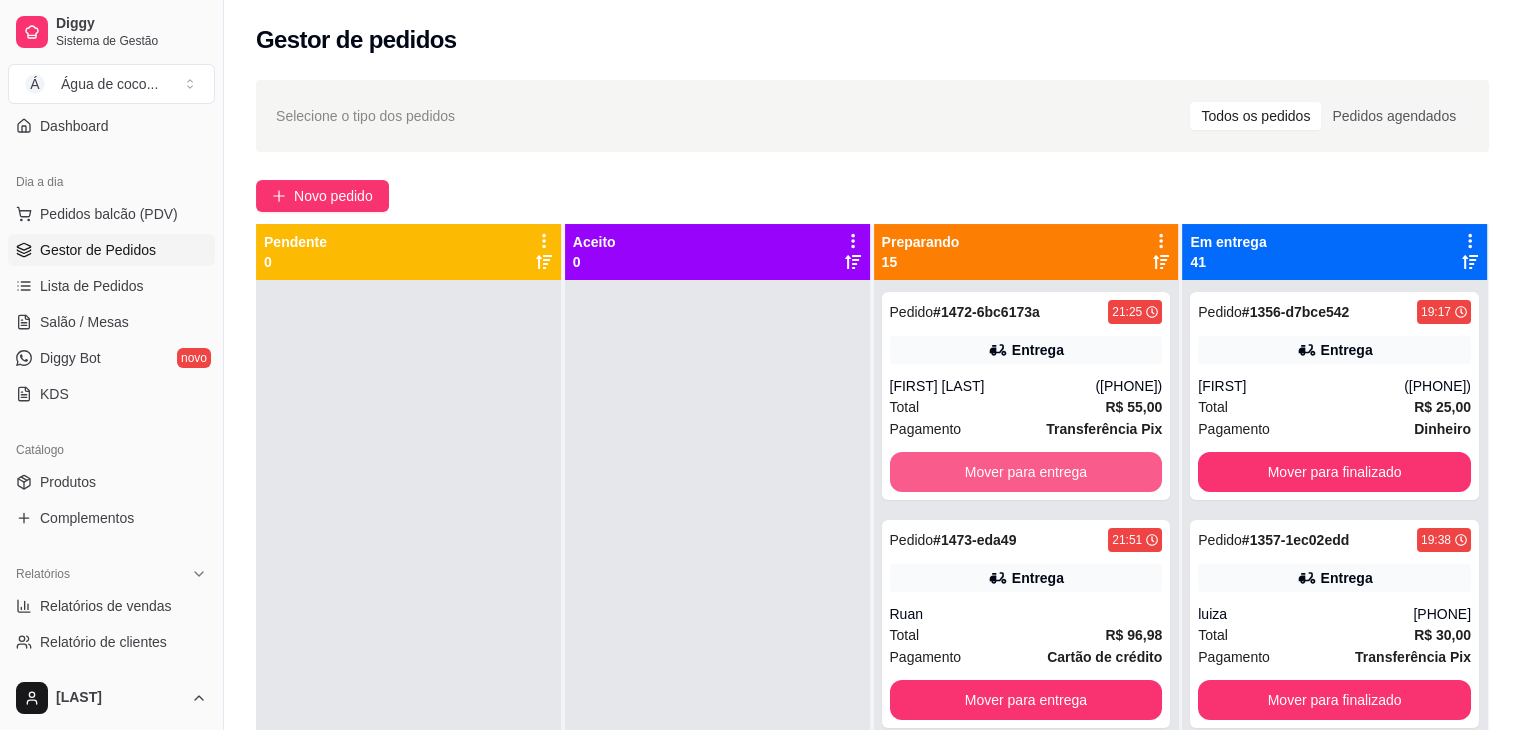 click on "Mover para entrega" at bounding box center [1026, 472] 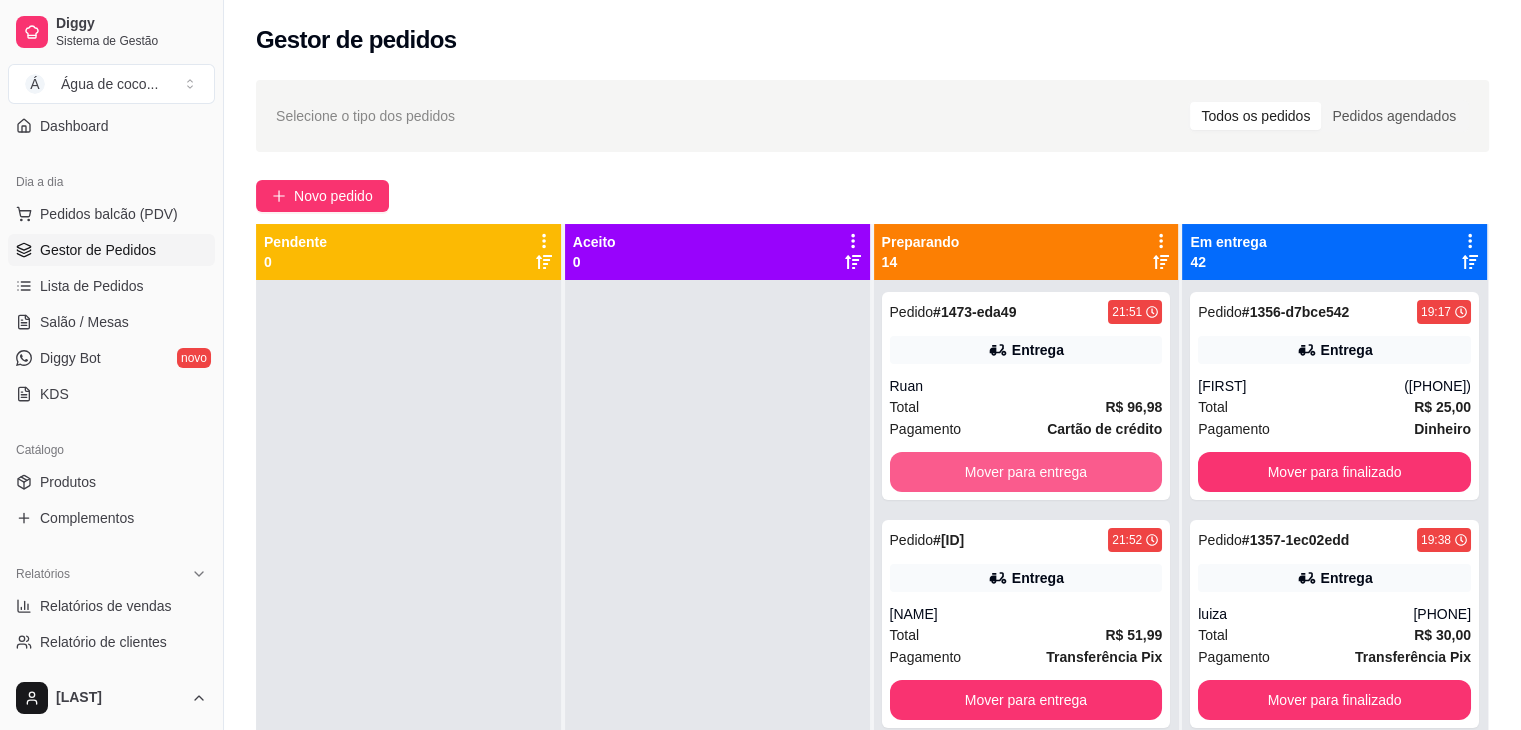 click on "Mover para entrega" at bounding box center [1026, 472] 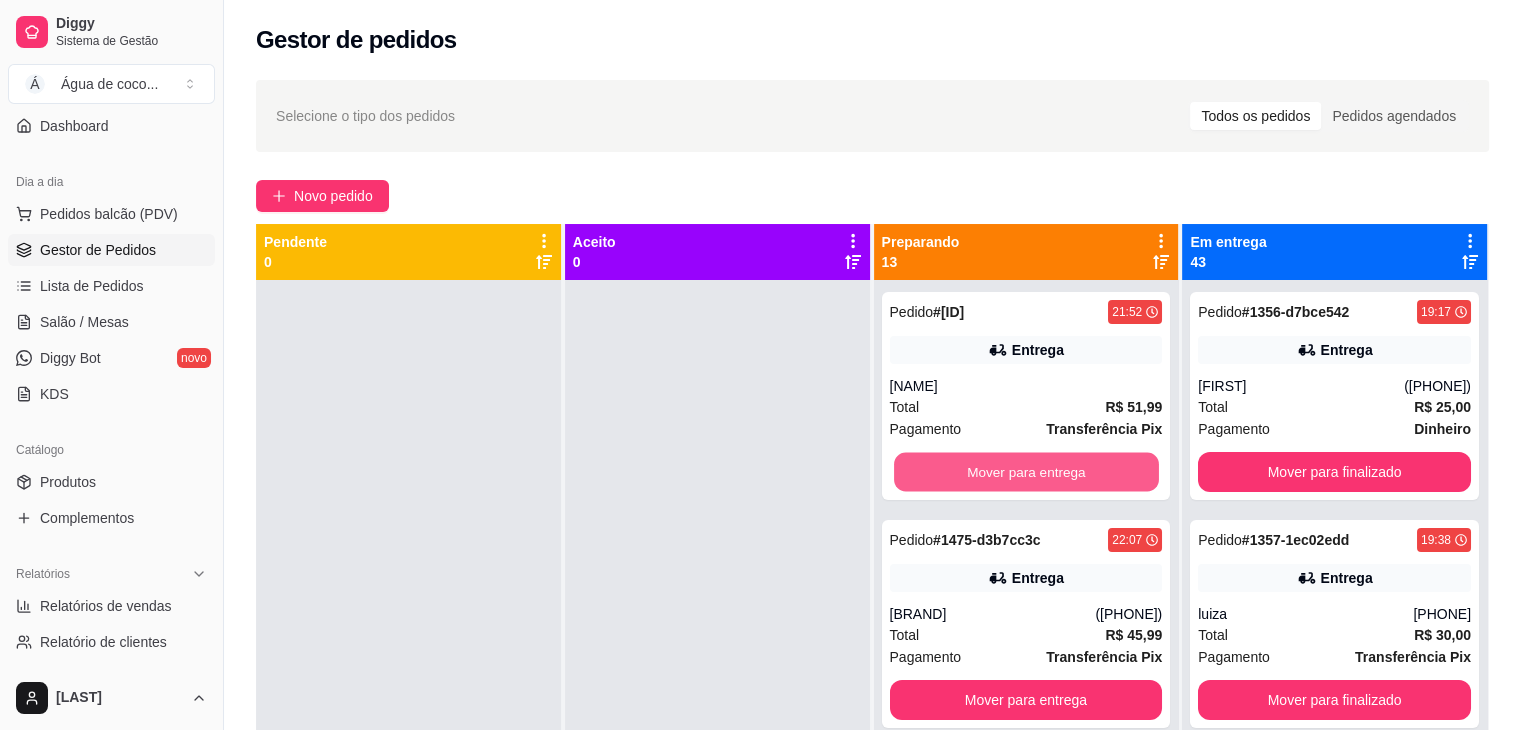 click on "Mover para entrega" at bounding box center (1026, 472) 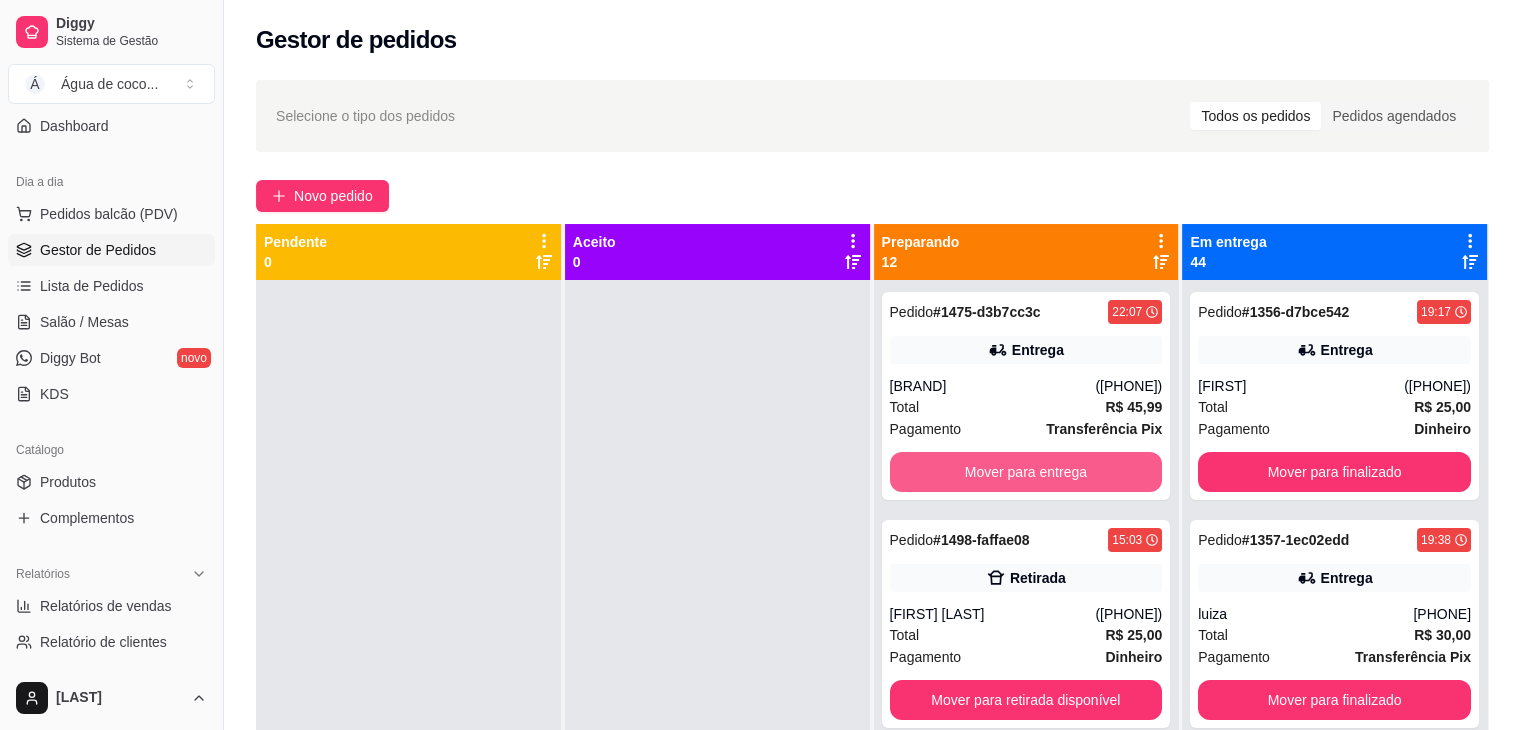 click on "Mover para entrega" at bounding box center [1026, 472] 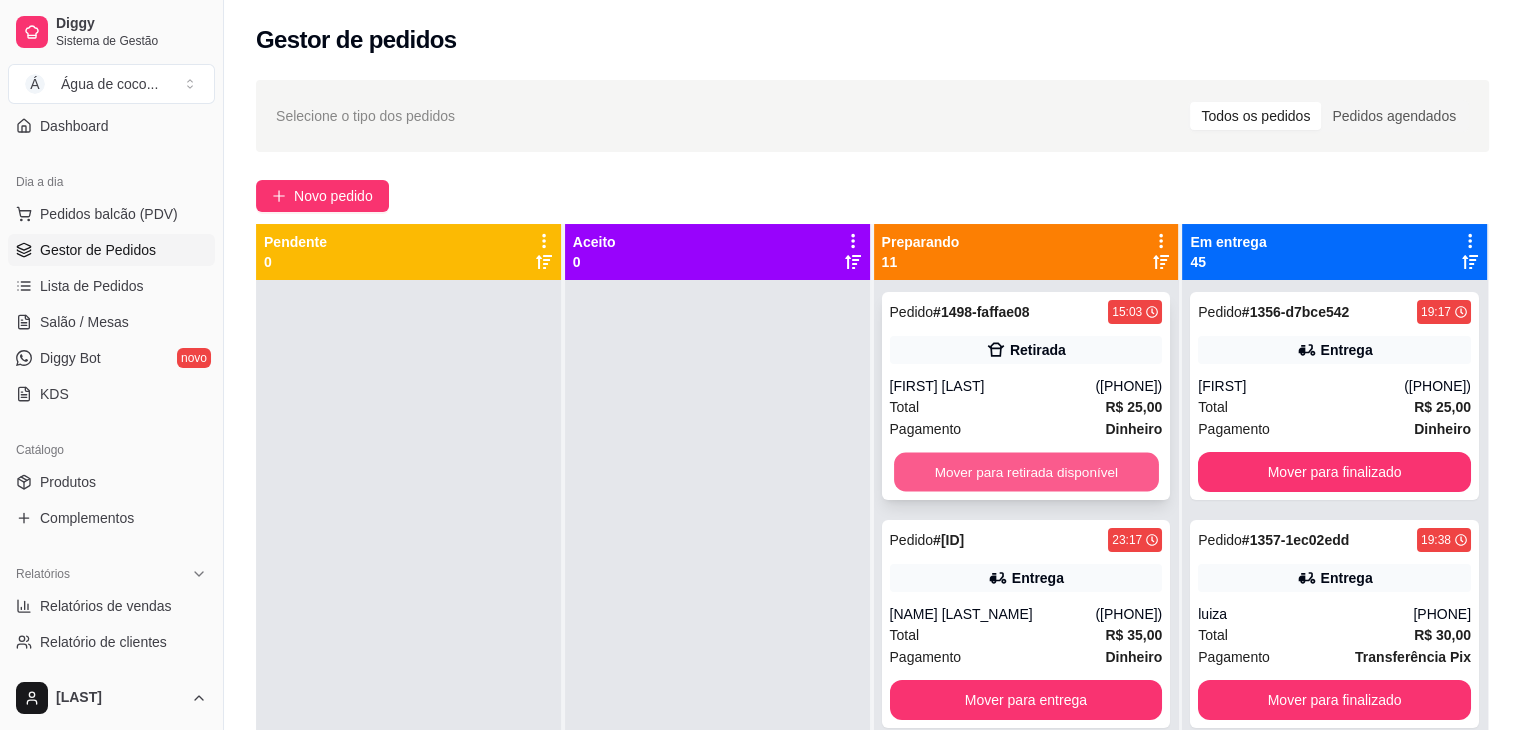 click on "Mover para retirada disponível" at bounding box center (1026, 472) 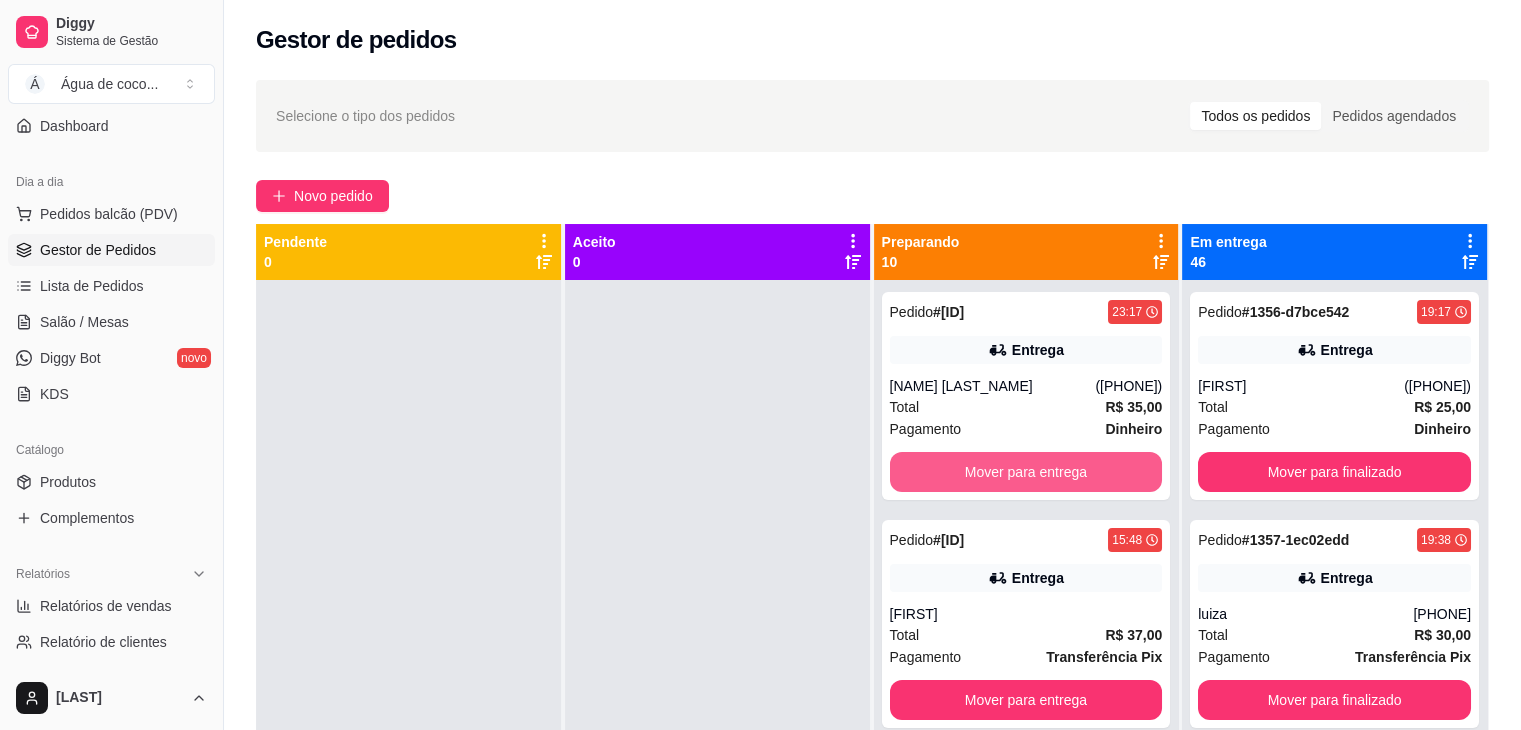 click on "Mover para entrega" at bounding box center (1026, 472) 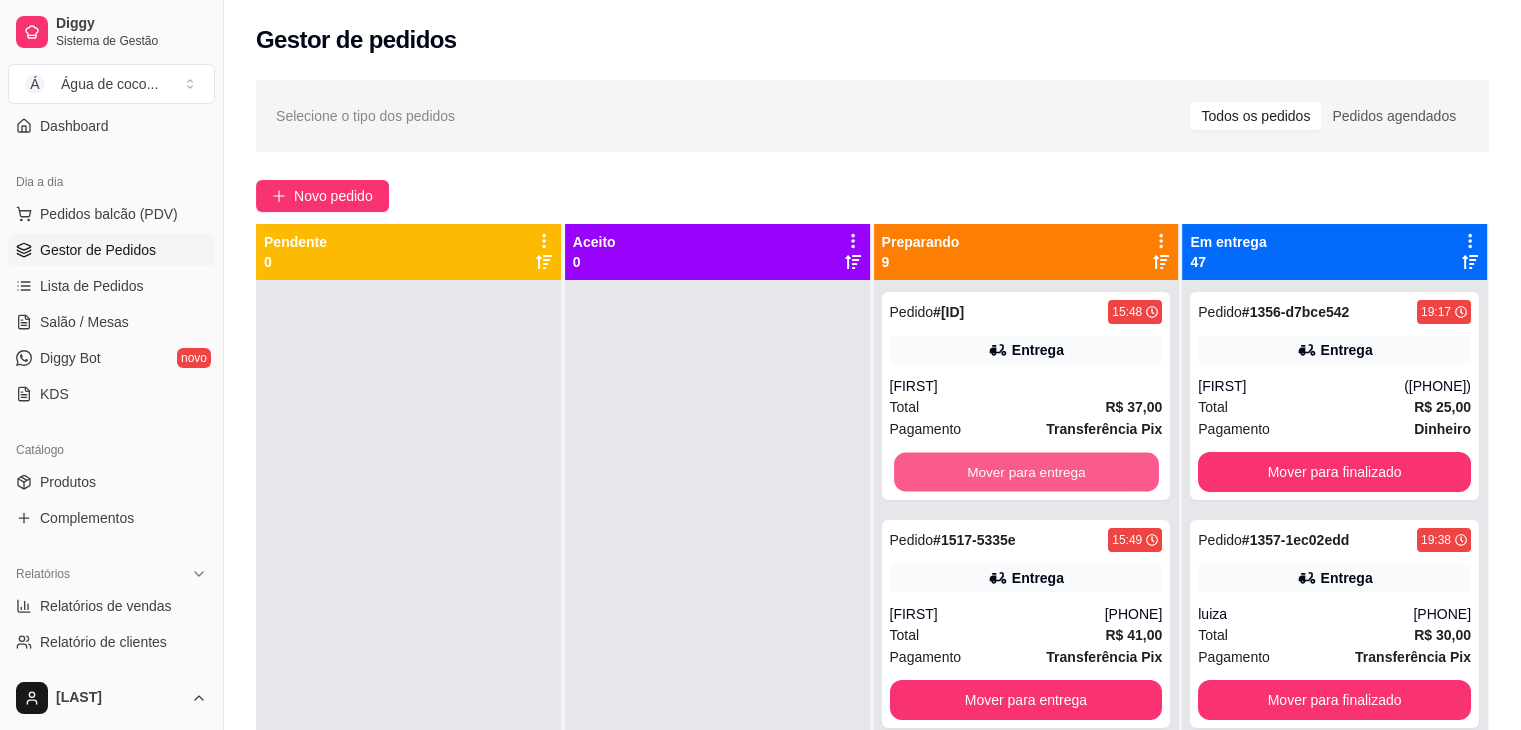 click on "Mover para entrega" at bounding box center (1026, 472) 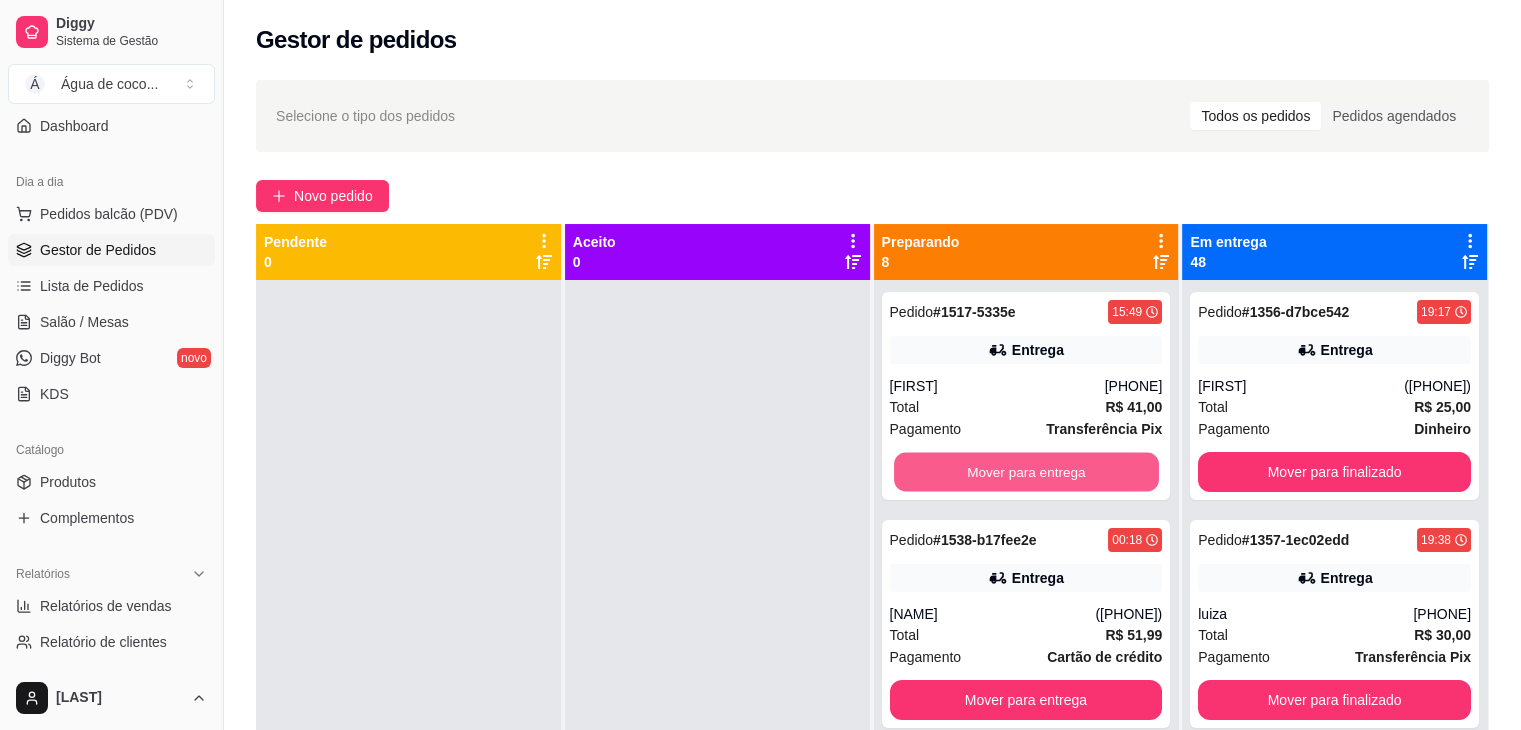 click on "Mover para entrega" at bounding box center [1026, 472] 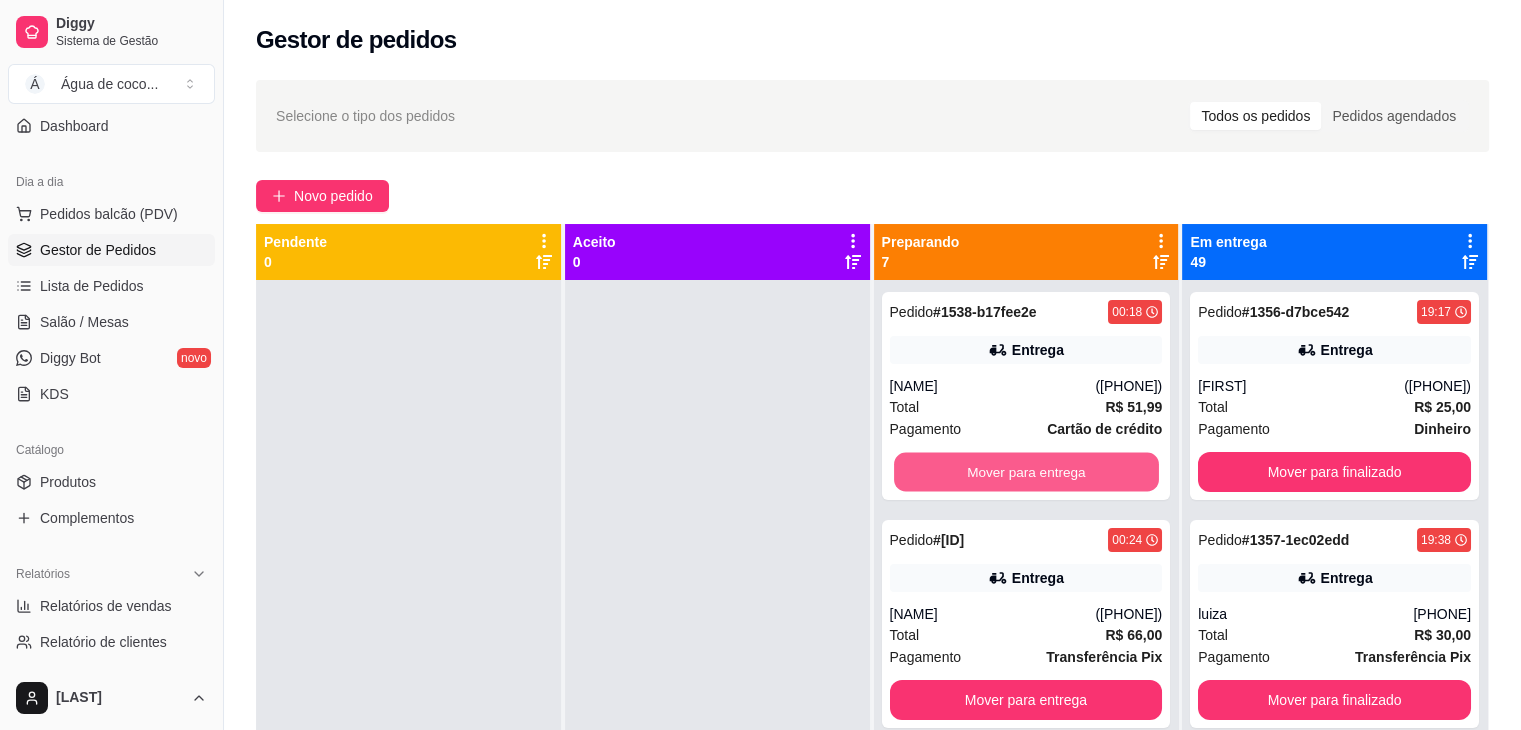 click on "Mover para entrega" at bounding box center [1026, 472] 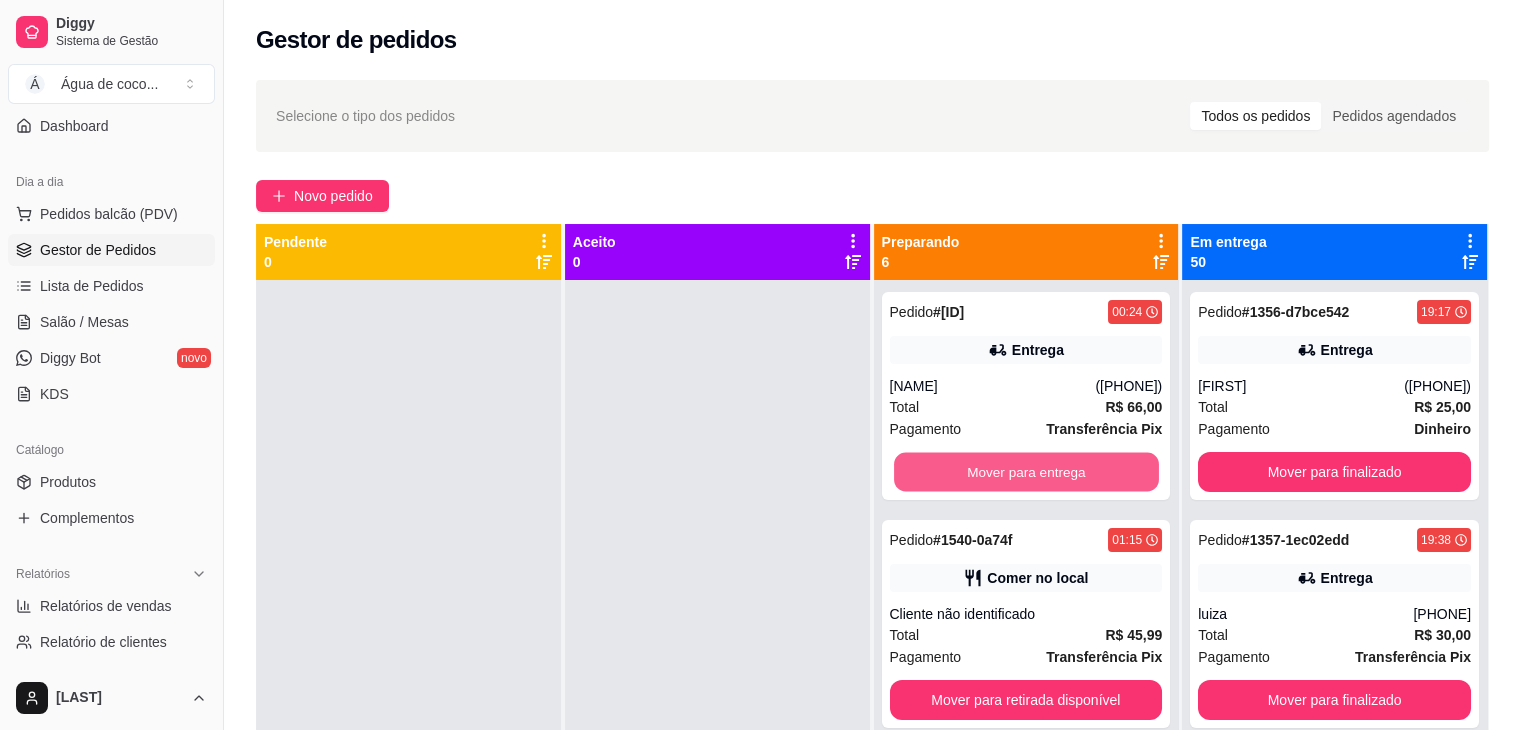 click on "Mover para entrega" at bounding box center (1026, 472) 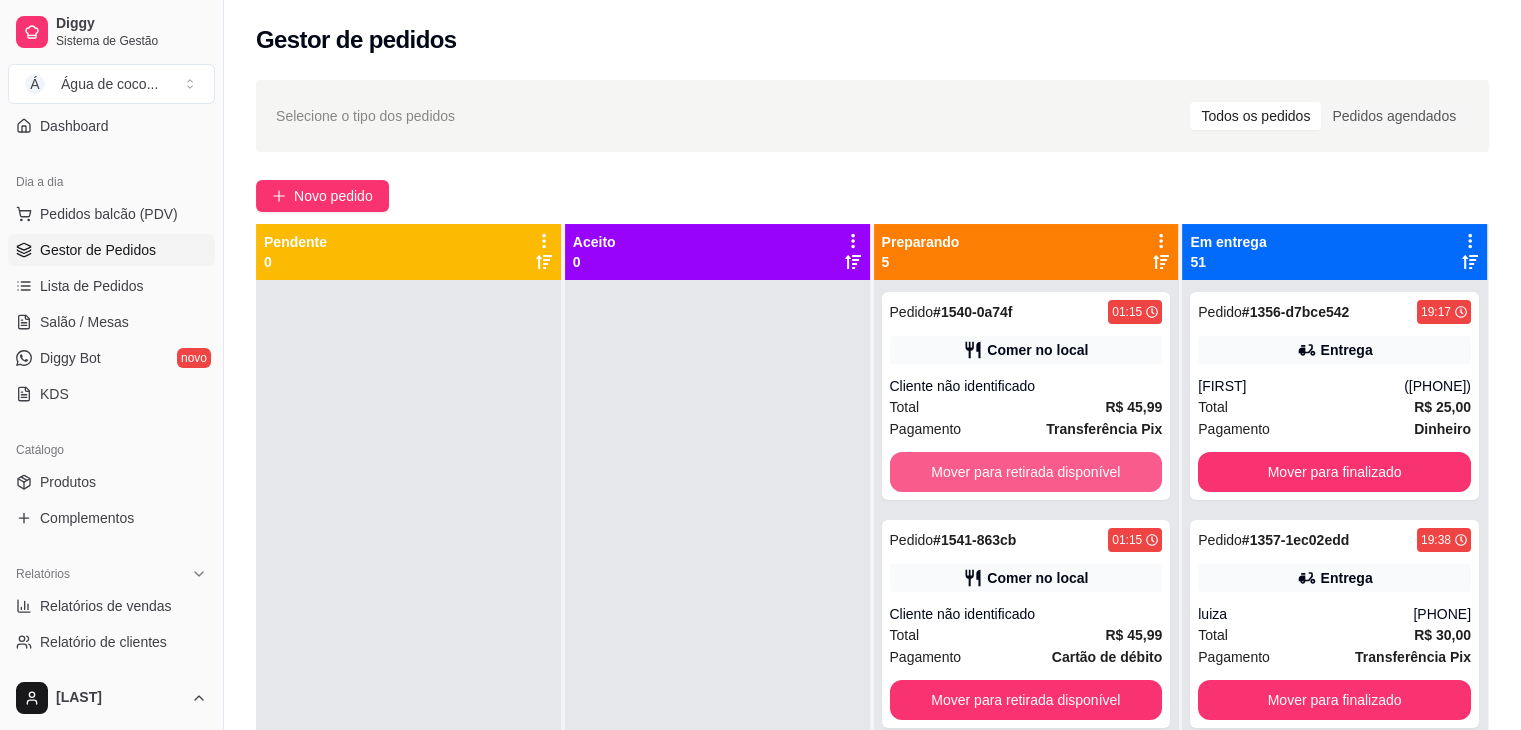 click on "Mover para retirada disponível" at bounding box center (1026, 472) 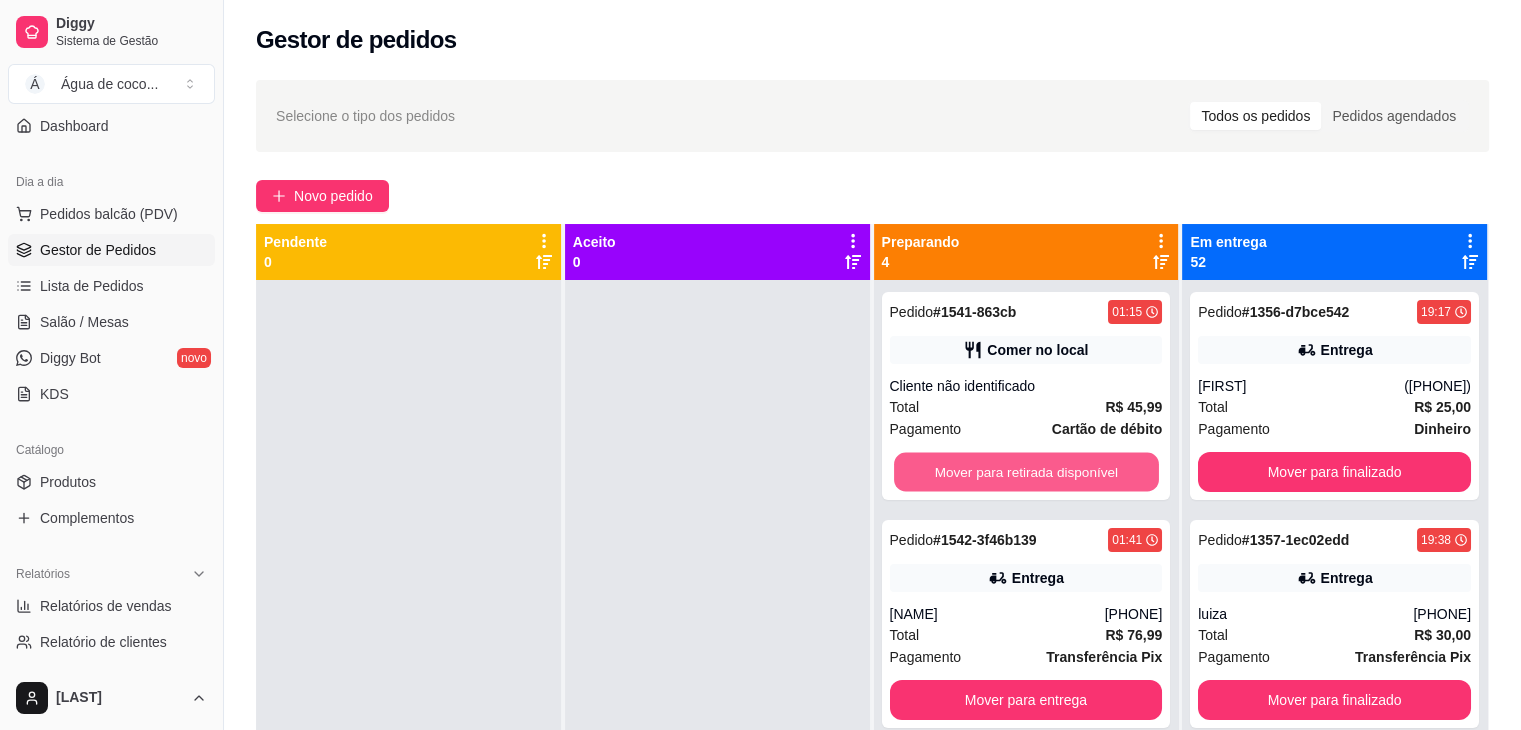 click on "Mover para retirada disponível" at bounding box center [1026, 472] 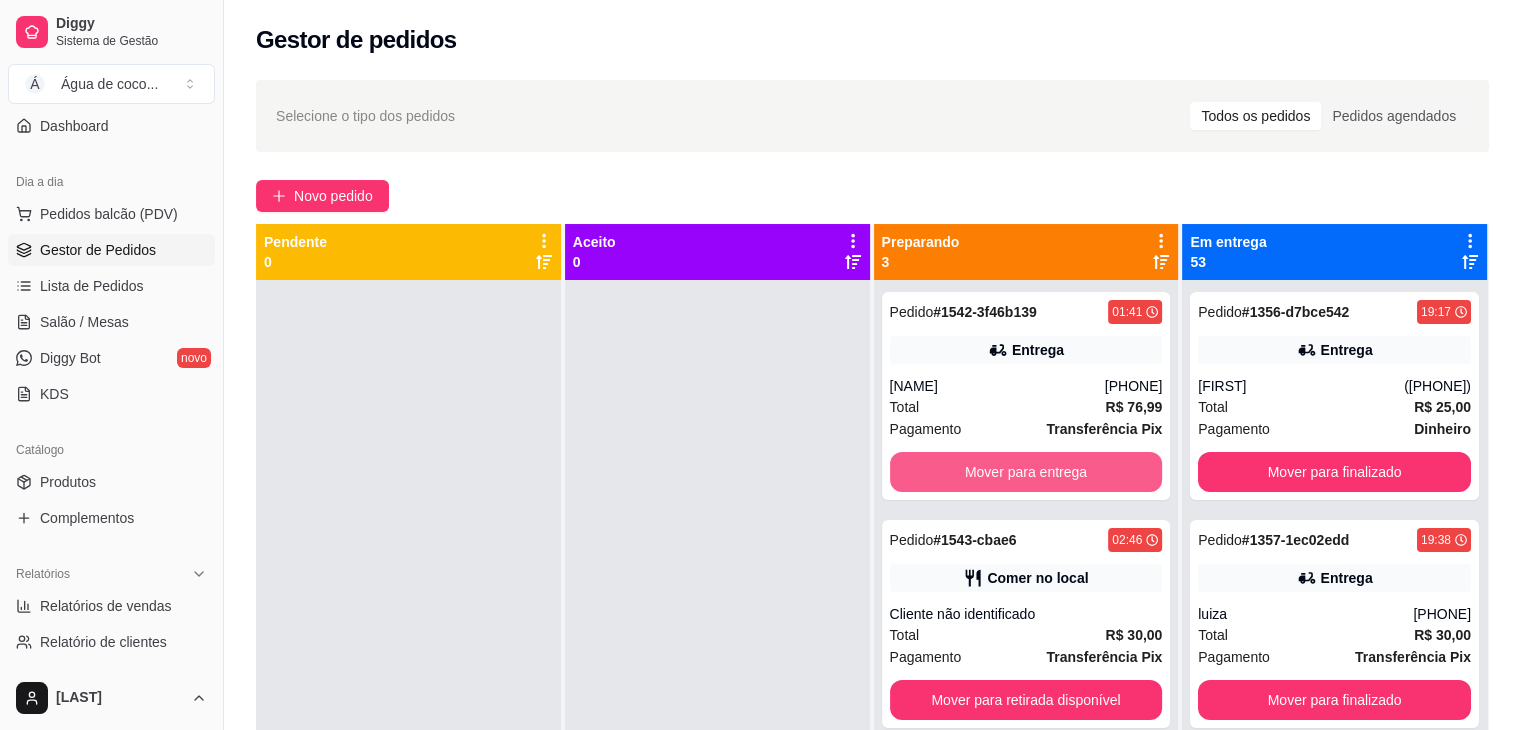 click on "Mover para entrega" at bounding box center (1026, 472) 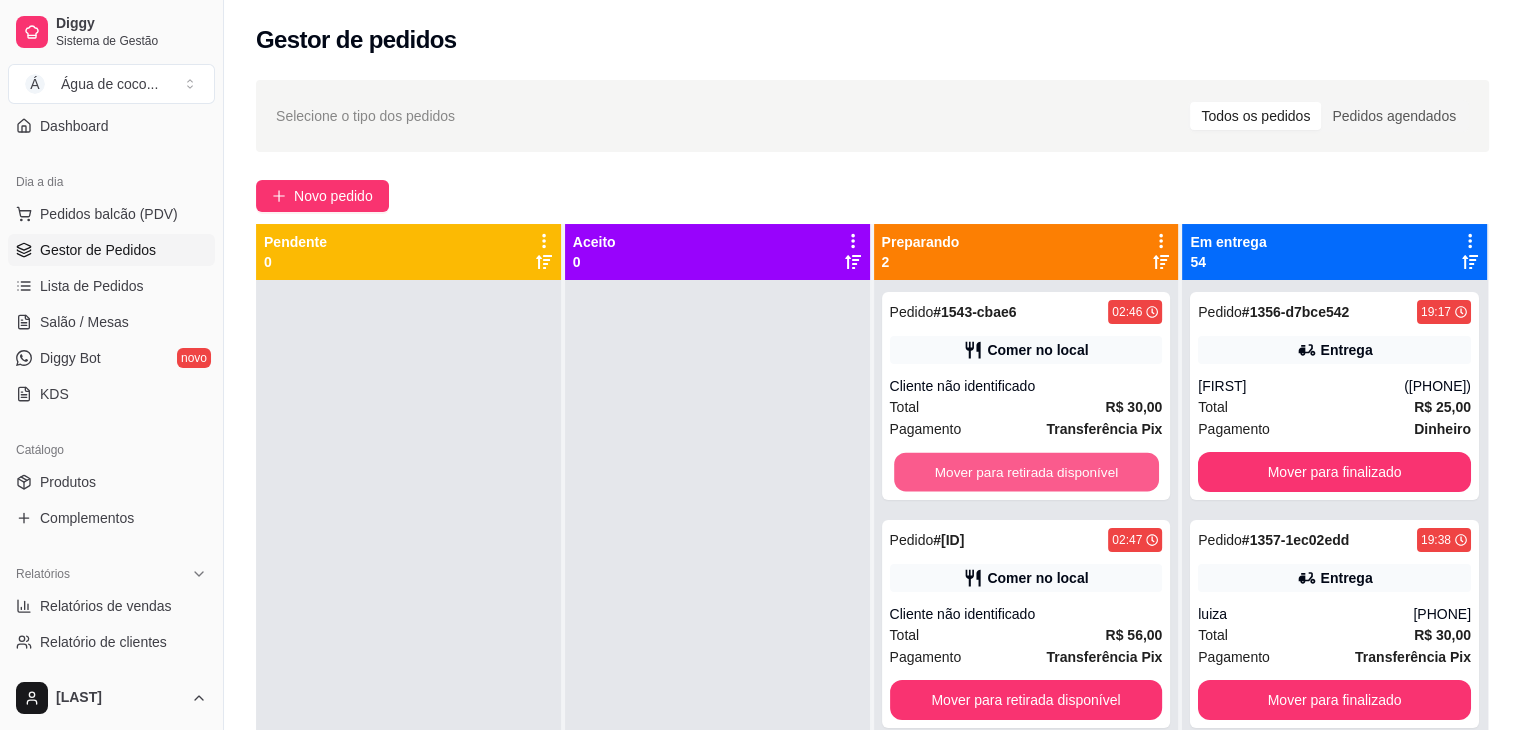 click on "Mover para retirada disponível" at bounding box center (1026, 472) 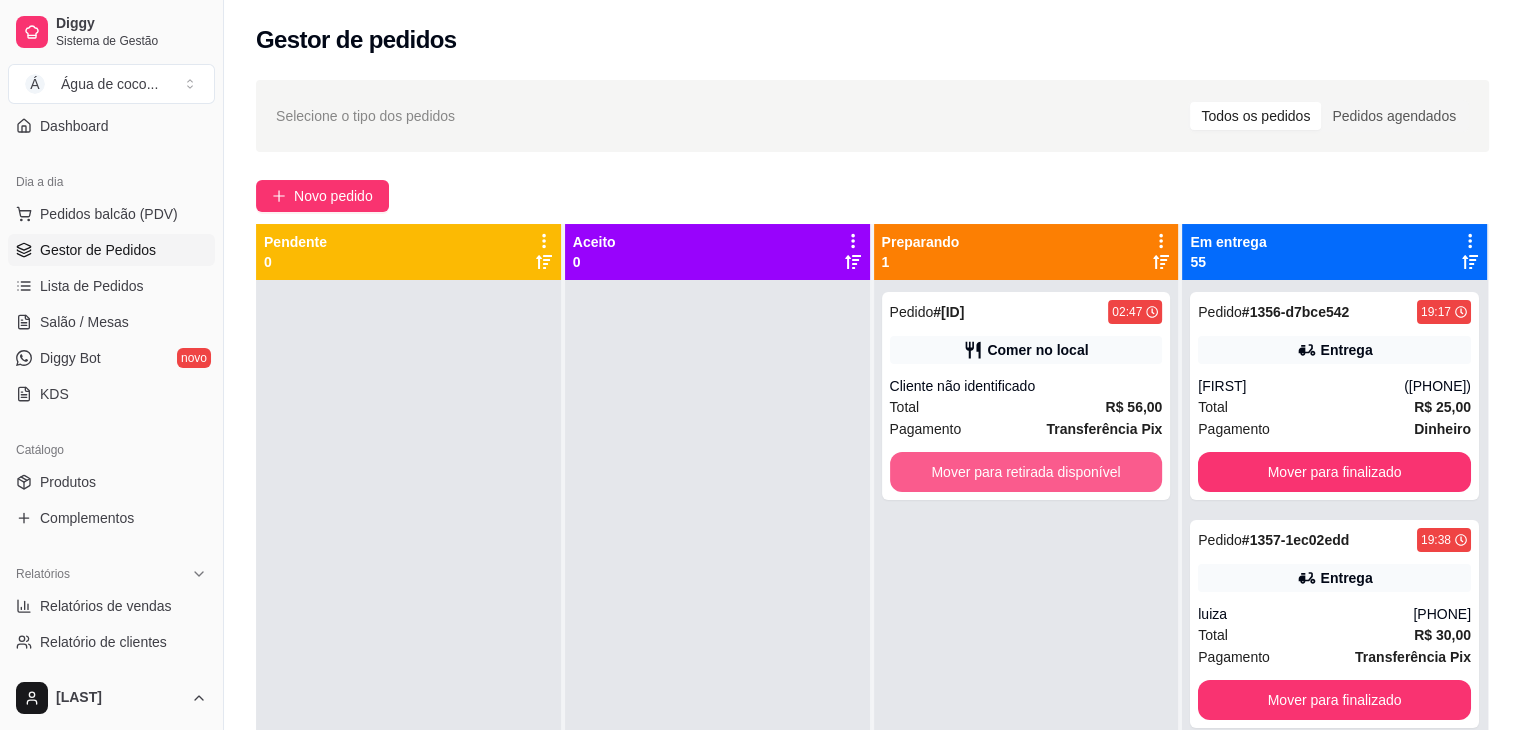 click on "Mover para retirada disponível" at bounding box center (1026, 472) 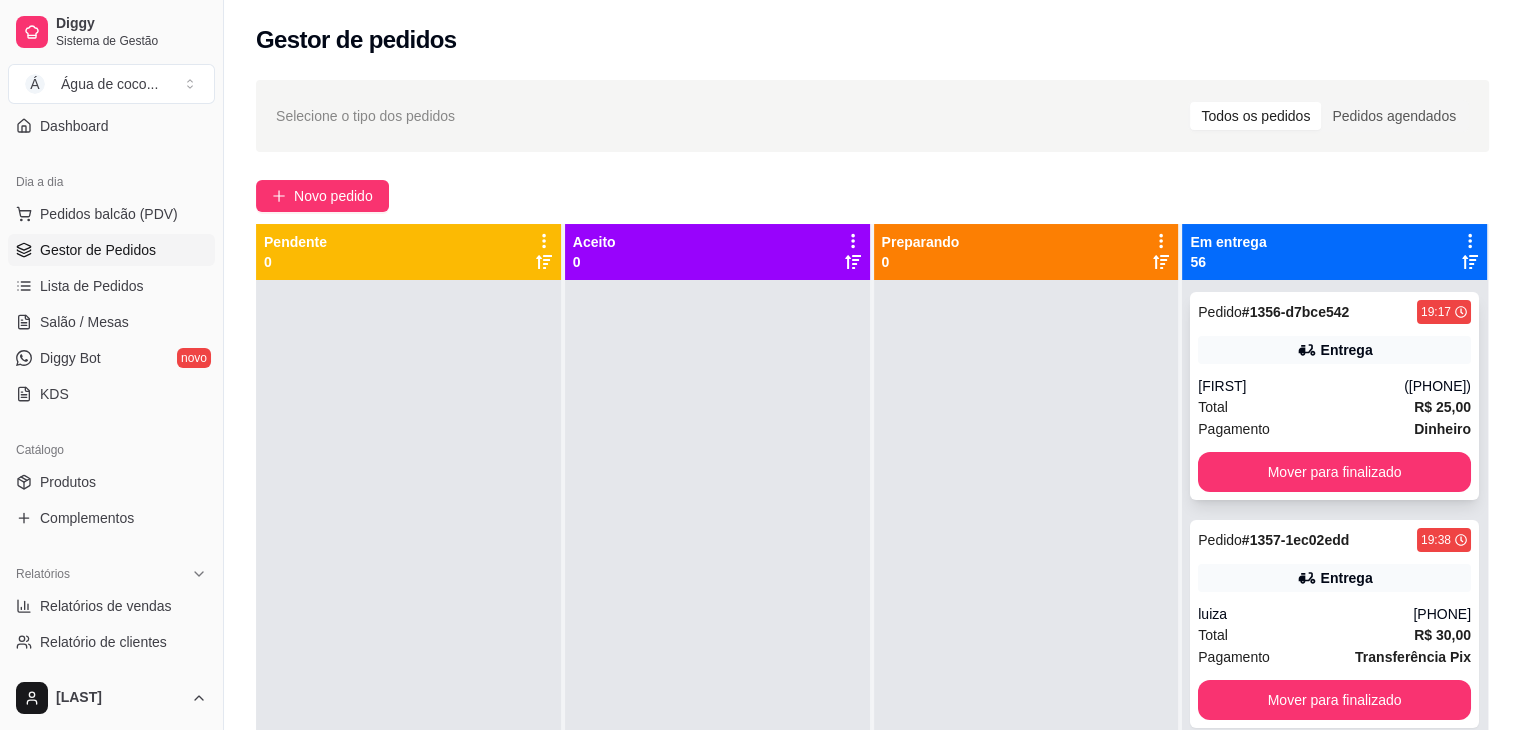 click on "Pedido  # [ID] [TIME] Entrega [NAME] ([PHONE]) Total R$ 25,00 Pagamento Dinheiro Mover para finalizado" at bounding box center (1334, 396) 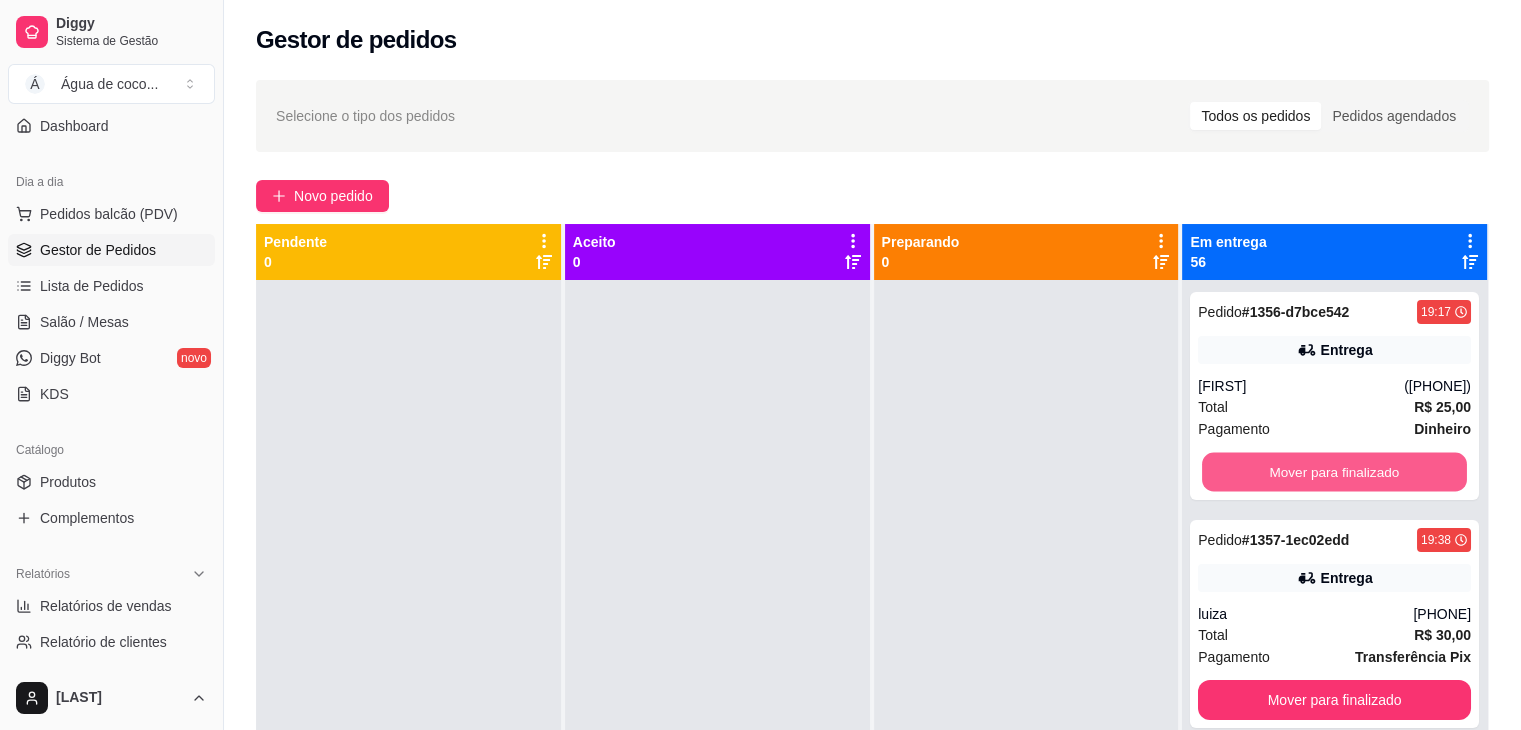 click on "Mover para finalizado" at bounding box center (1334, 472) 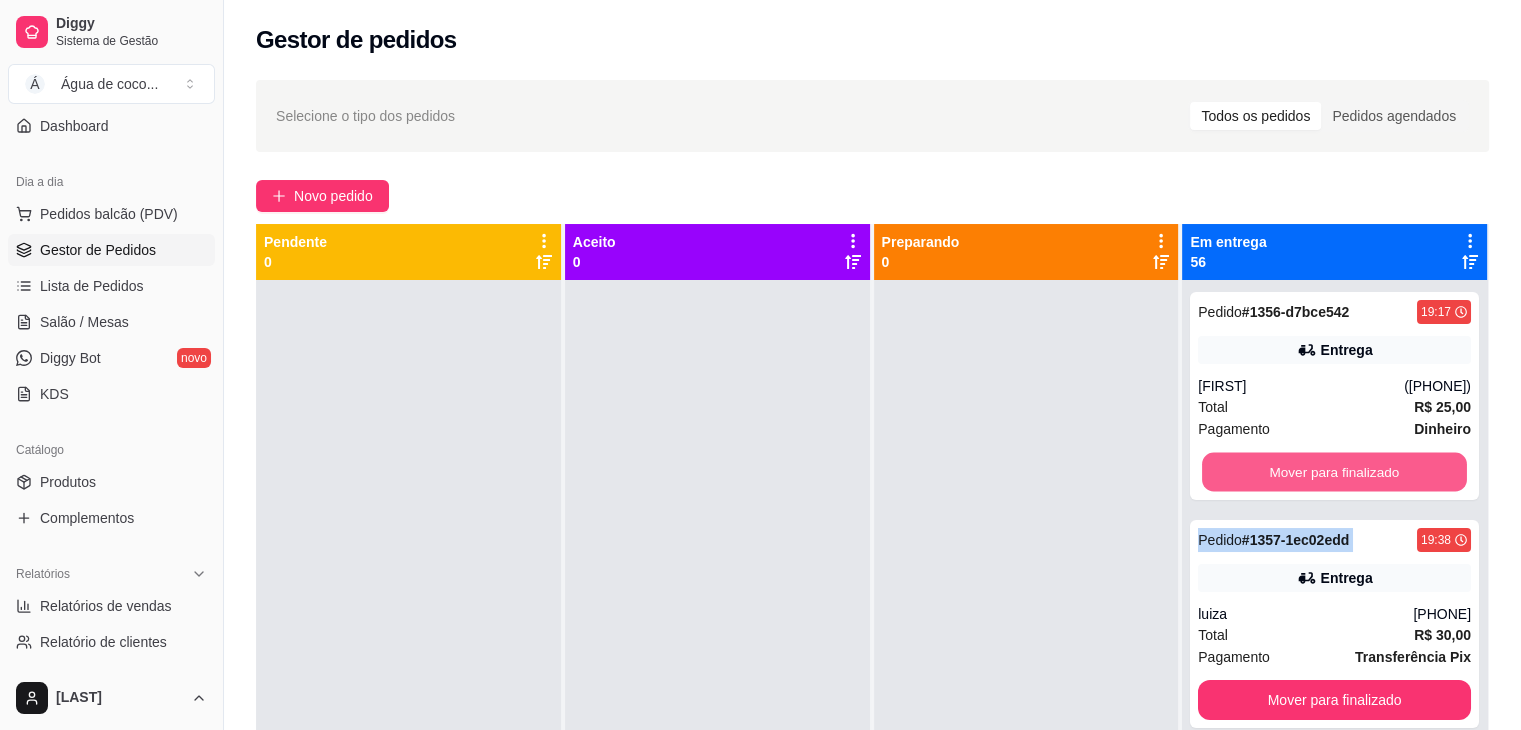 click on "Mover para finalizado" at bounding box center [1334, 472] 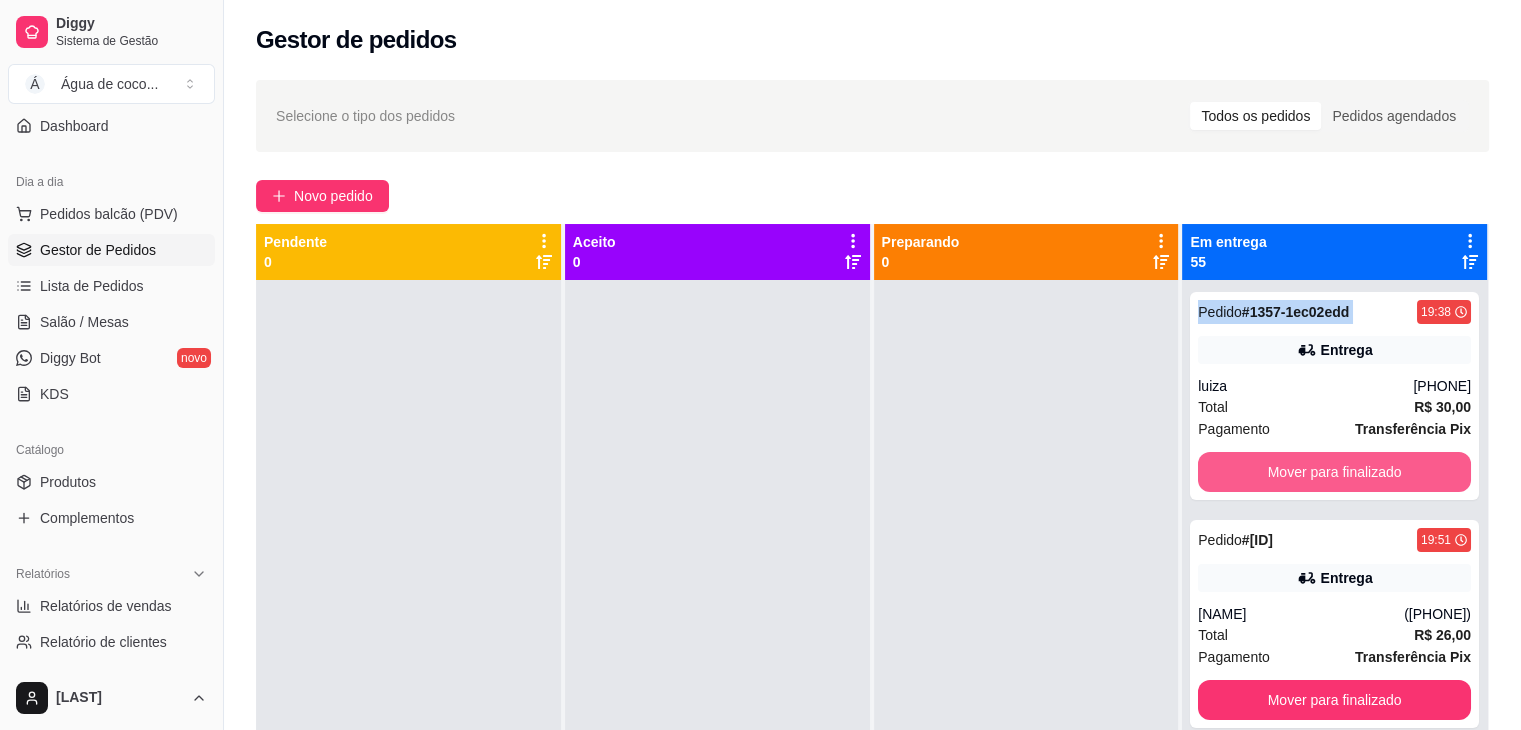 click on "Mover para finalizado" at bounding box center (1334, 472) 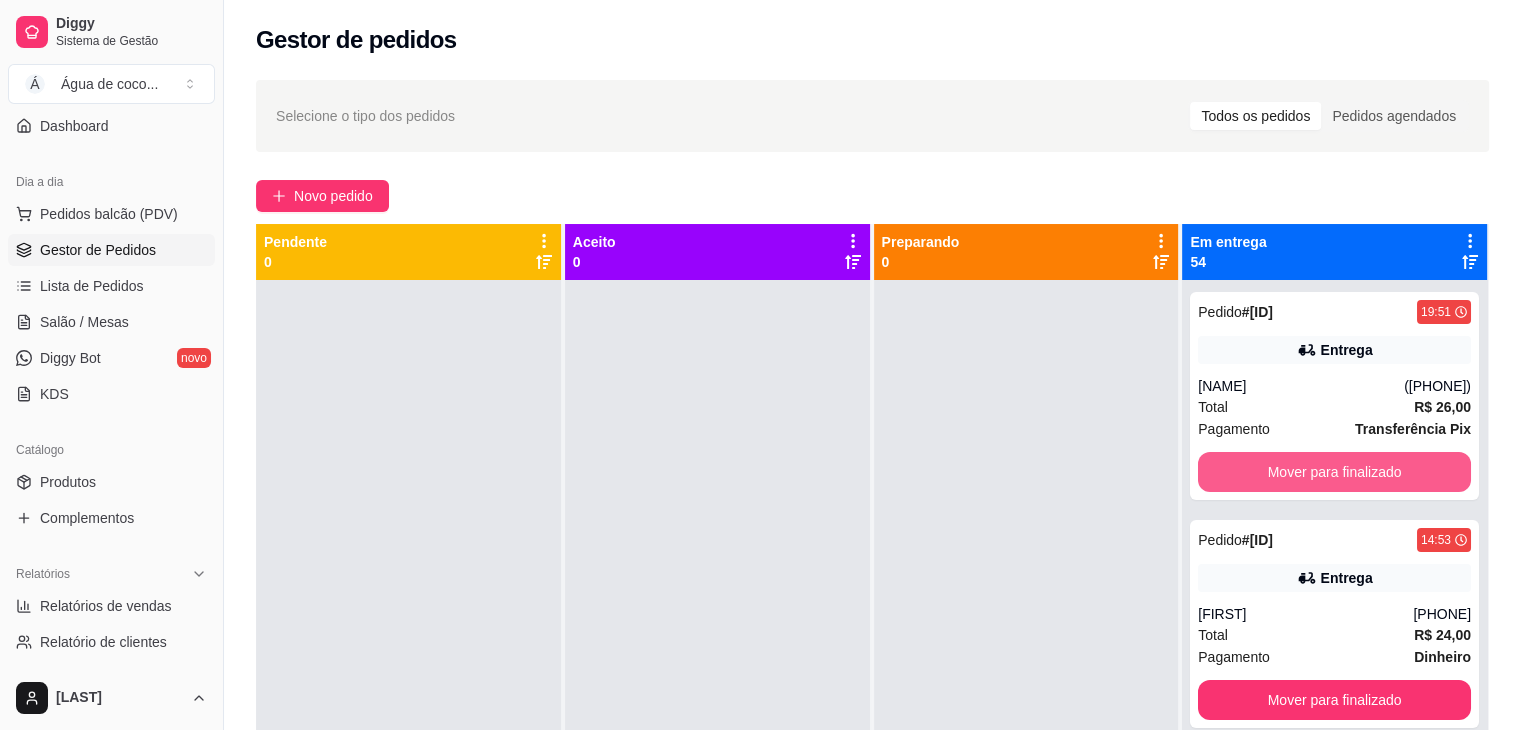 click on "Mover para finalizado" at bounding box center [1334, 472] 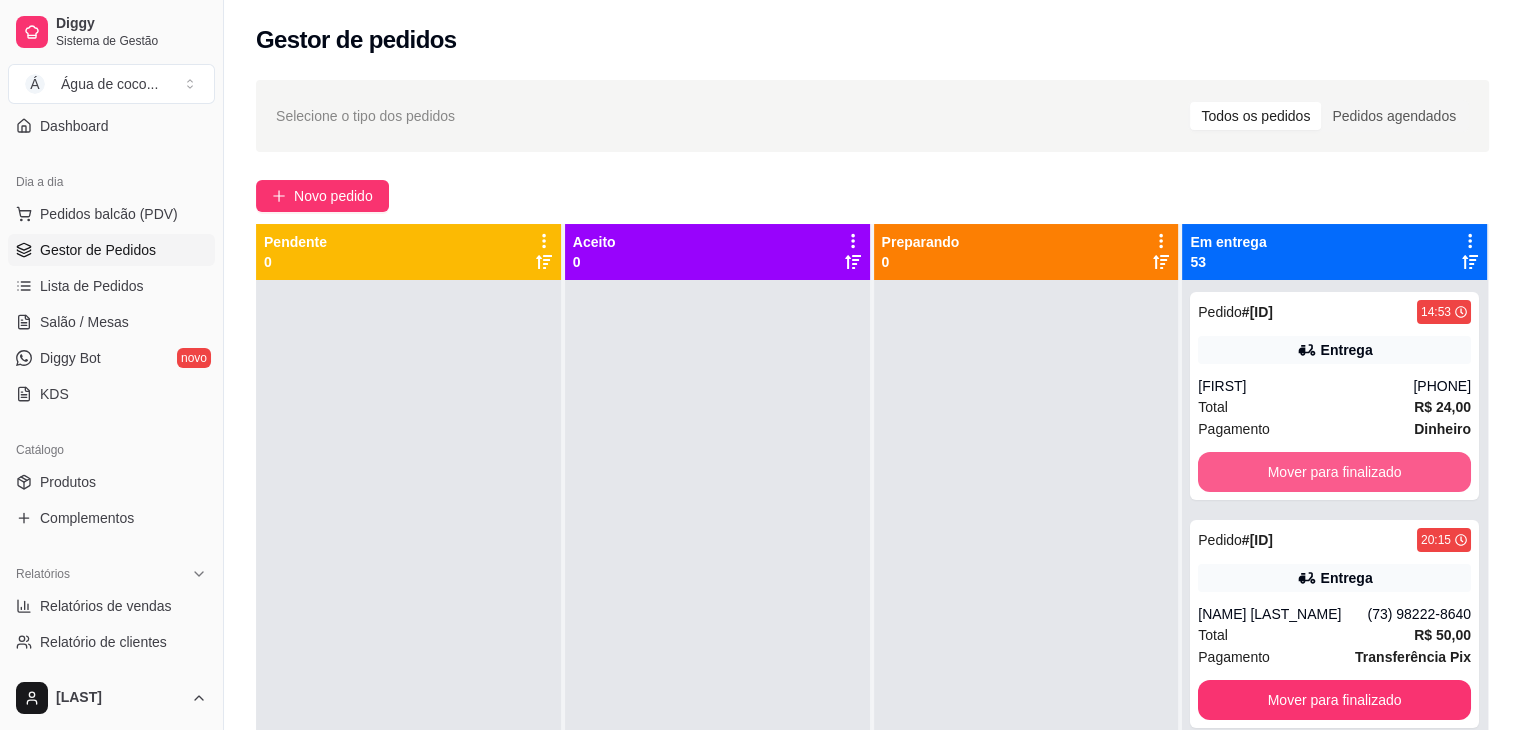 click on "Mover para finalizado" at bounding box center (1334, 472) 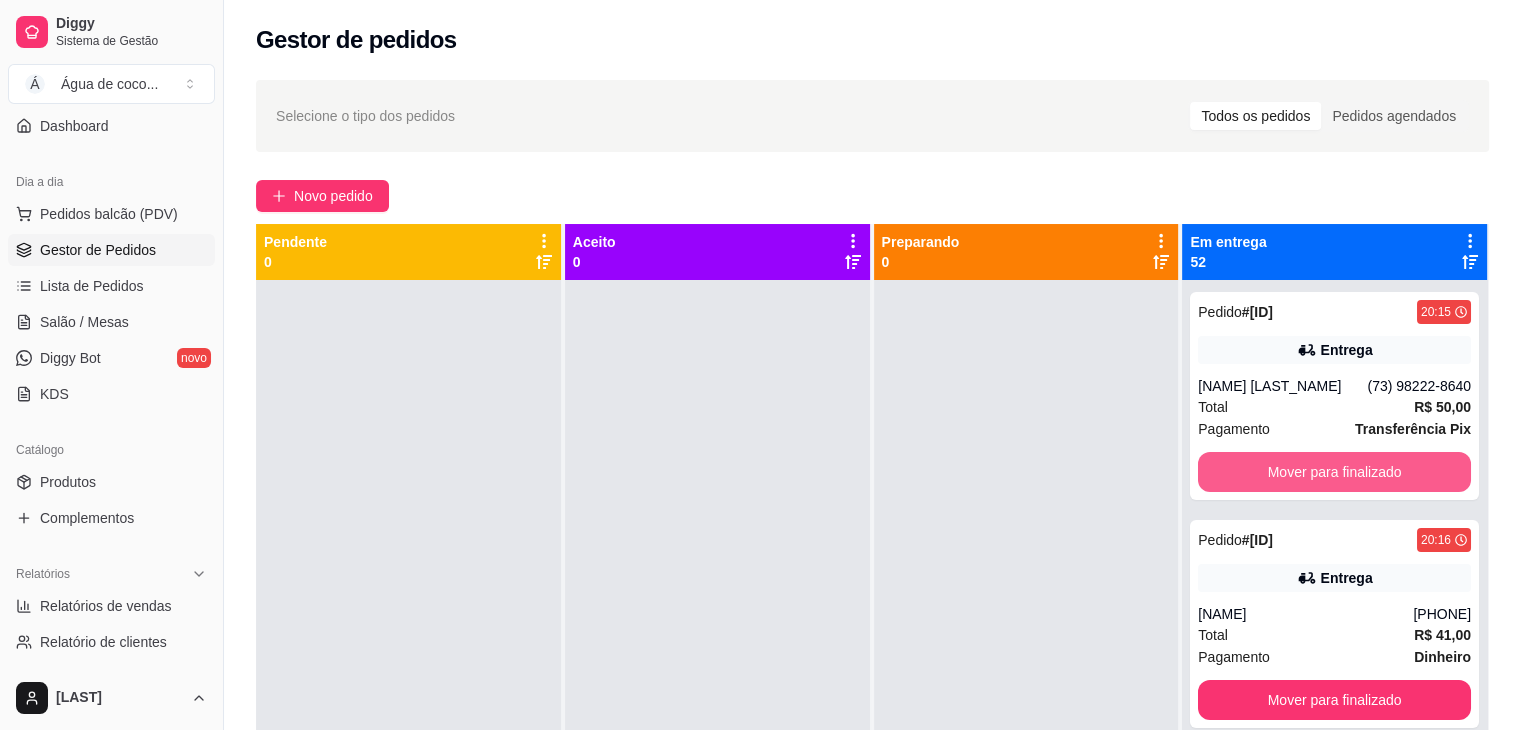 click on "Mover para finalizado" at bounding box center [1334, 472] 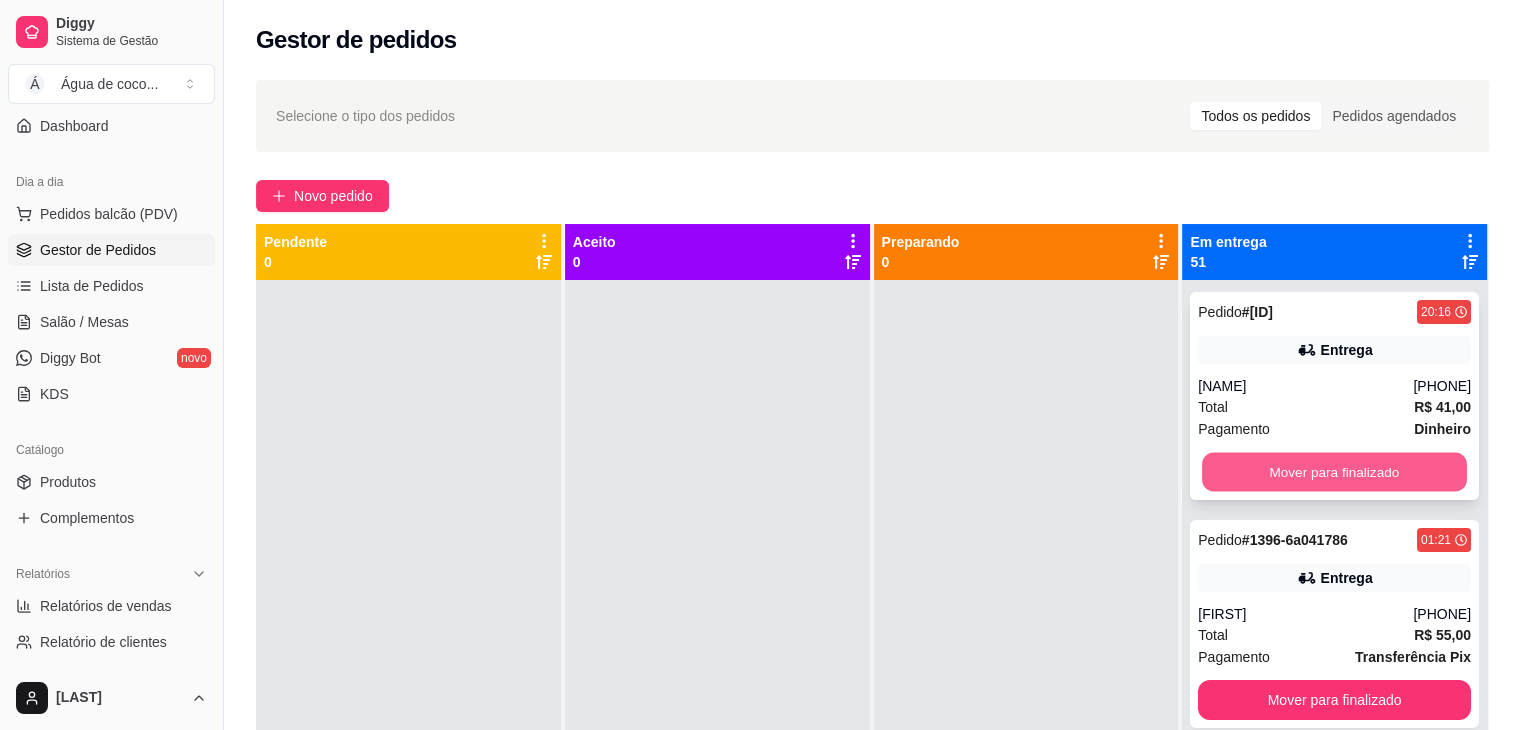 click on "Mover para finalizado" at bounding box center (1334, 472) 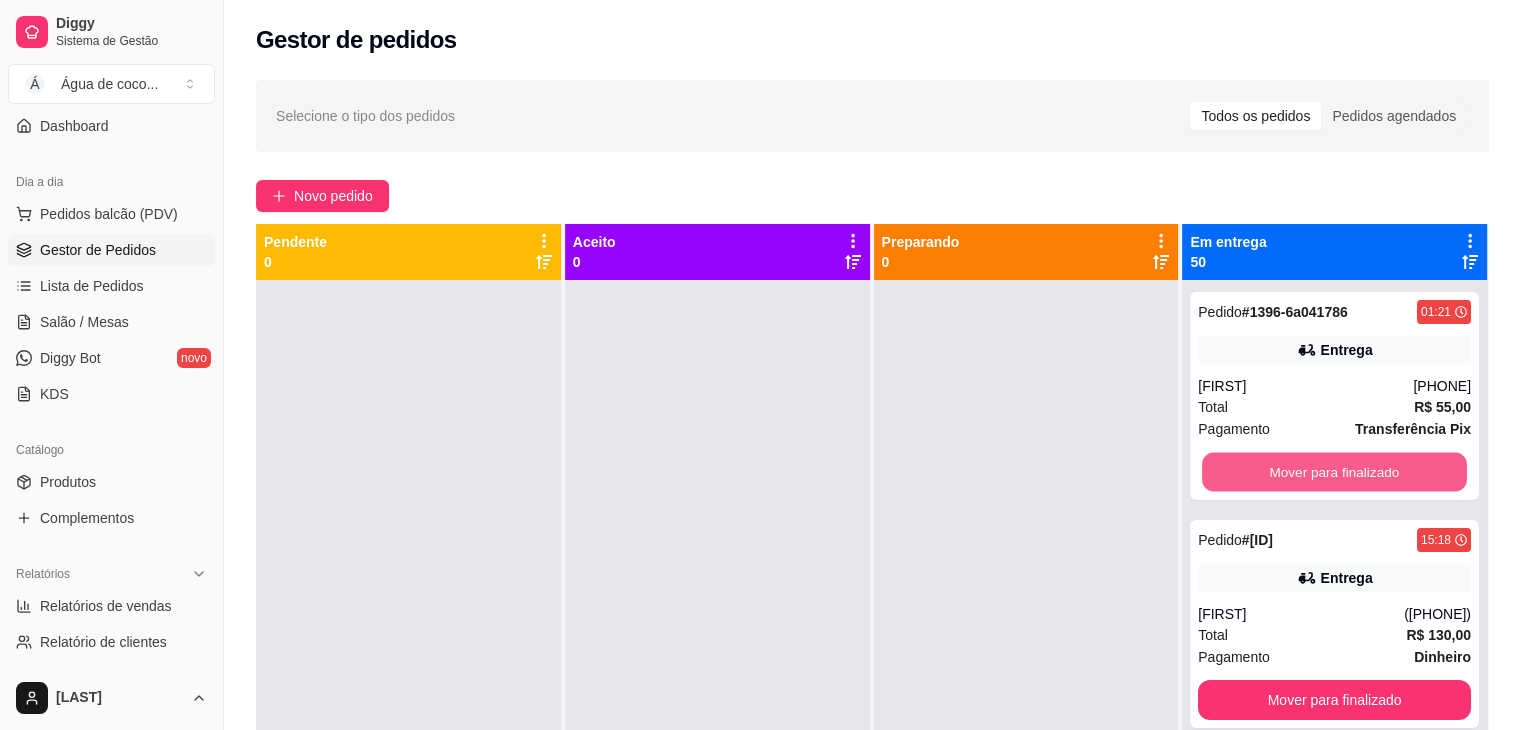 click on "Mover para finalizado" at bounding box center (1334, 472) 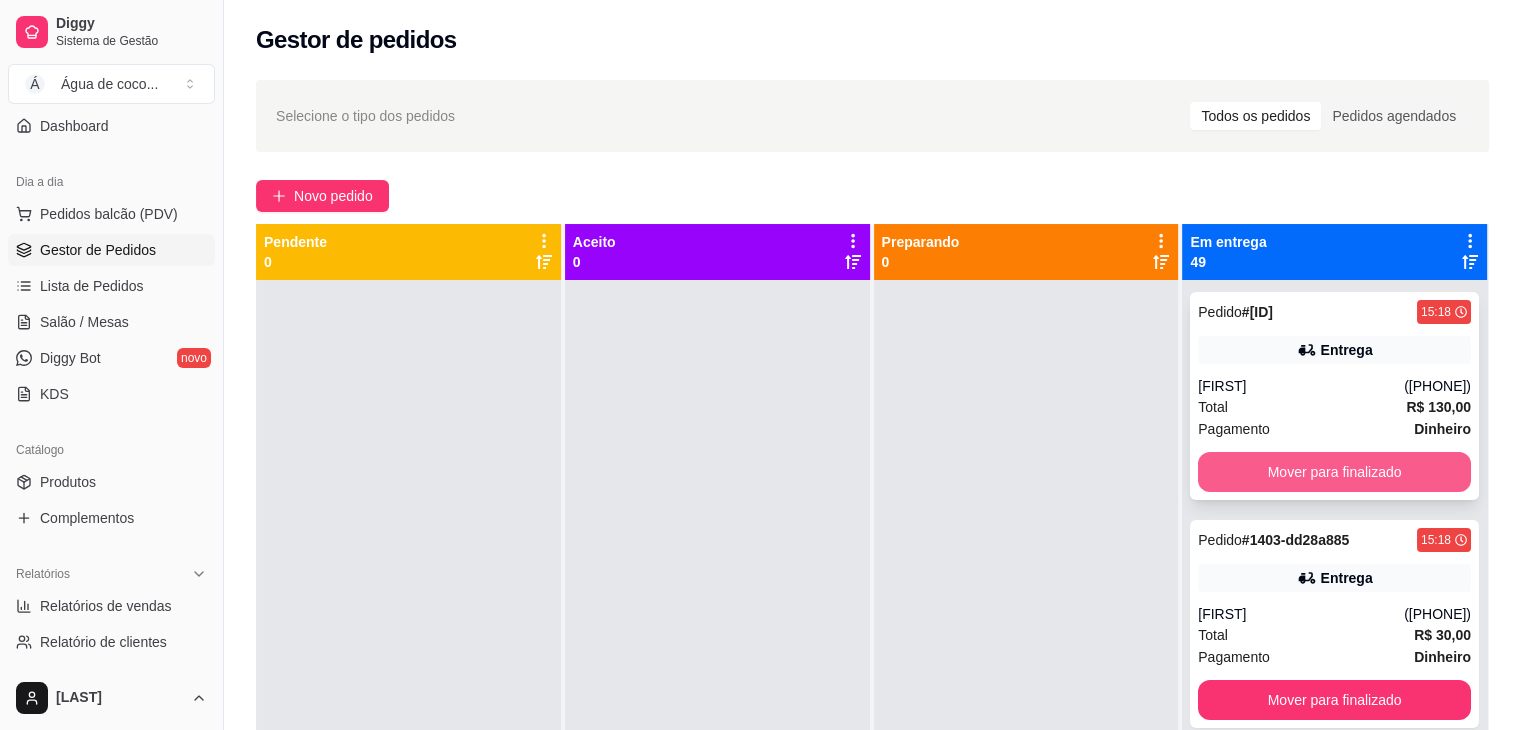 click on "Mover para finalizado" at bounding box center [1334, 472] 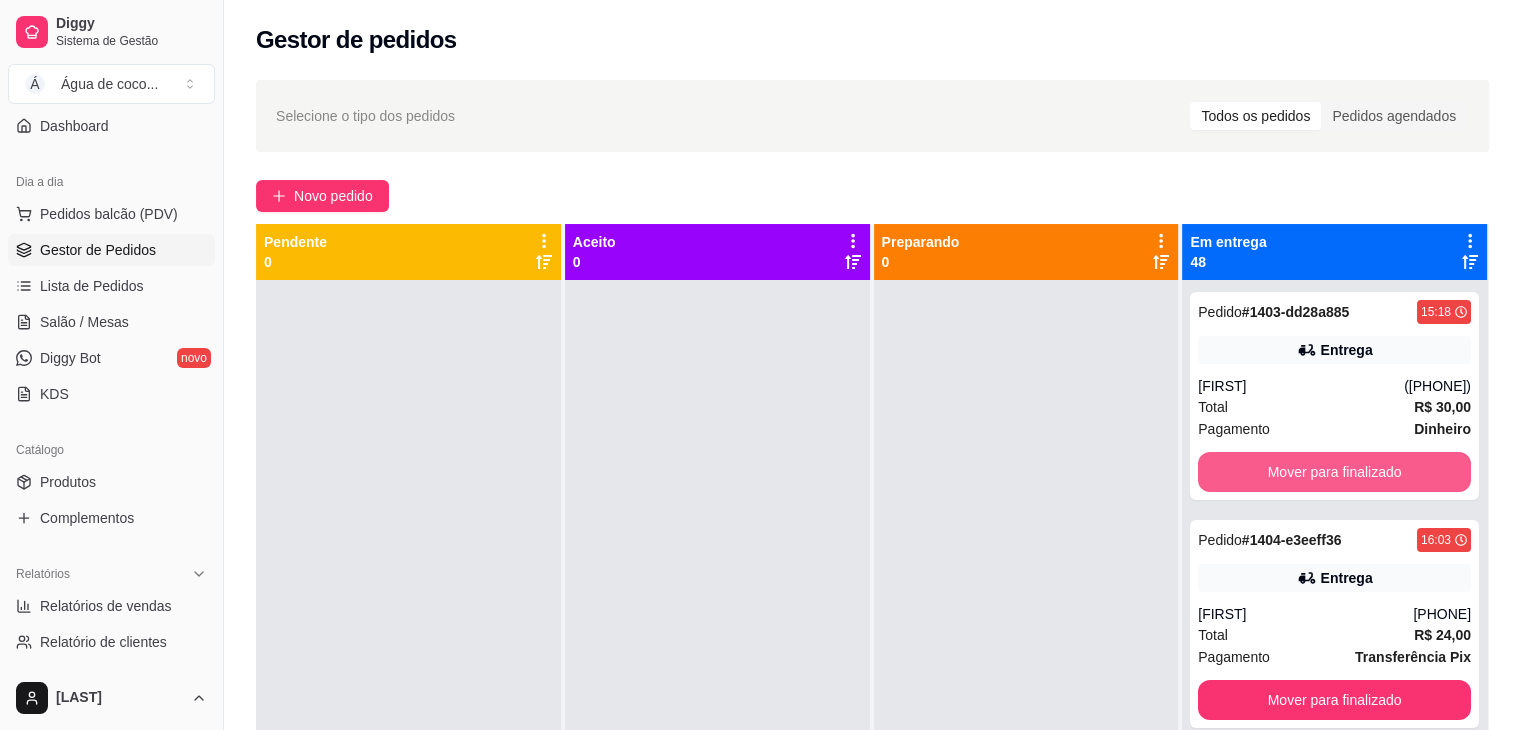 click on "Mover para finalizado" at bounding box center [1334, 472] 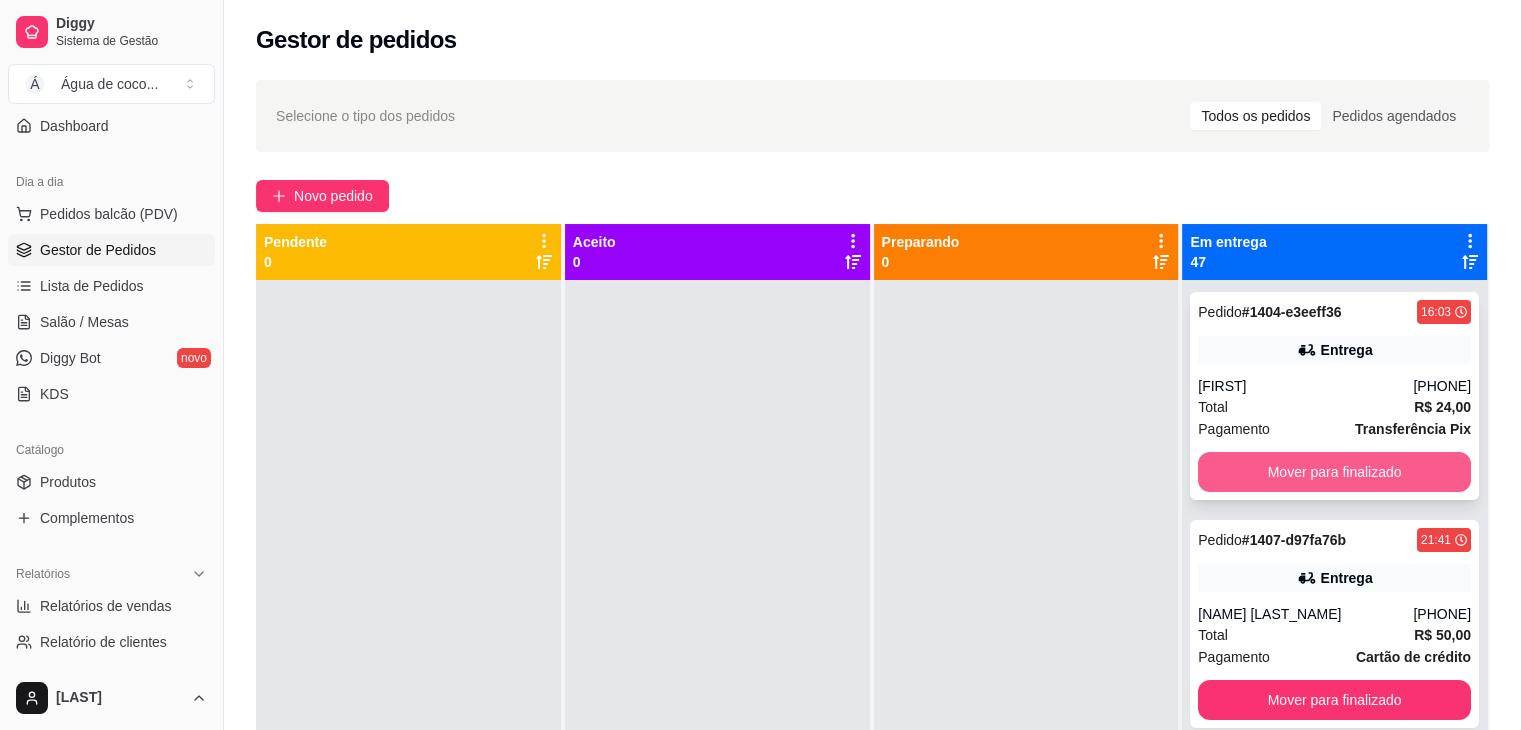 click on "Mover para finalizado" at bounding box center [1334, 472] 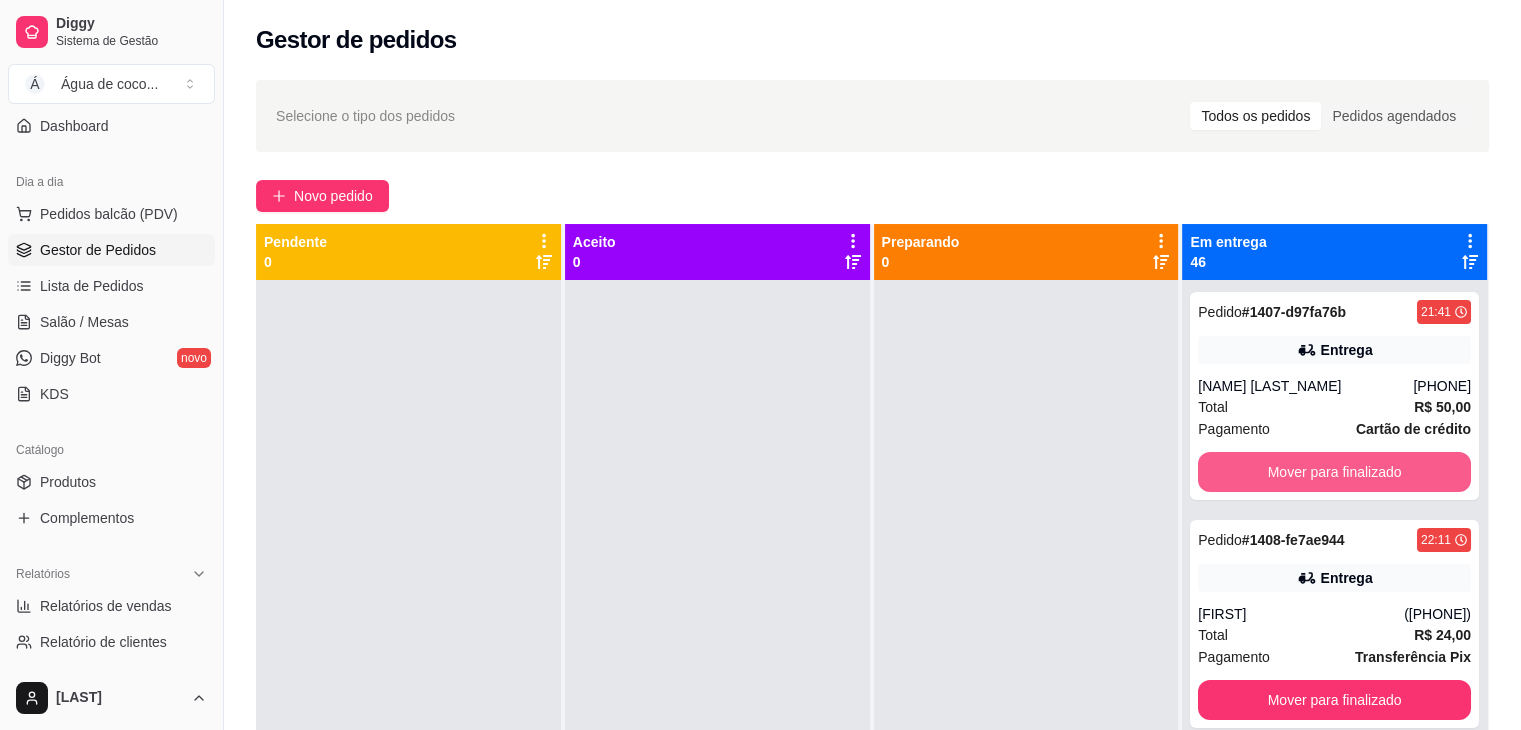 click on "Mover para finalizado" at bounding box center (1334, 472) 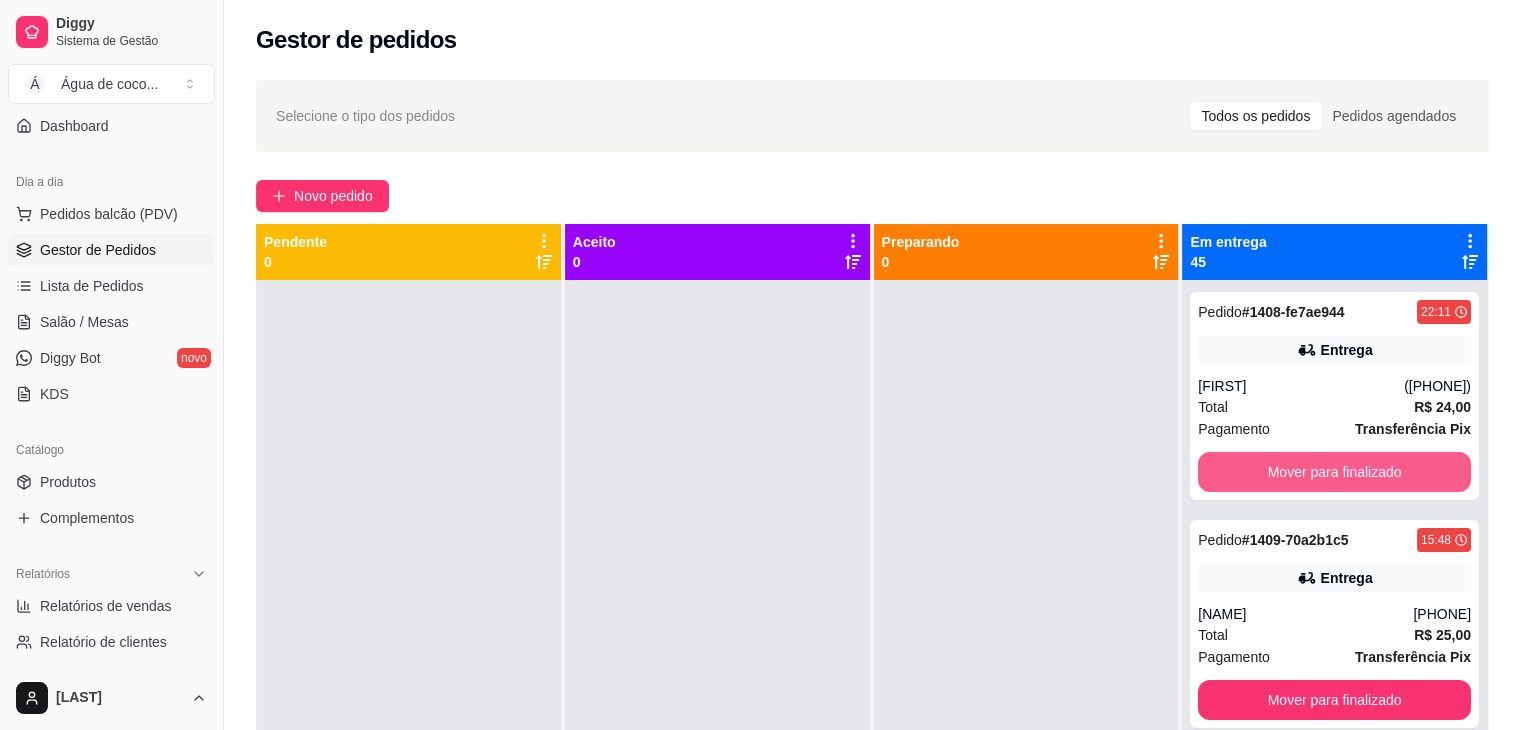 click on "Mover para finalizado" at bounding box center [1334, 472] 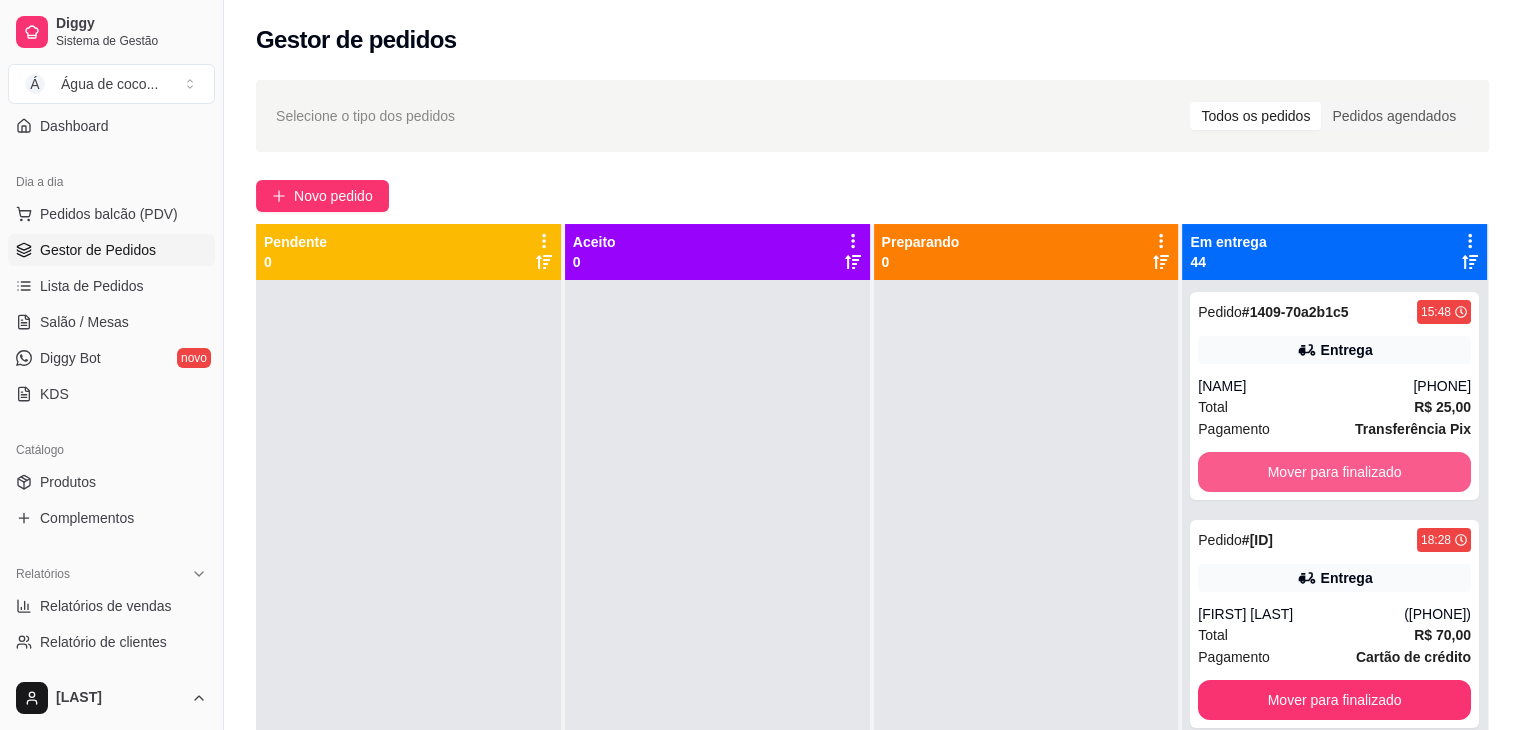 click on "Mover para finalizado" at bounding box center (1334, 472) 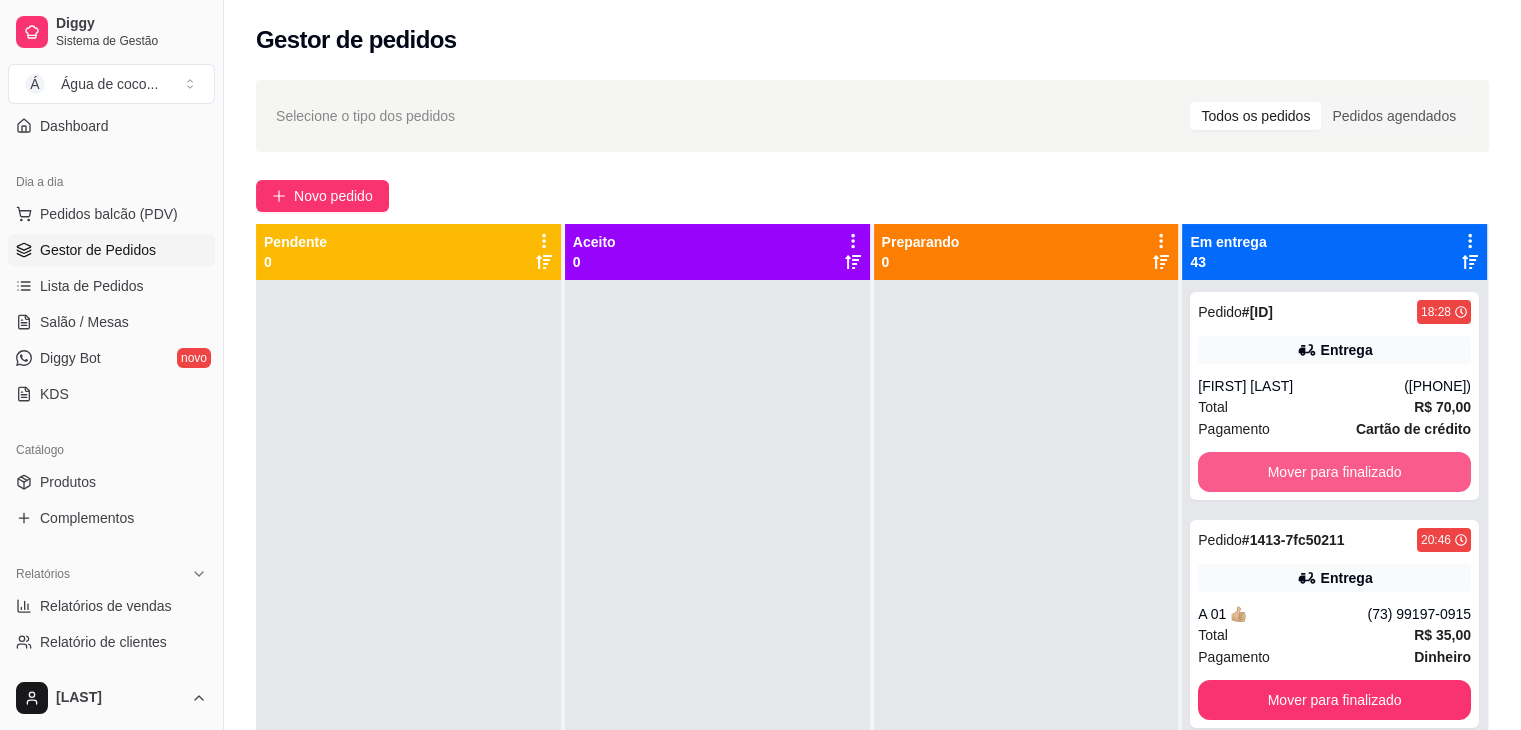 click on "Mover para finalizado" at bounding box center (1334, 472) 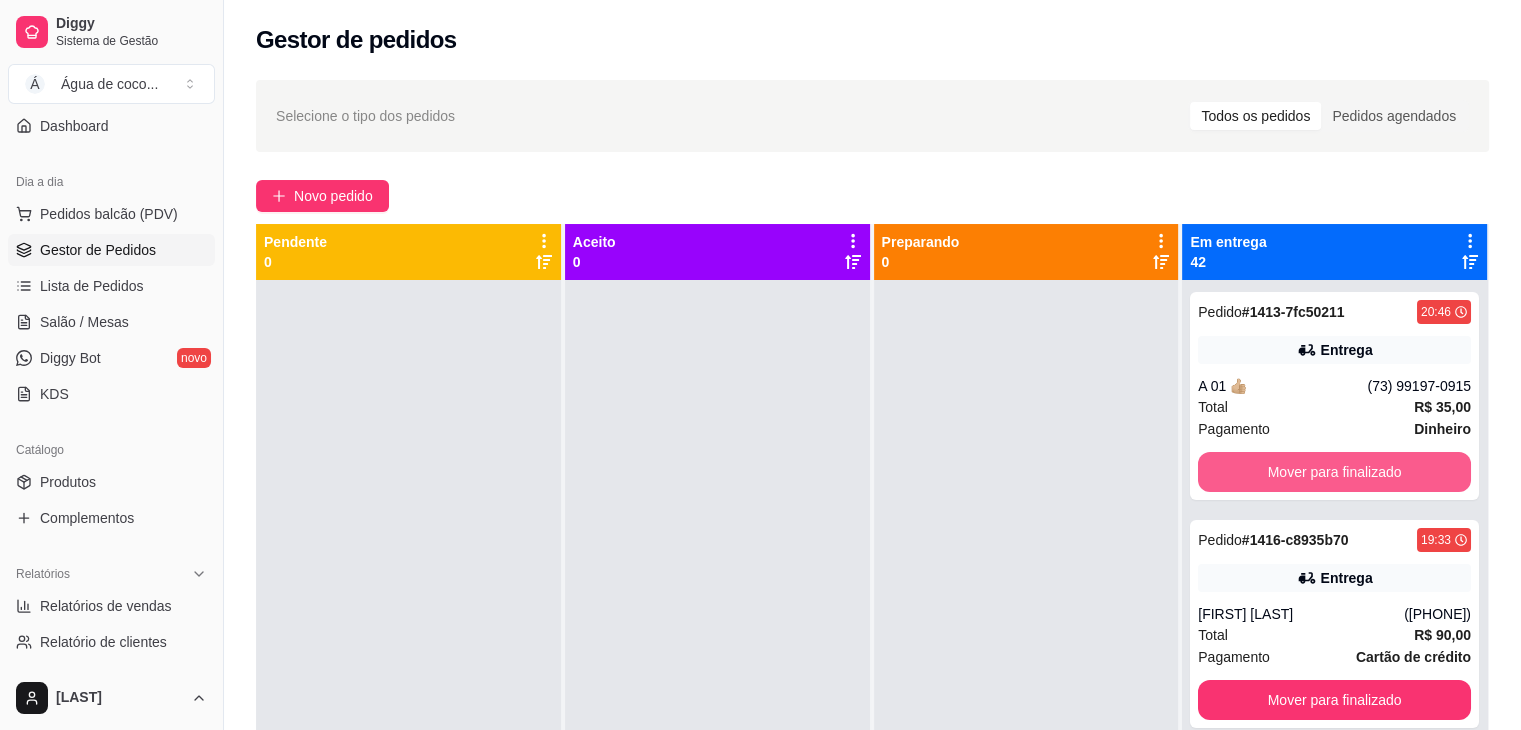 click on "Mover para finalizado" at bounding box center (1334, 472) 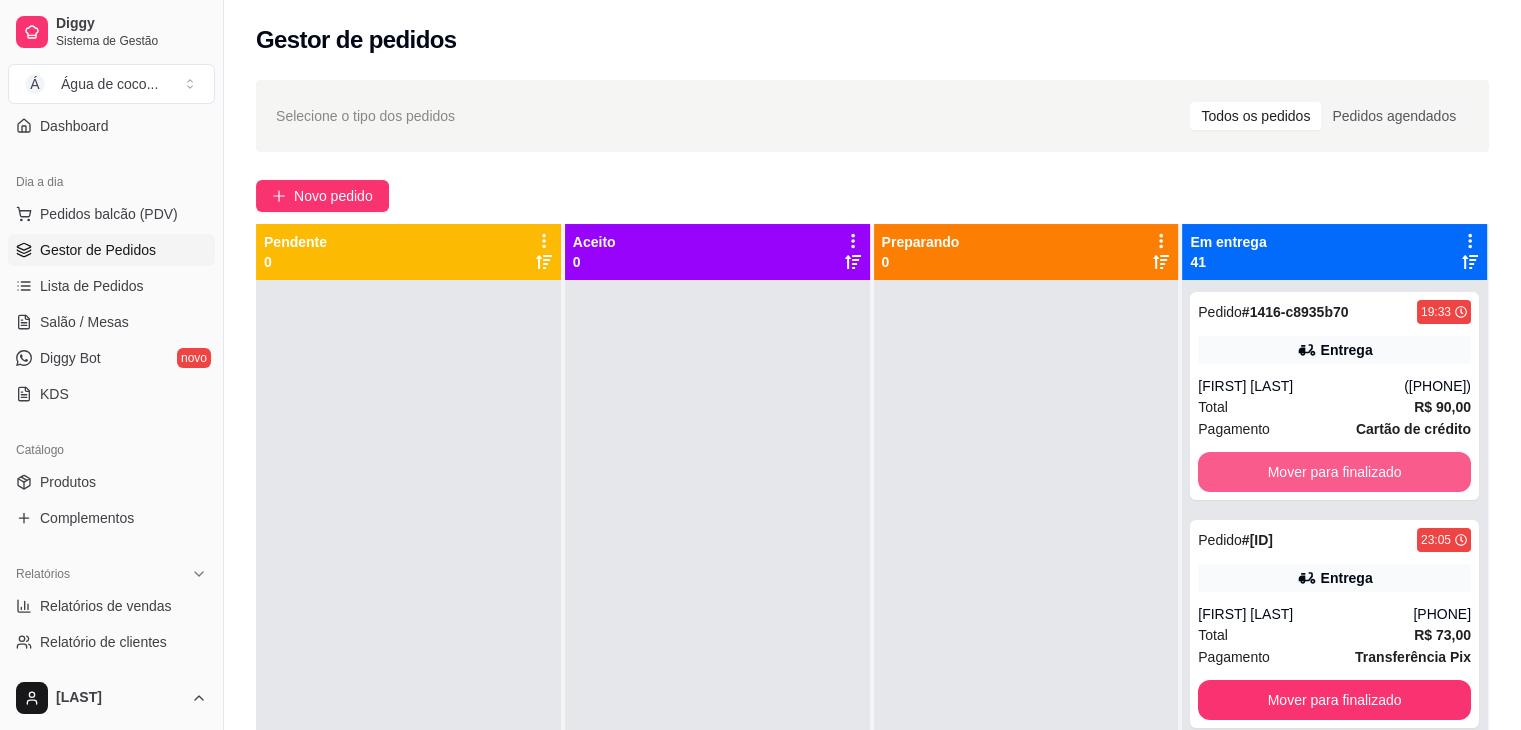 click on "Mover para finalizado" at bounding box center (1334, 472) 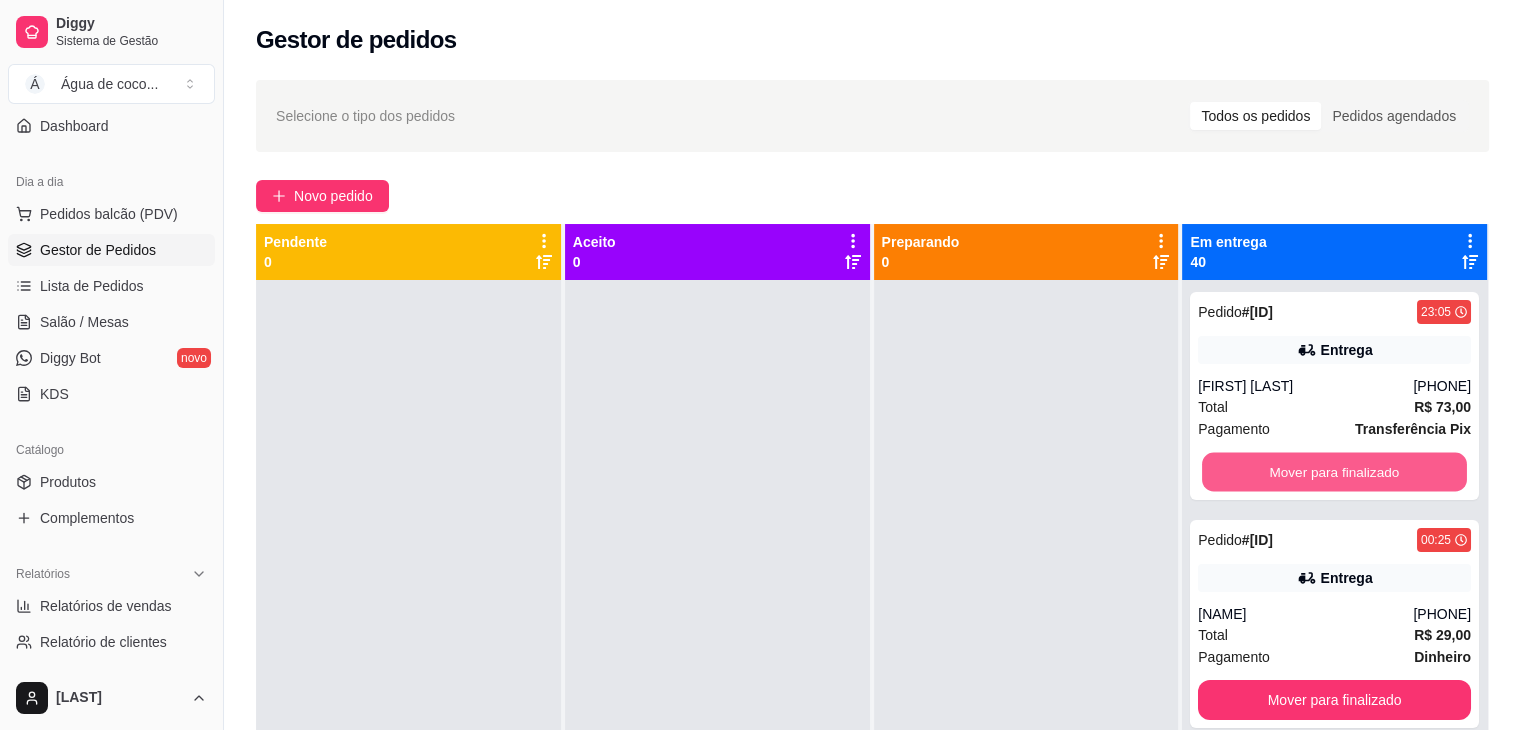 click on "Mover para finalizado" at bounding box center (1334, 472) 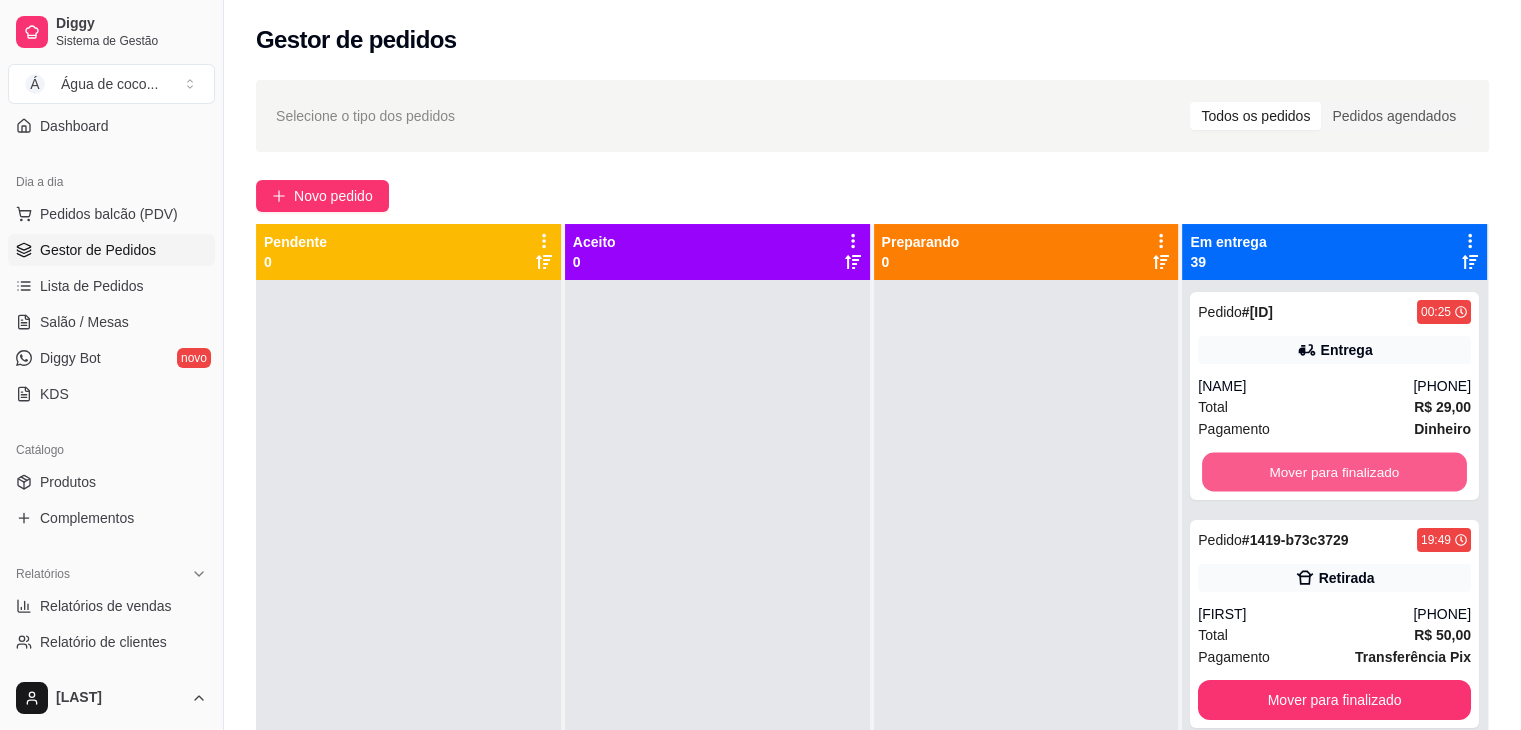 click on "Mover para finalizado" at bounding box center [1334, 472] 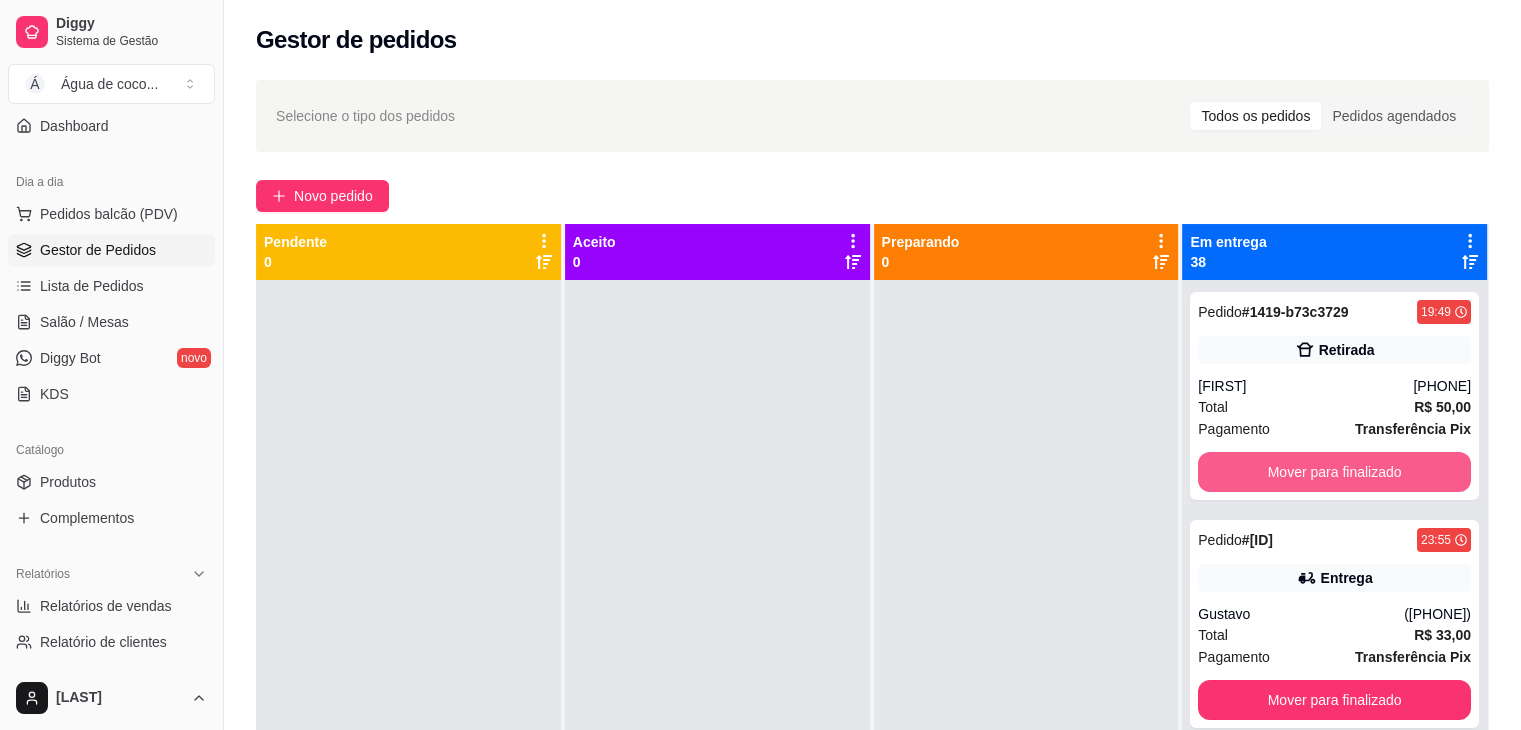 click on "Mover para finalizado" at bounding box center (1334, 472) 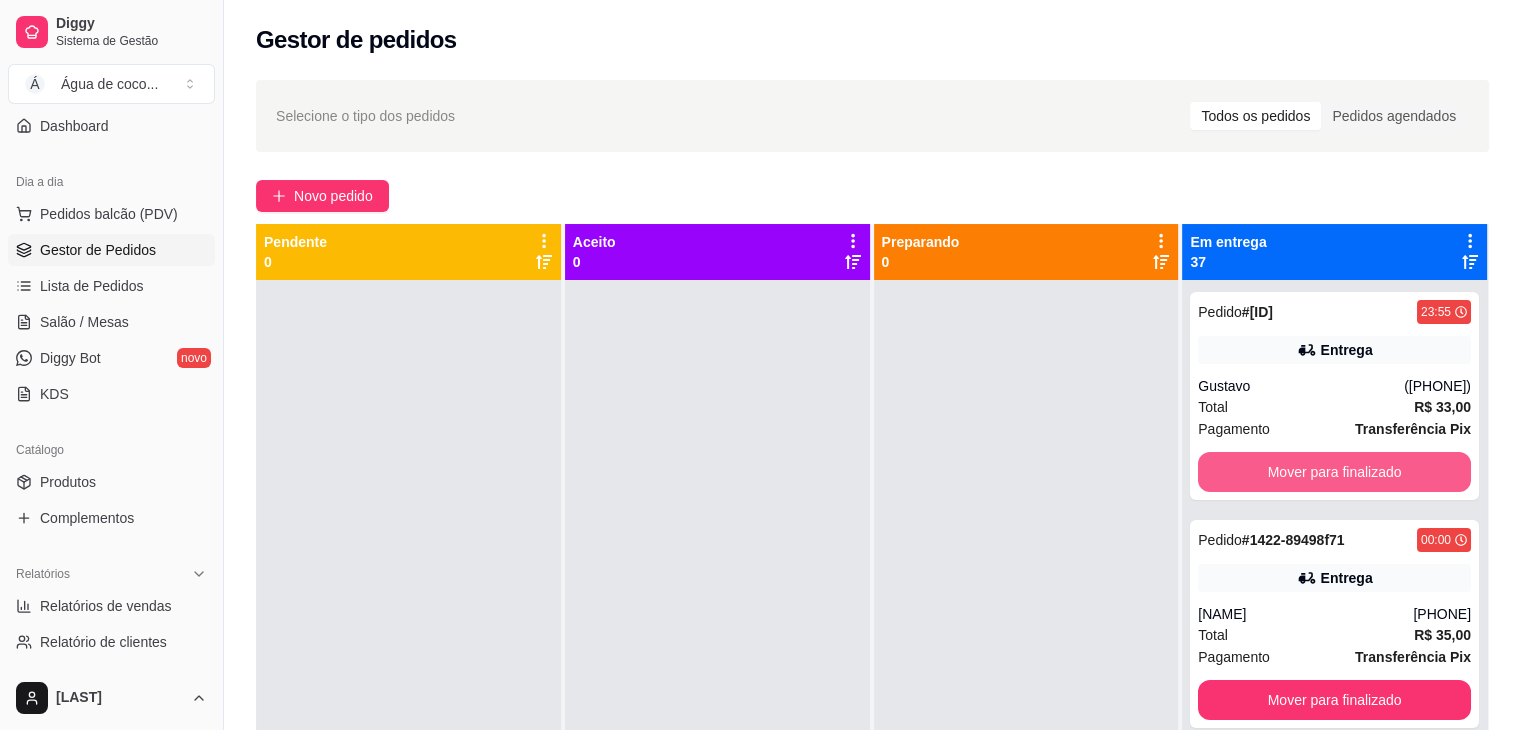 click on "Mover para finalizado" at bounding box center (1334, 472) 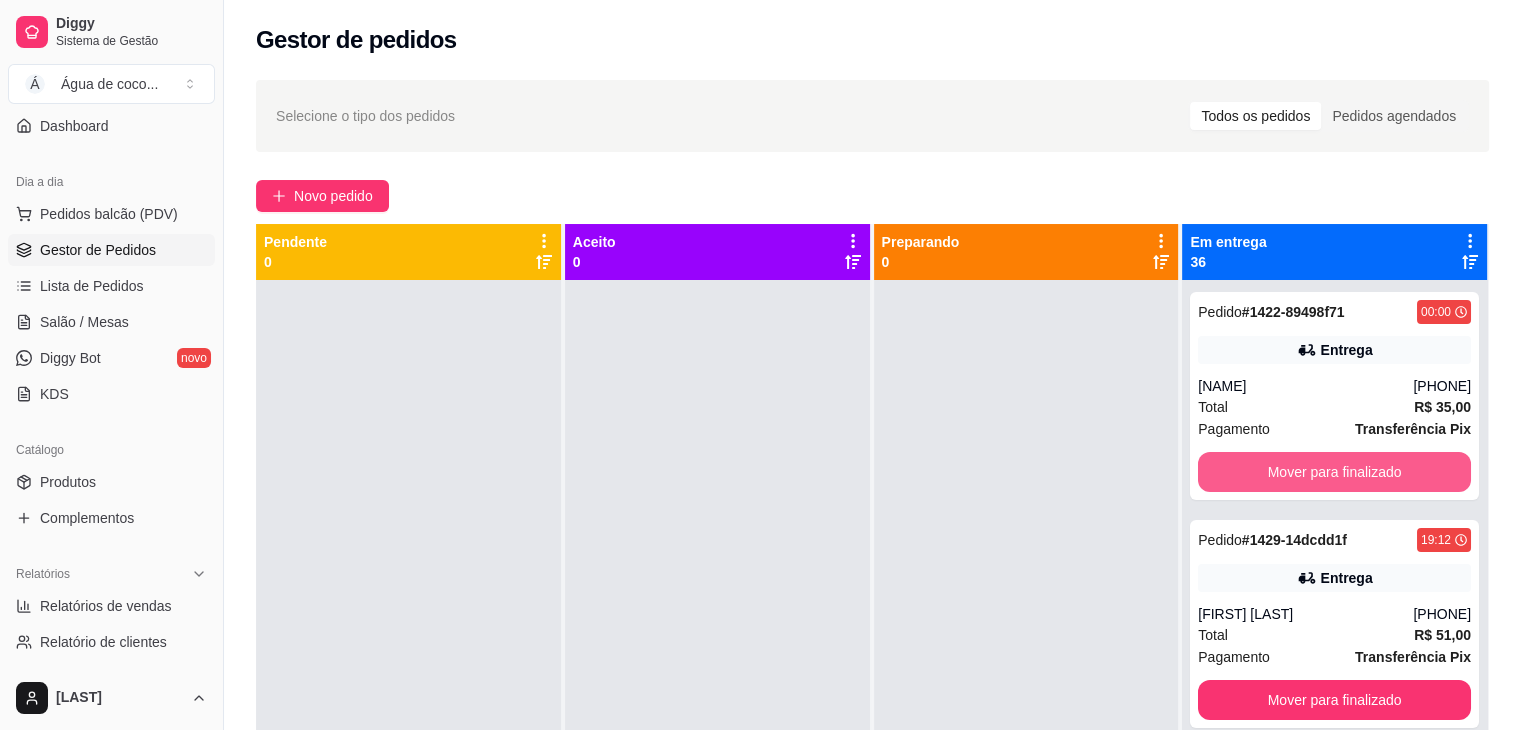 click on "Mover para finalizado" at bounding box center (1334, 472) 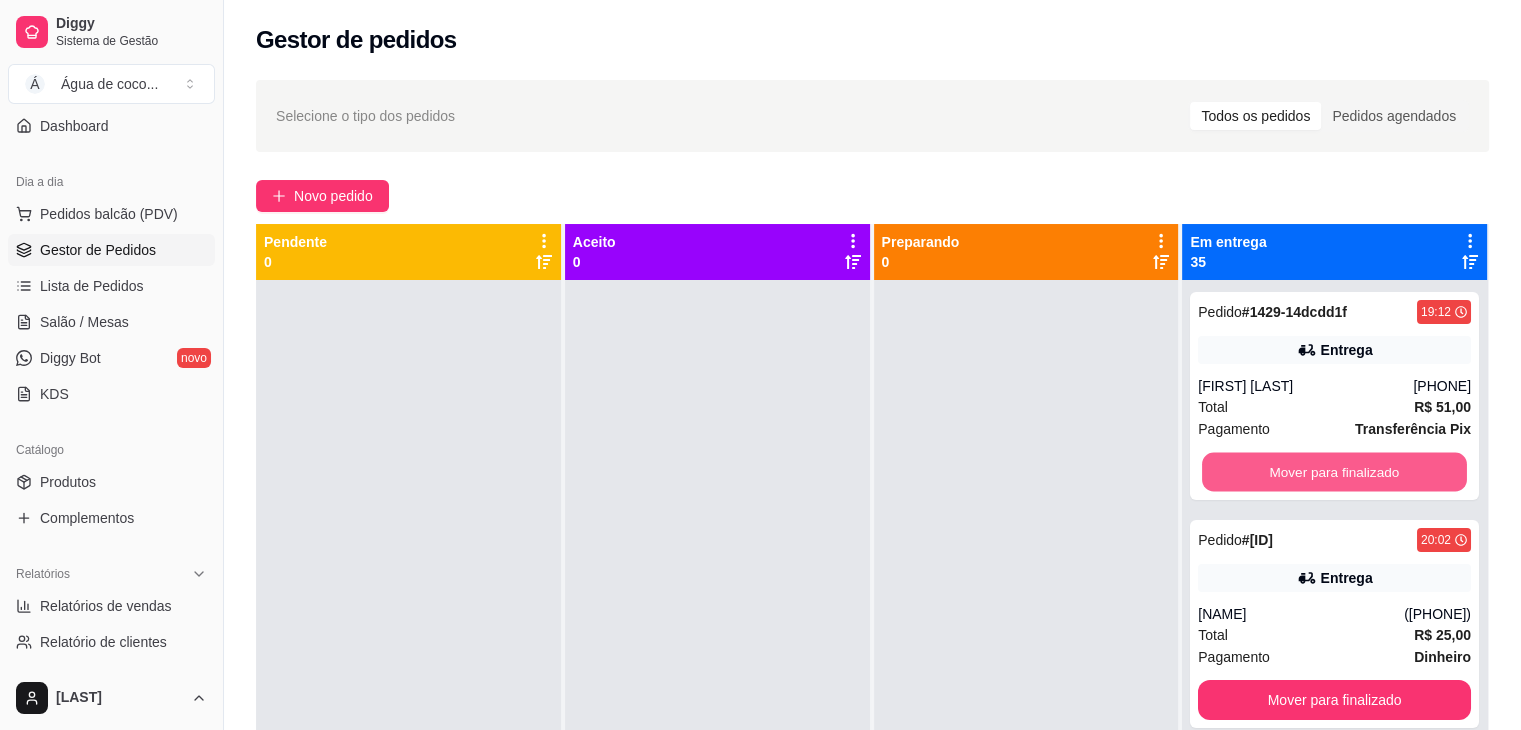 click on "Mover para finalizado" at bounding box center (1334, 472) 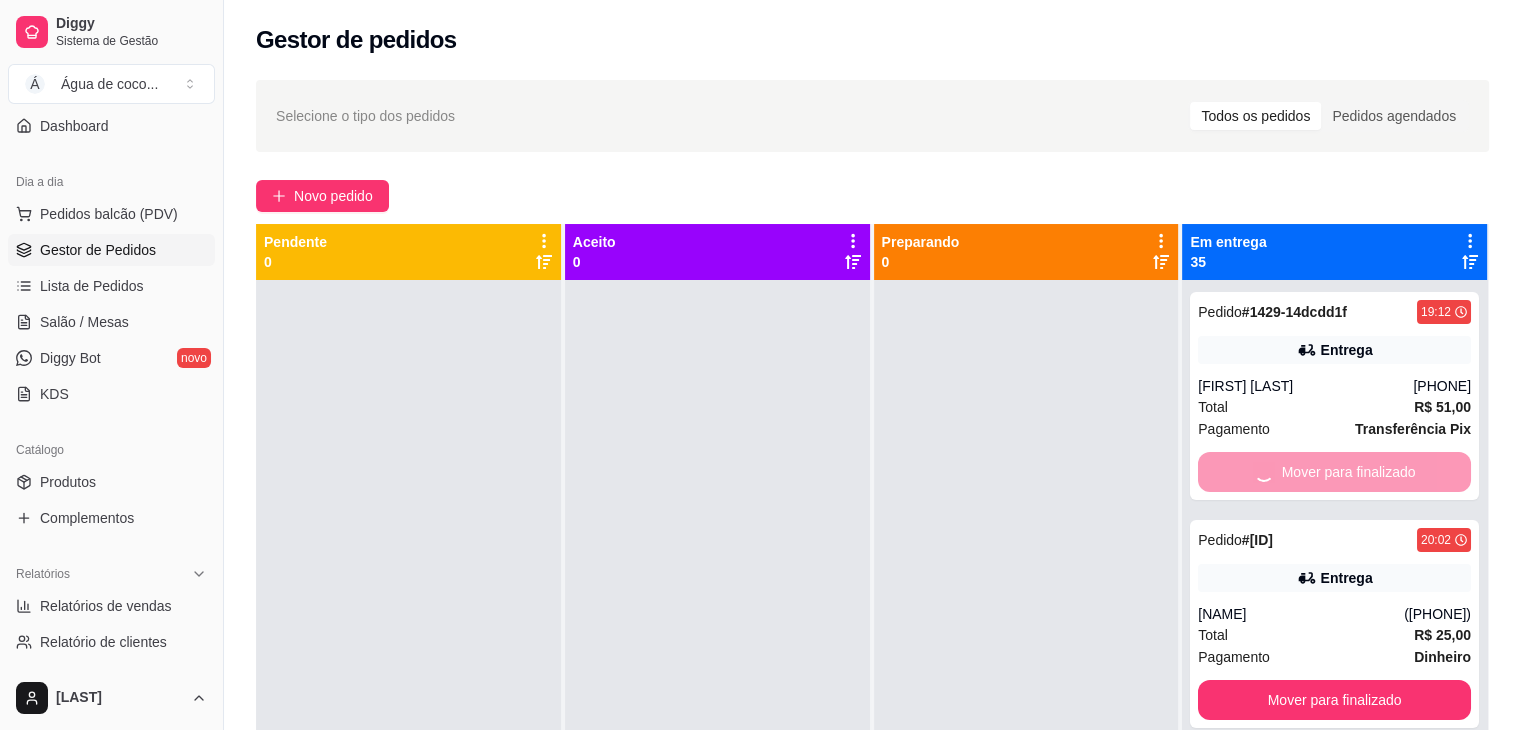 click on "Mover para finalizado" at bounding box center (1334, 700) 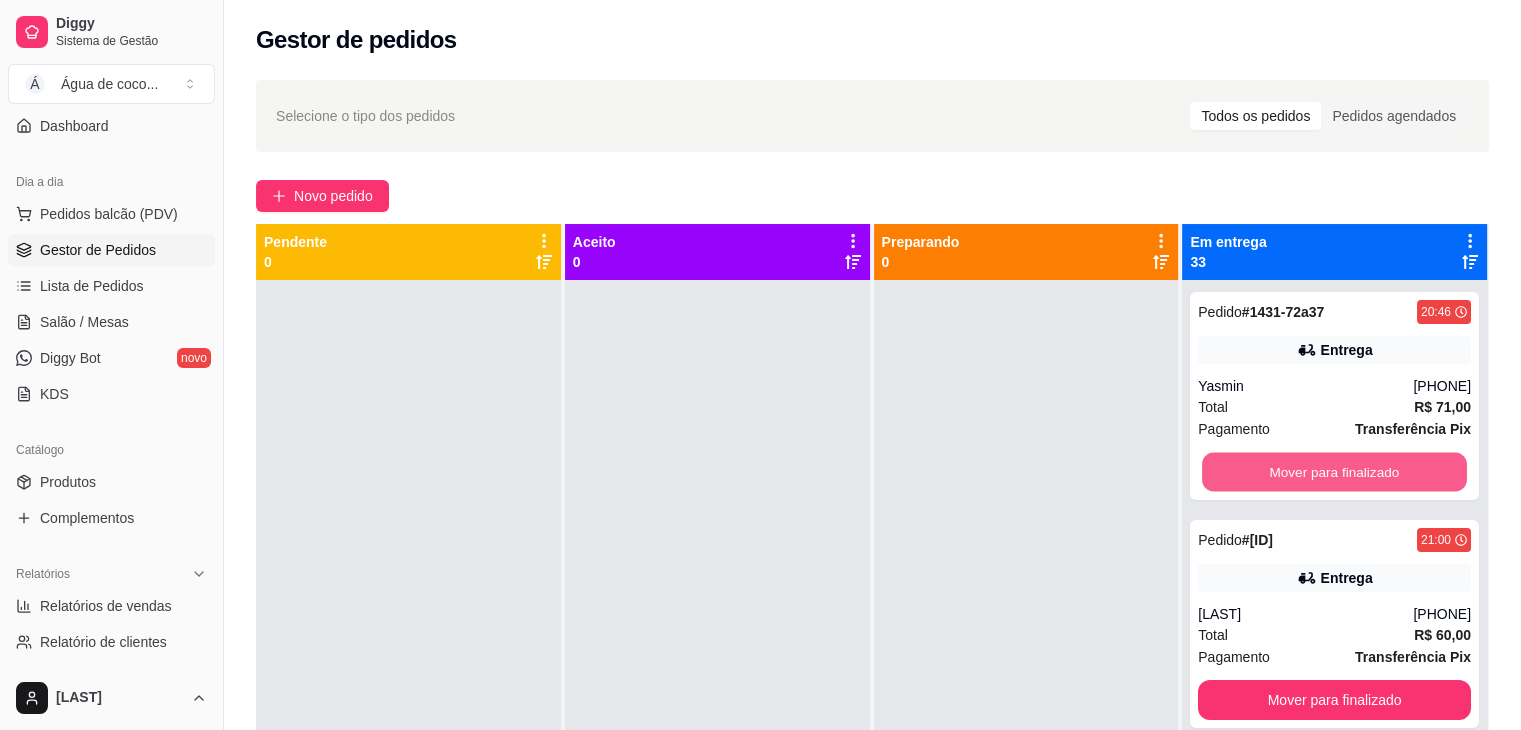 click on "Mover para finalizado" at bounding box center [1334, 472] 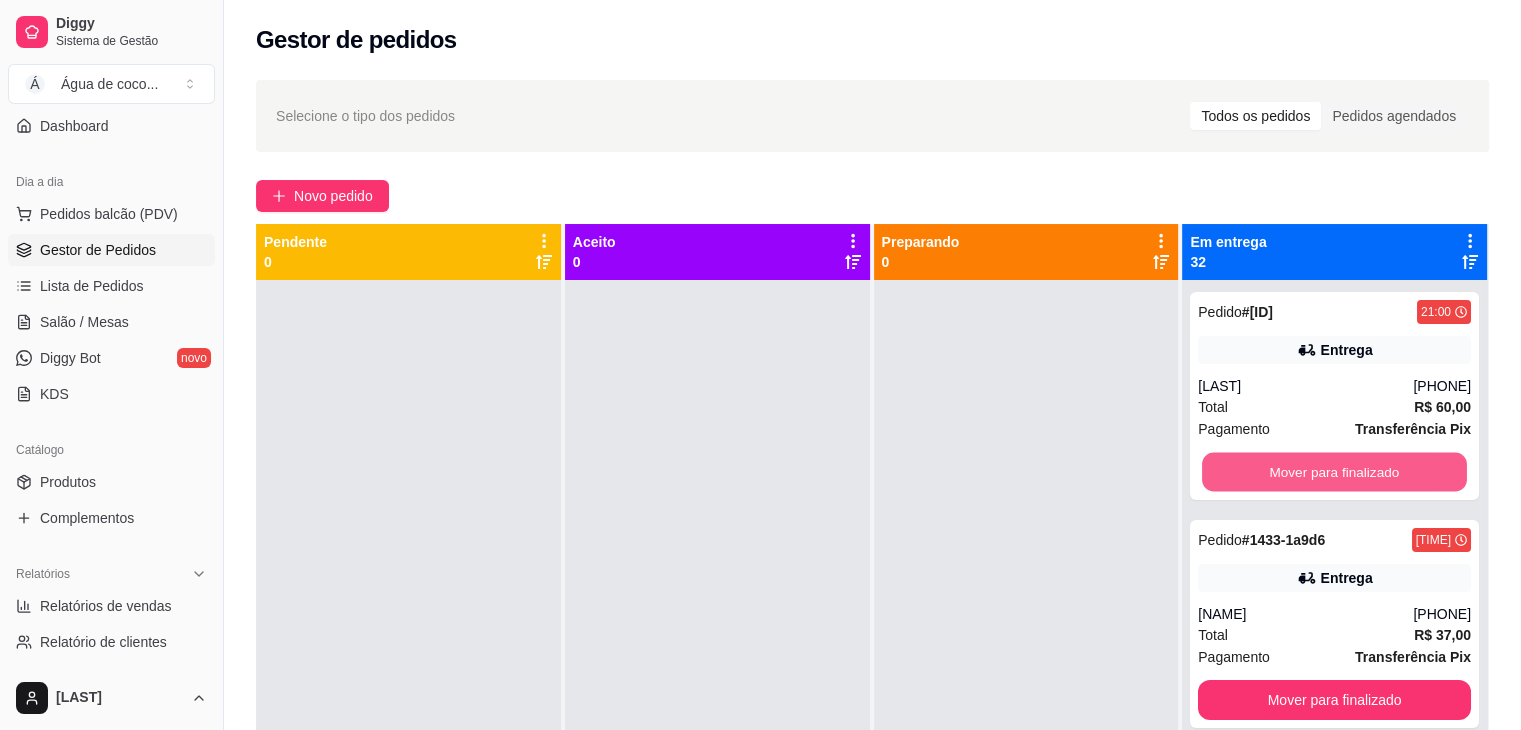 click on "Mover para finalizado" at bounding box center [1334, 472] 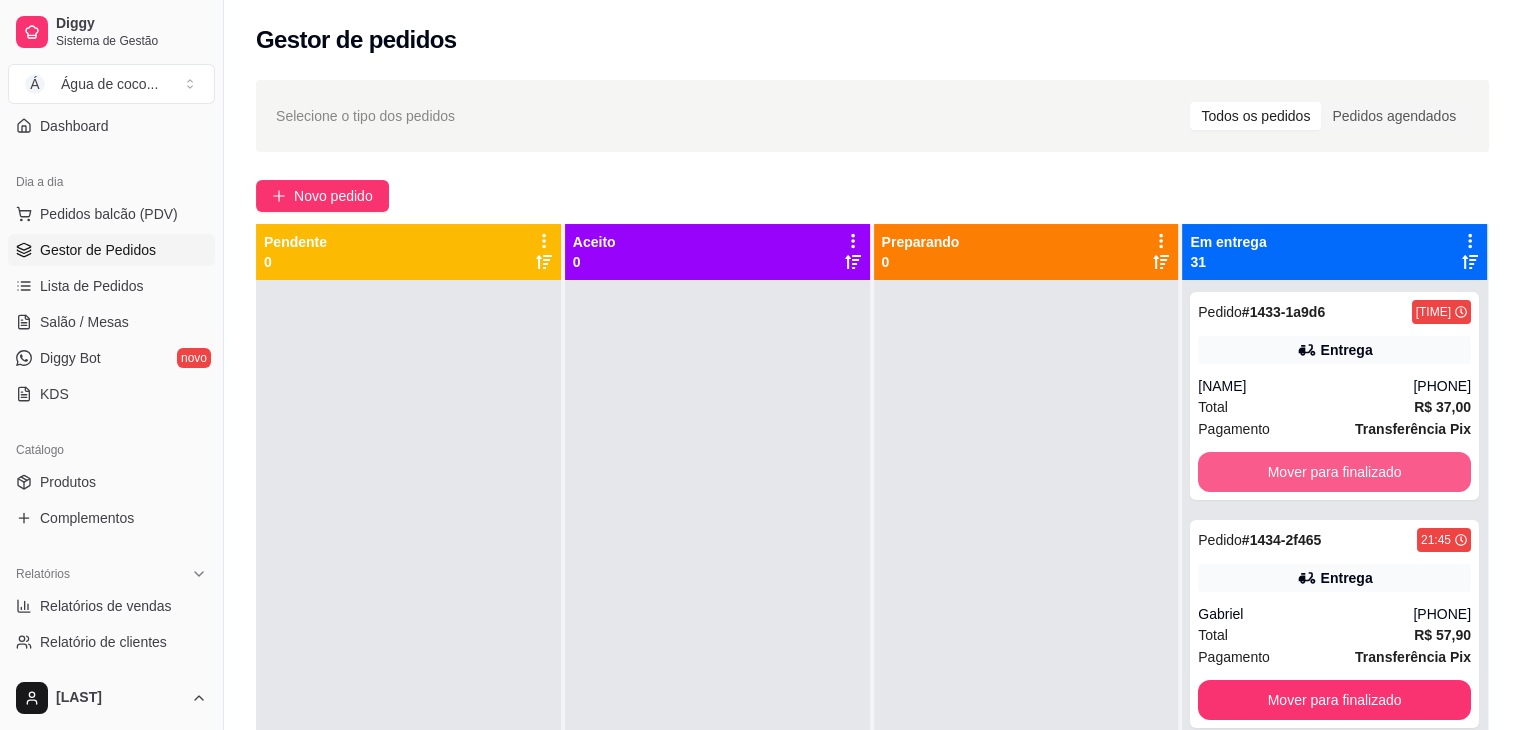 click on "Mover para finalizado" at bounding box center [1334, 472] 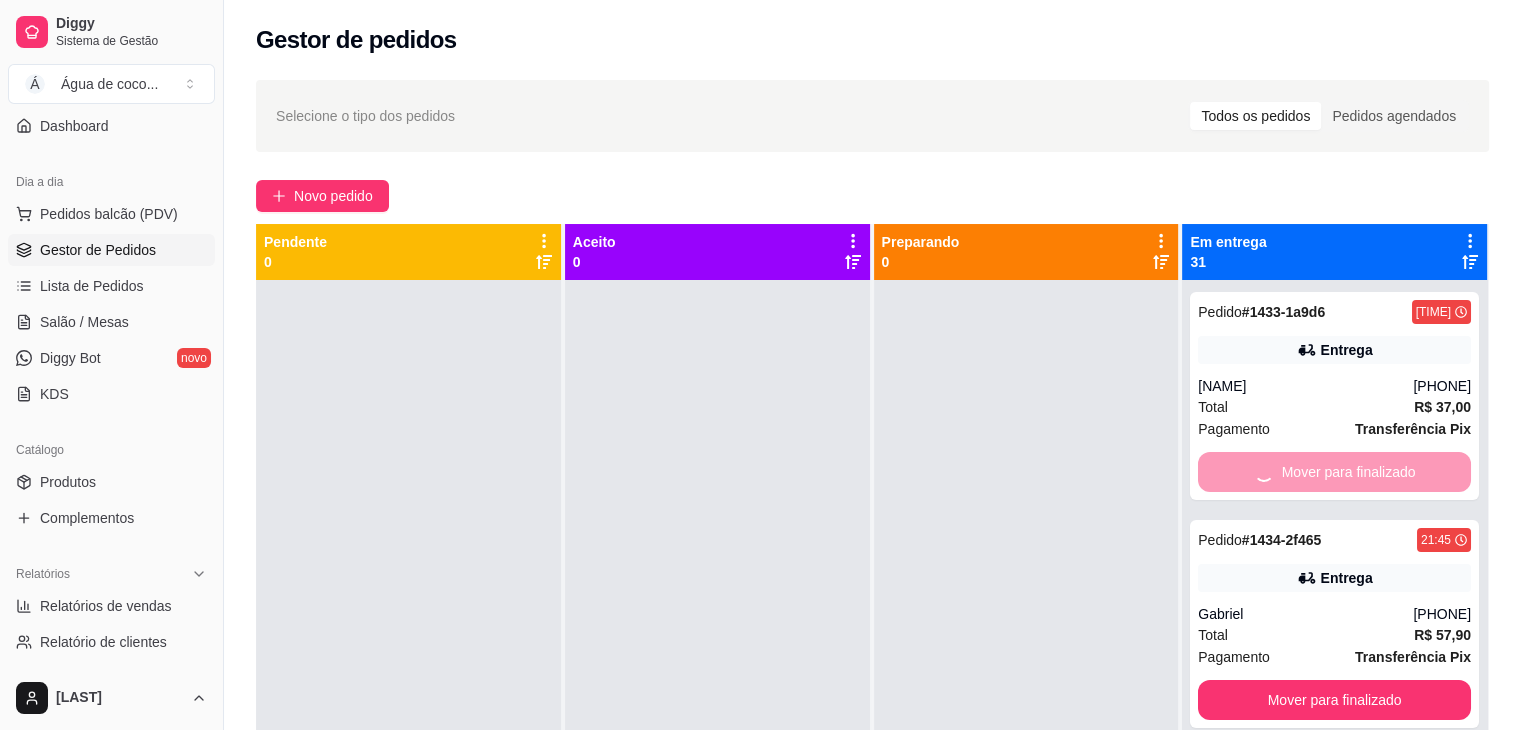 click on "Mover para finalizado" at bounding box center [1334, 472] 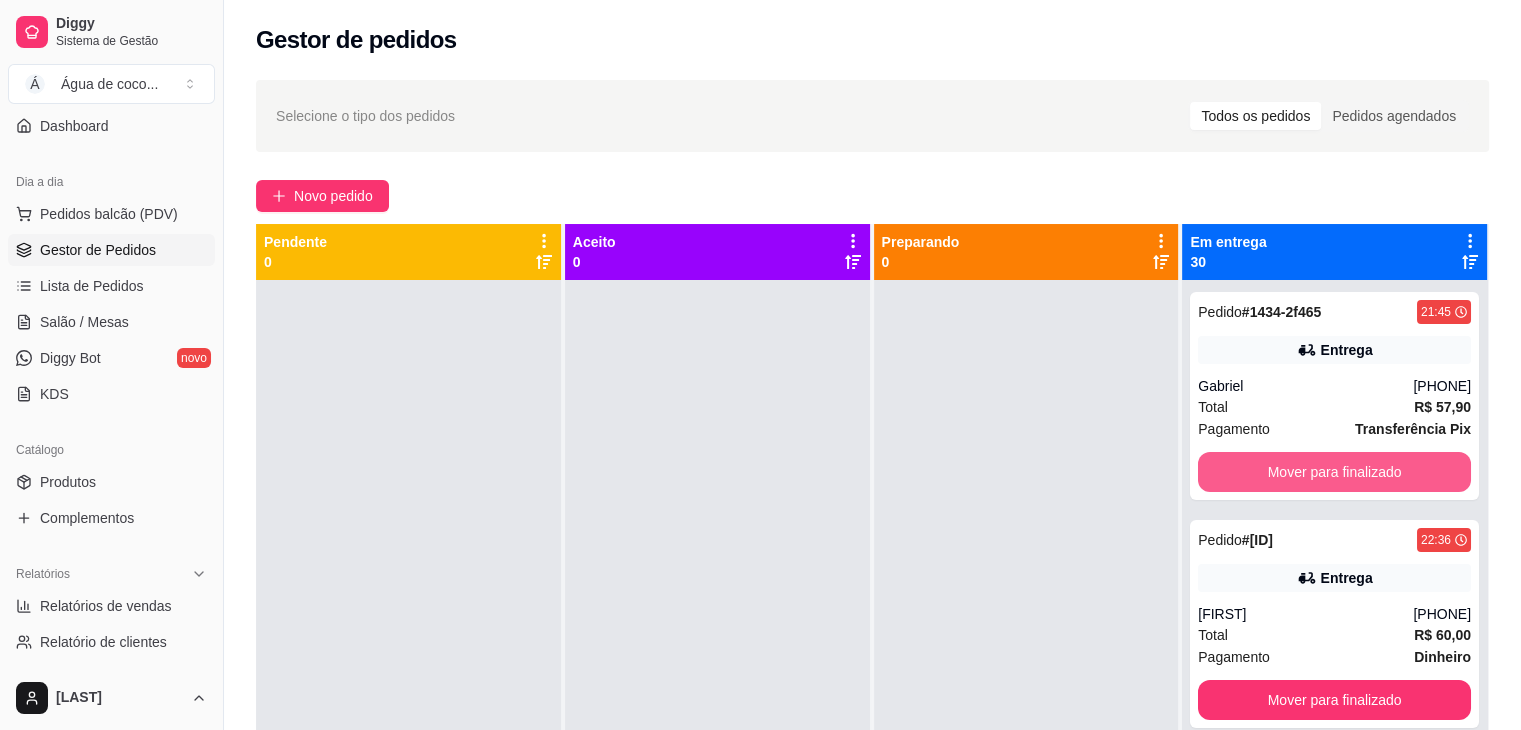 click on "Mover para finalizado" at bounding box center (1334, 472) 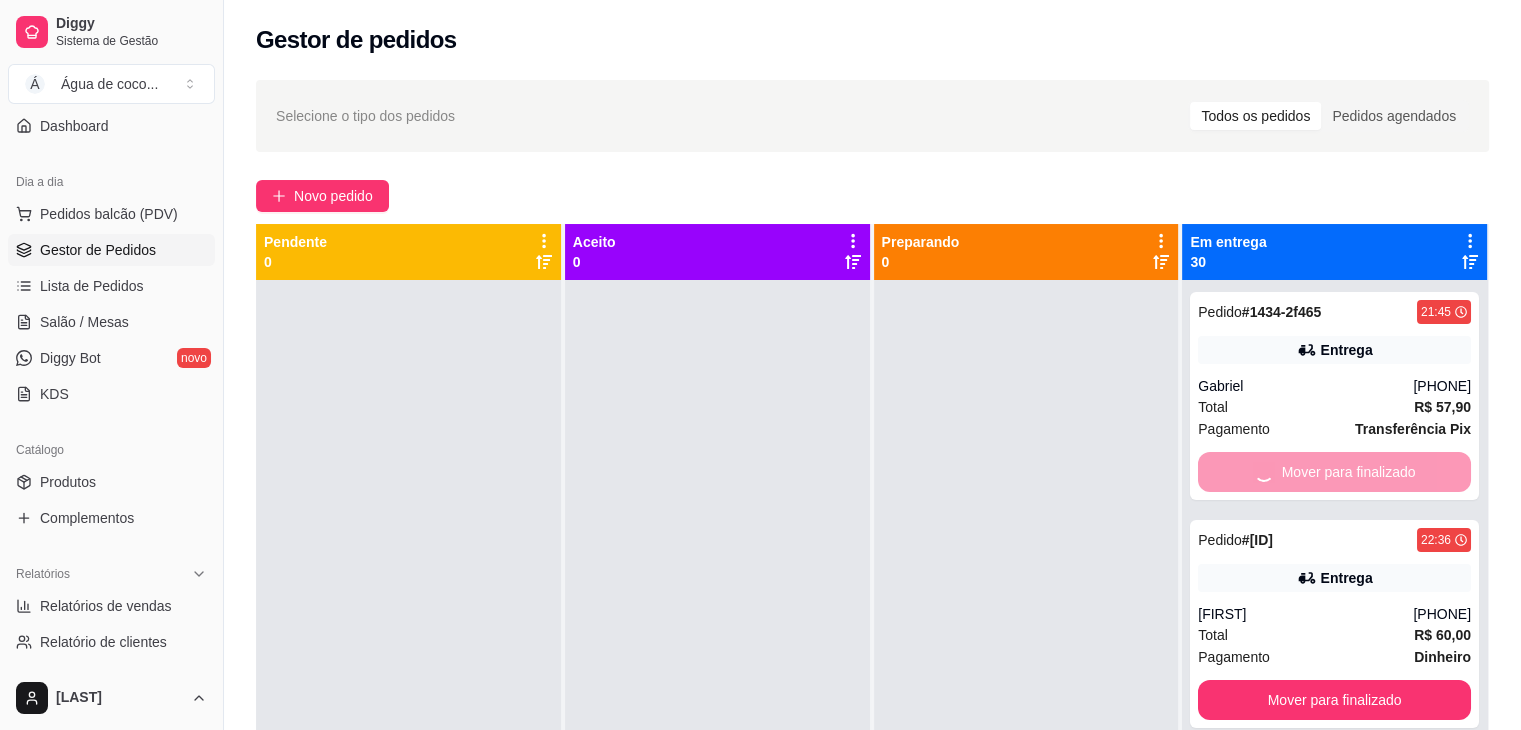 click on "Mover para finalizado" at bounding box center [1334, 700] 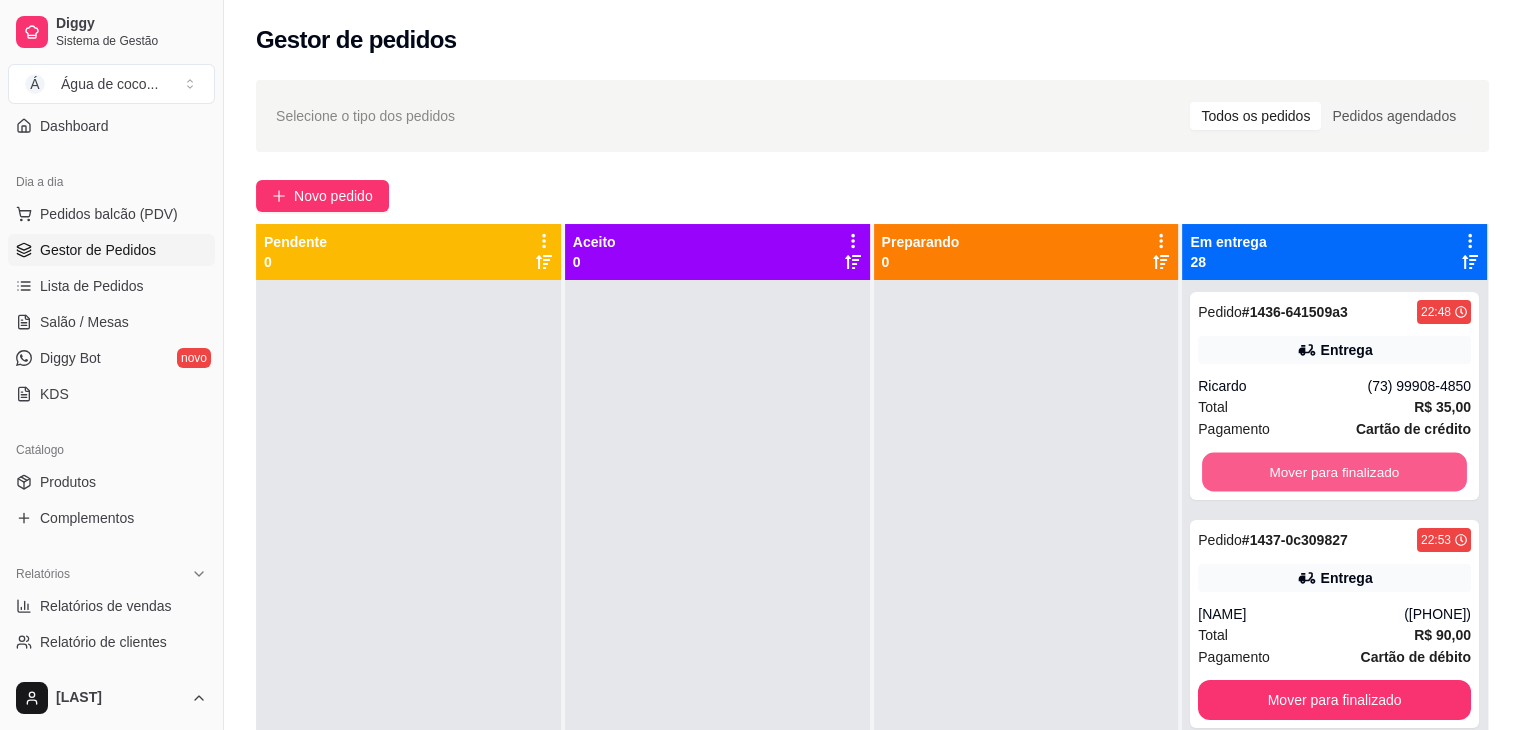 click on "Mover para finalizado" at bounding box center [1334, 472] 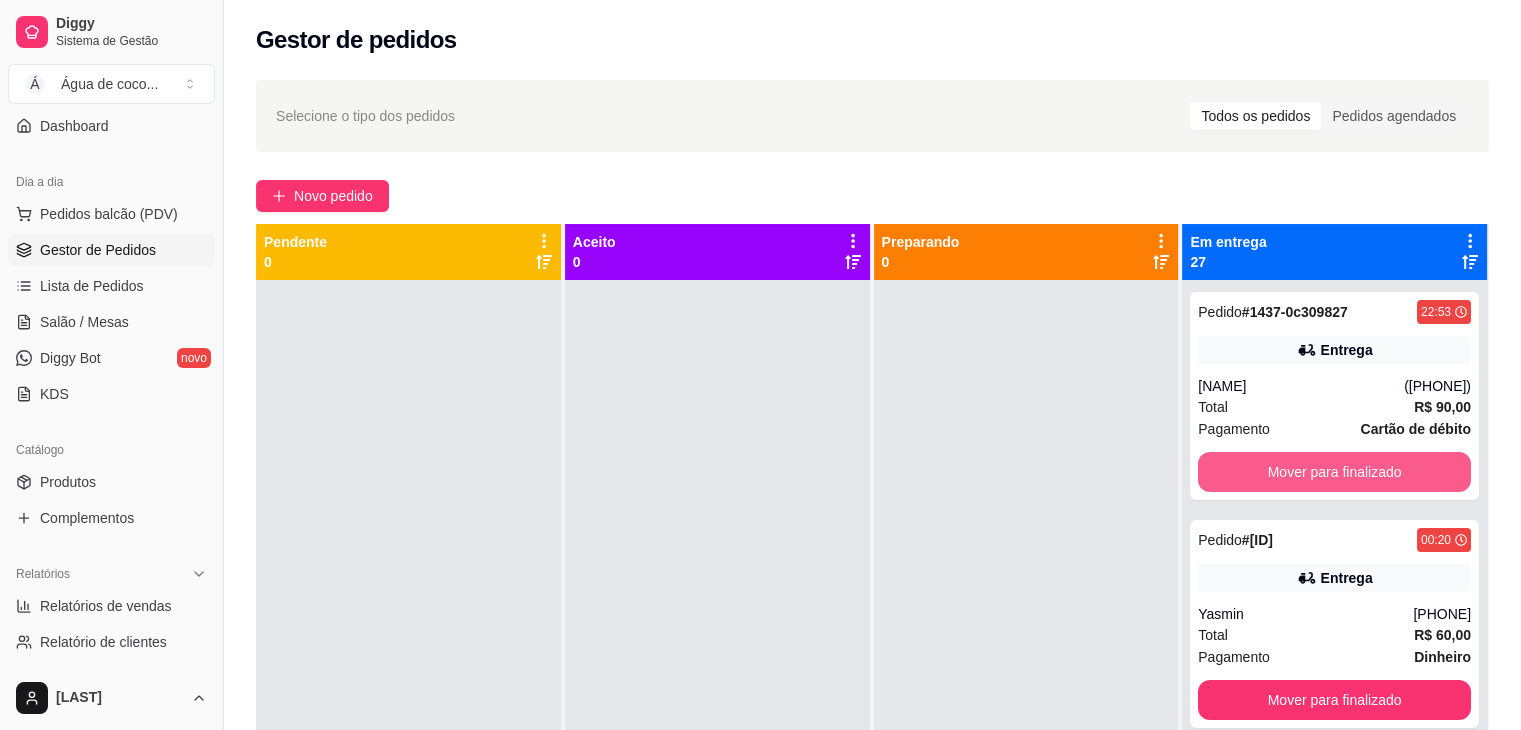 click on "Mover para finalizado" at bounding box center (1334, 472) 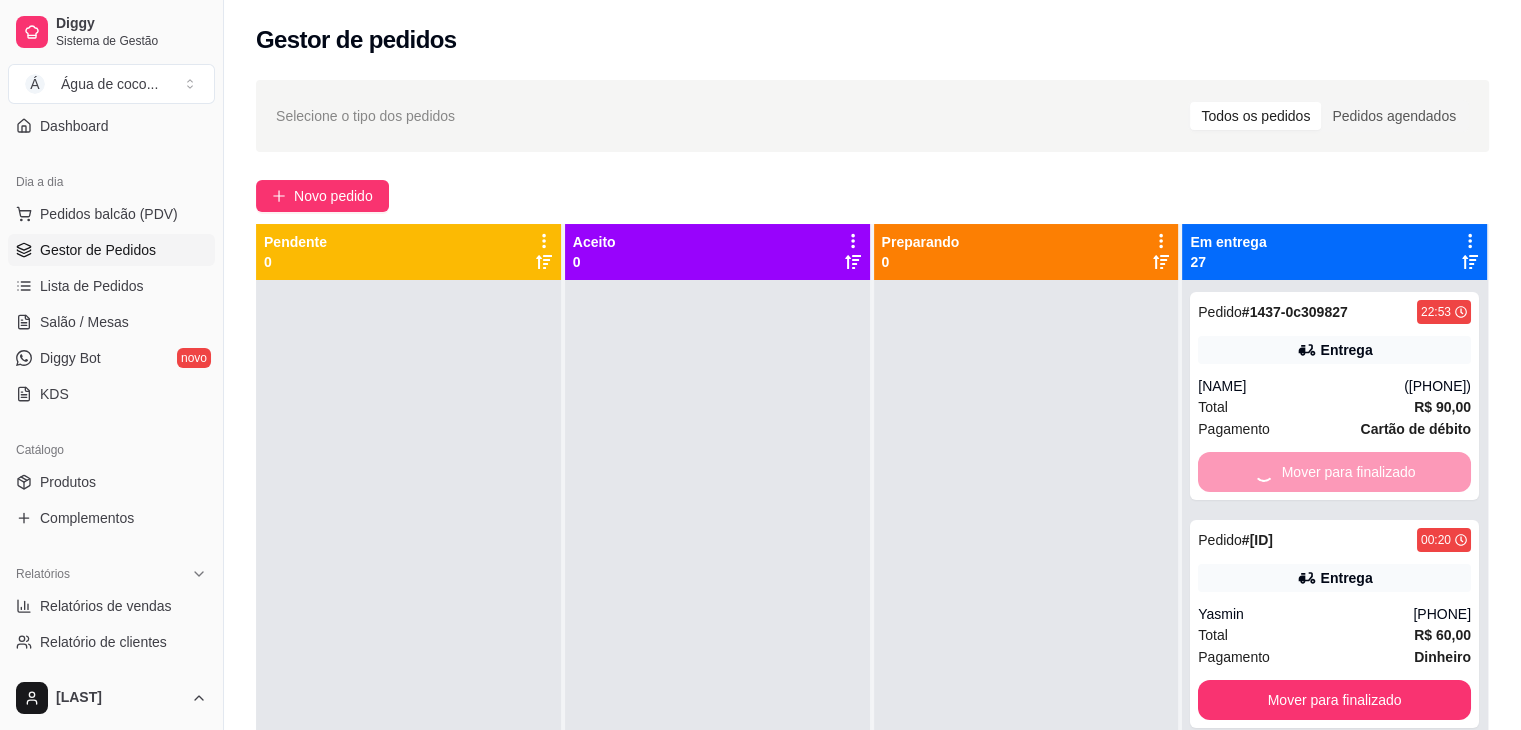 click on "Mover para finalizado" at bounding box center (1334, 472) 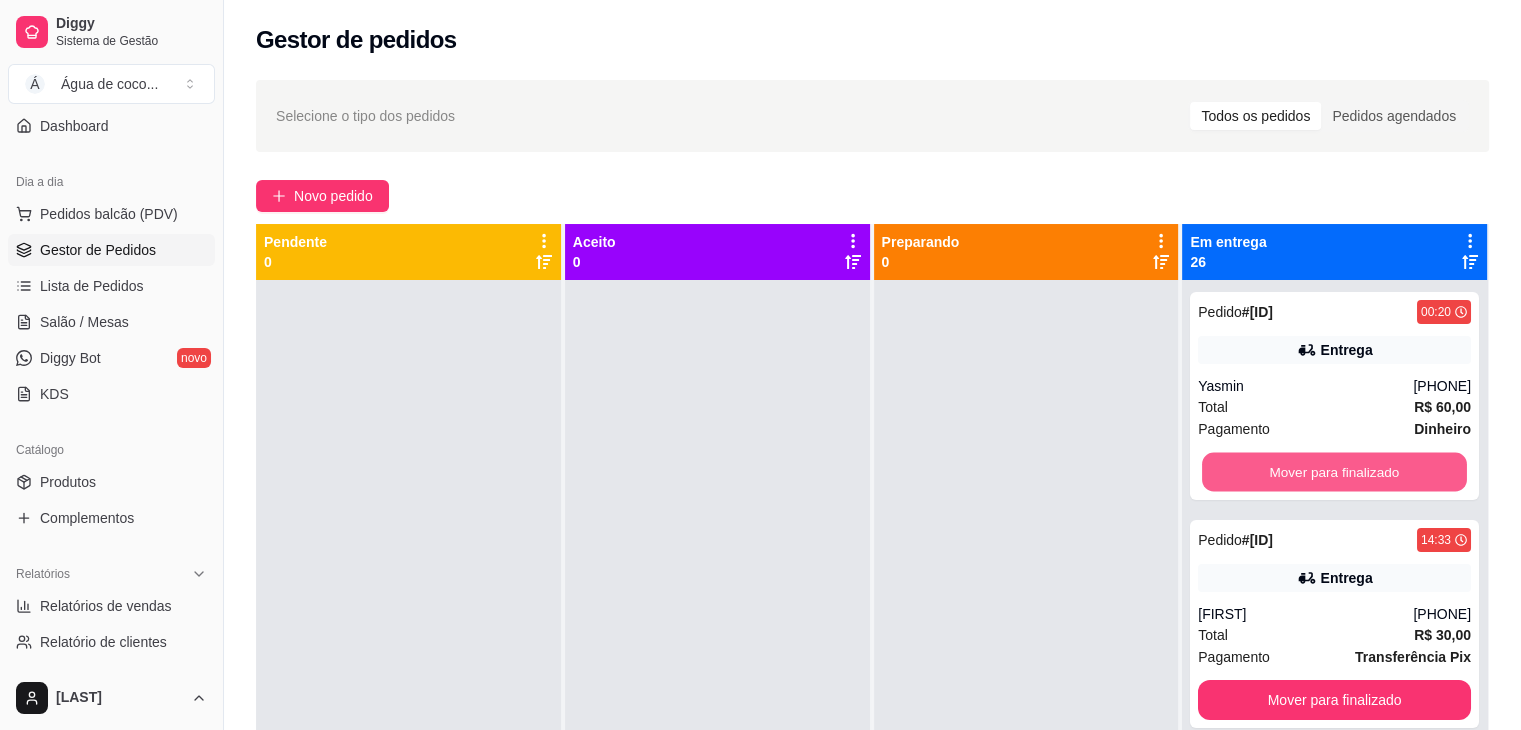 click on "Mover para finalizado" at bounding box center (1334, 472) 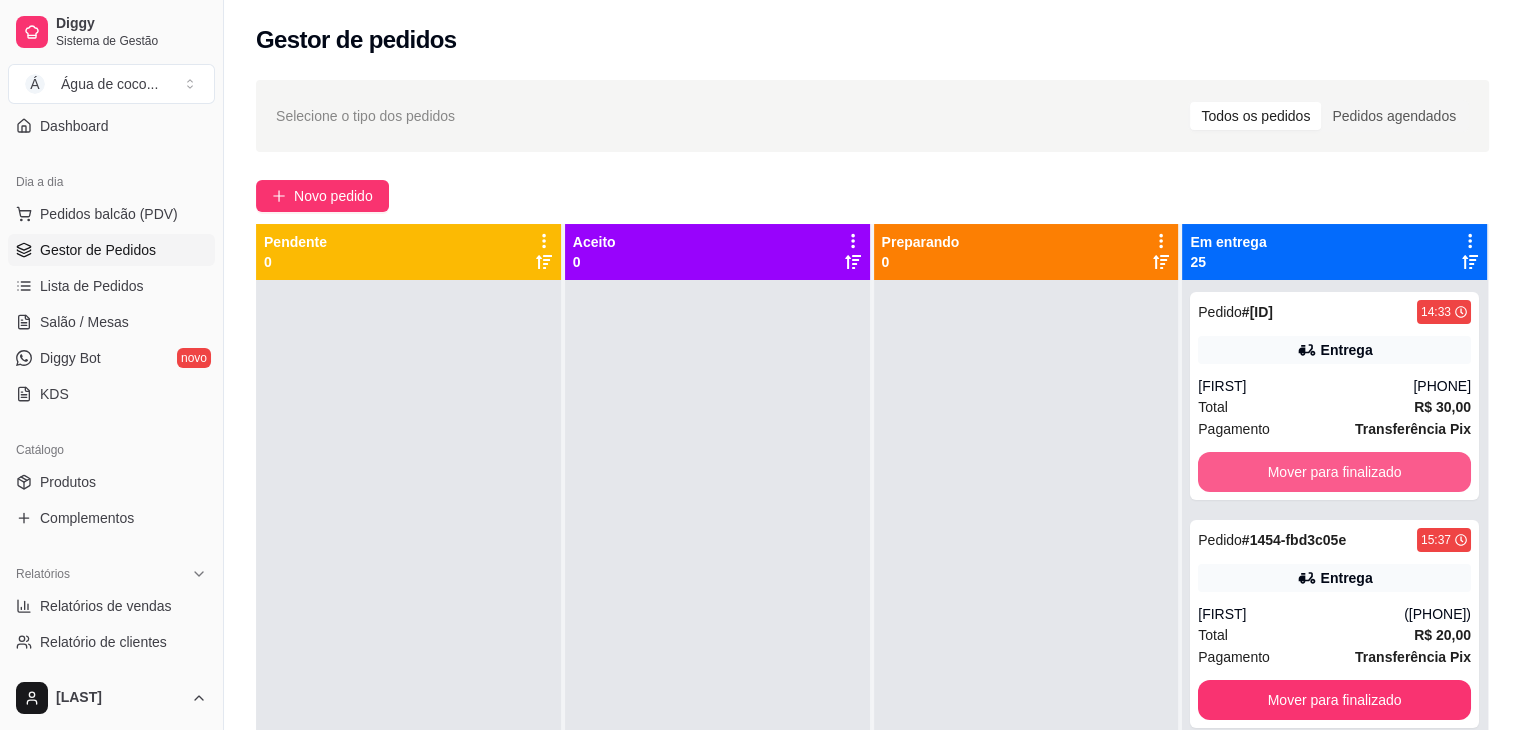 click on "Mover para finalizado" at bounding box center [1334, 472] 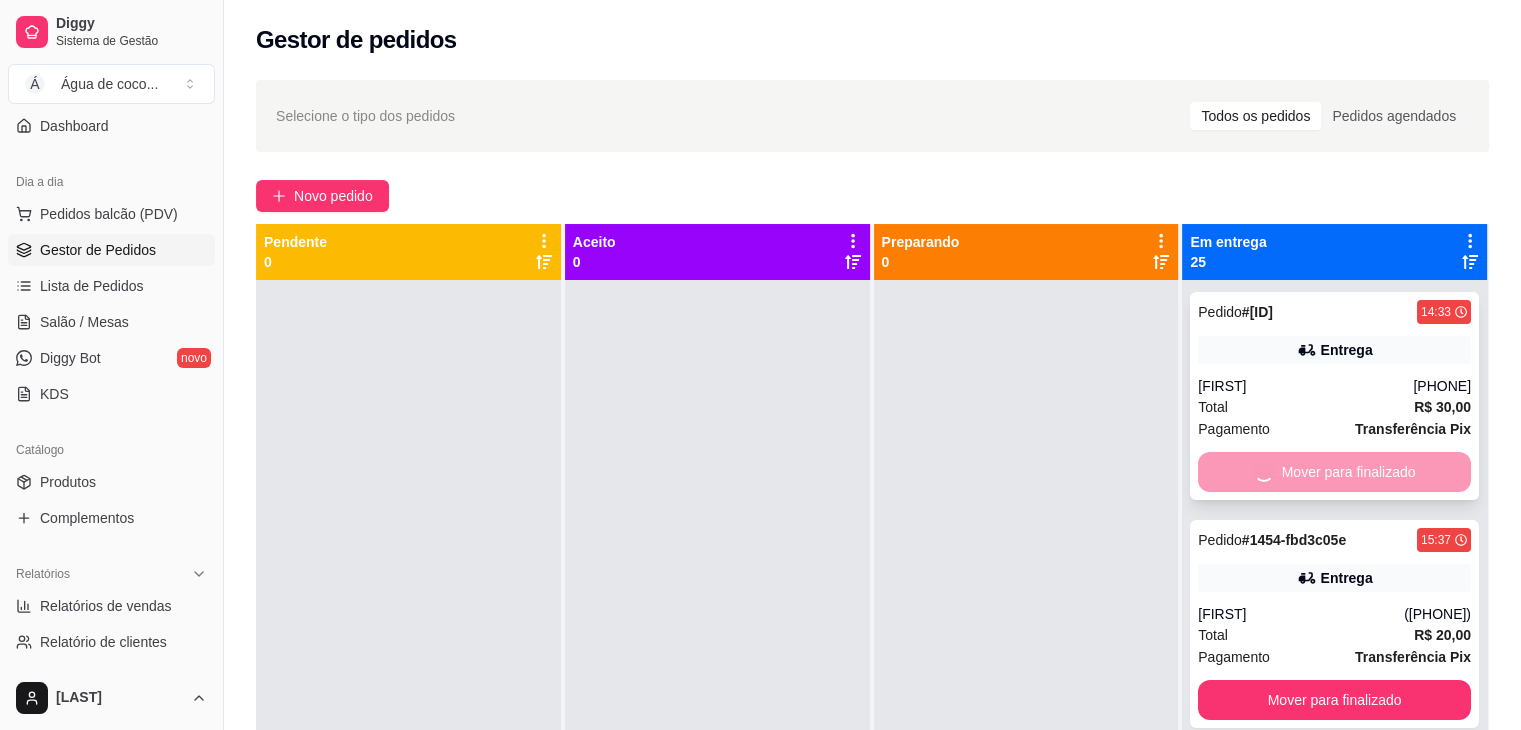 click on "Mover para finalizado" at bounding box center [1334, 700] 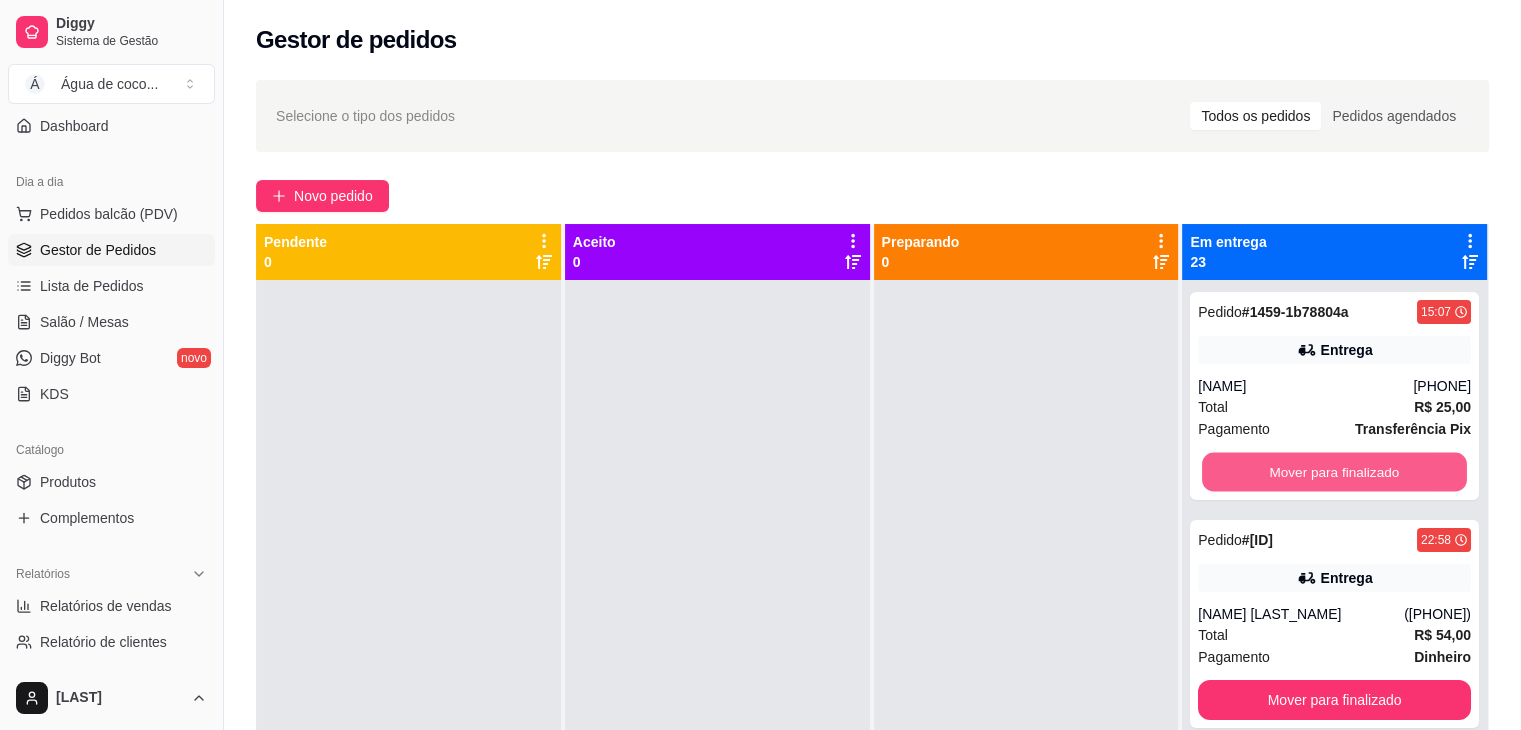 click on "Mover para finalizado" at bounding box center (1334, 472) 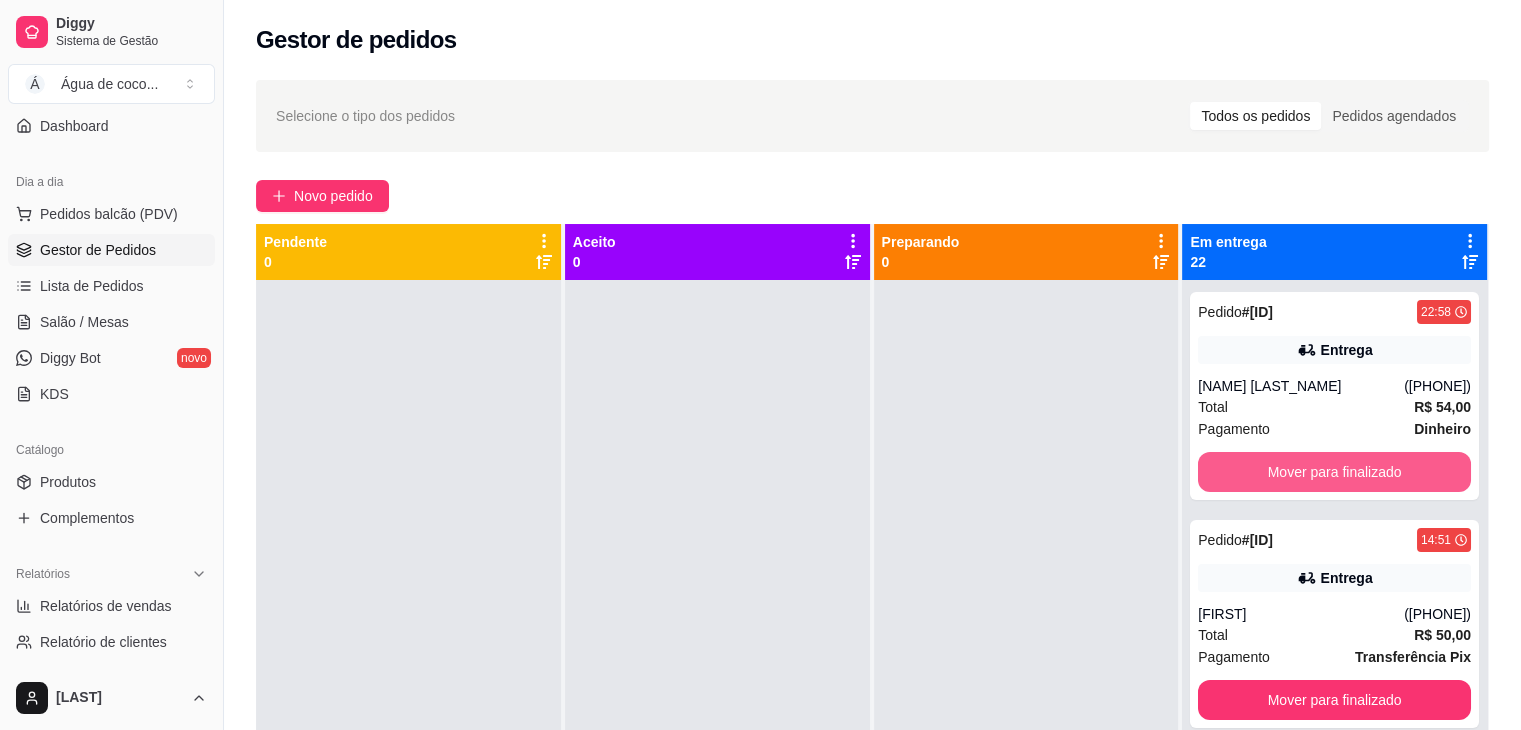 click on "Mover para finalizado" at bounding box center (1334, 472) 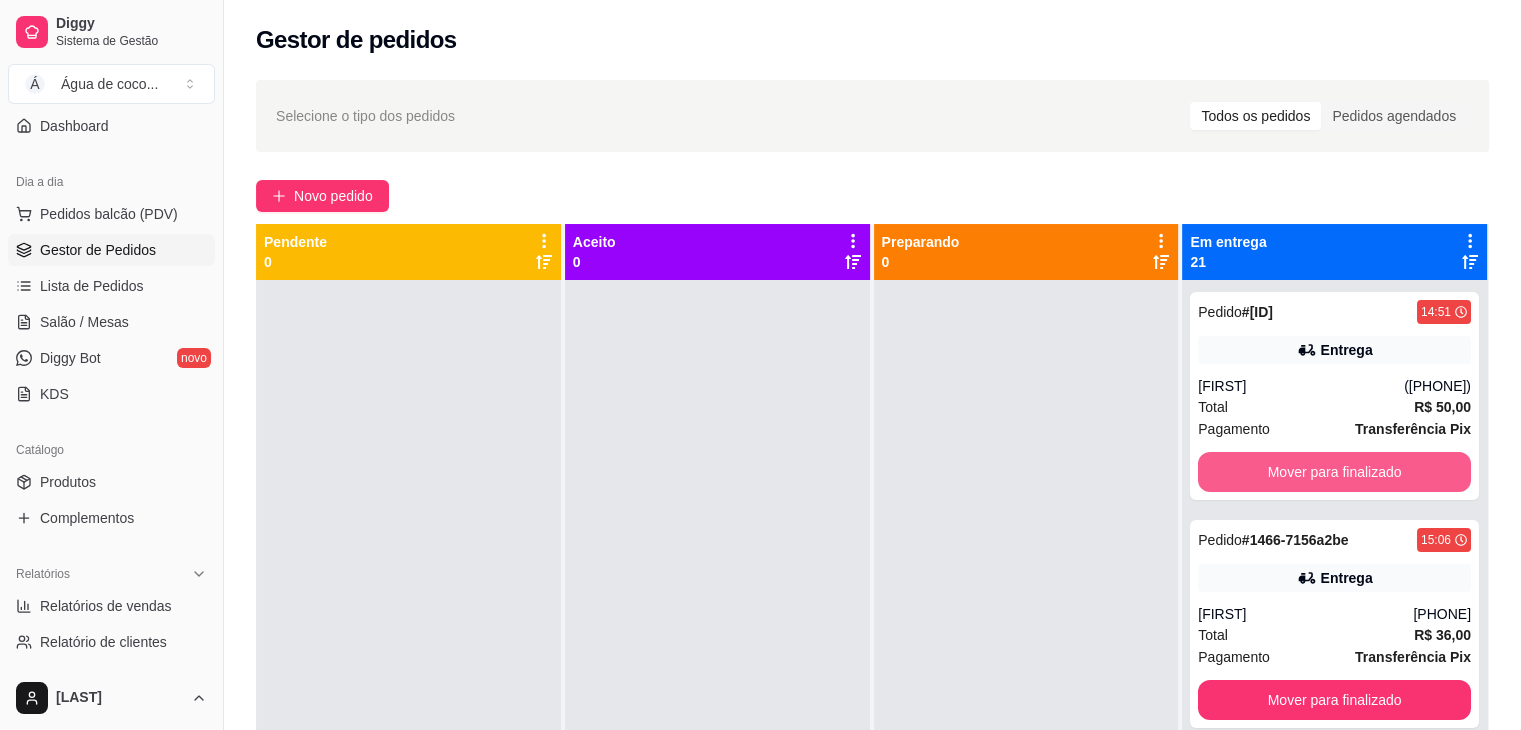 click on "Mover para finalizado" at bounding box center (1334, 472) 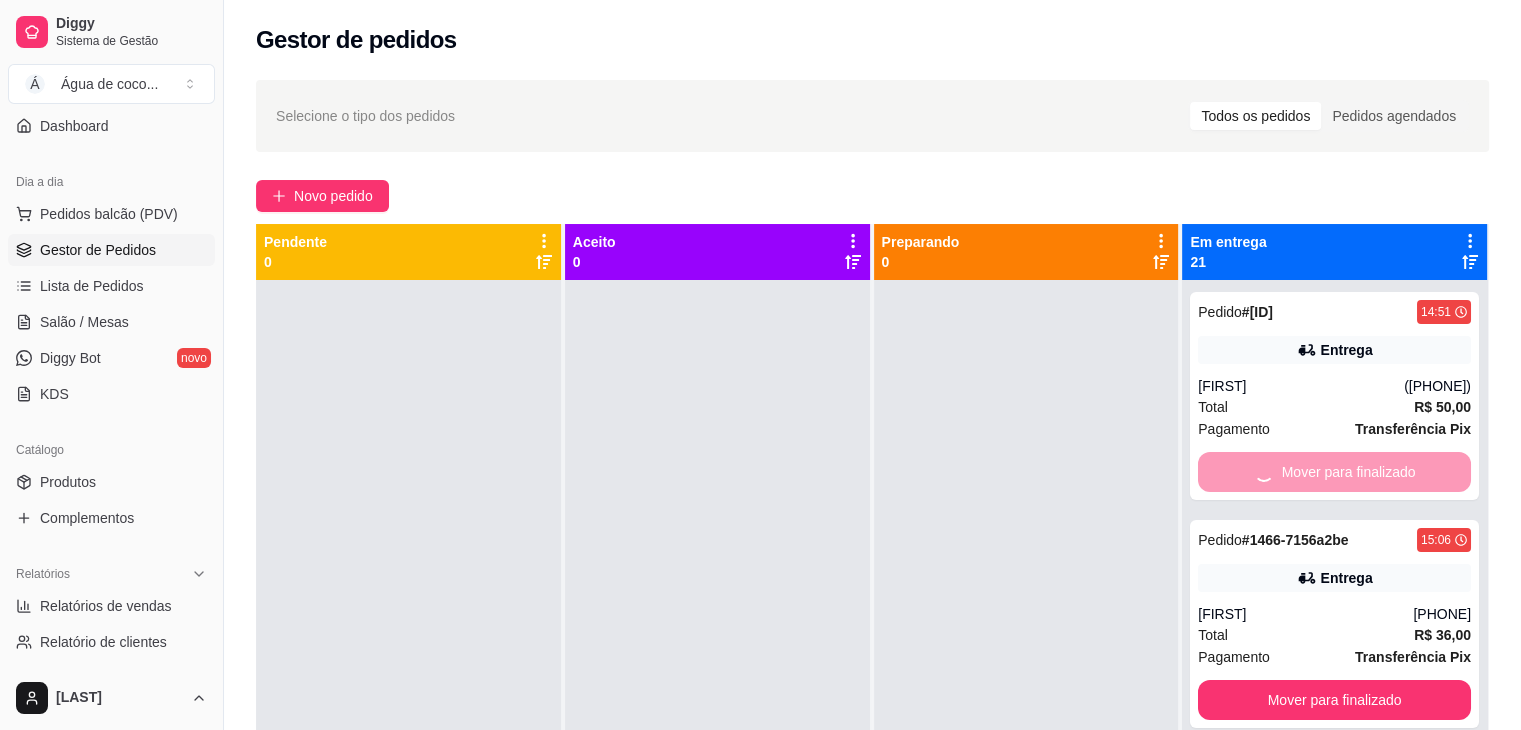 click on "Mover para finalizado" at bounding box center (1334, 472) 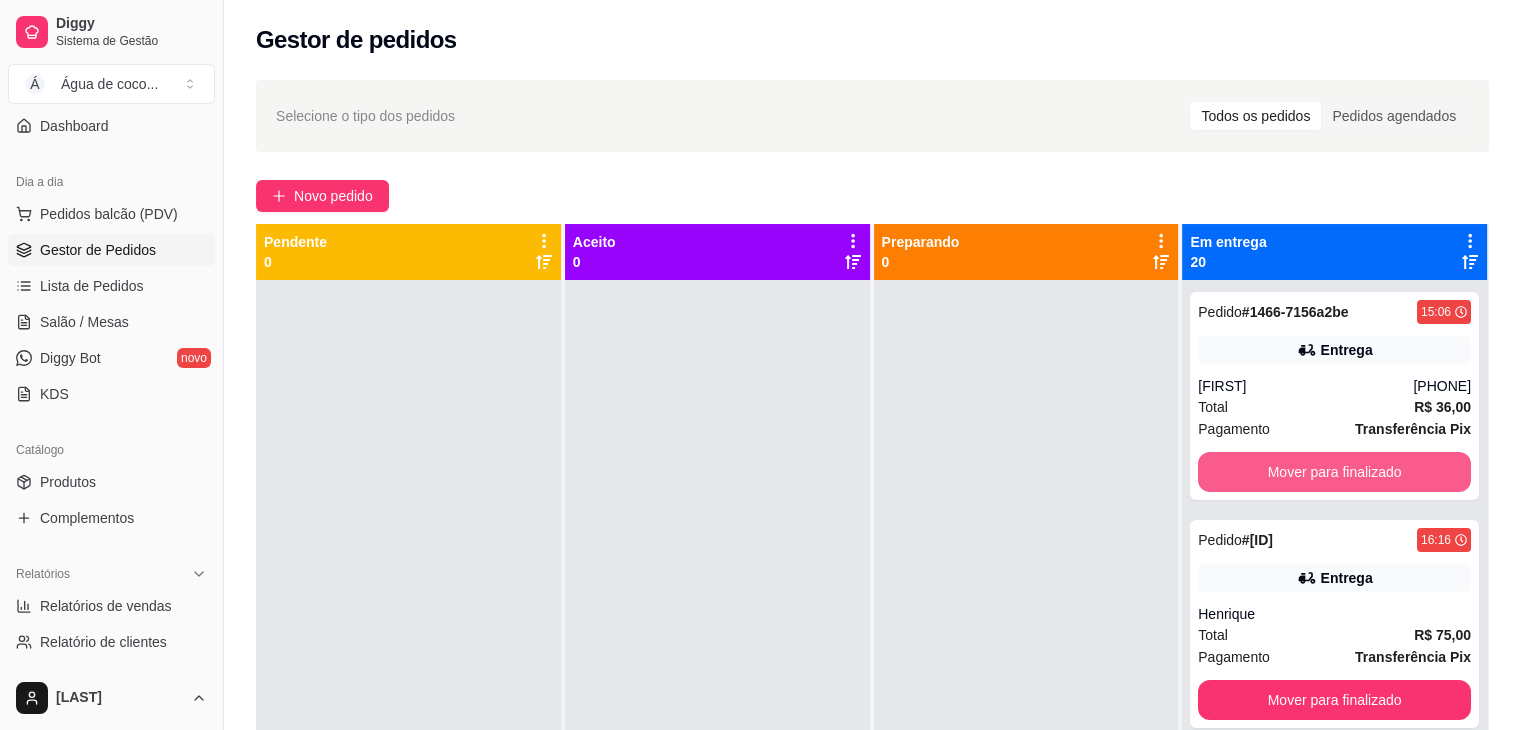 click on "Mover para finalizado" at bounding box center (1334, 472) 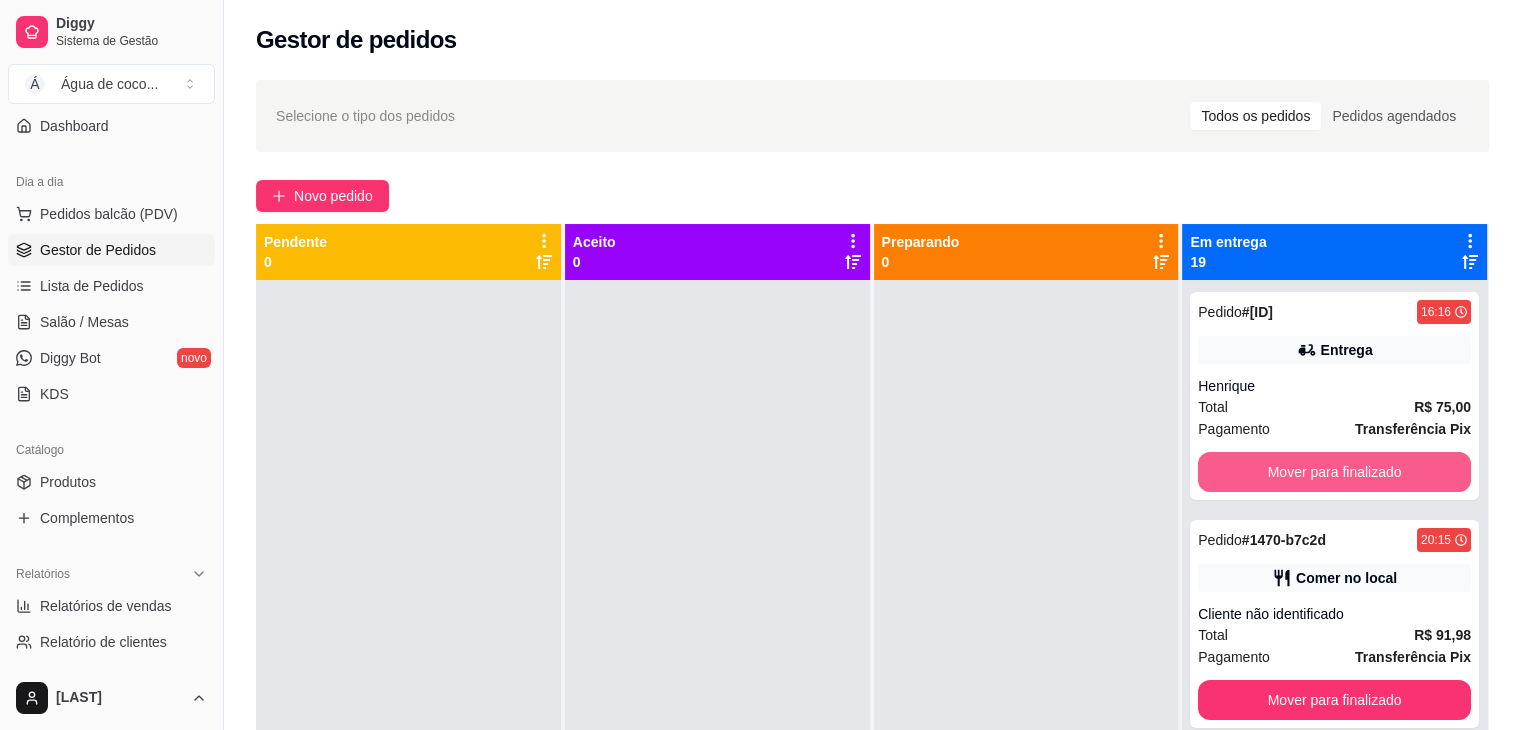 click on "Mover para finalizado" at bounding box center [1334, 472] 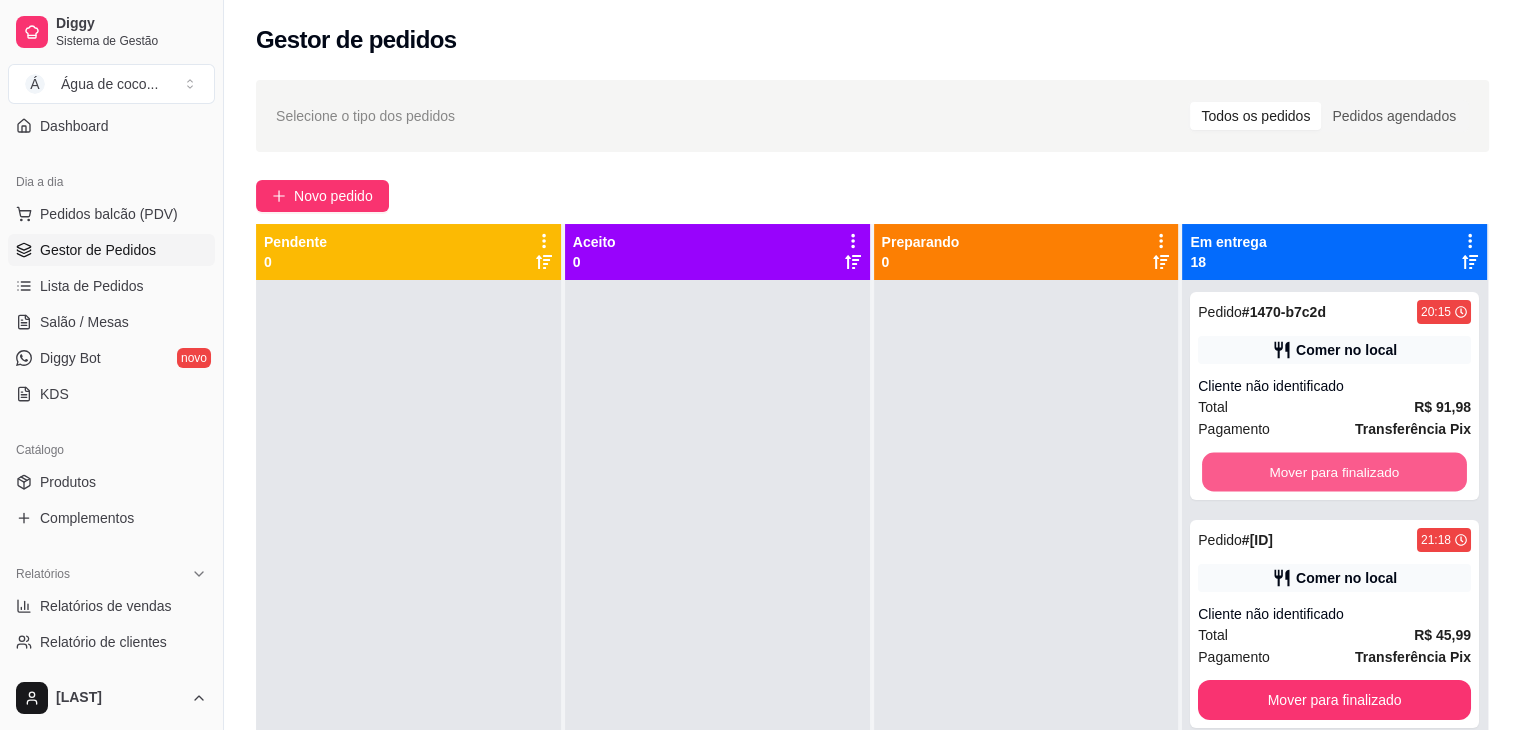 click on "Mover para finalizado" at bounding box center [1334, 472] 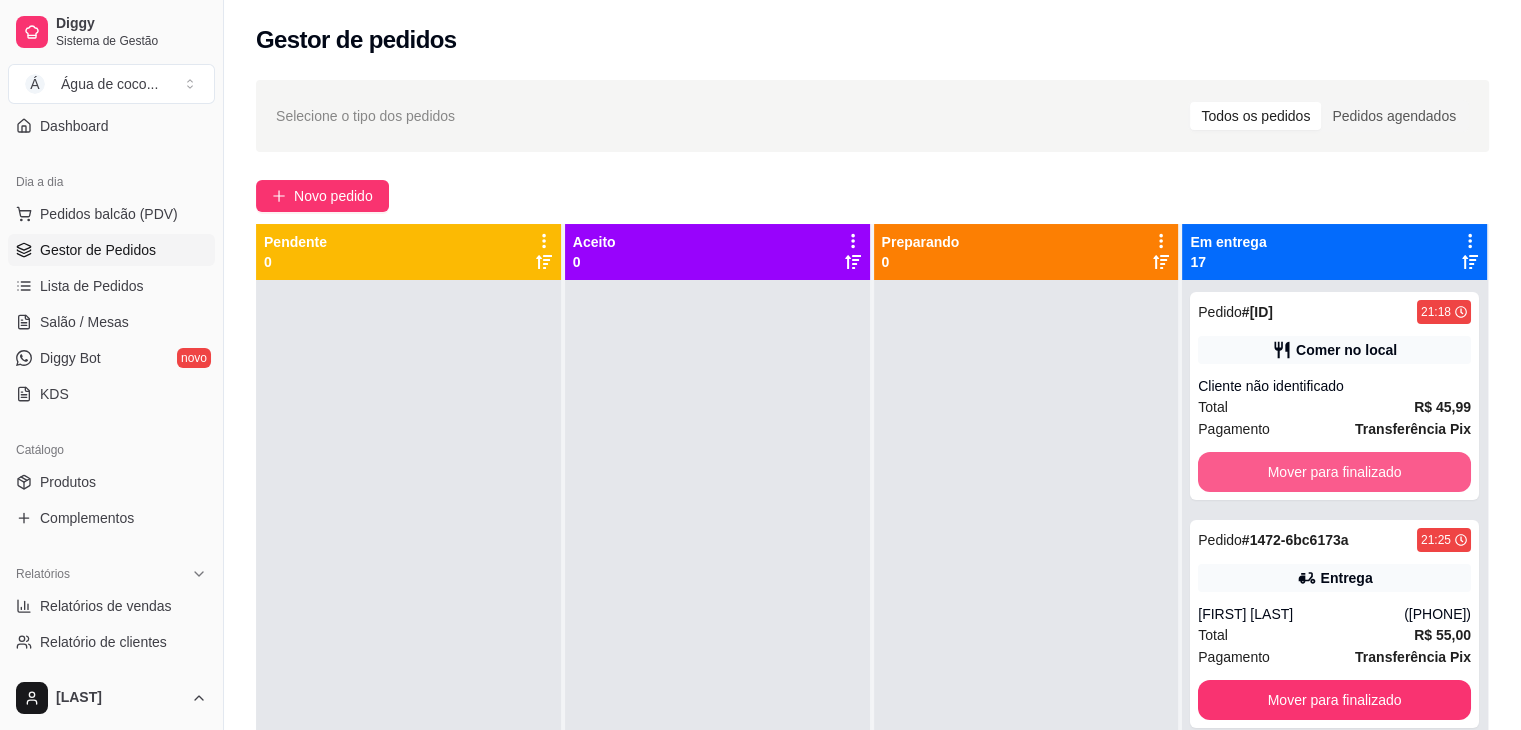 click on "Mover para finalizado" at bounding box center [1334, 472] 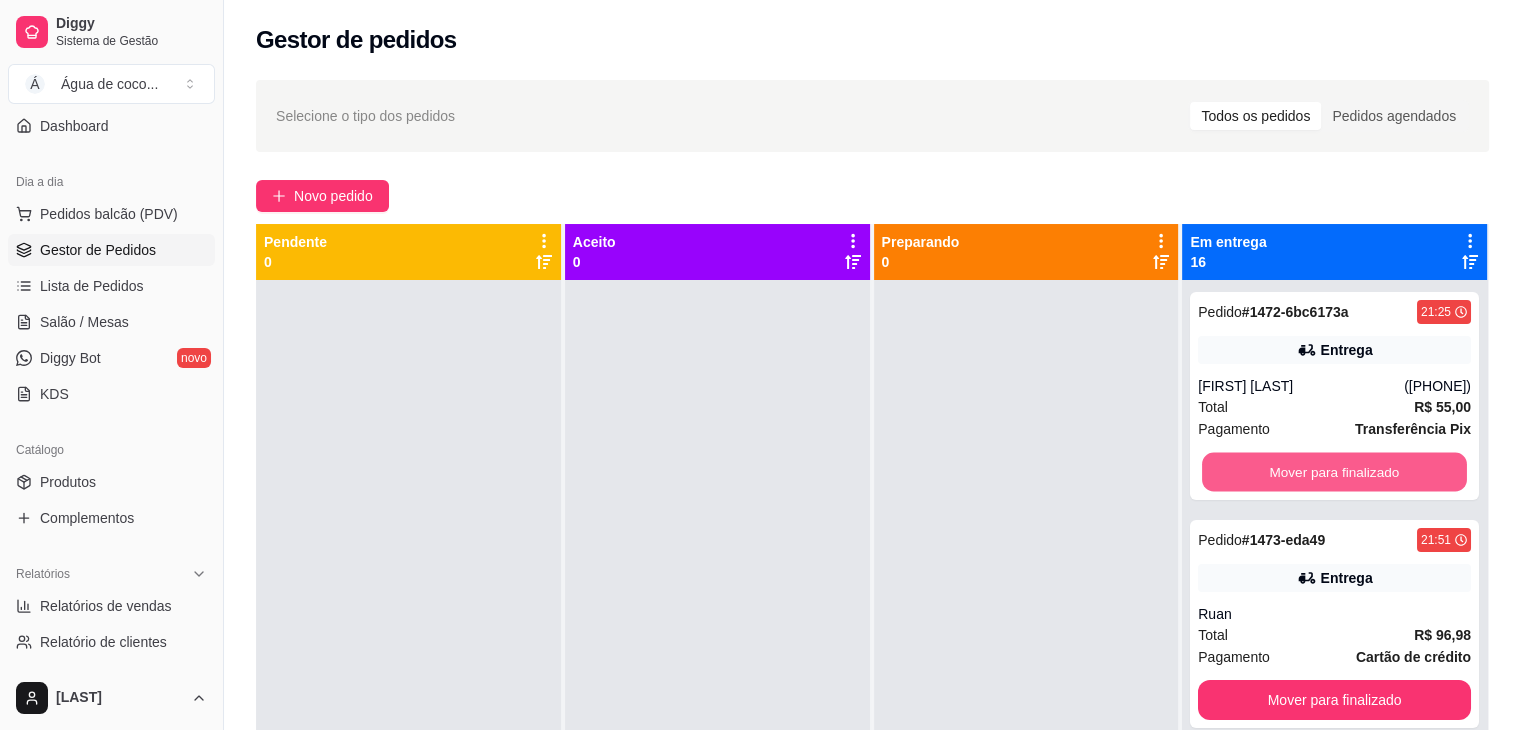 click on "Mover para finalizado" at bounding box center (1334, 472) 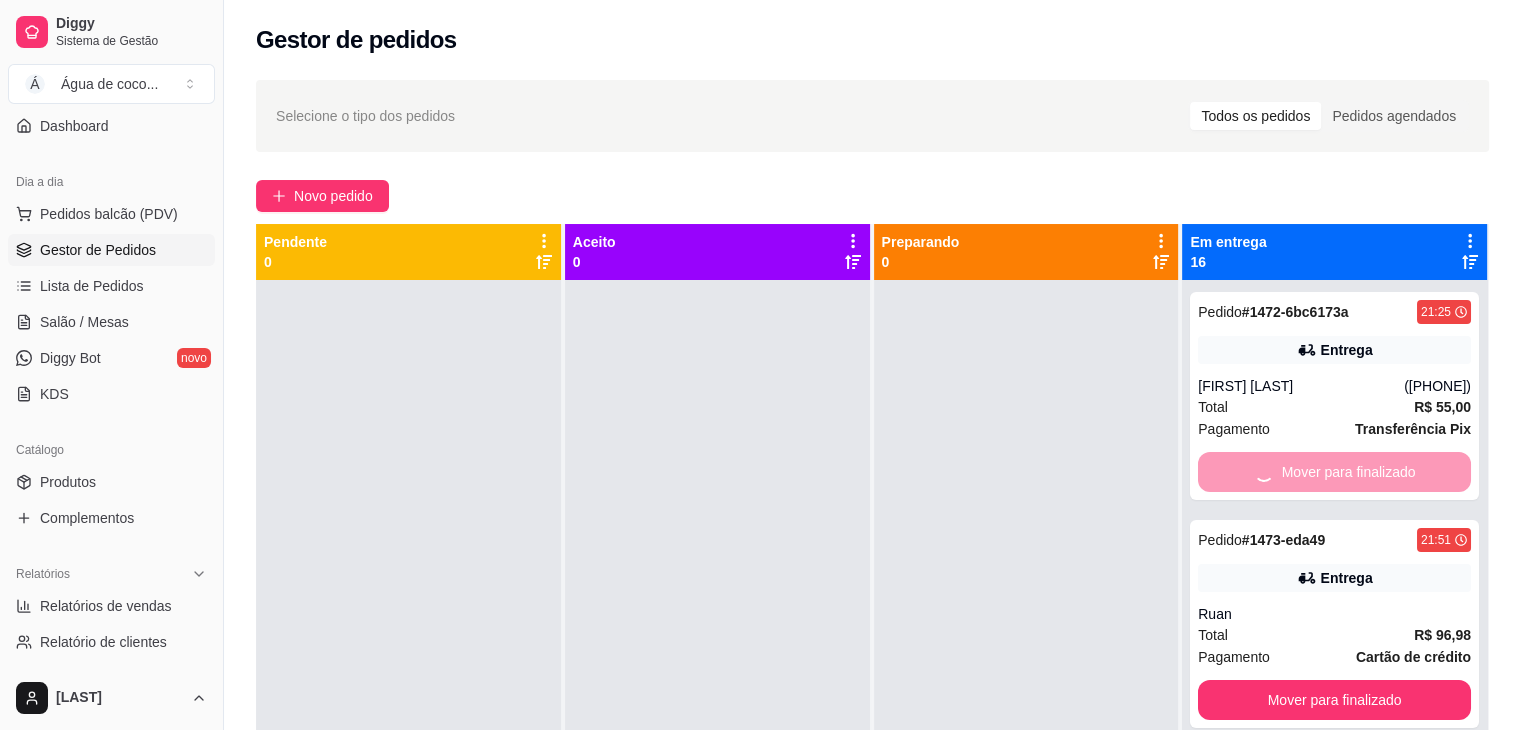 click on "Mover para finalizado" at bounding box center [1334, 472] 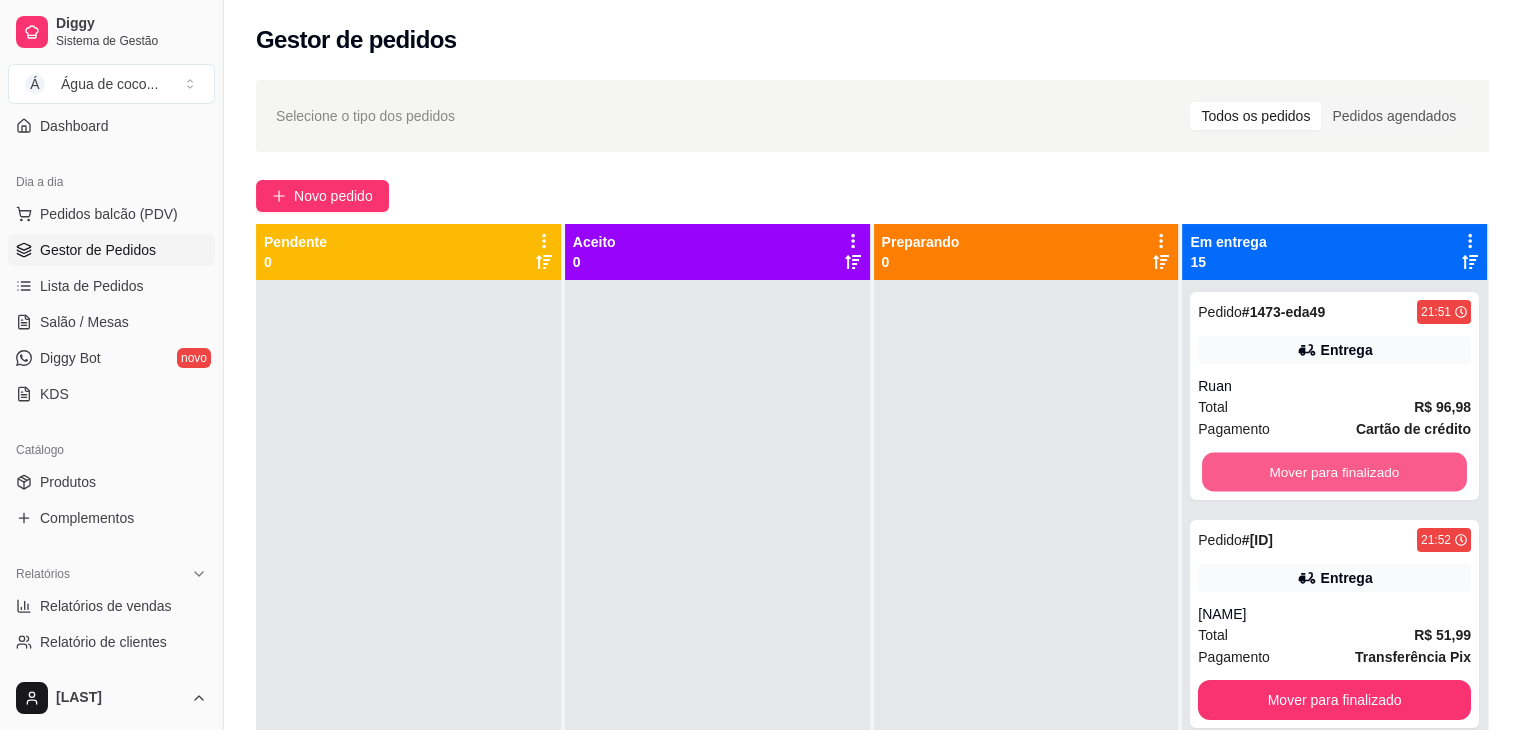 click on "Mover para finalizado" at bounding box center [1334, 472] 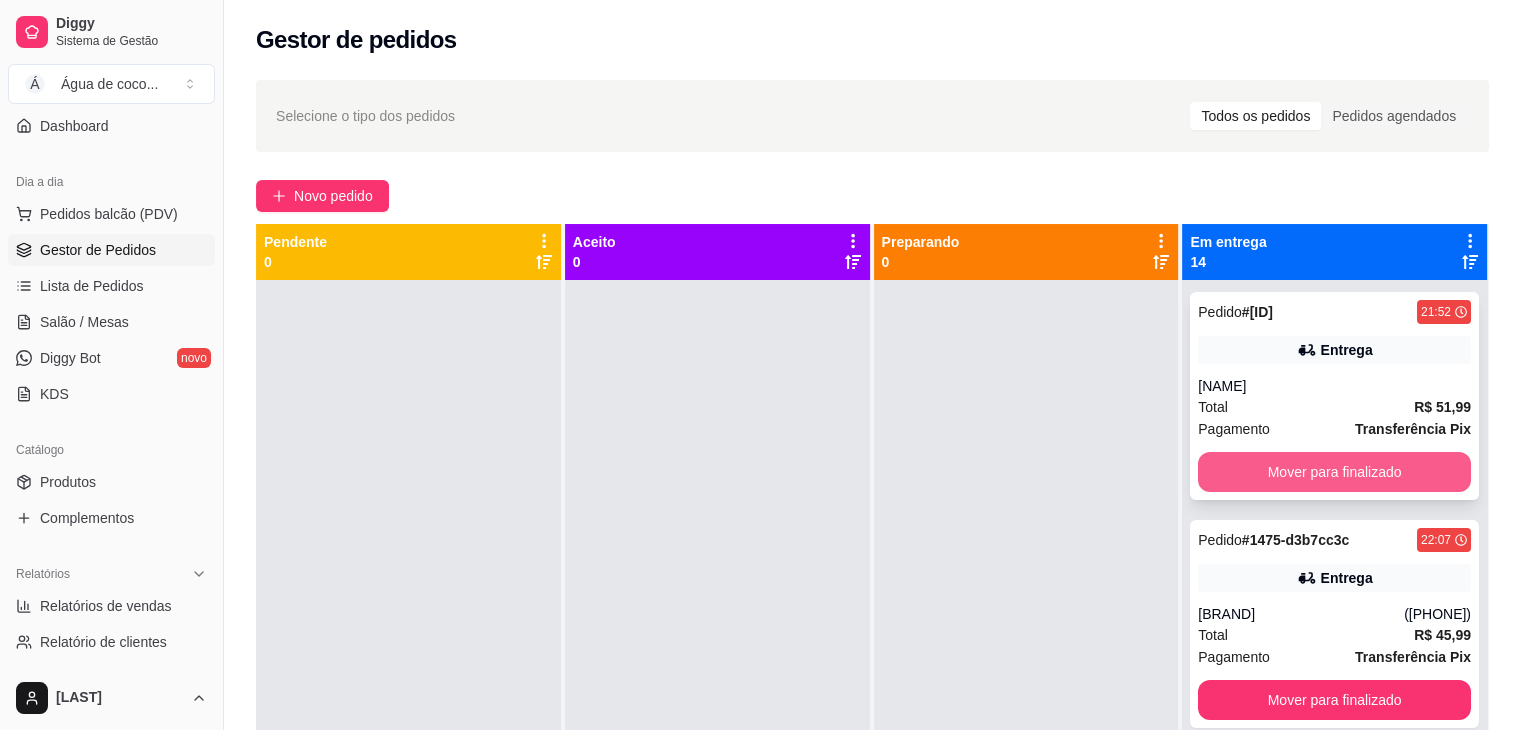 click on "Mover para finalizado" at bounding box center (1334, 472) 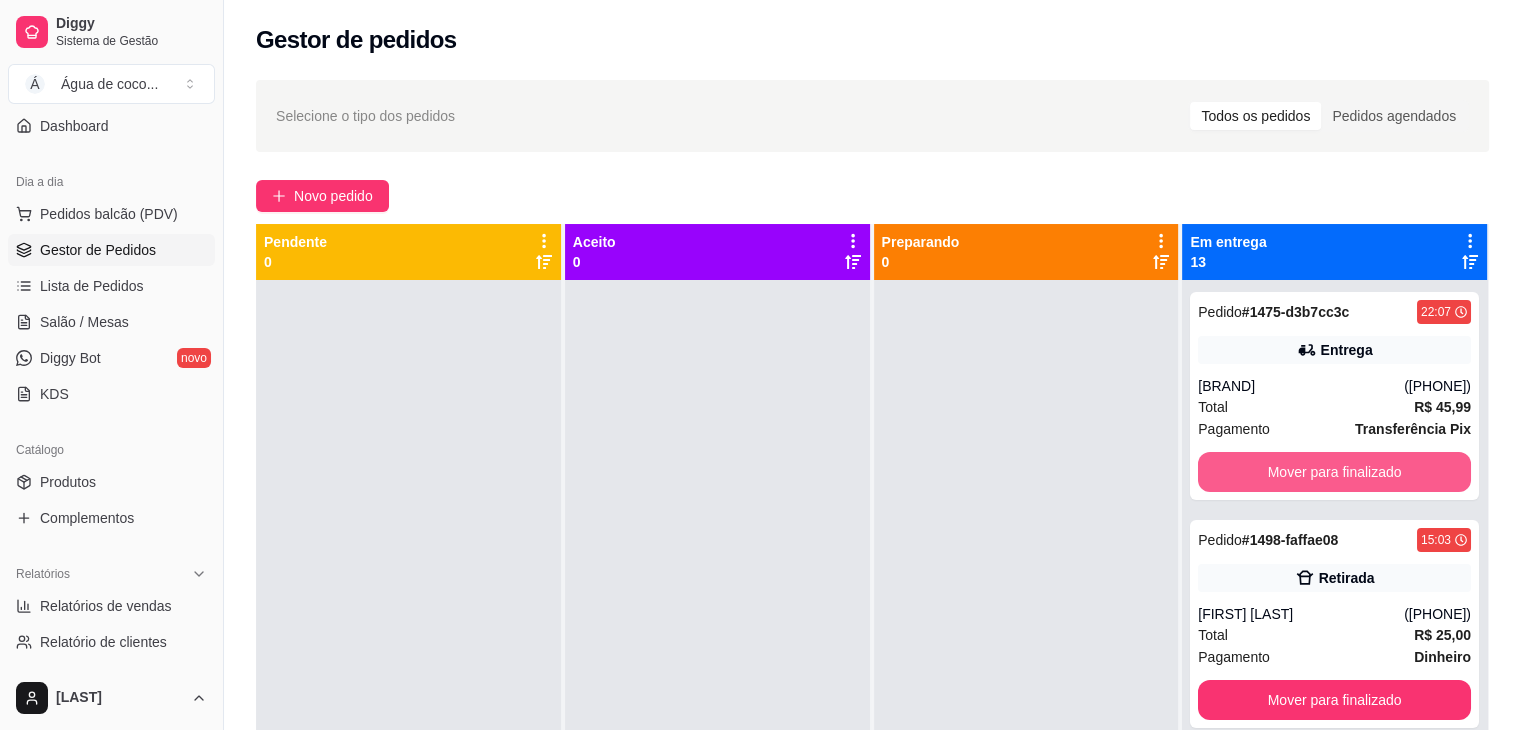 click on "Mover para finalizado" at bounding box center [1334, 472] 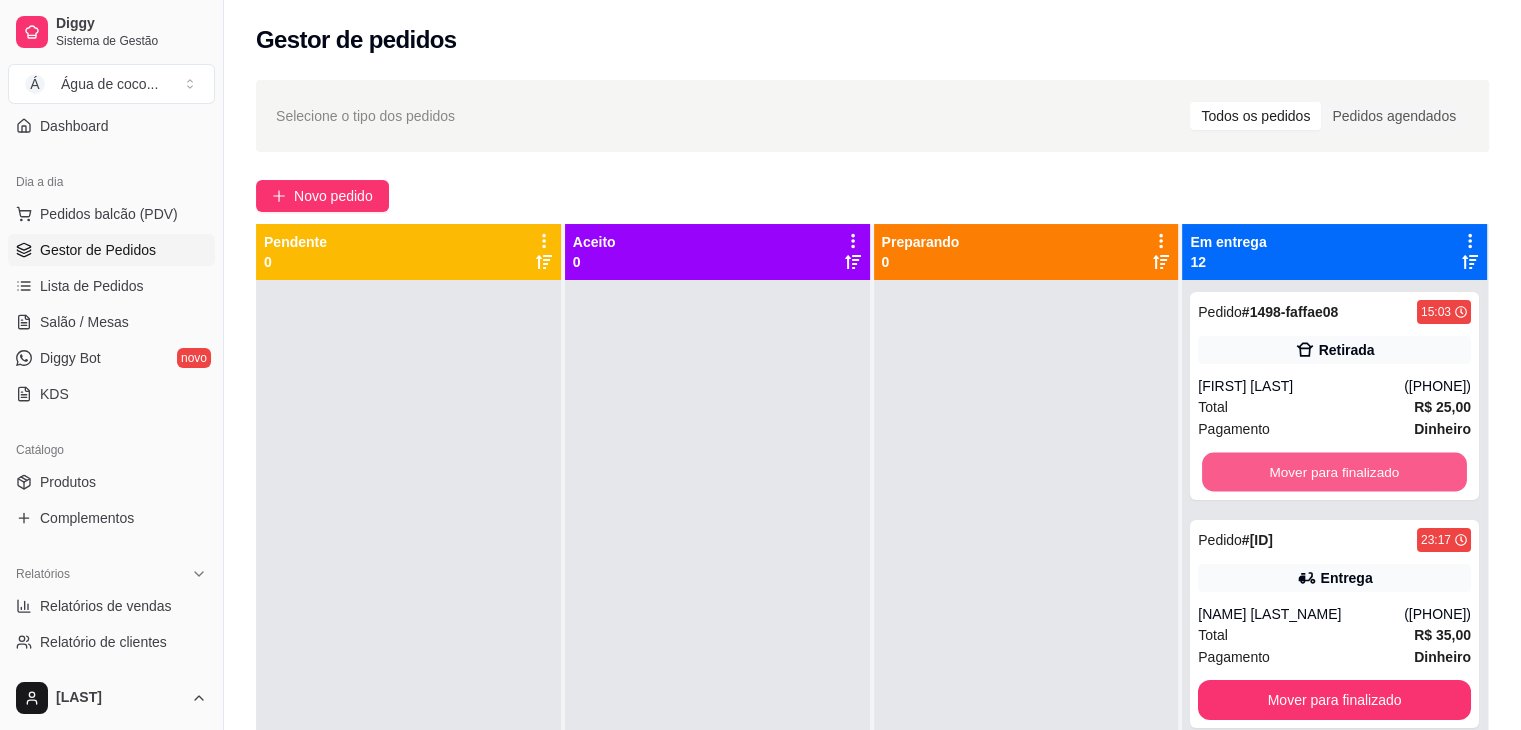 click on "Mover para finalizado" at bounding box center (1334, 472) 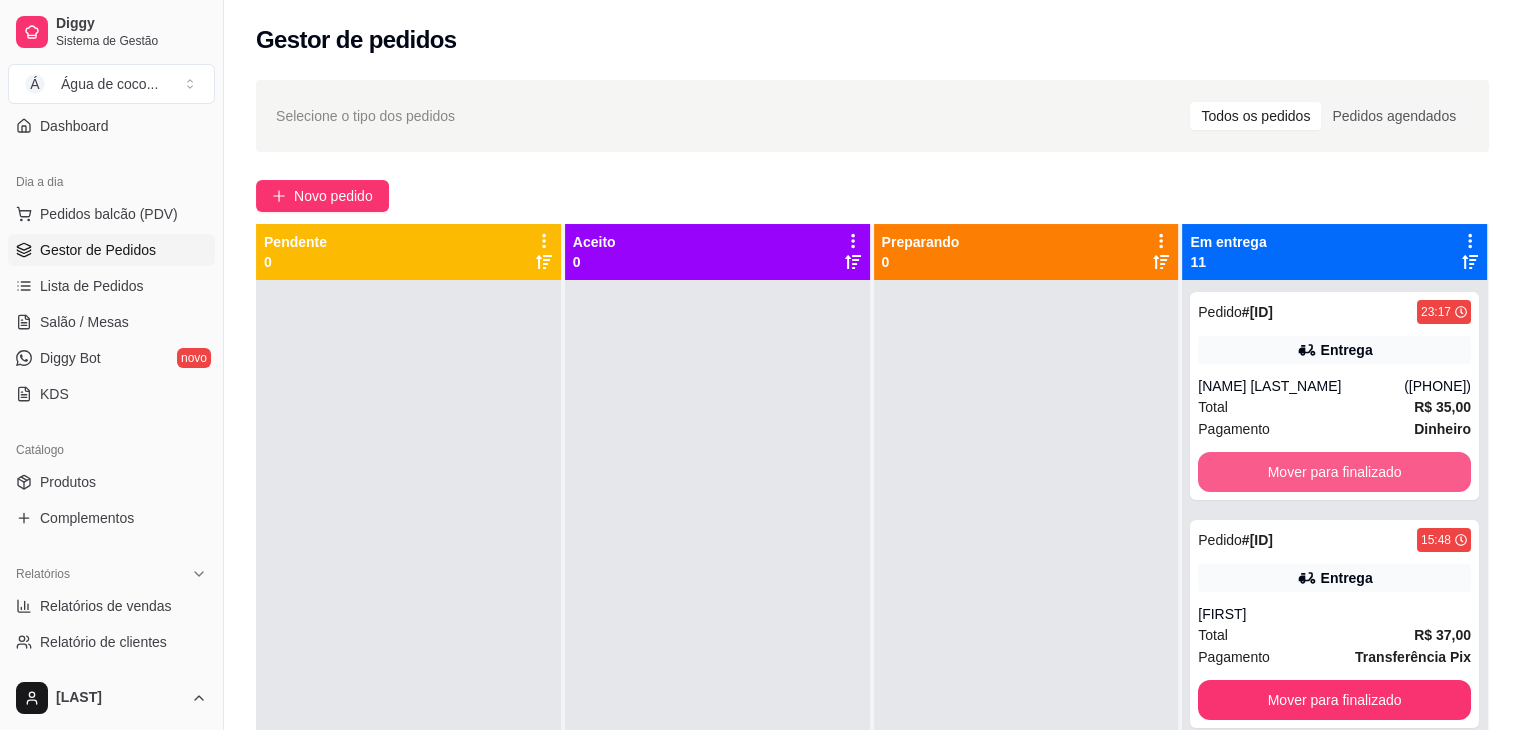 click on "Mover para finalizado" at bounding box center (1334, 472) 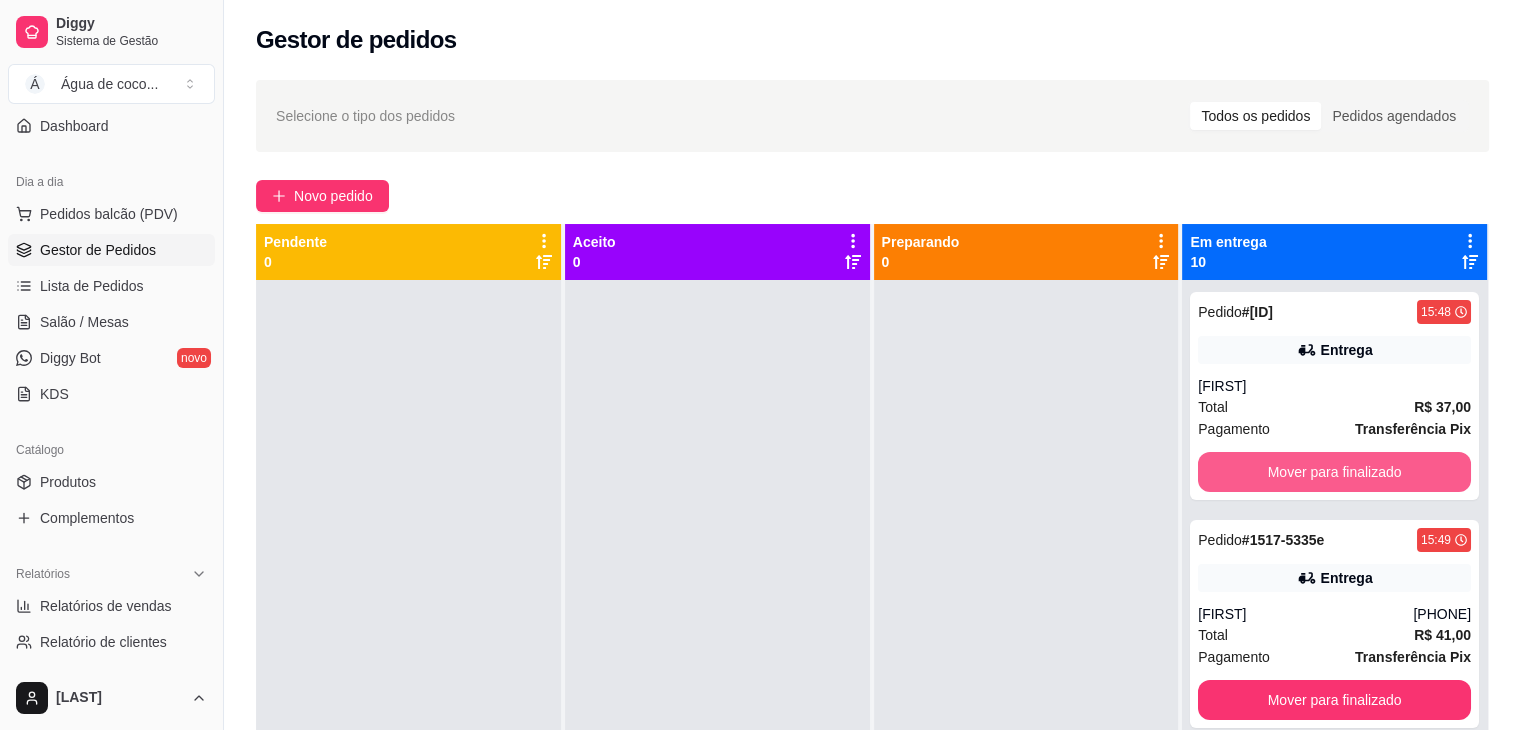 click on "Mover para finalizado" at bounding box center [1334, 472] 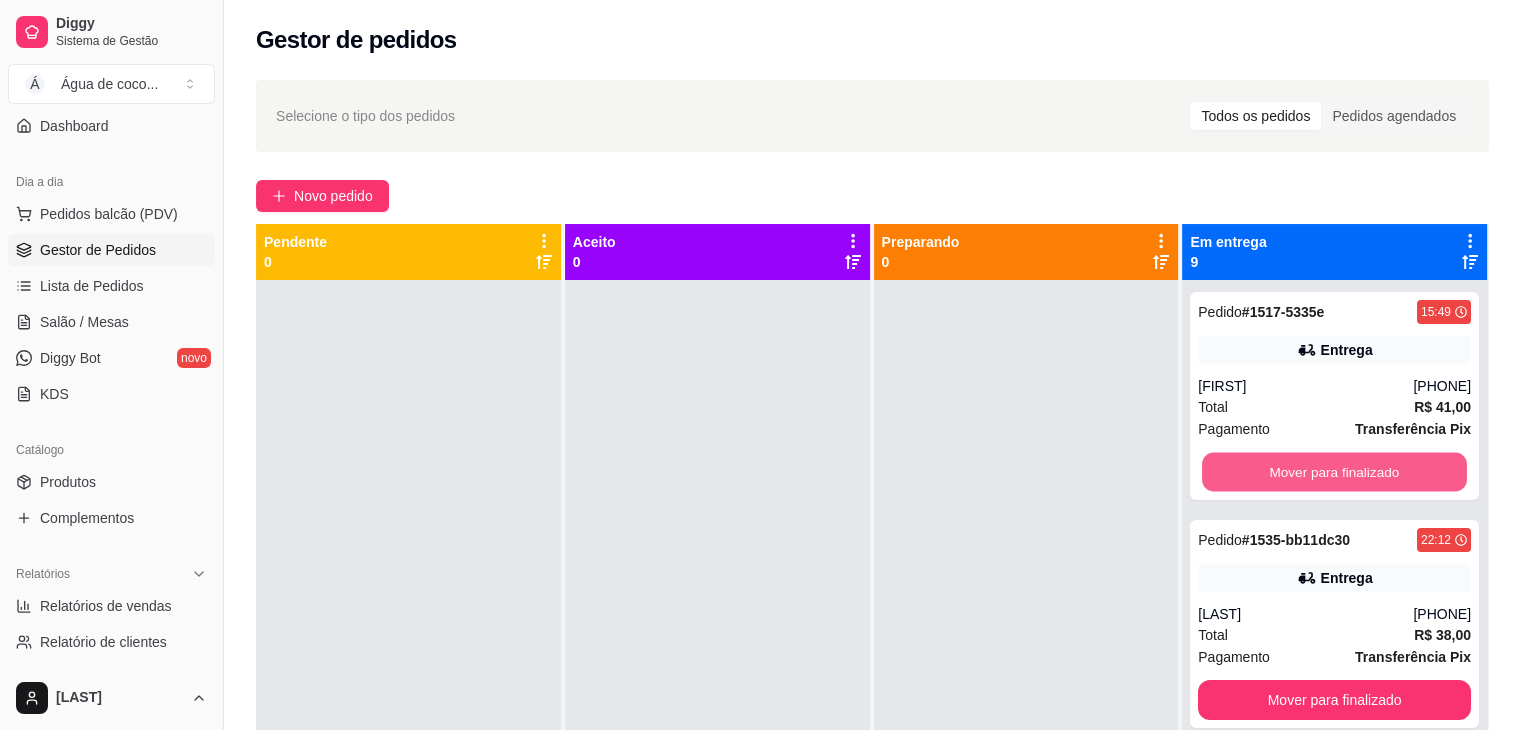 click on "Mover para finalizado" at bounding box center (1334, 472) 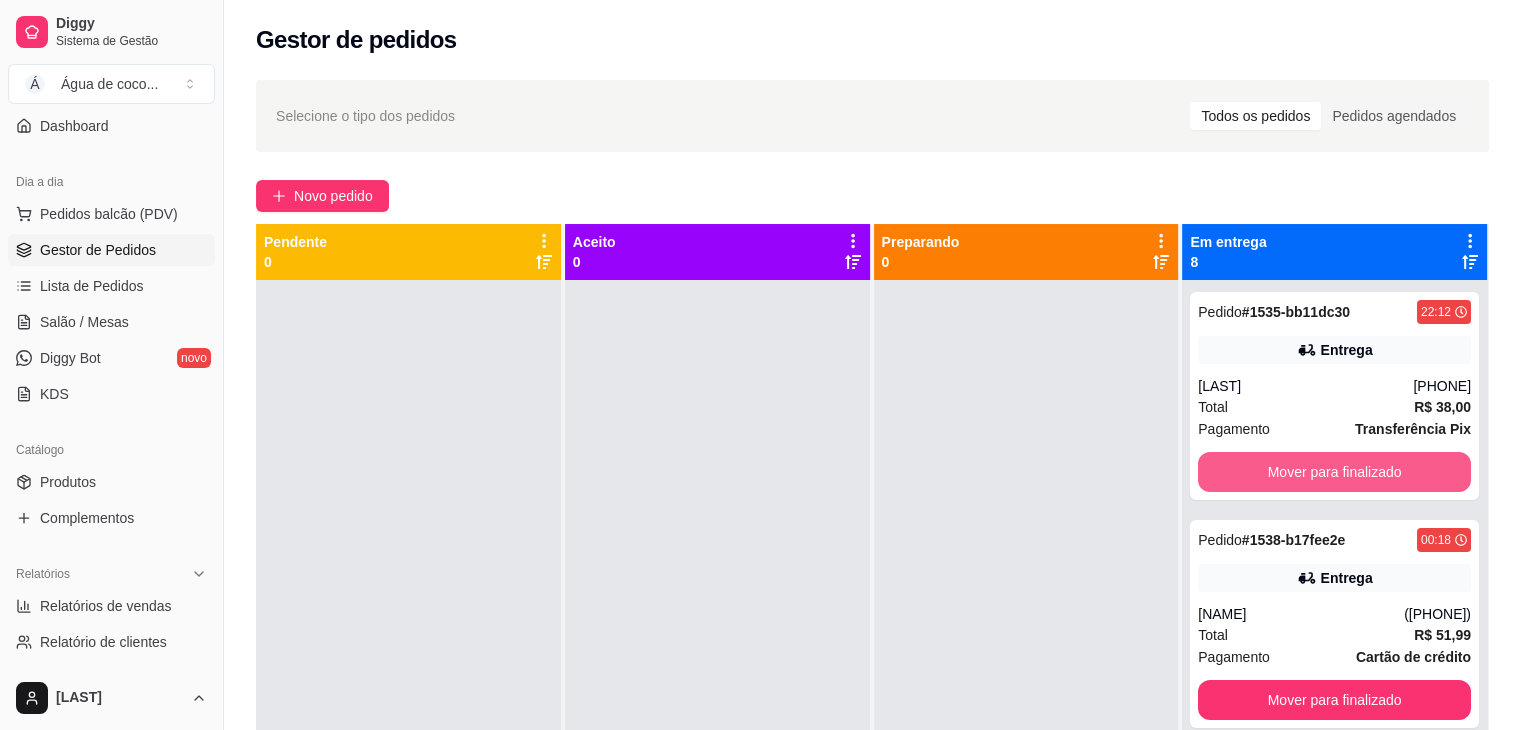 click on "Mover para finalizado" at bounding box center [1334, 472] 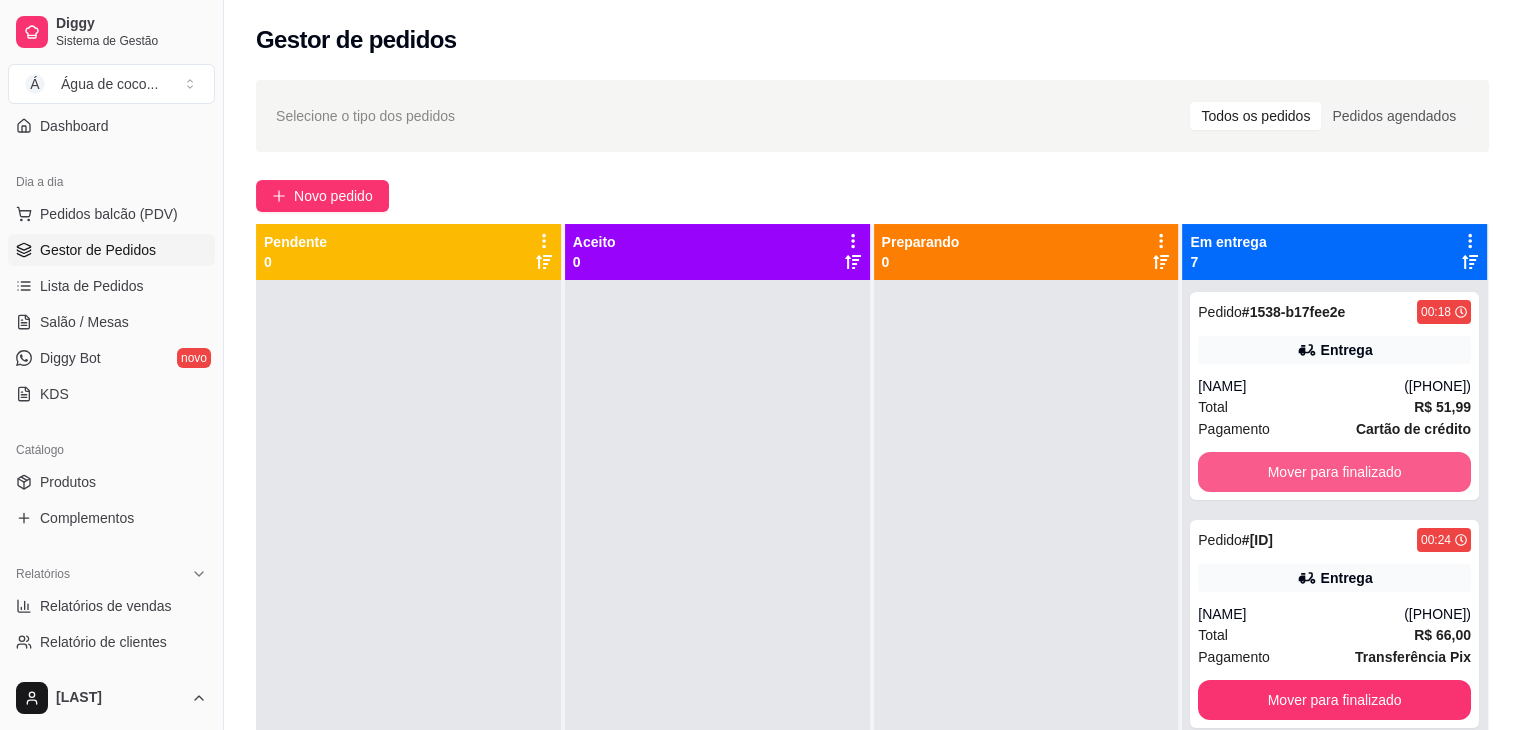 click on "Mover para finalizado" at bounding box center [1334, 472] 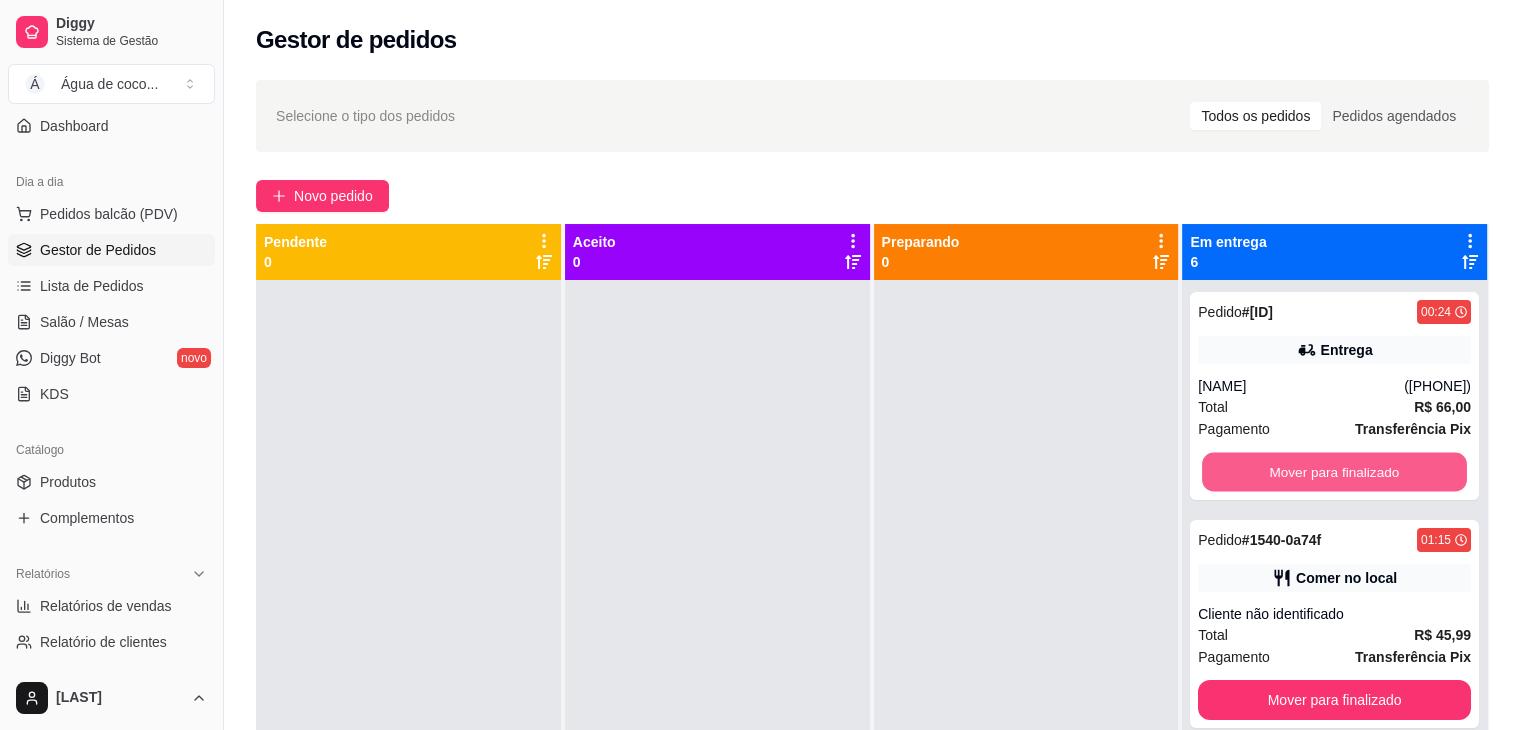 click on "Mover para finalizado" at bounding box center (1334, 472) 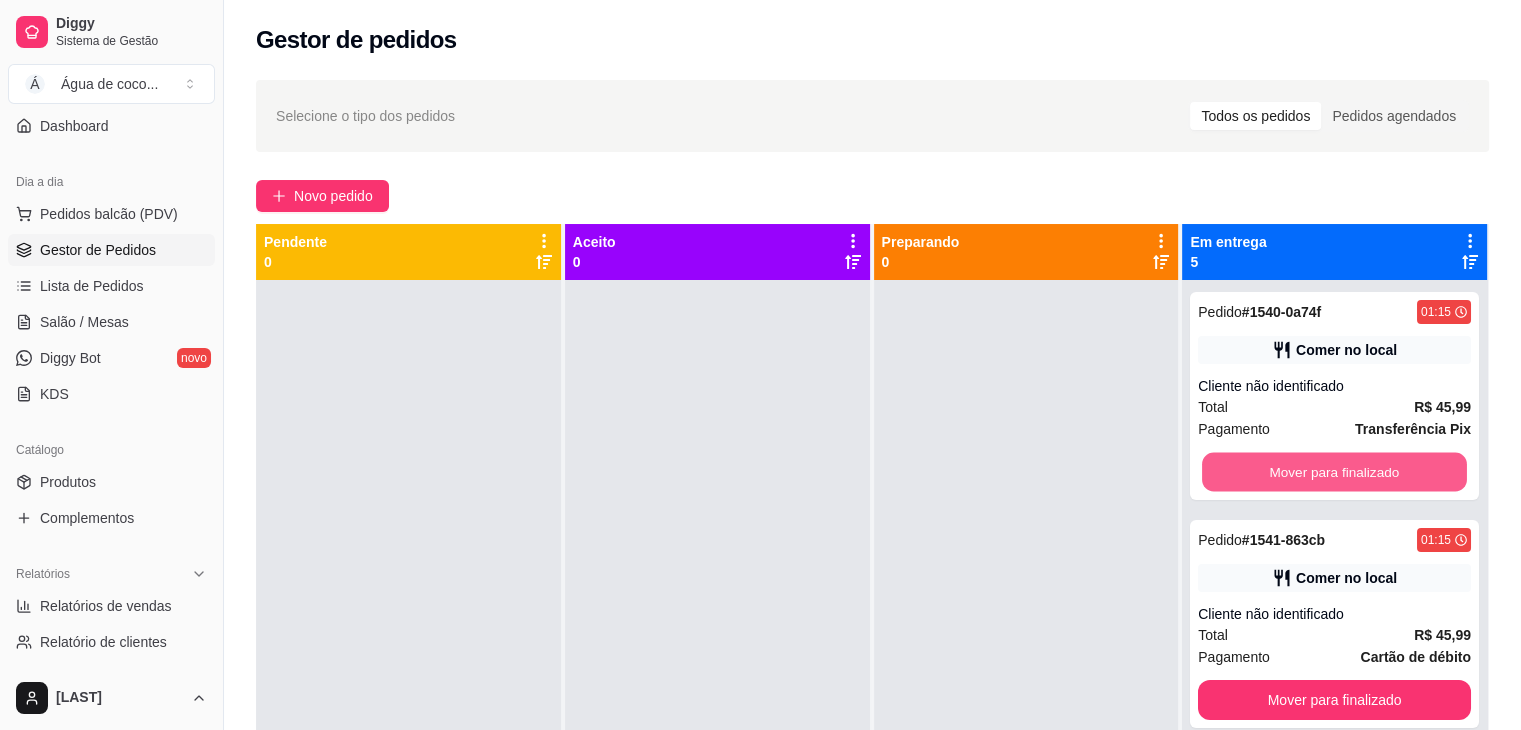 click on "Mover para finalizado" at bounding box center [1334, 472] 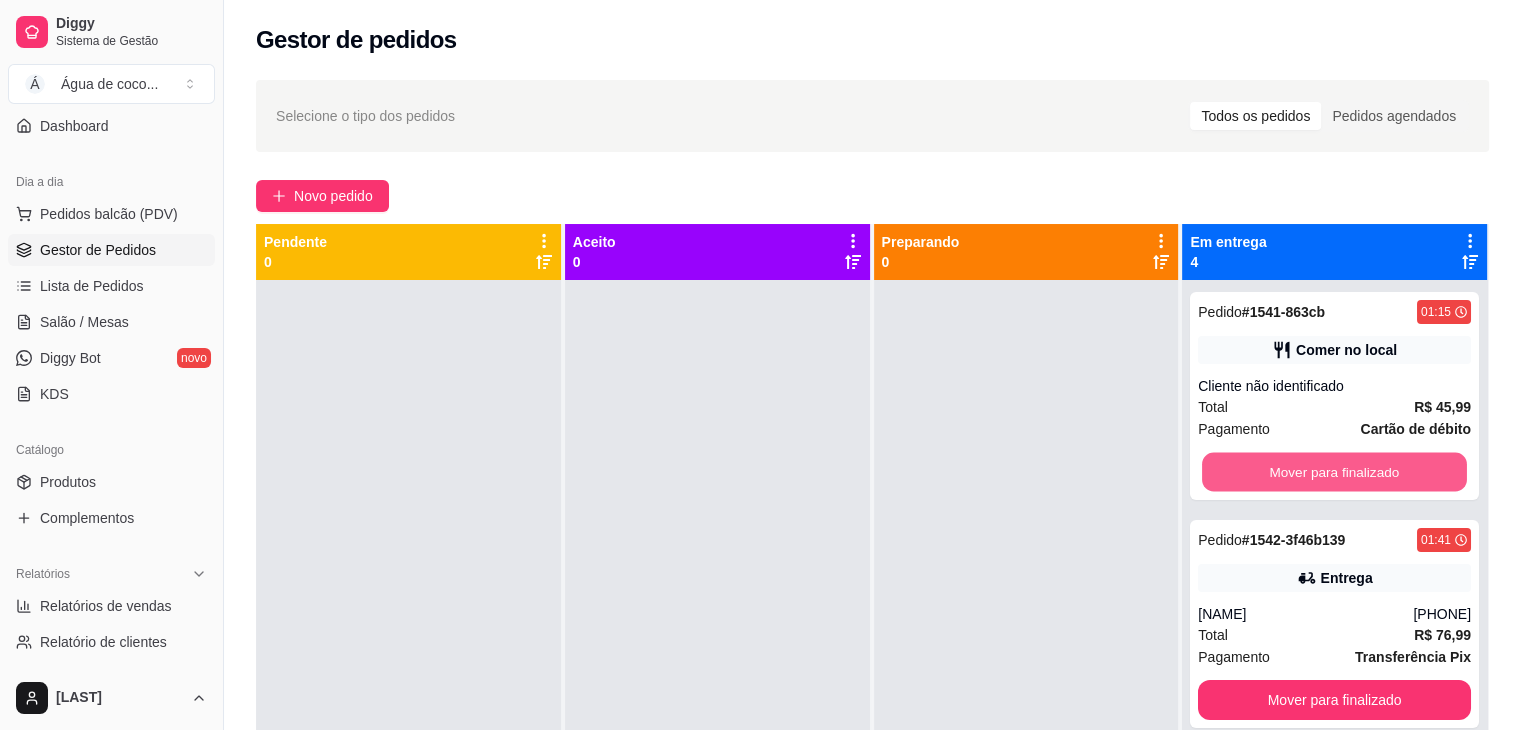 click on "Mover para finalizado" at bounding box center (1334, 472) 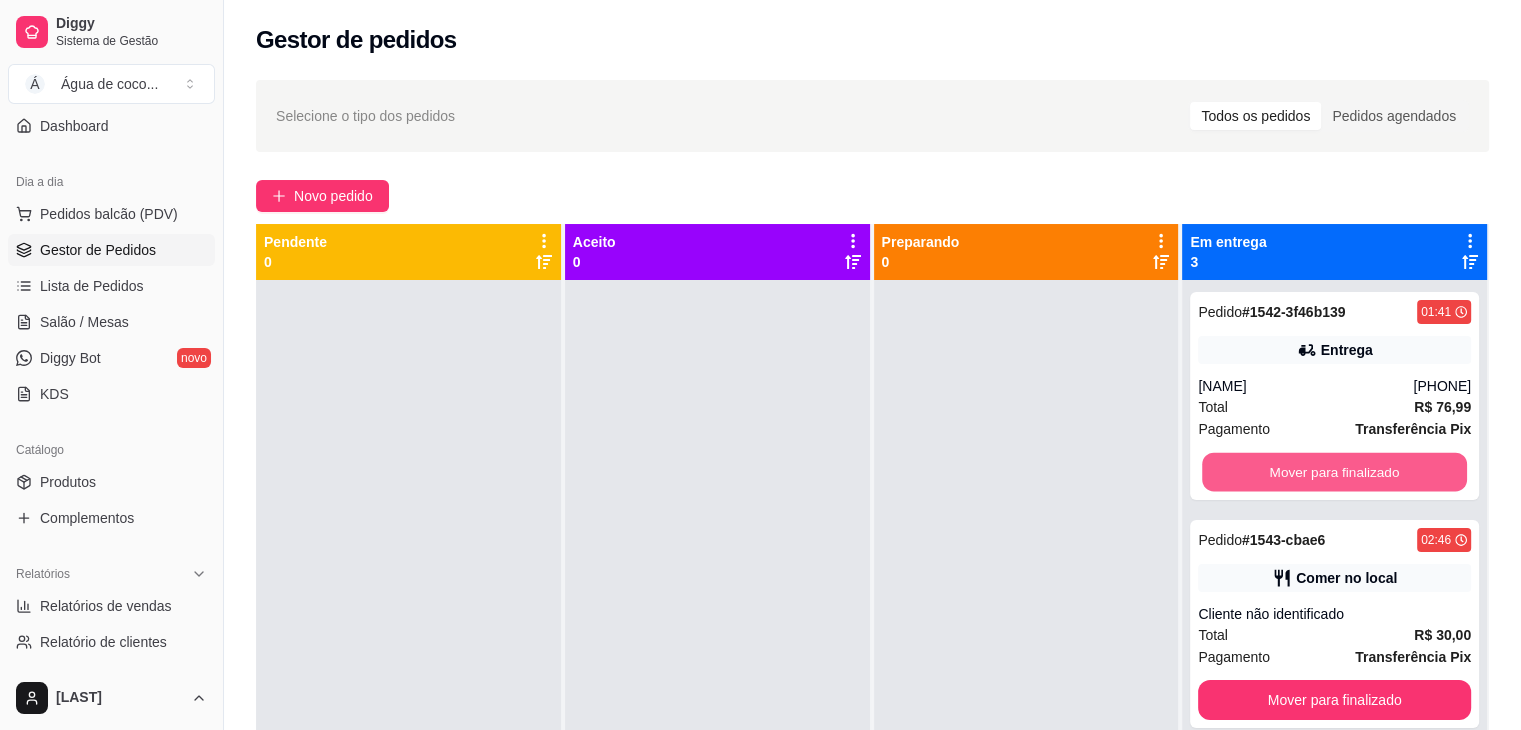 click on "Mover para finalizado" at bounding box center [1334, 472] 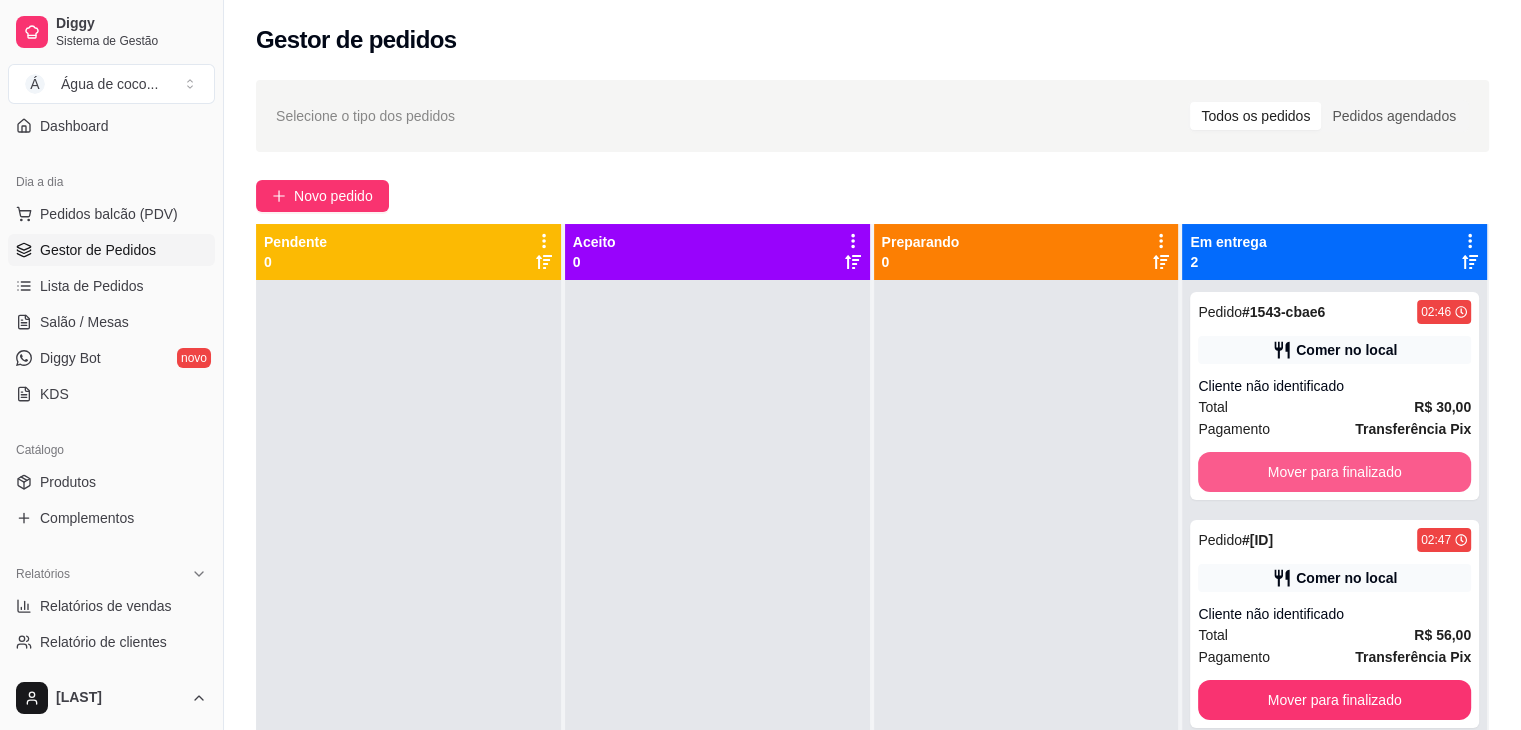 click on "Mover para finalizado" at bounding box center (1334, 472) 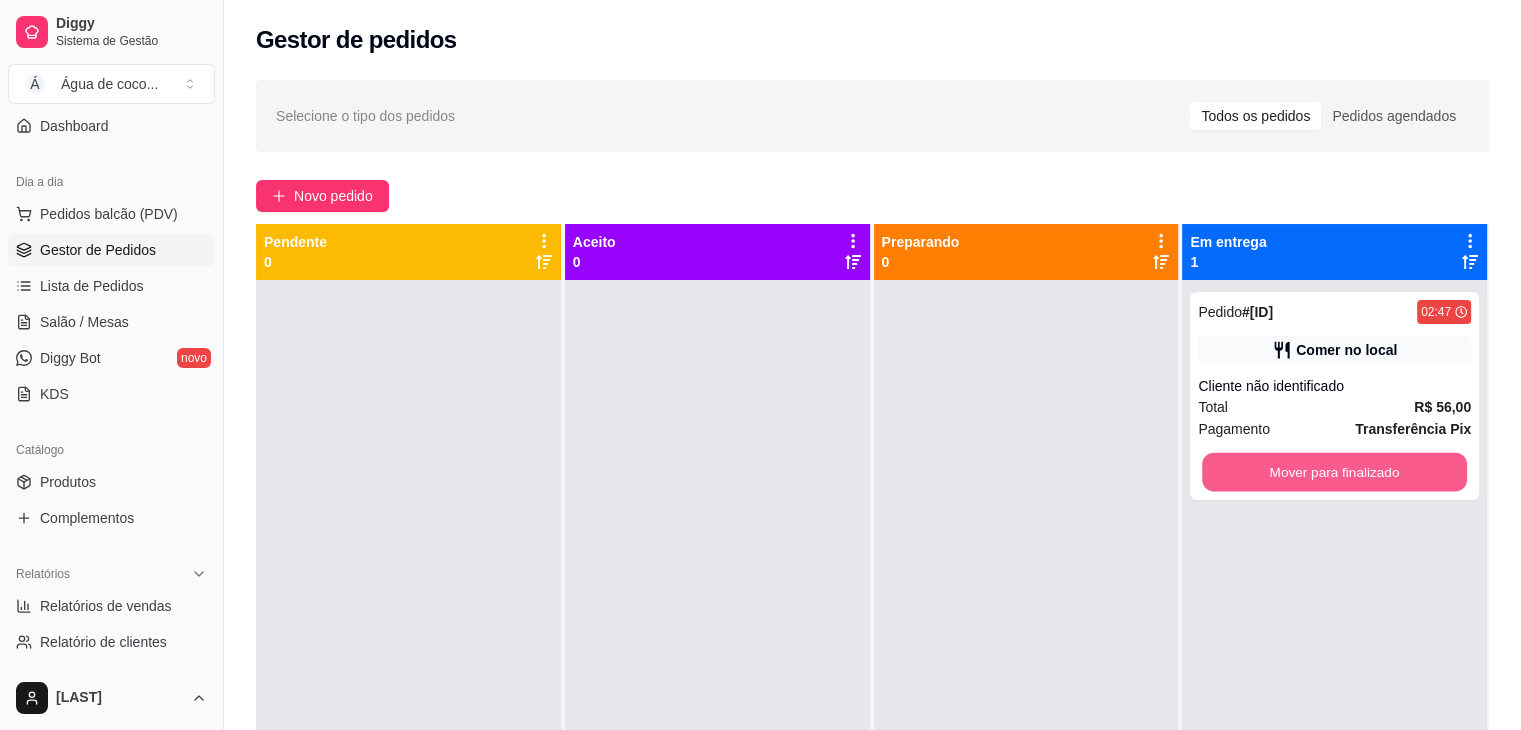 click on "Mover para finalizado" at bounding box center (1334, 472) 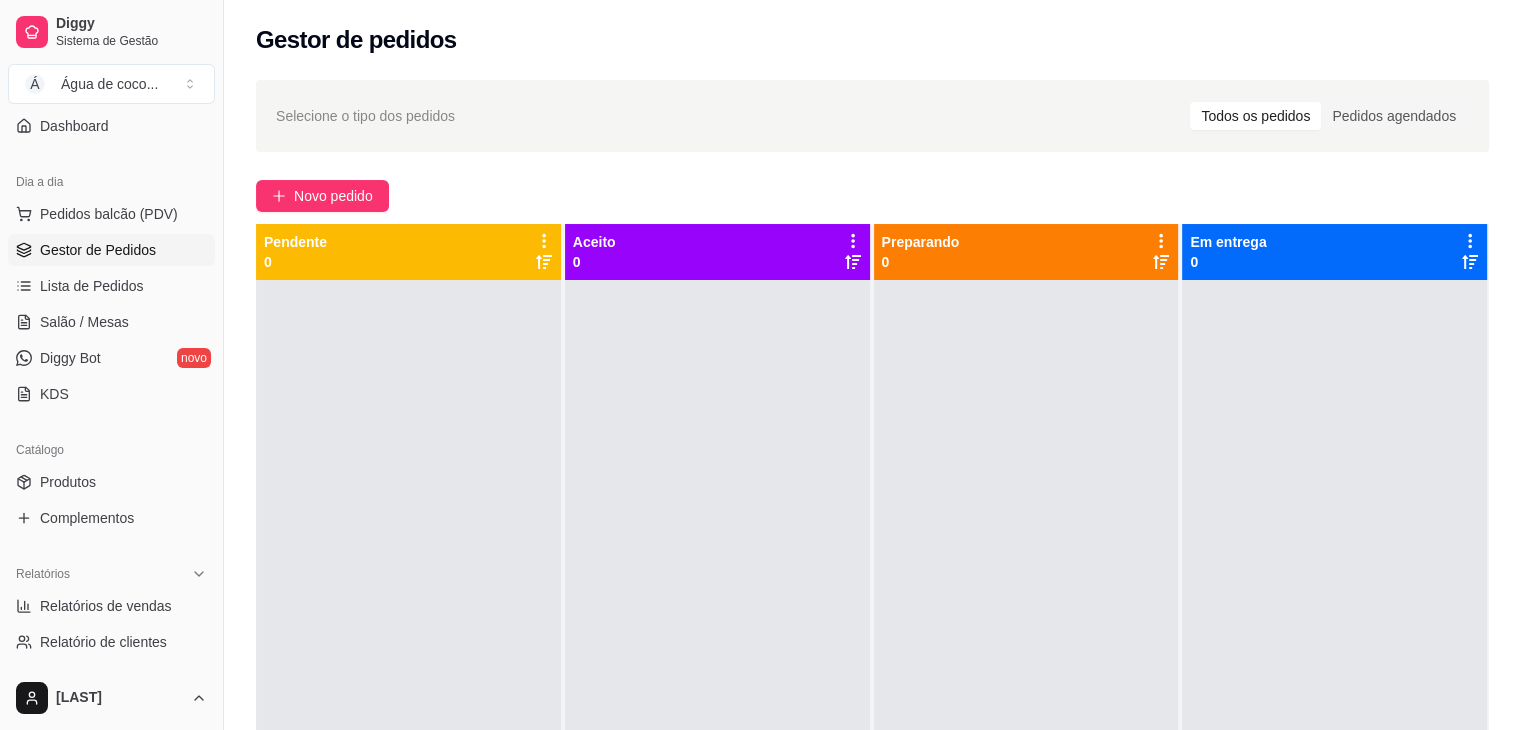 scroll, scrollTop: 200, scrollLeft: 0, axis: vertical 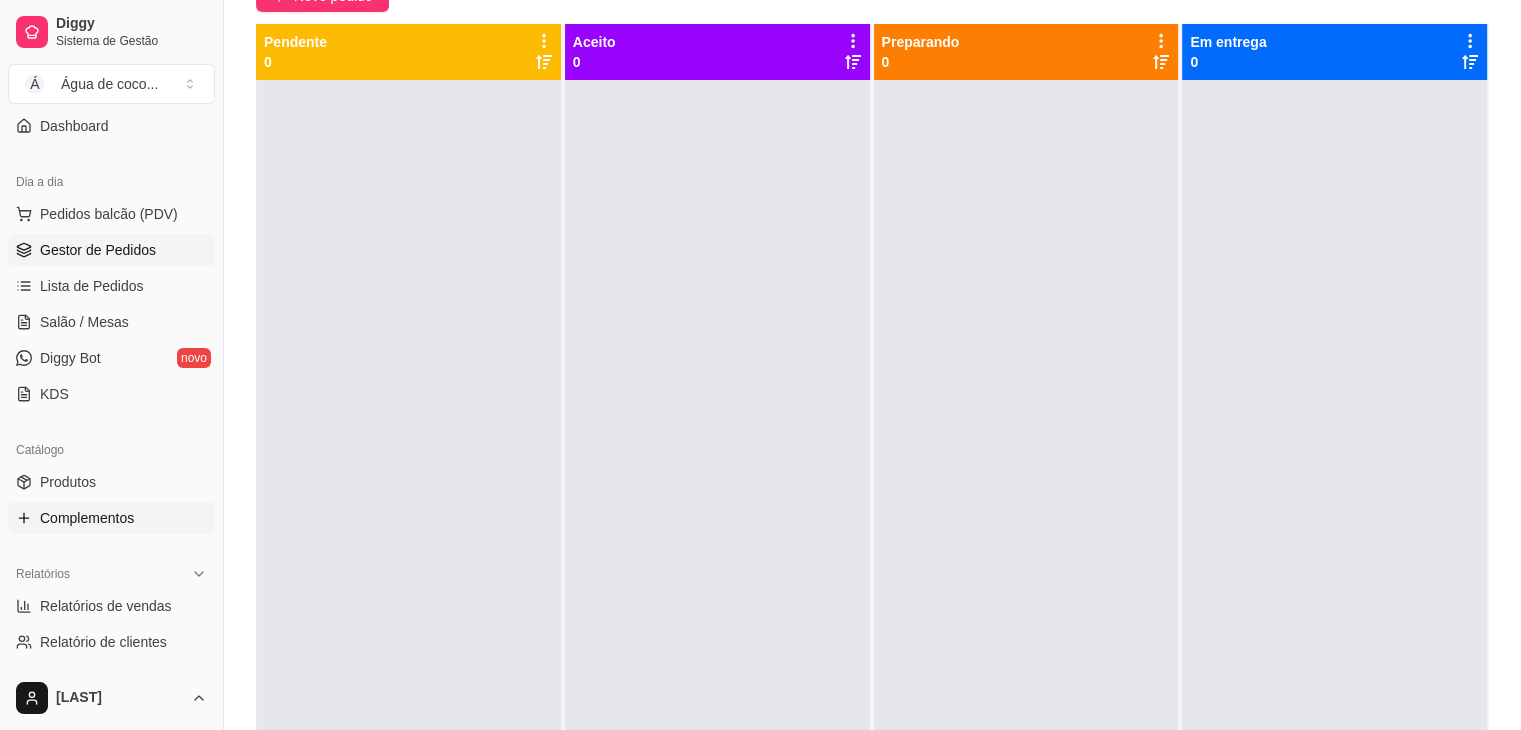 click on "Complementos" at bounding box center (111, 518) 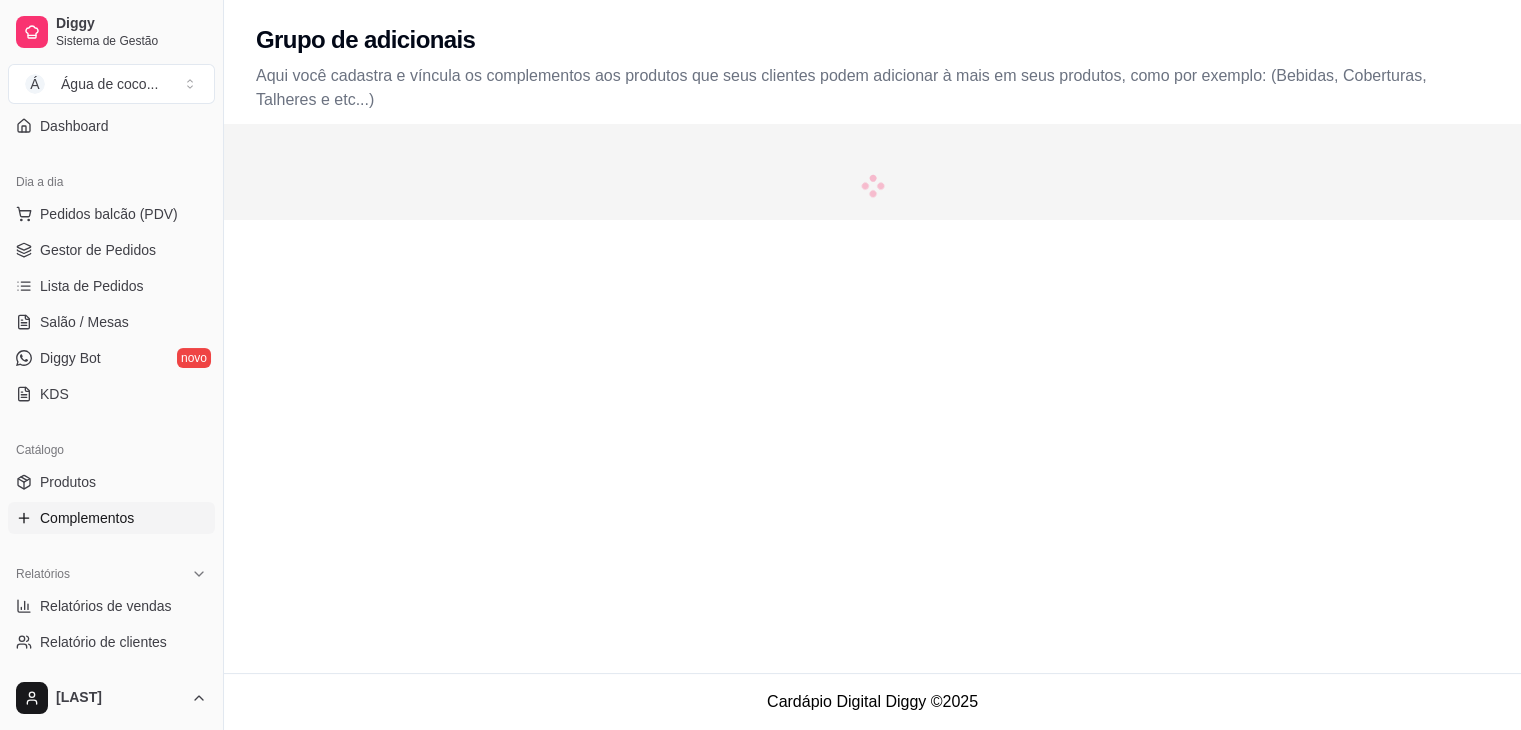 scroll, scrollTop: 0, scrollLeft: 0, axis: both 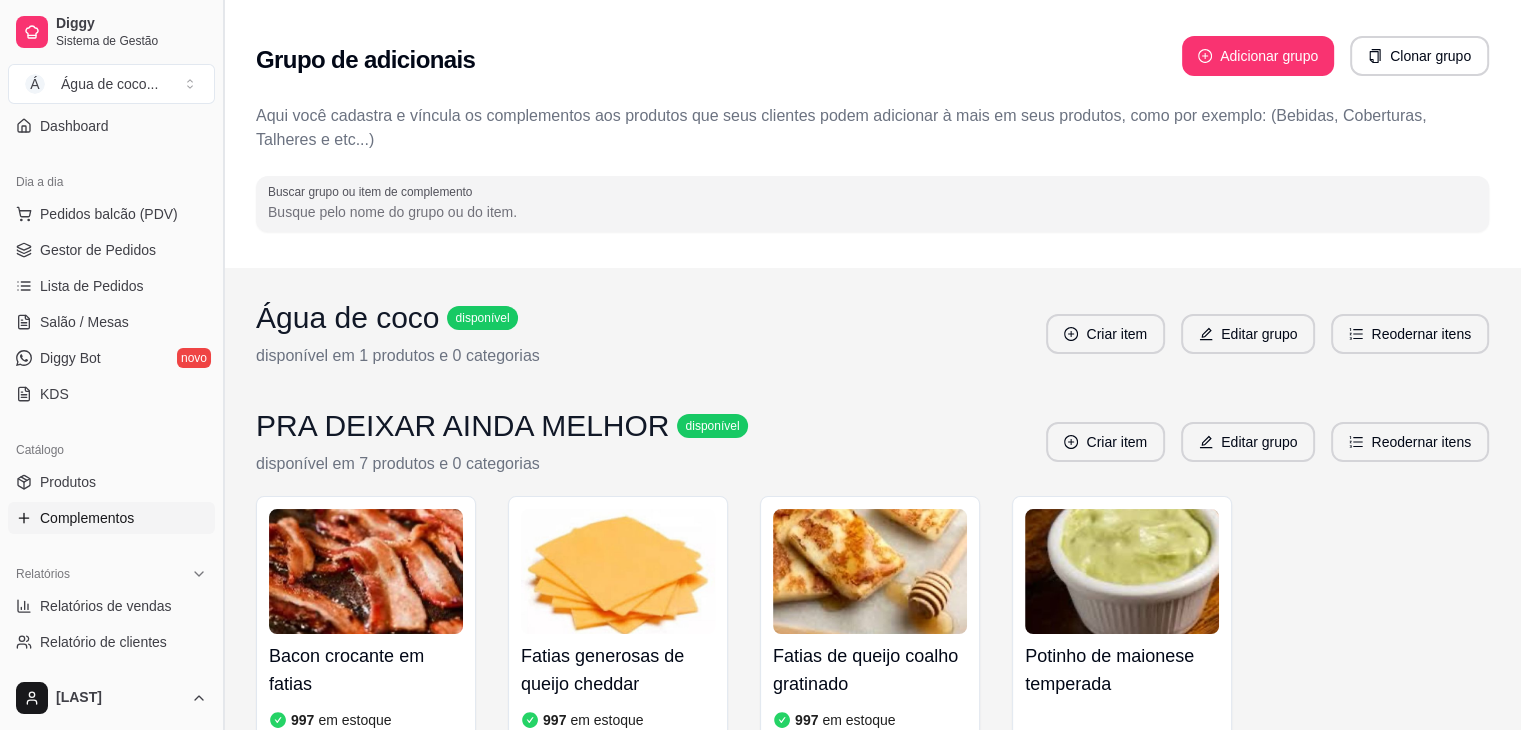 click at bounding box center [223, 365] 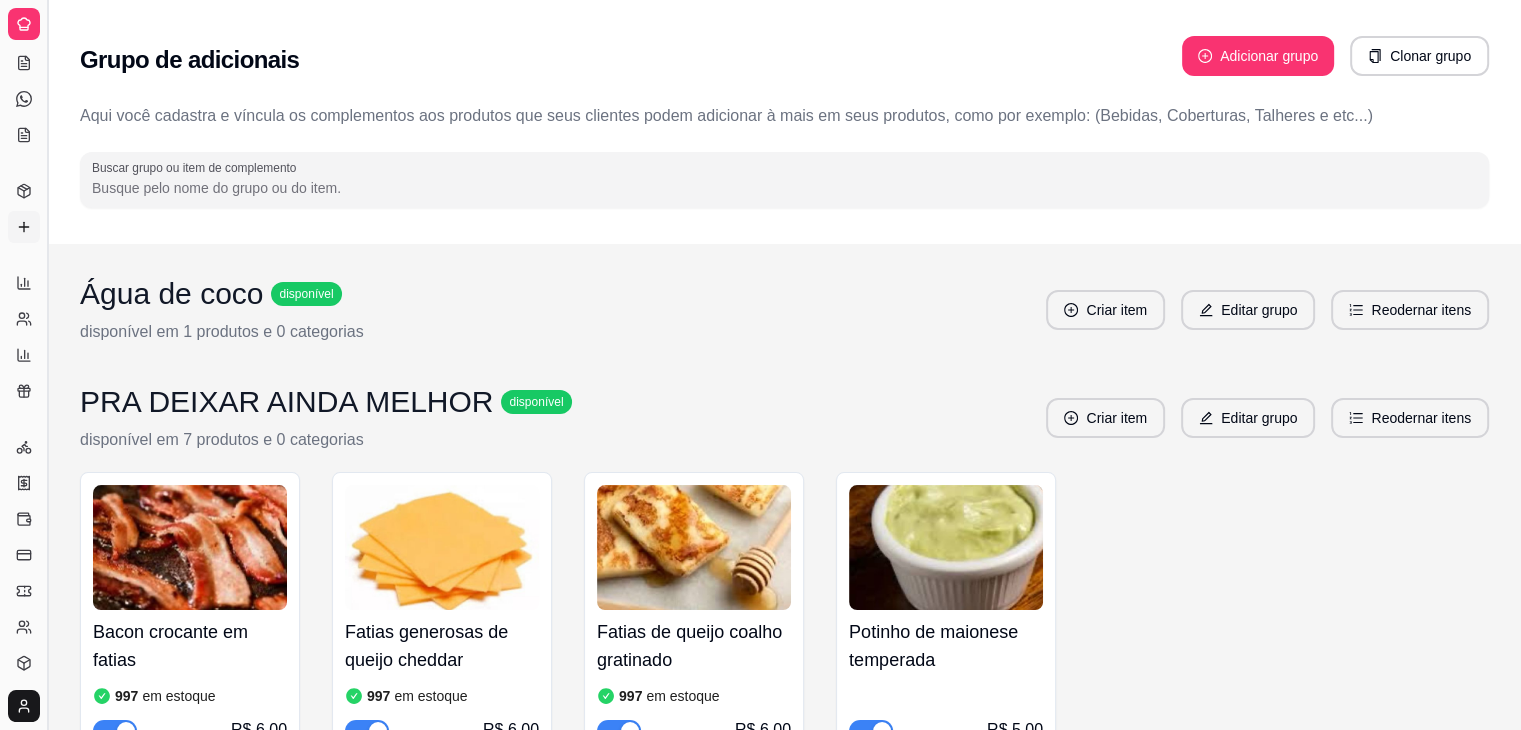 scroll, scrollTop: 43, scrollLeft: 0, axis: vertical 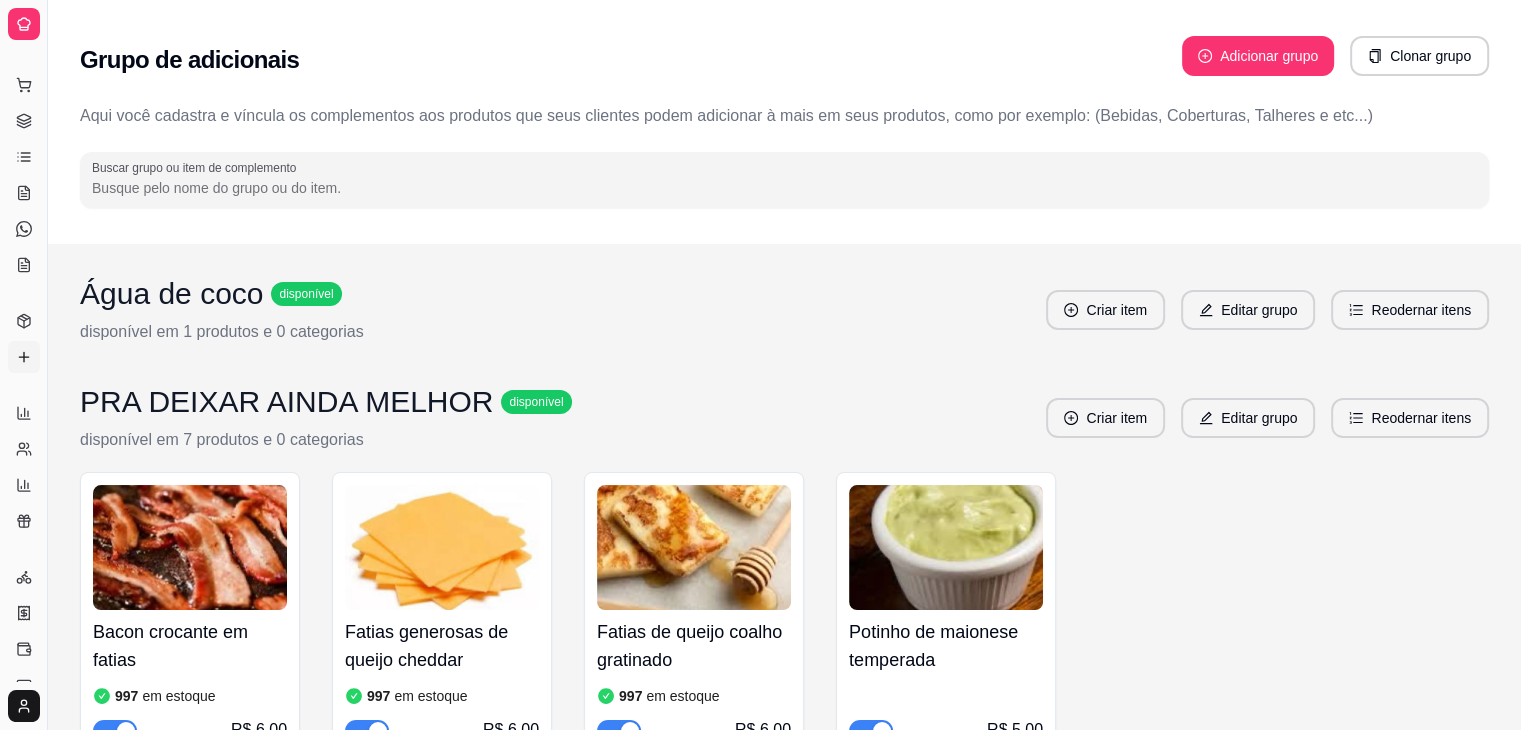 drag, startPoint x: 42, startPoint y: 401, endPoint x: 106, endPoint y: 400, distance: 64.00781 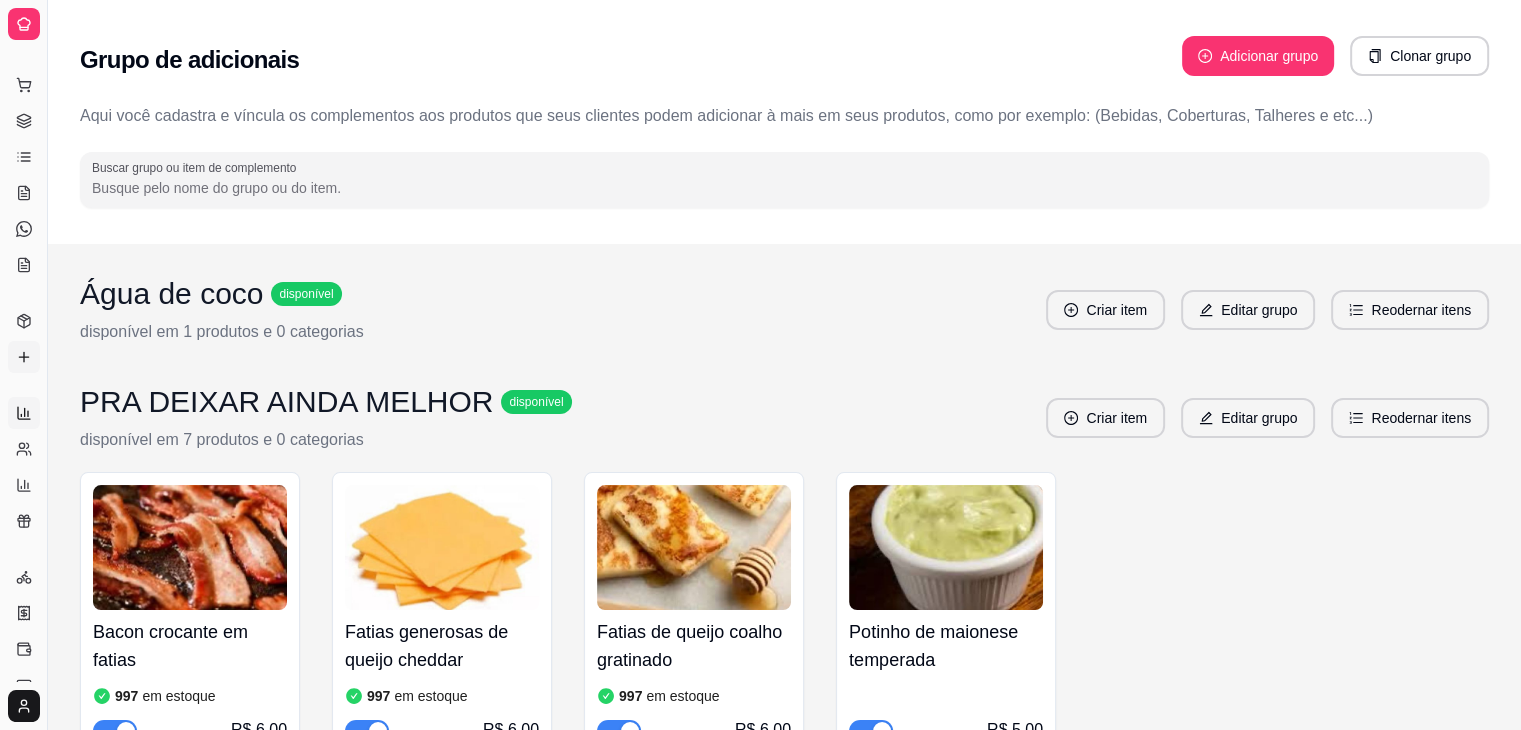 click on "Relatórios de vendas" at bounding box center (24, 413) 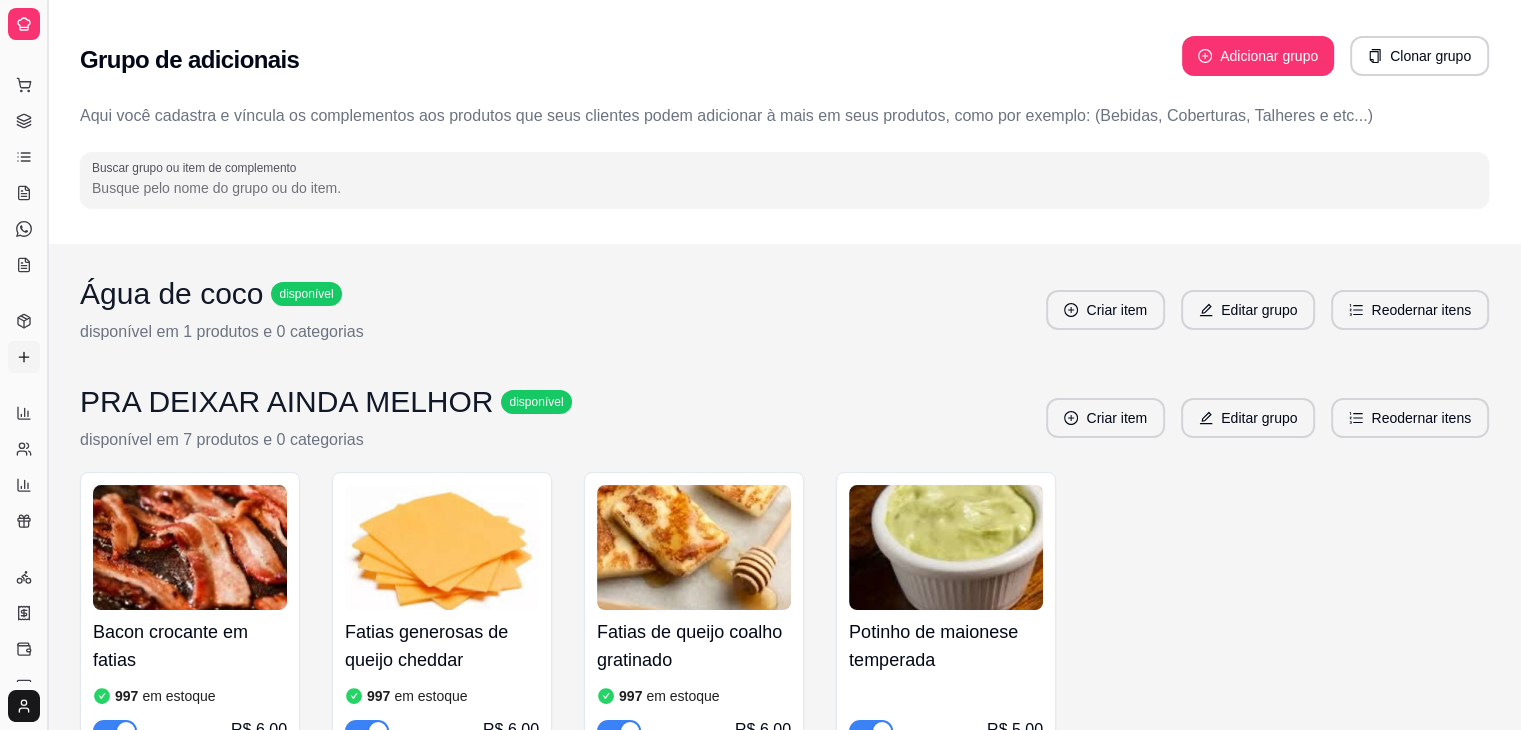 select on "ALL" 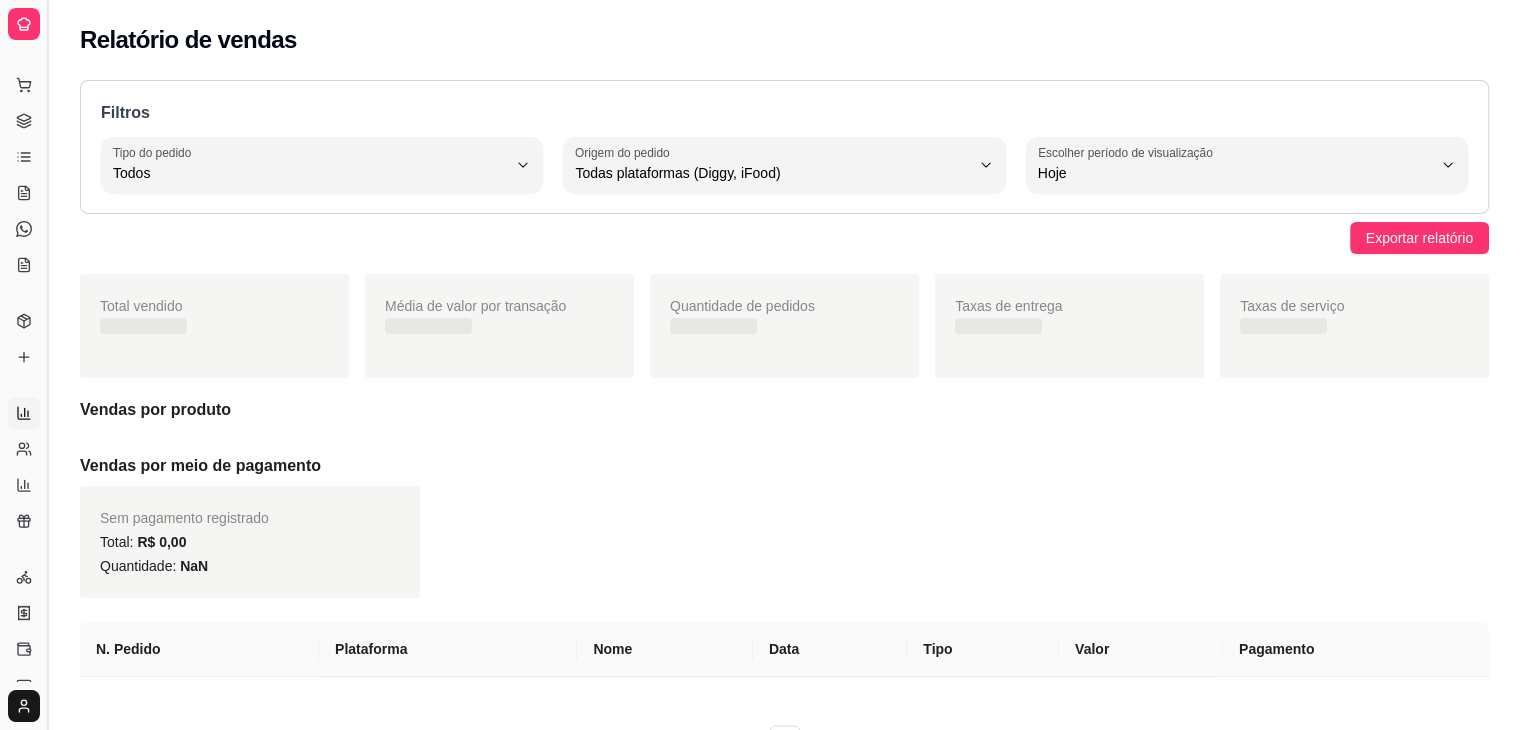 click at bounding box center [47, 365] 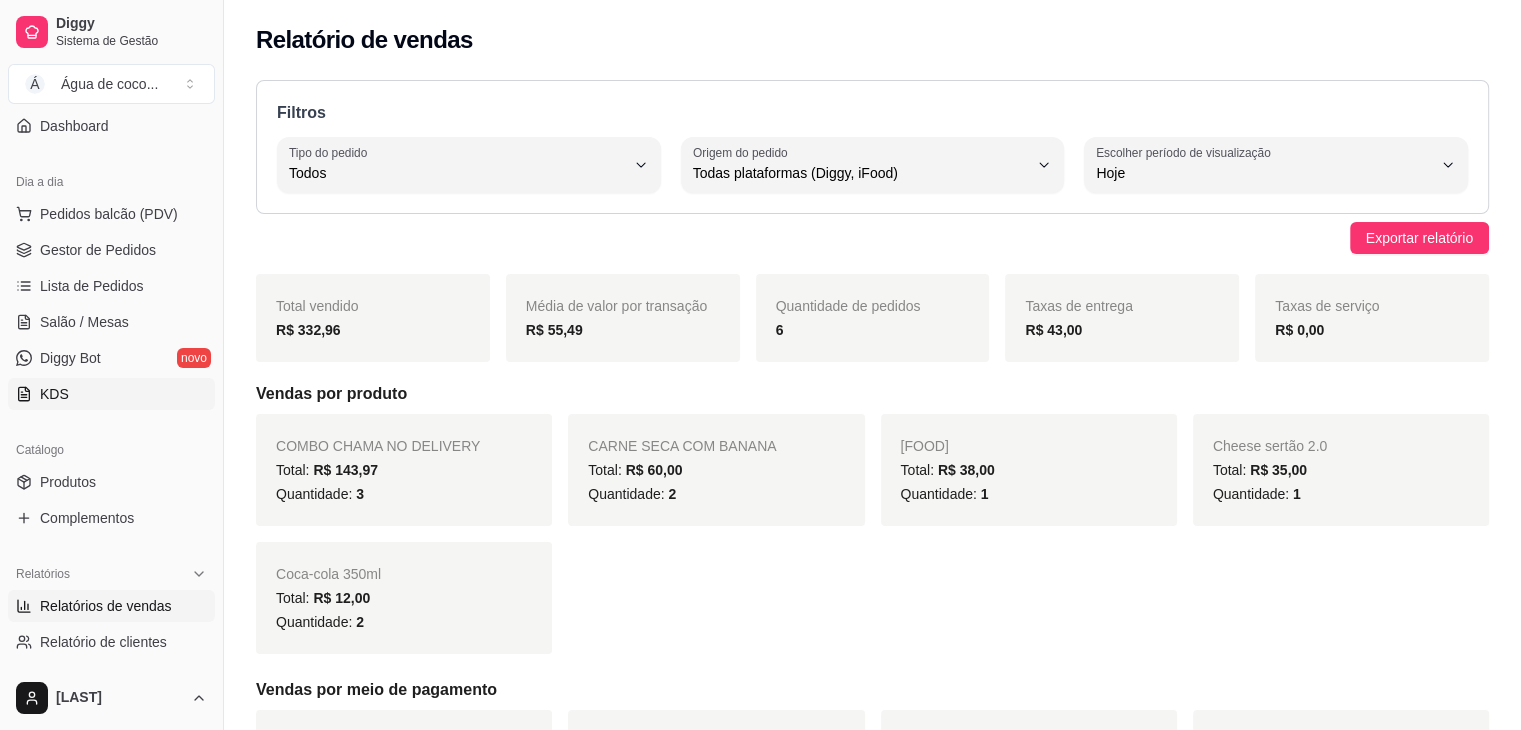 scroll, scrollTop: 473, scrollLeft: 0, axis: vertical 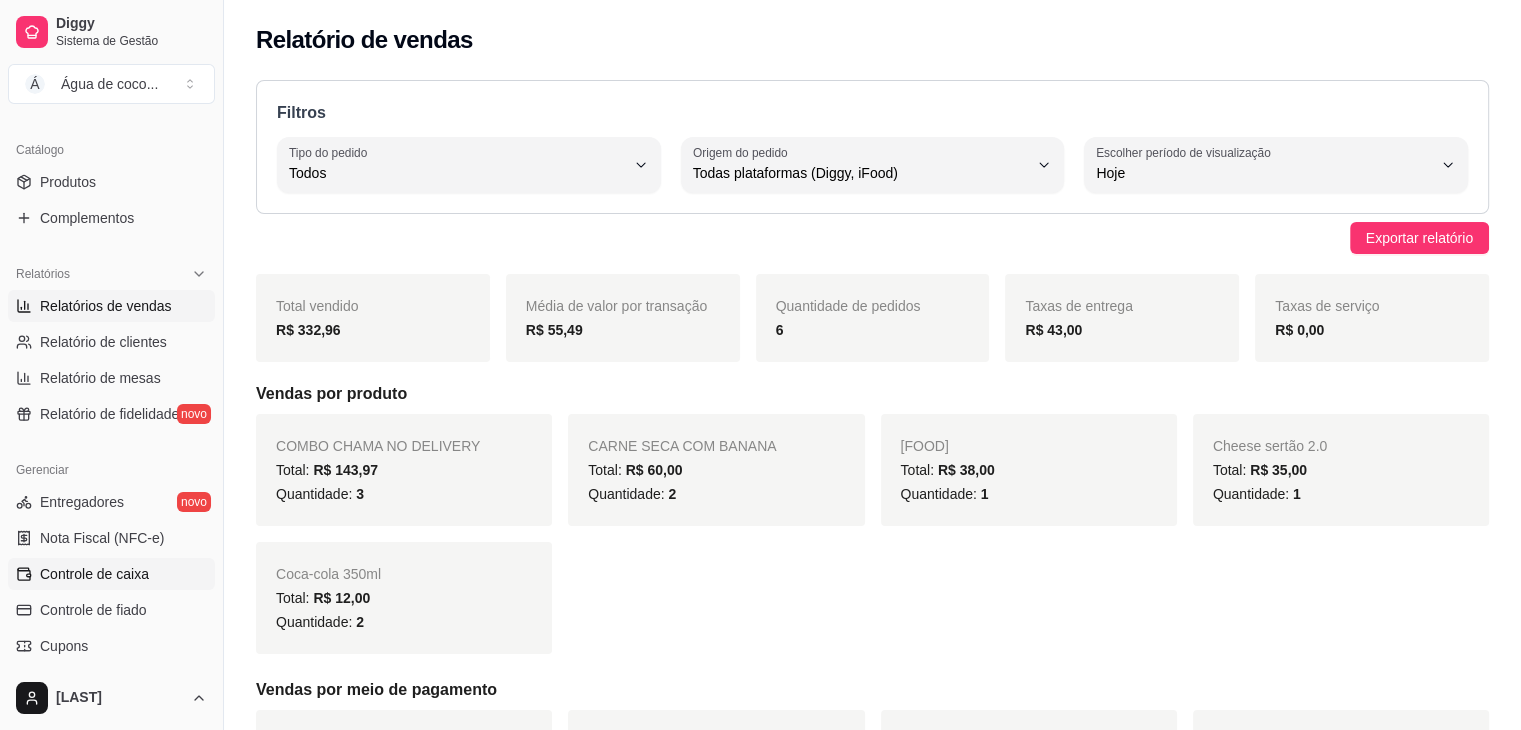 click on "Controle de caixa" at bounding box center [111, 574] 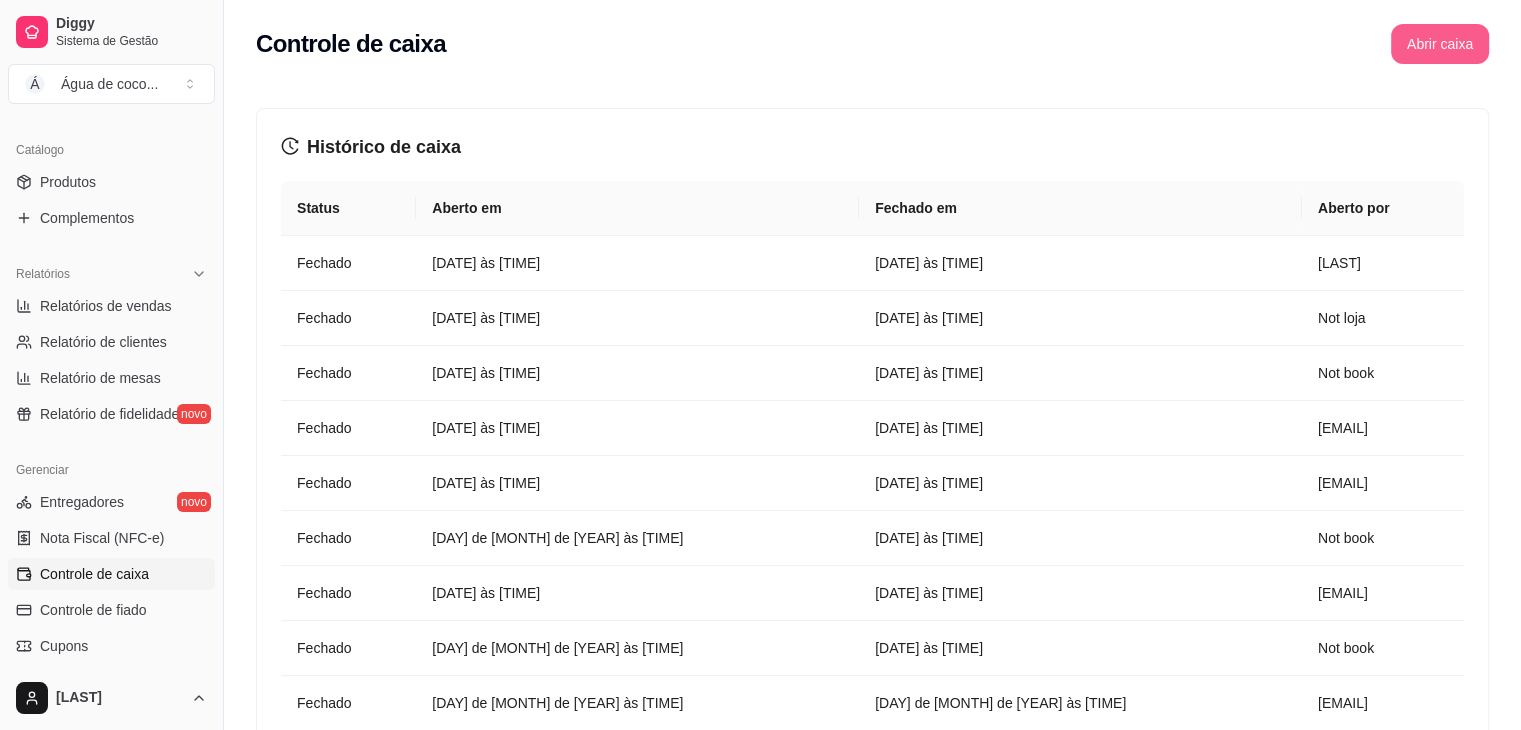 click on "Abrir caixa" at bounding box center (1440, 44) 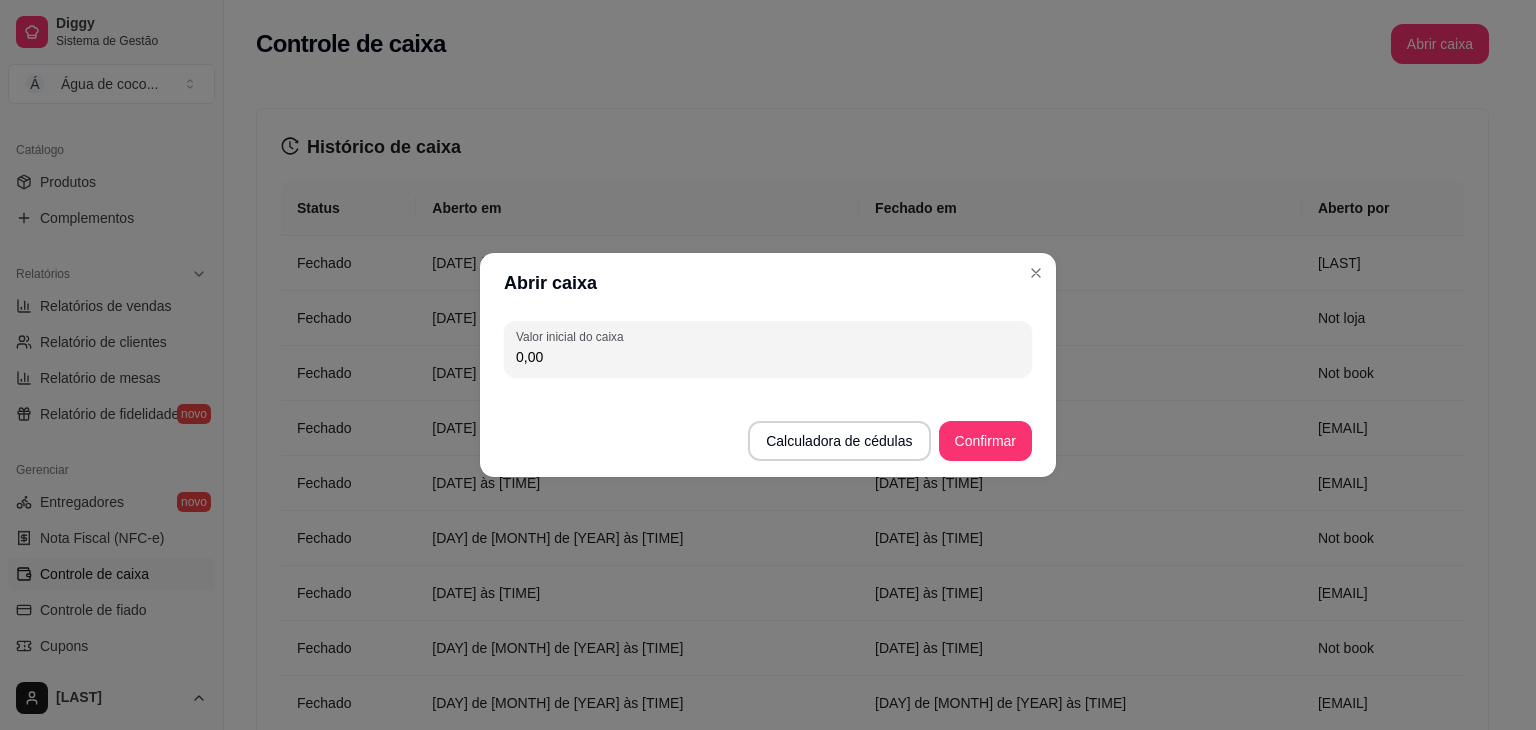 drag, startPoint x: 1436, startPoint y: 32, endPoint x: 1001, endPoint y: 473, distance: 619.44006 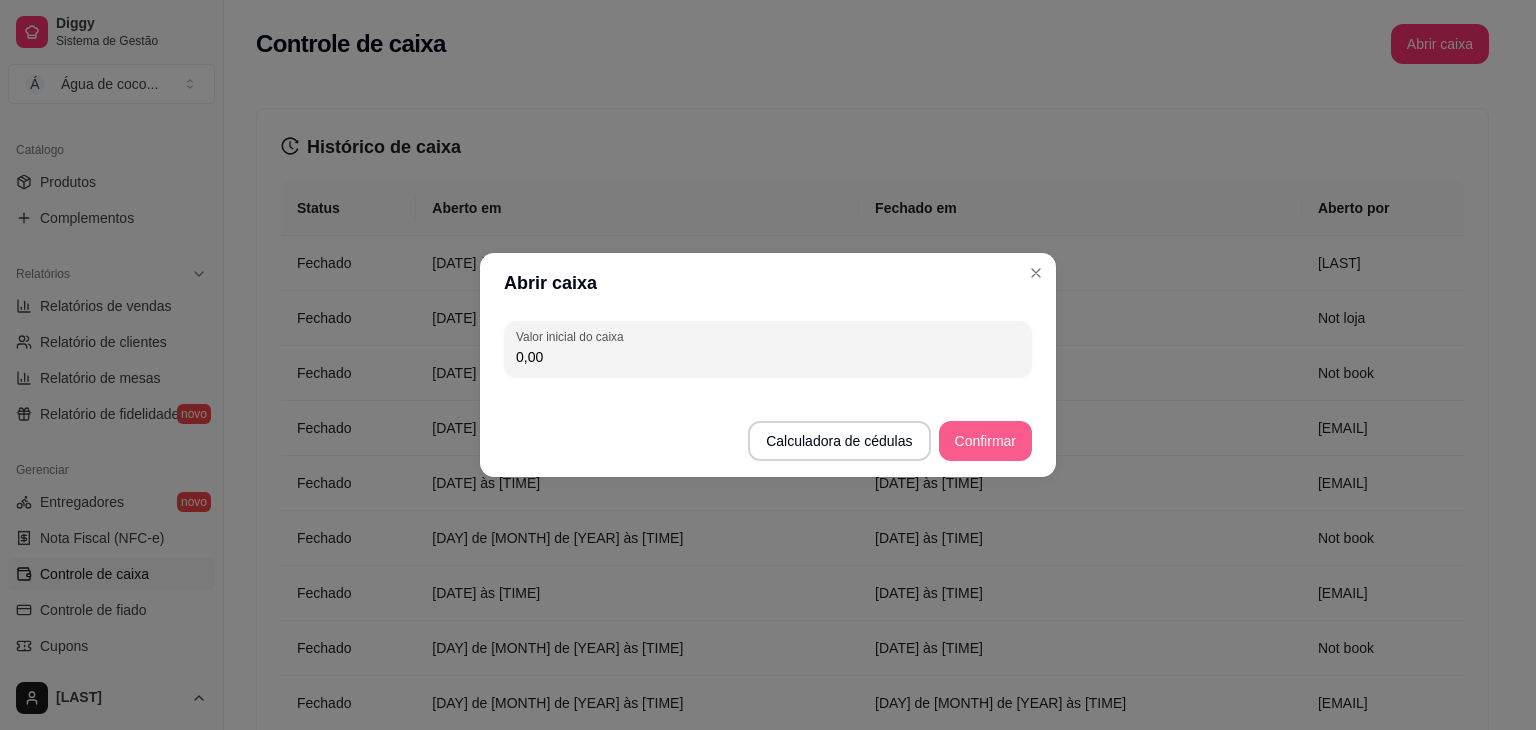 click on "Confirmar" at bounding box center [985, 441] 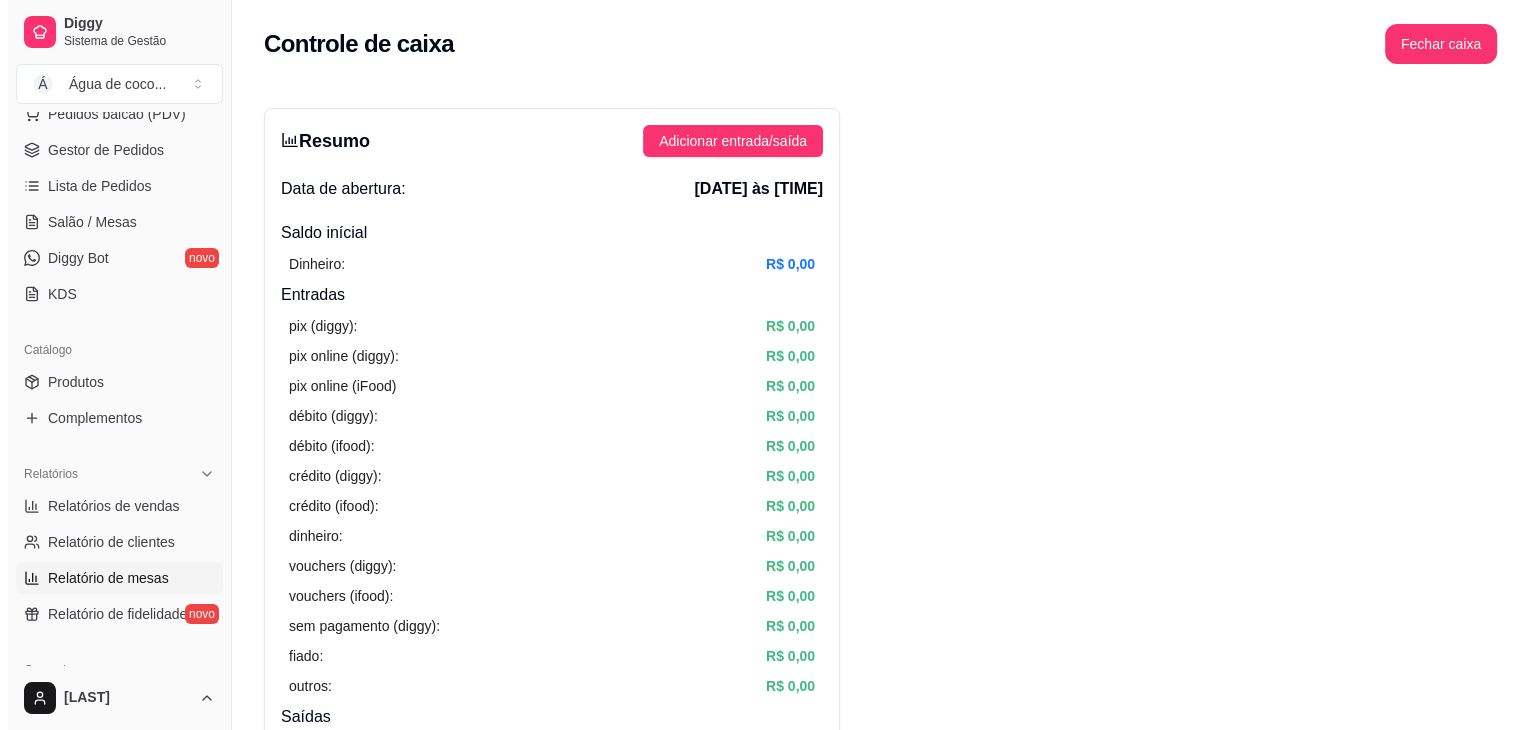 scroll, scrollTop: 173, scrollLeft: 0, axis: vertical 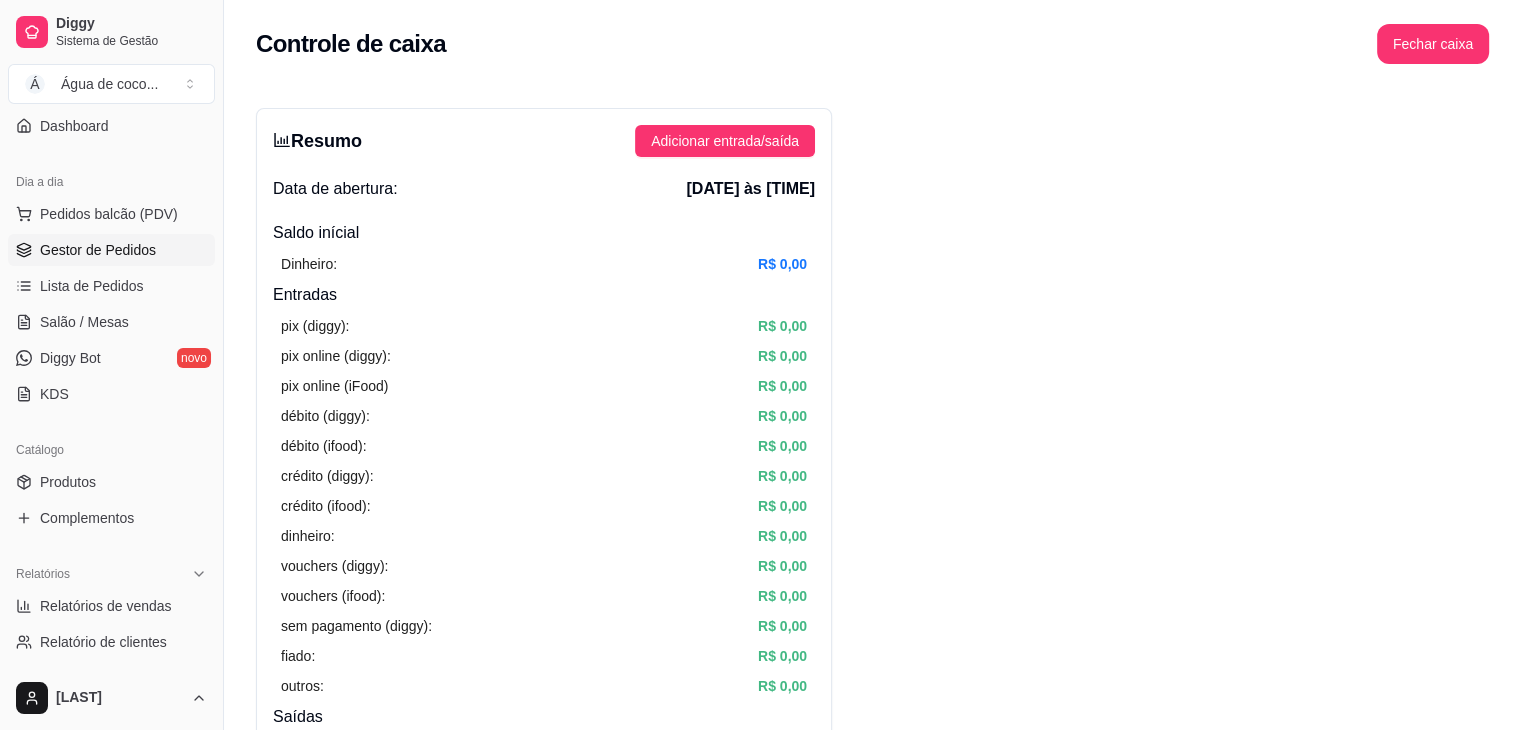 click on "Gestor de Pedidos" at bounding box center [111, 250] 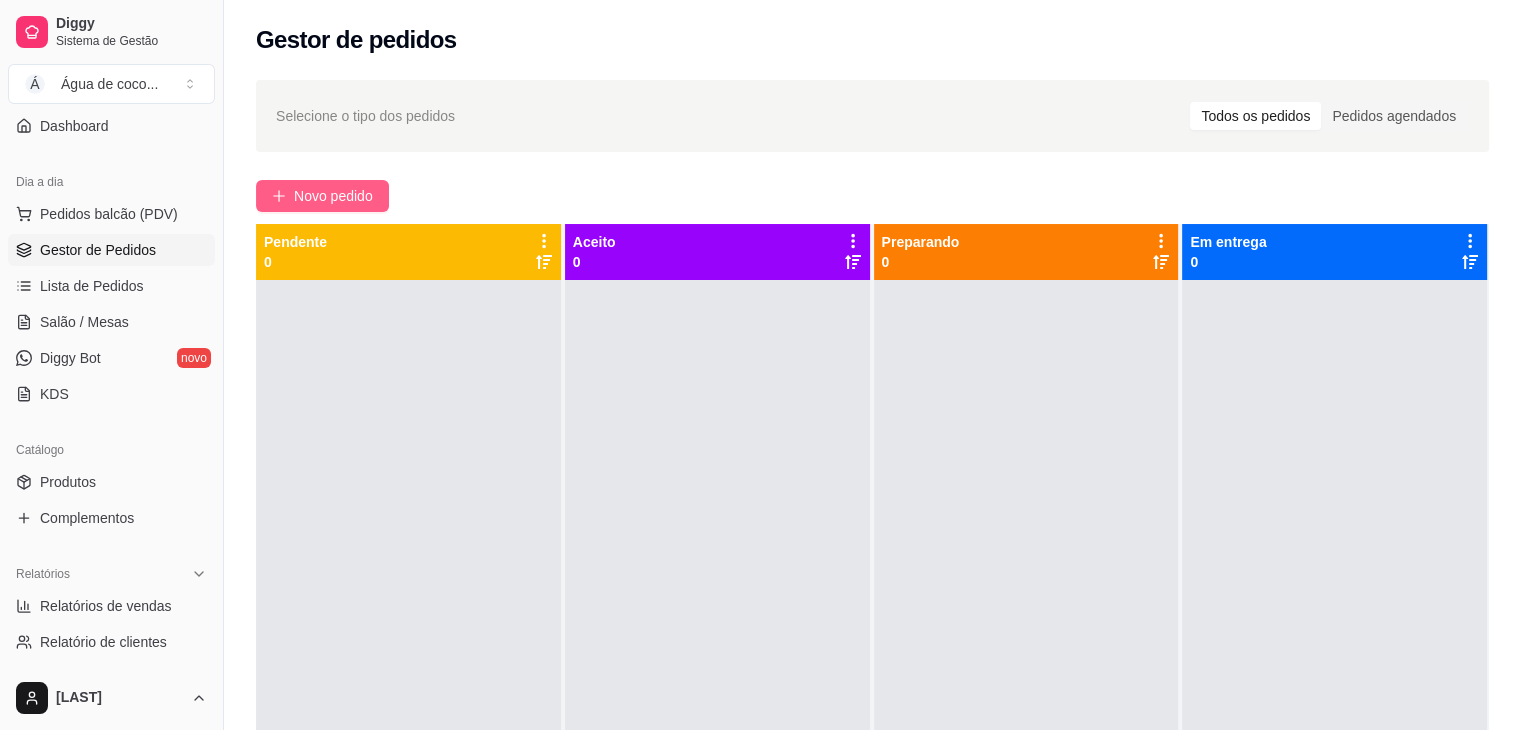 click on "Novo pedido" at bounding box center (333, 196) 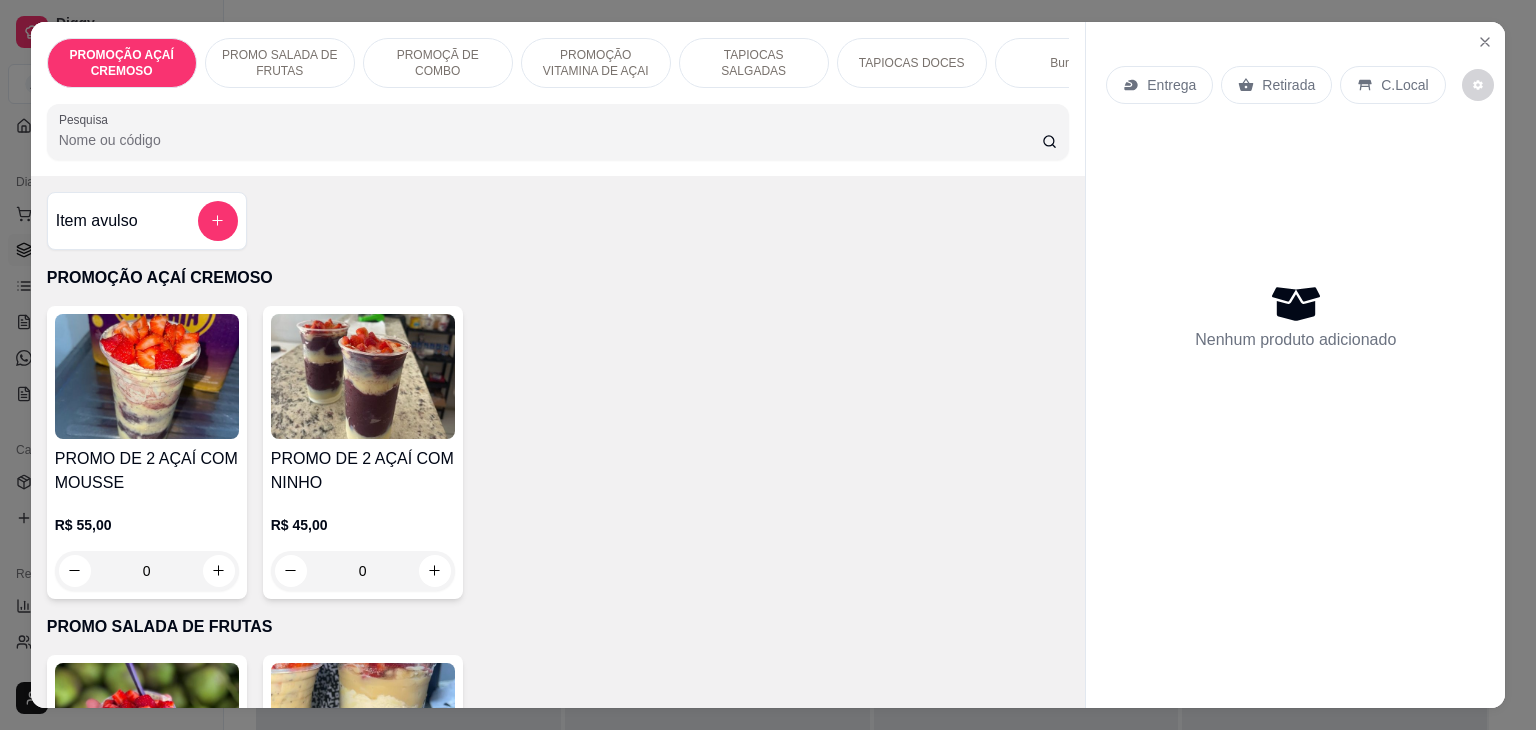click on "Entrega Retirada C.Local Nenhum produto adicionado" at bounding box center (1295, 365) 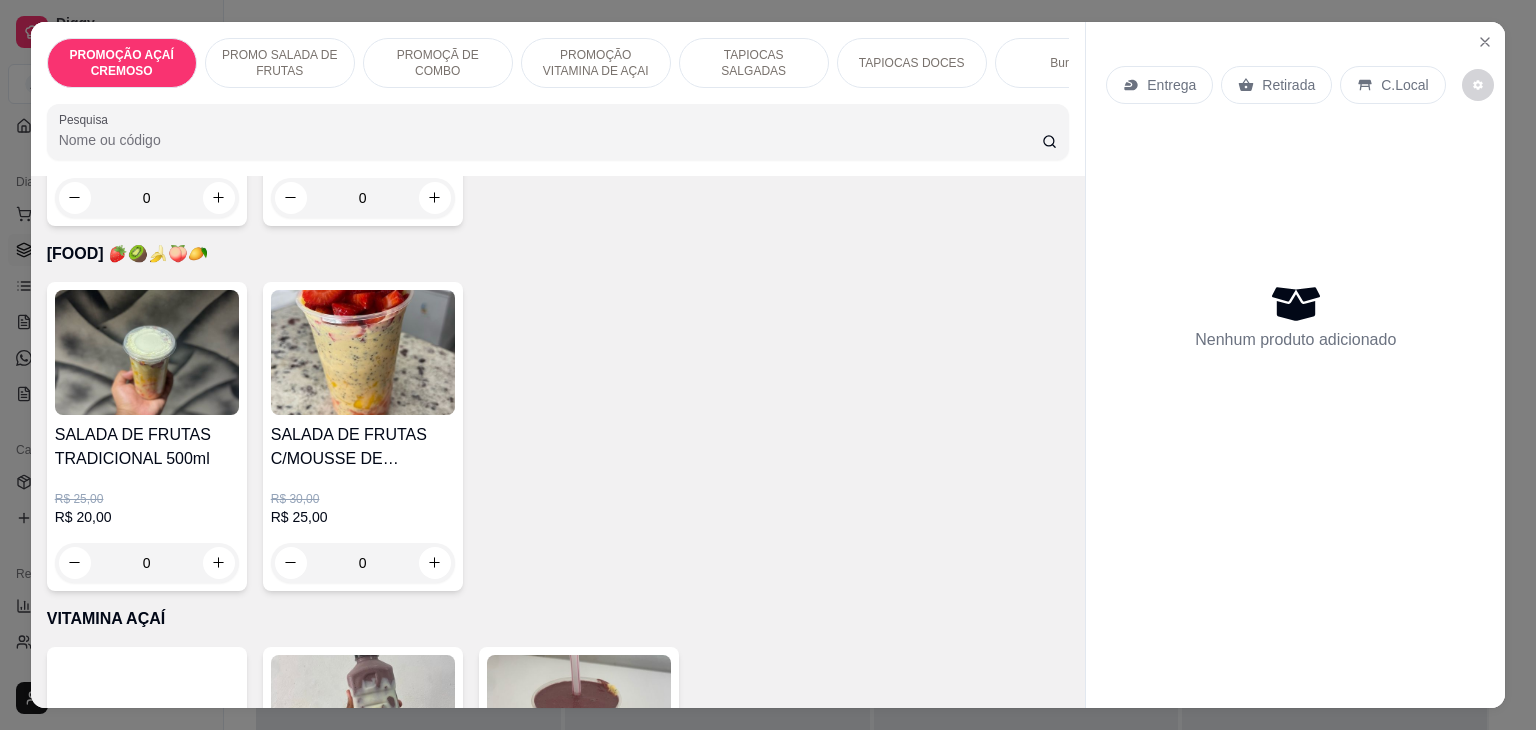 scroll, scrollTop: 3475, scrollLeft: 0, axis: vertical 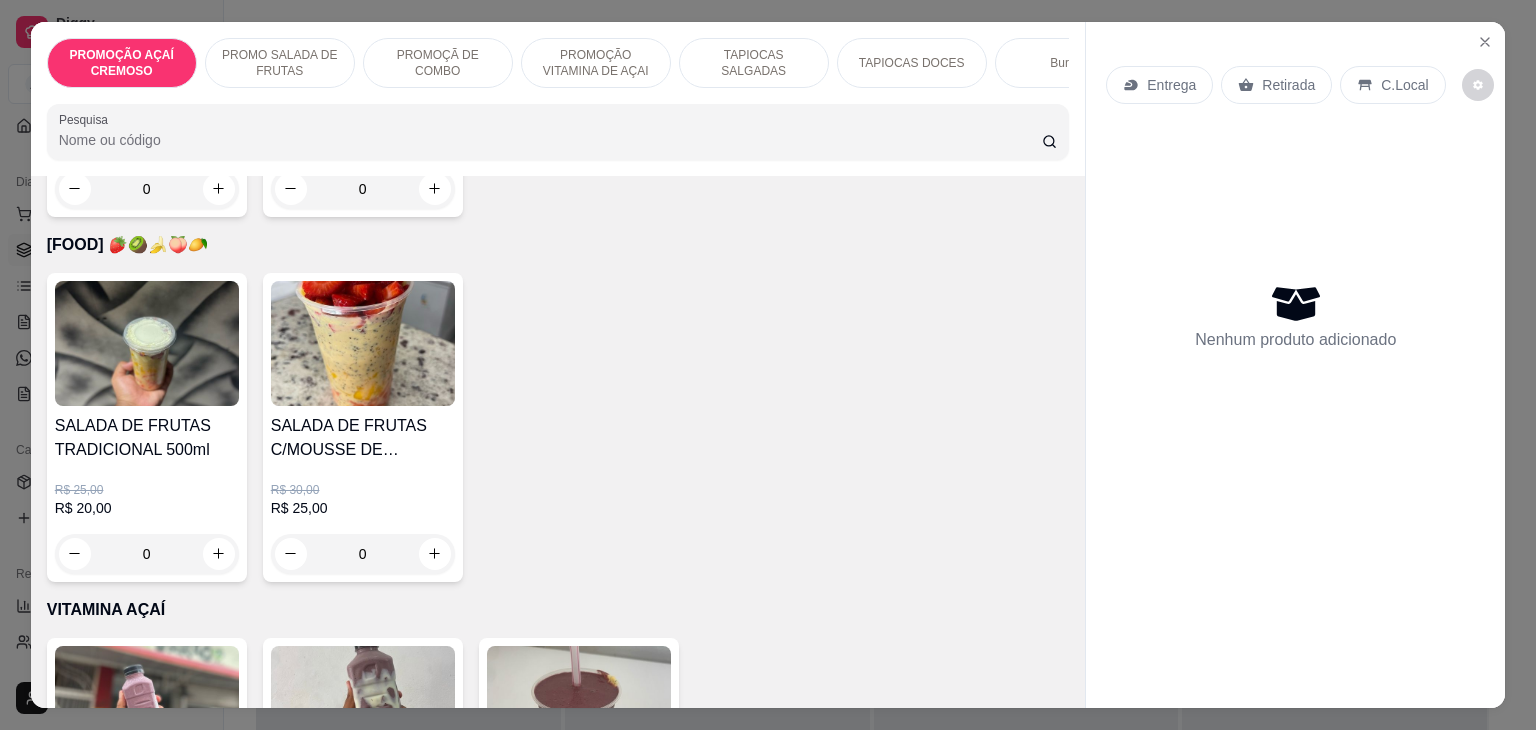 click on "0" at bounding box center [147, 554] 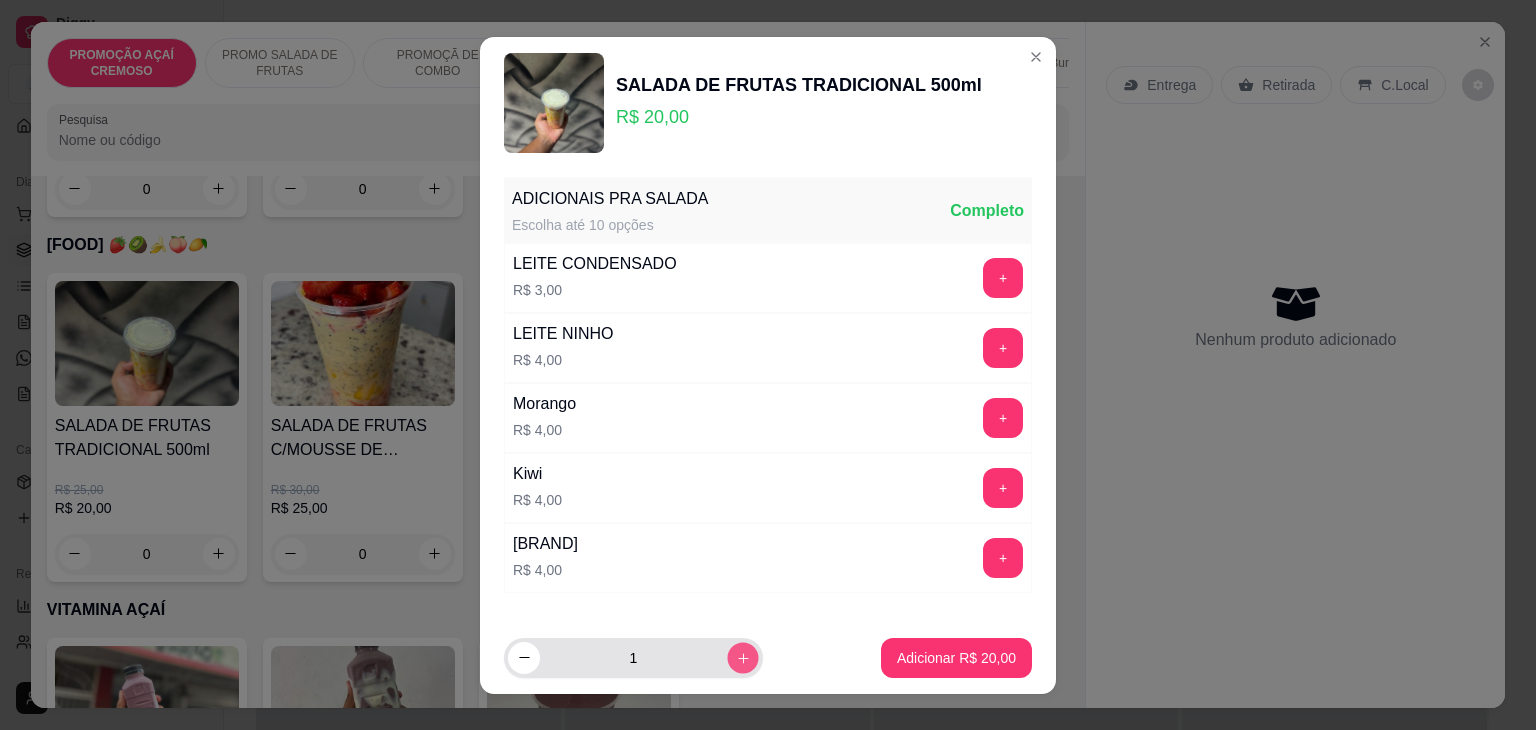 click at bounding box center [742, 657] 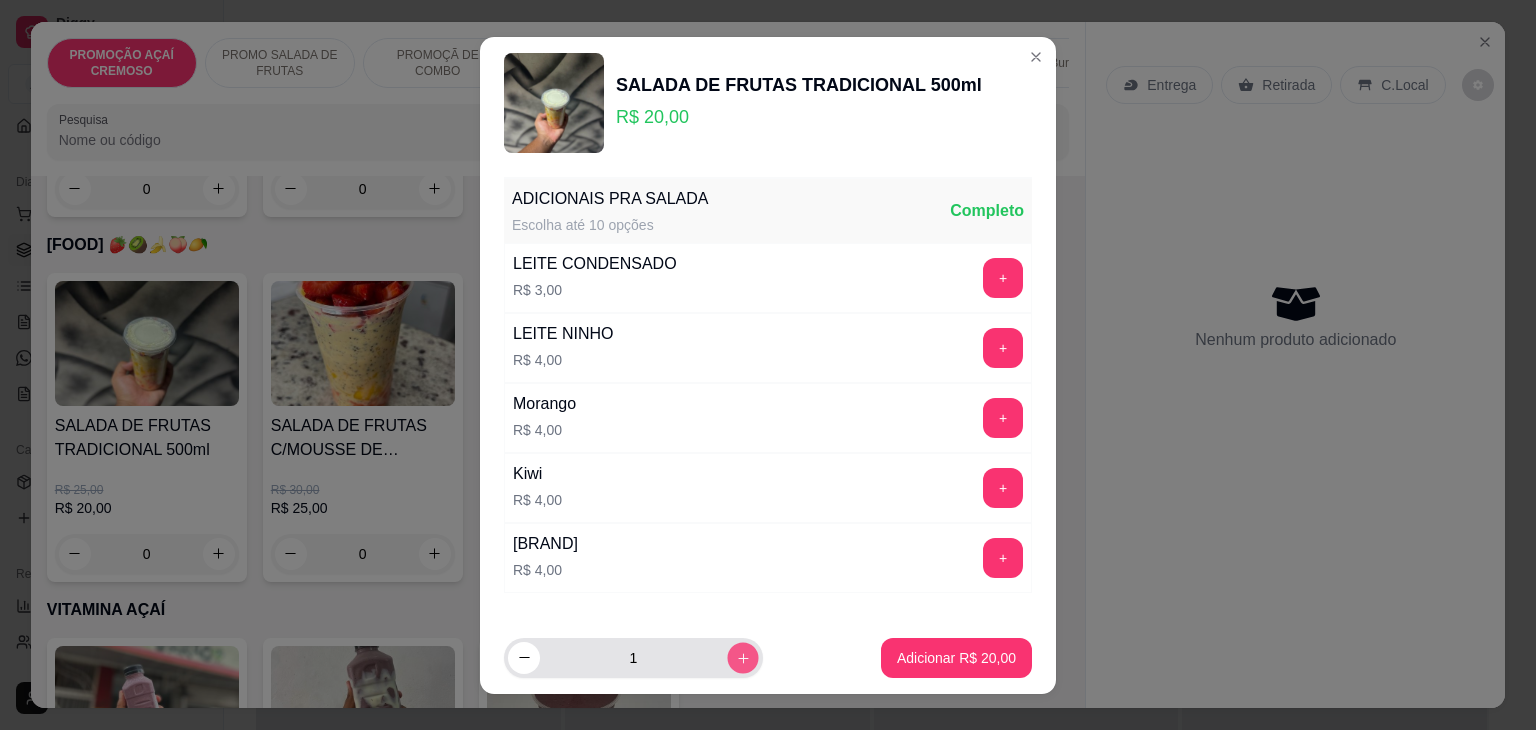 type on "2" 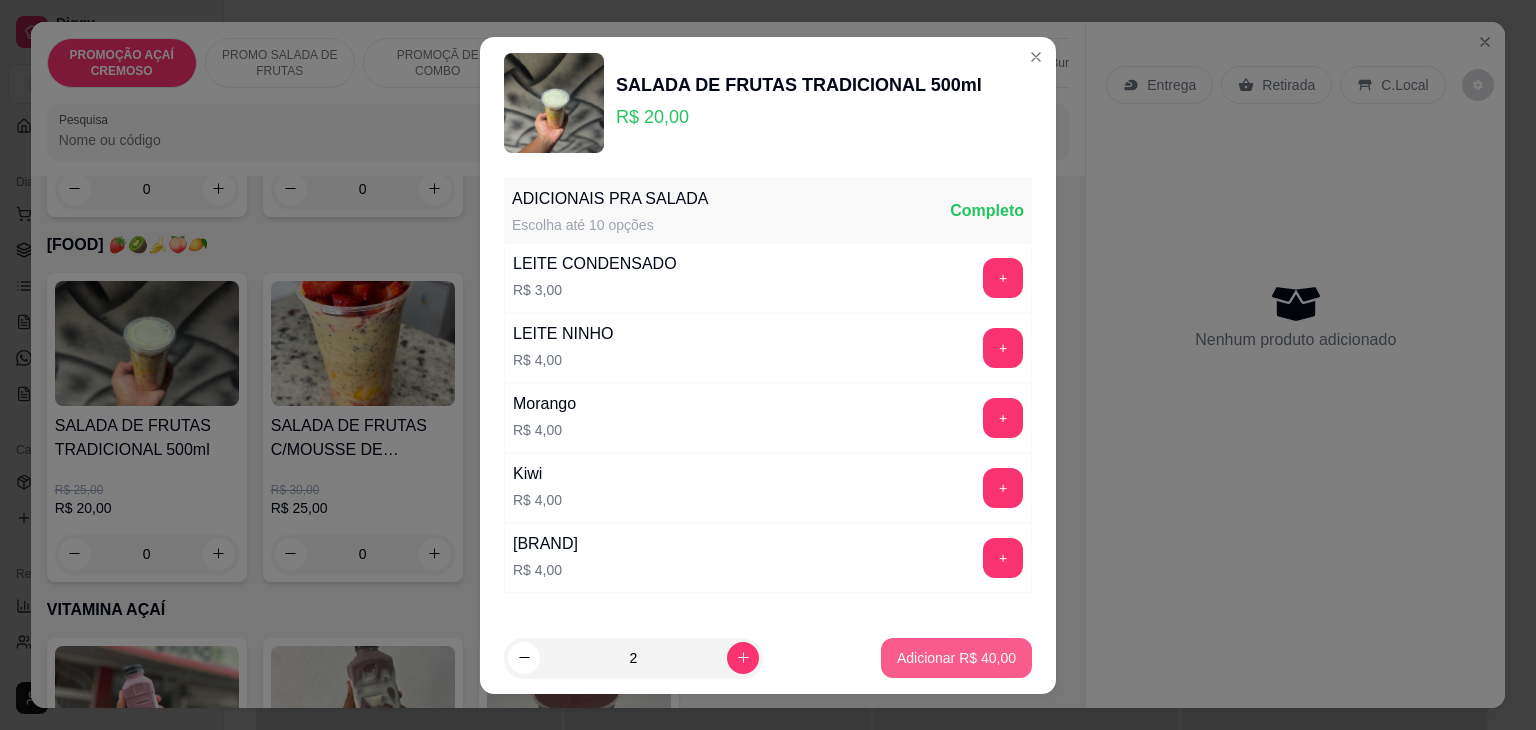 click on "Adicionar   R$ 40,00" at bounding box center (956, 658) 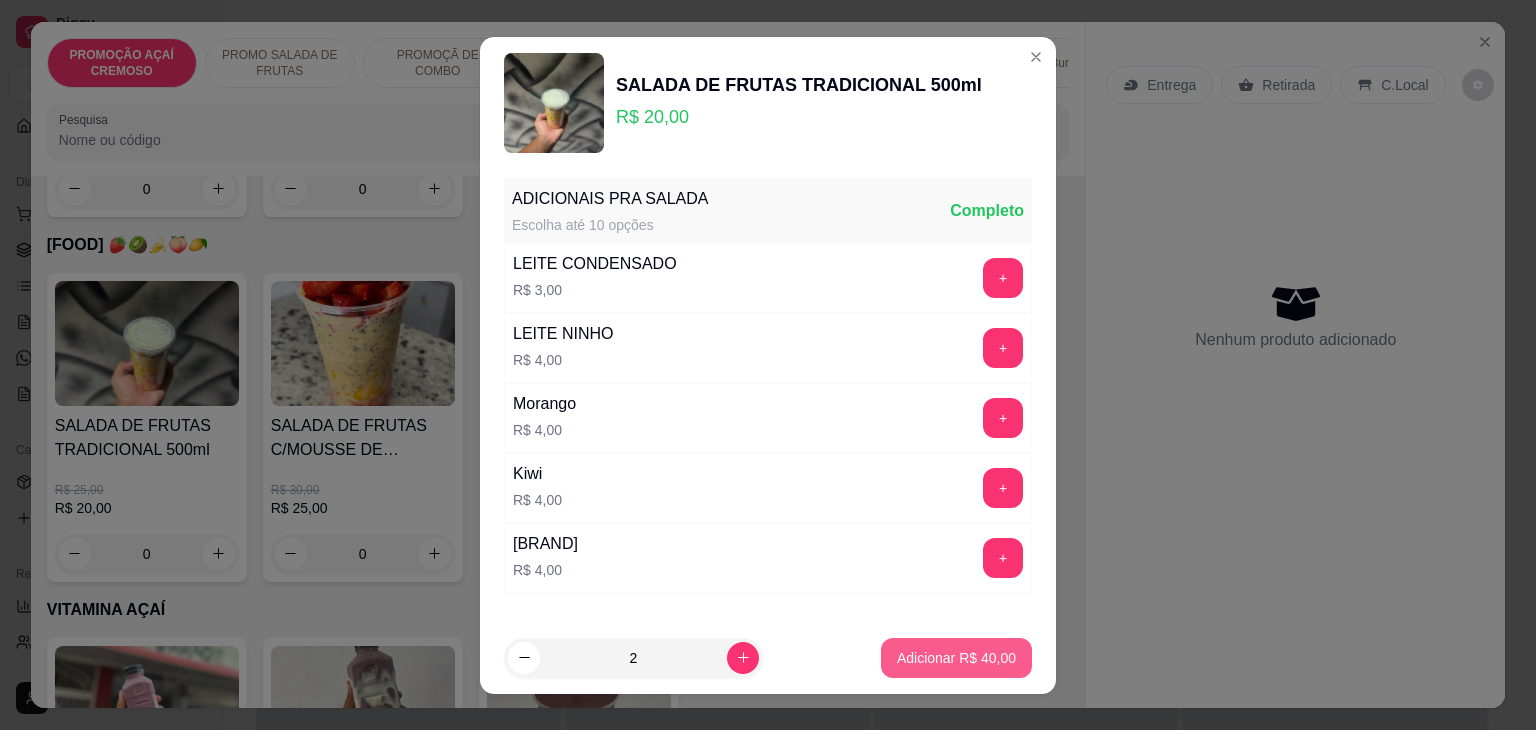 type on "2" 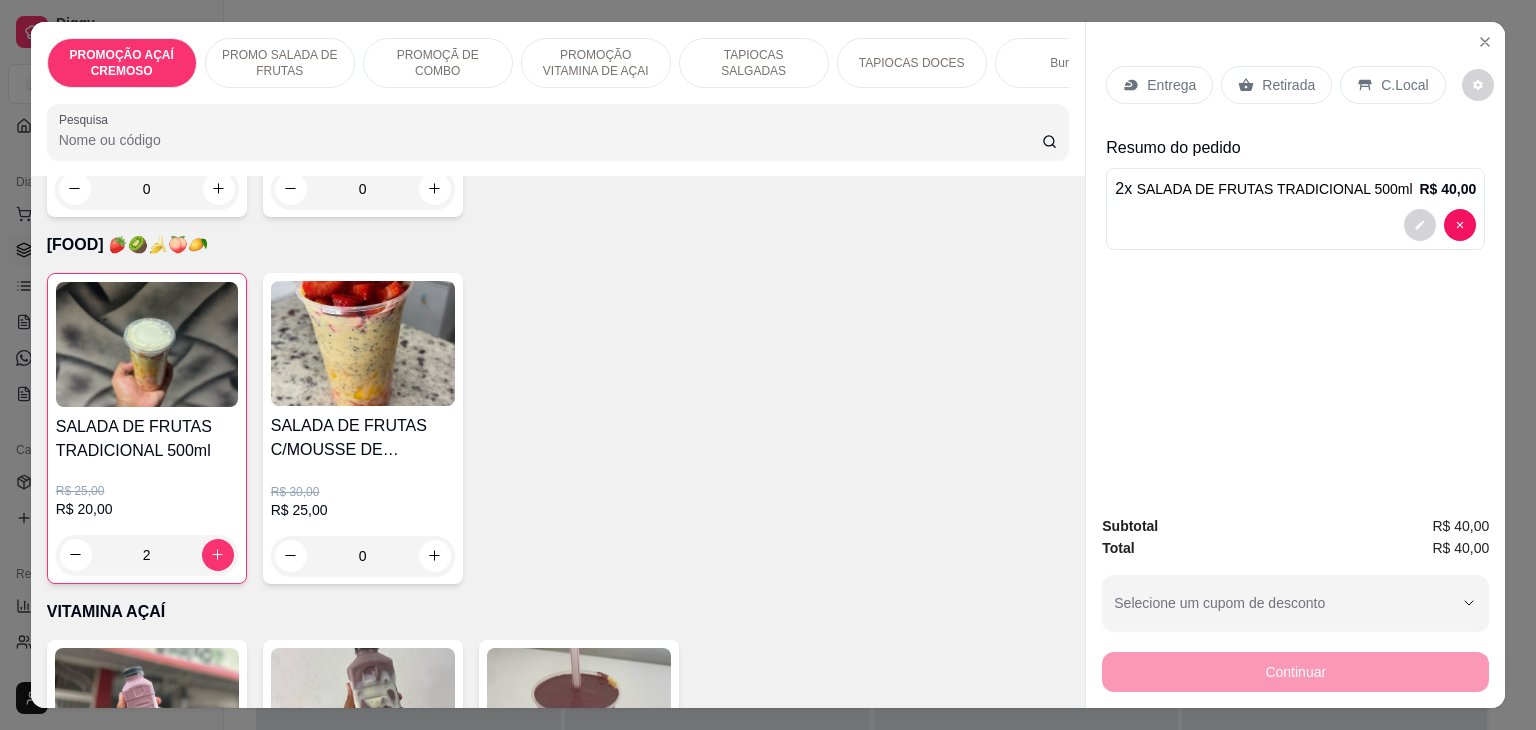 click on "C.Local" at bounding box center (1392, 85) 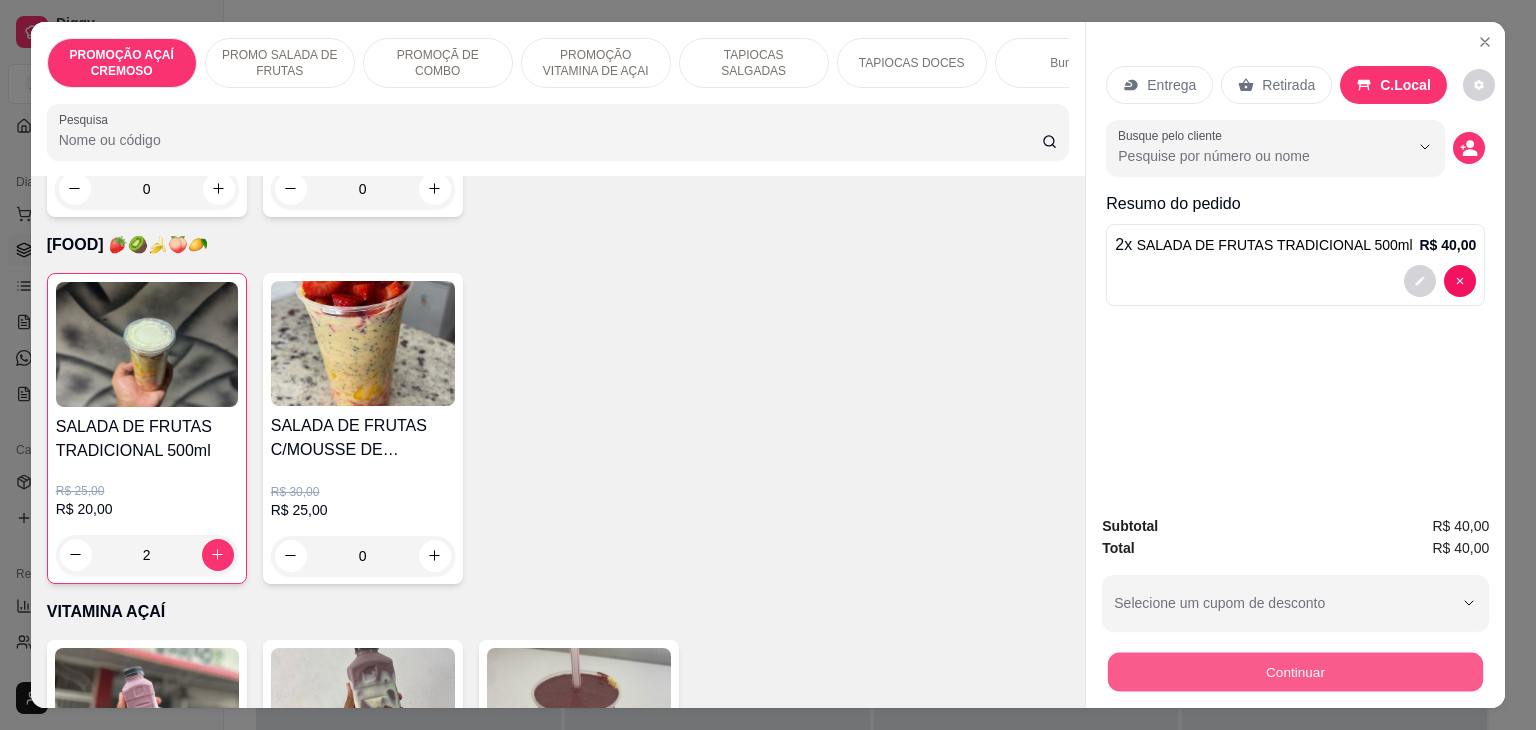 click on "Continuar" at bounding box center [1295, 672] 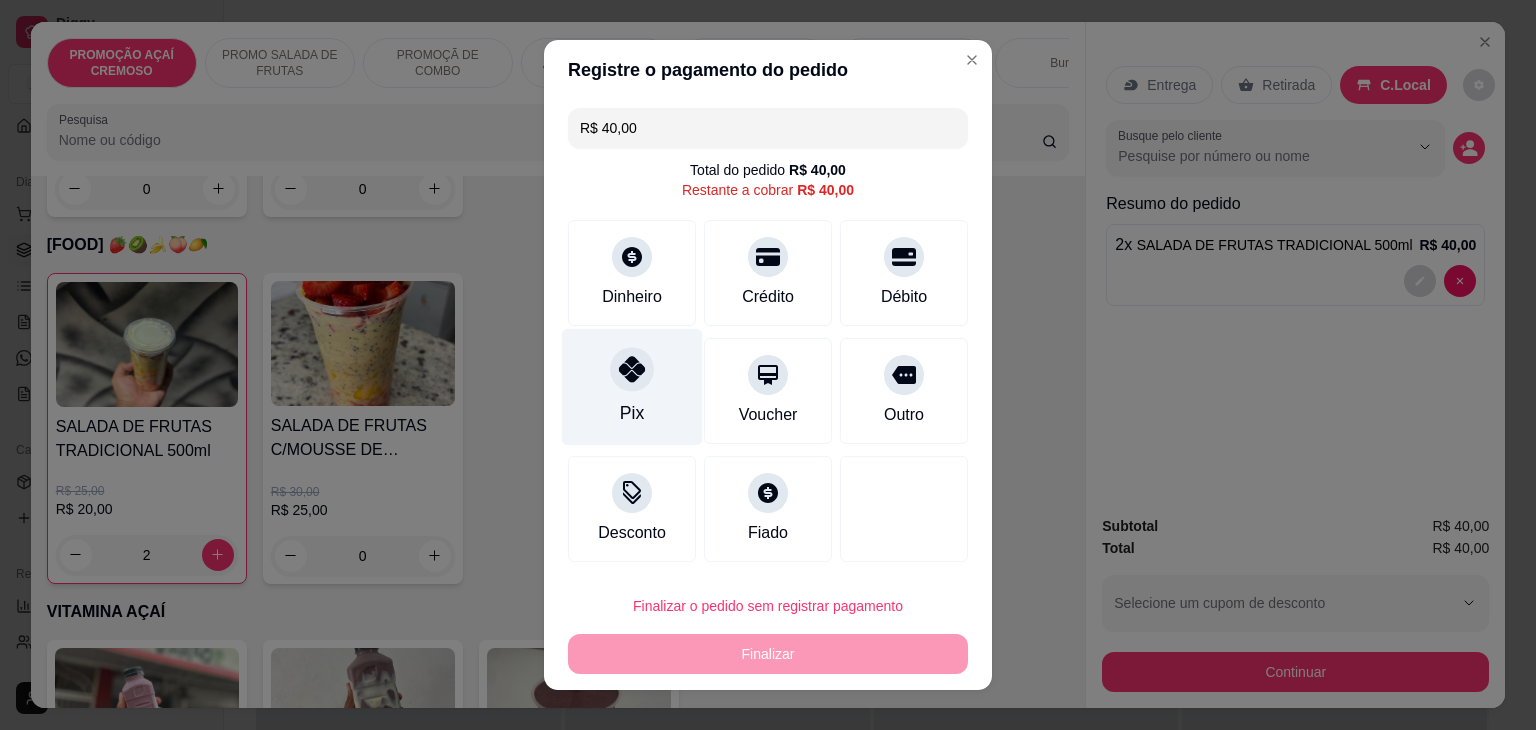 click on "Pix" at bounding box center (632, 387) 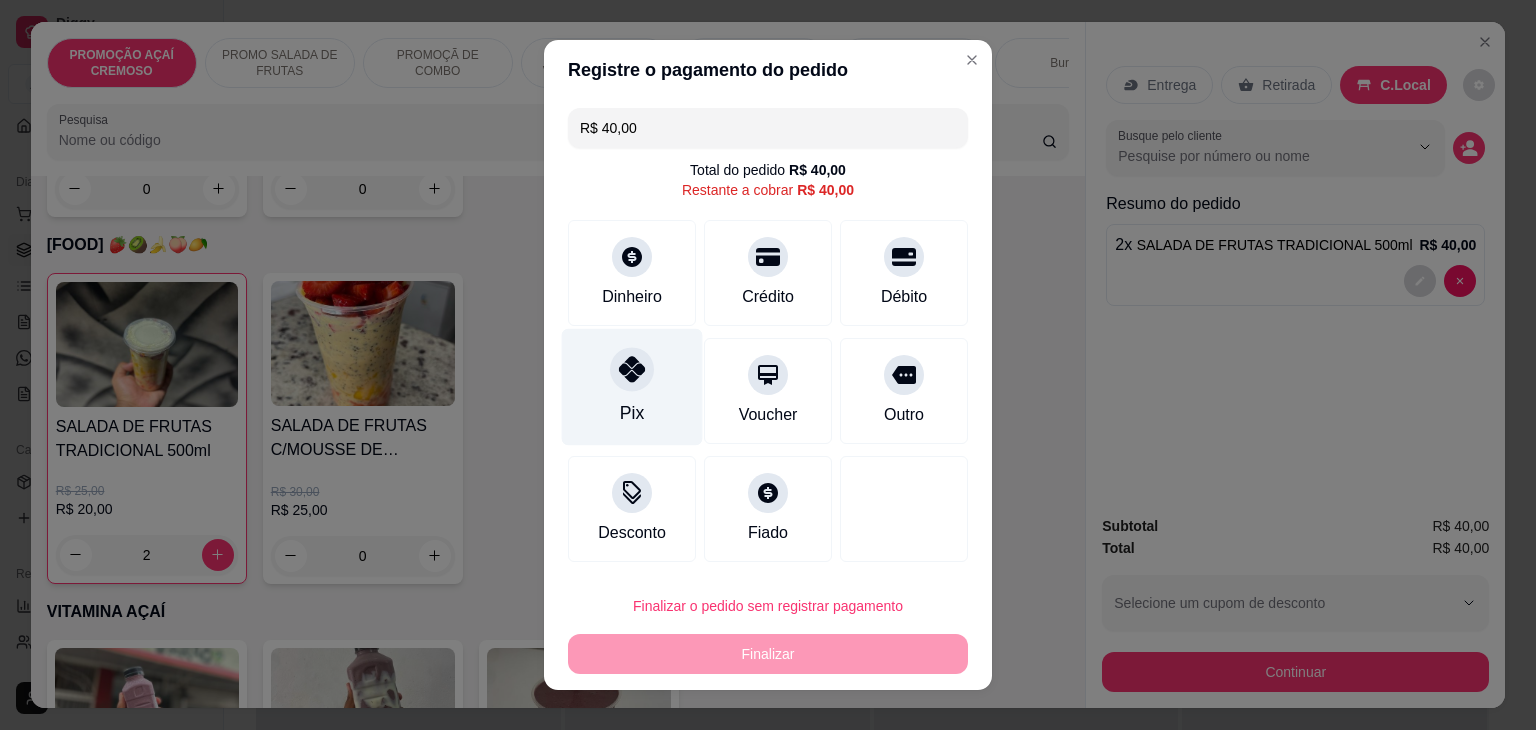 type on "R$ 0,00" 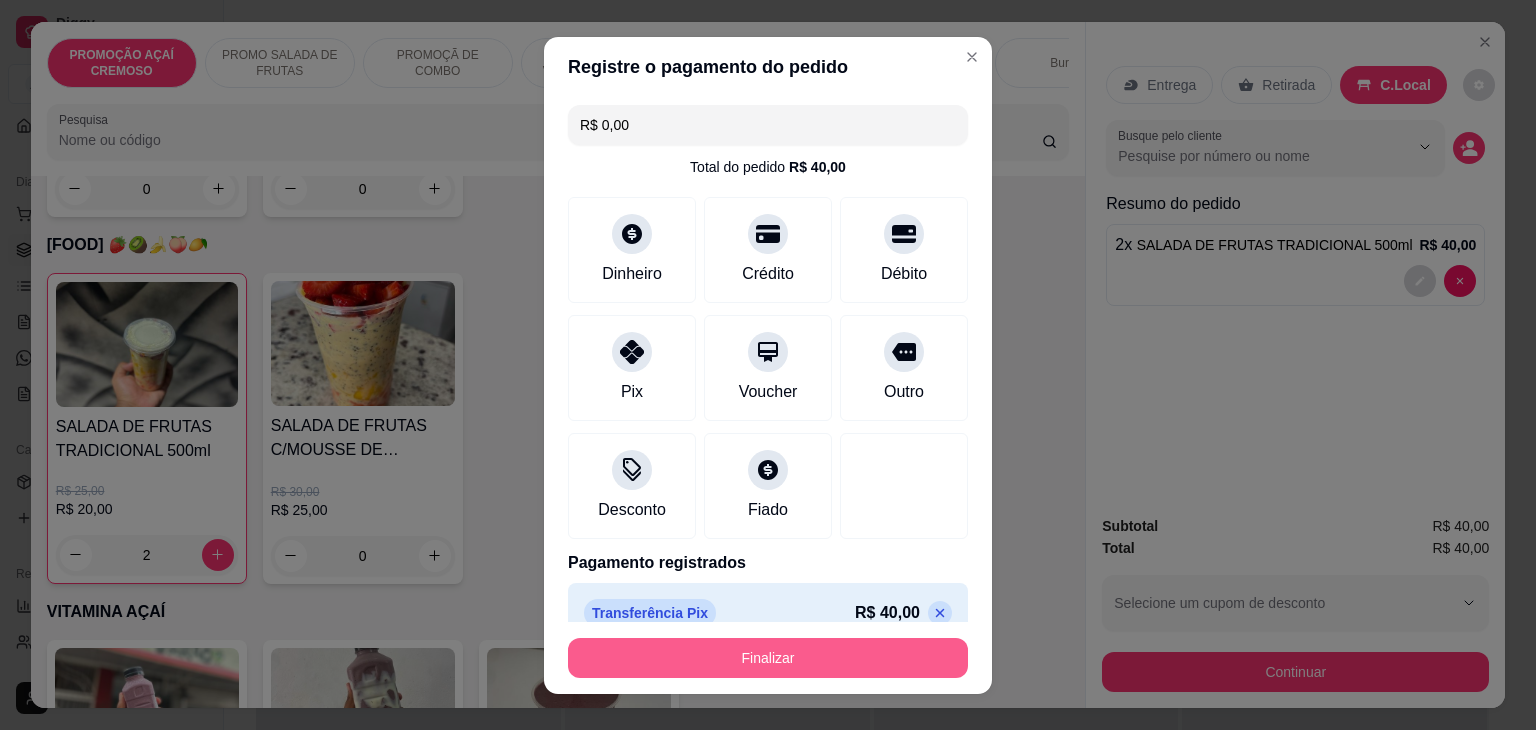click on "Finalizar" at bounding box center [768, 658] 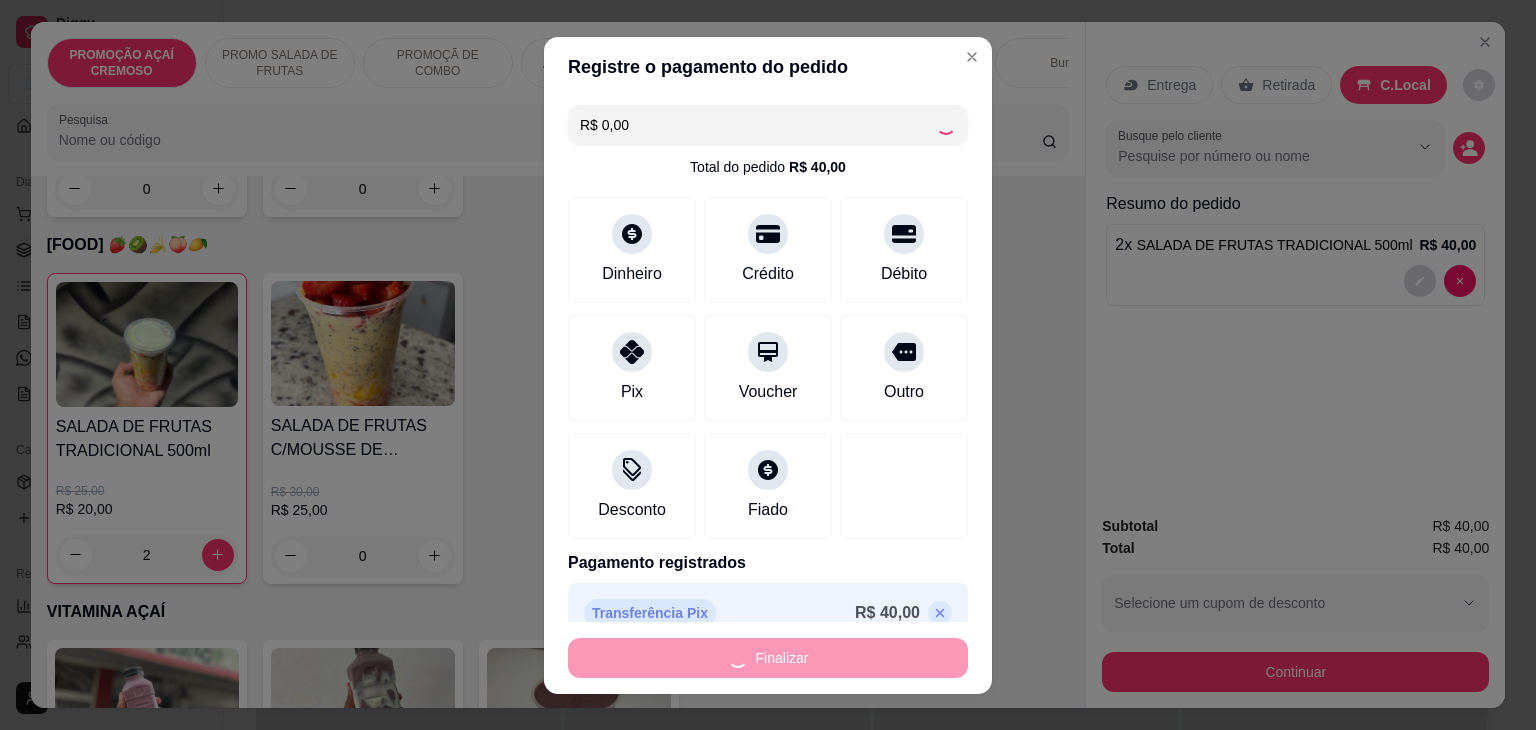 type on "0" 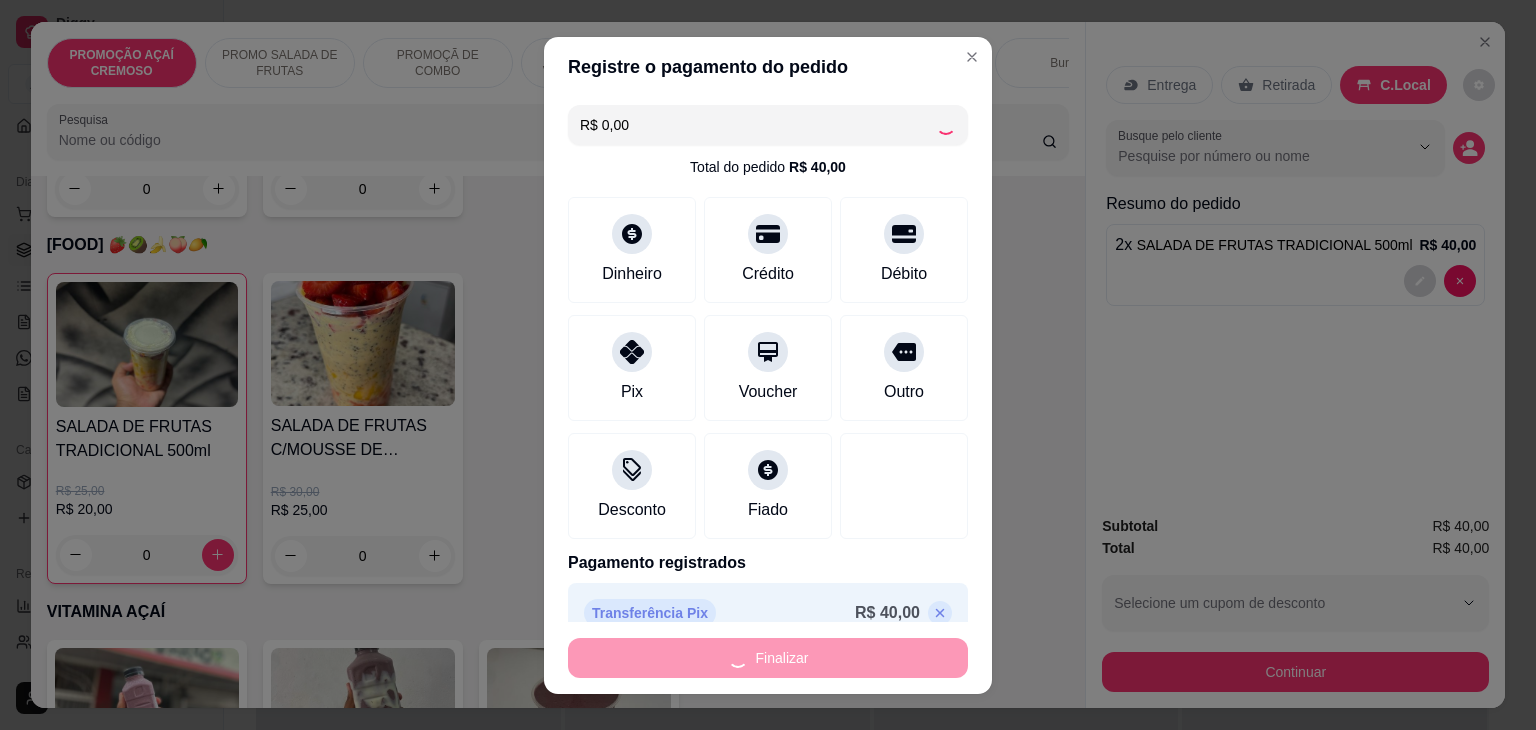 type on "-R$ 40,00" 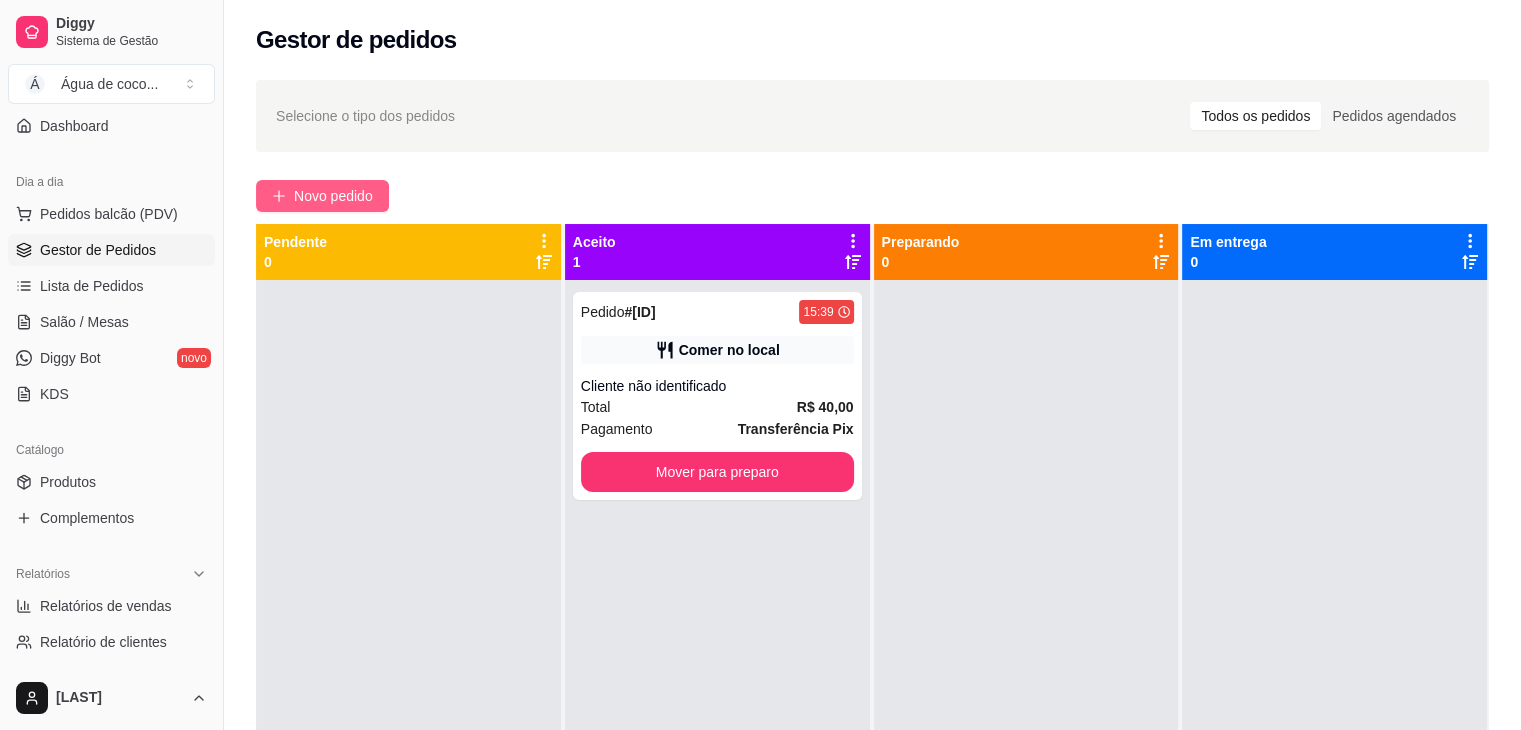 click on "Novo pedido" at bounding box center [333, 196] 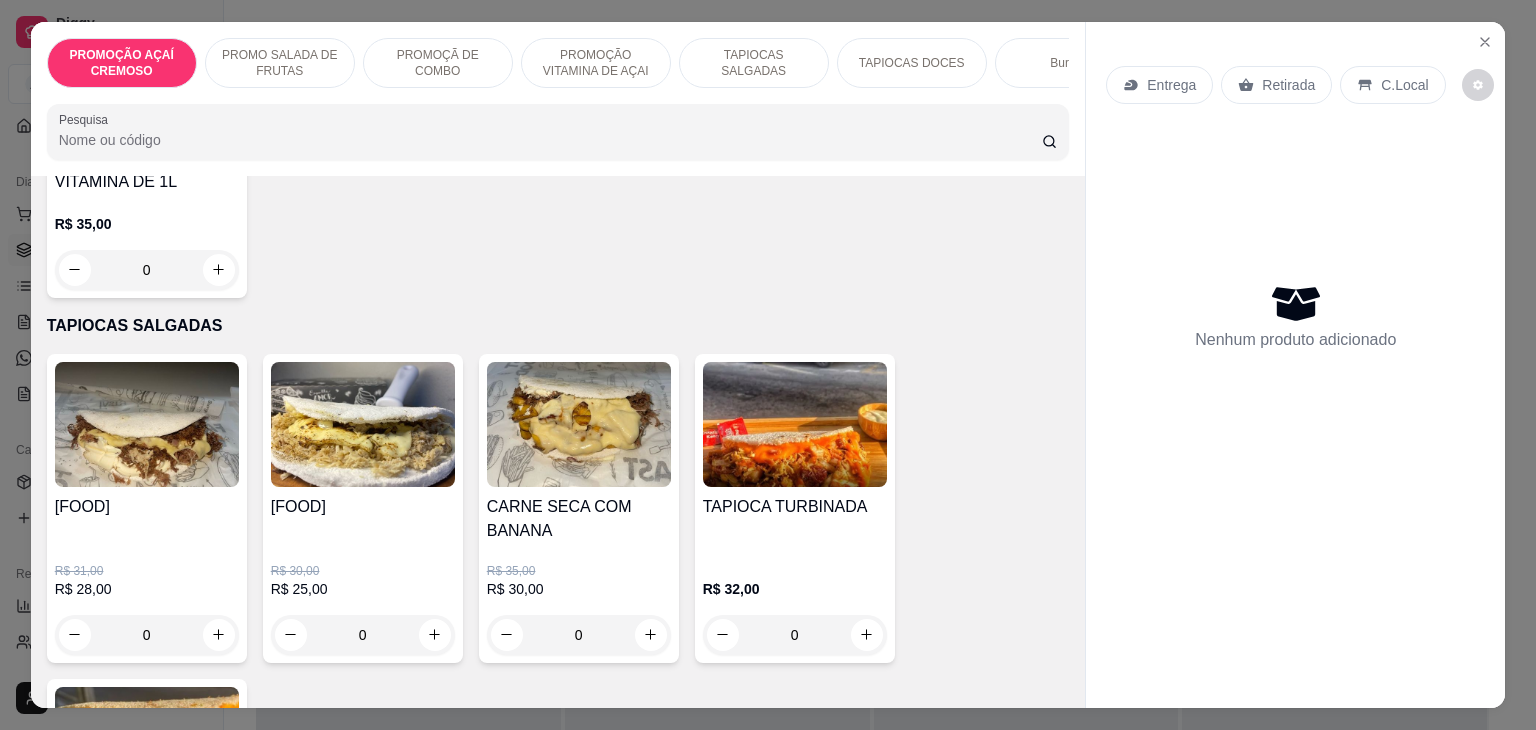 scroll, scrollTop: 1366, scrollLeft: 0, axis: vertical 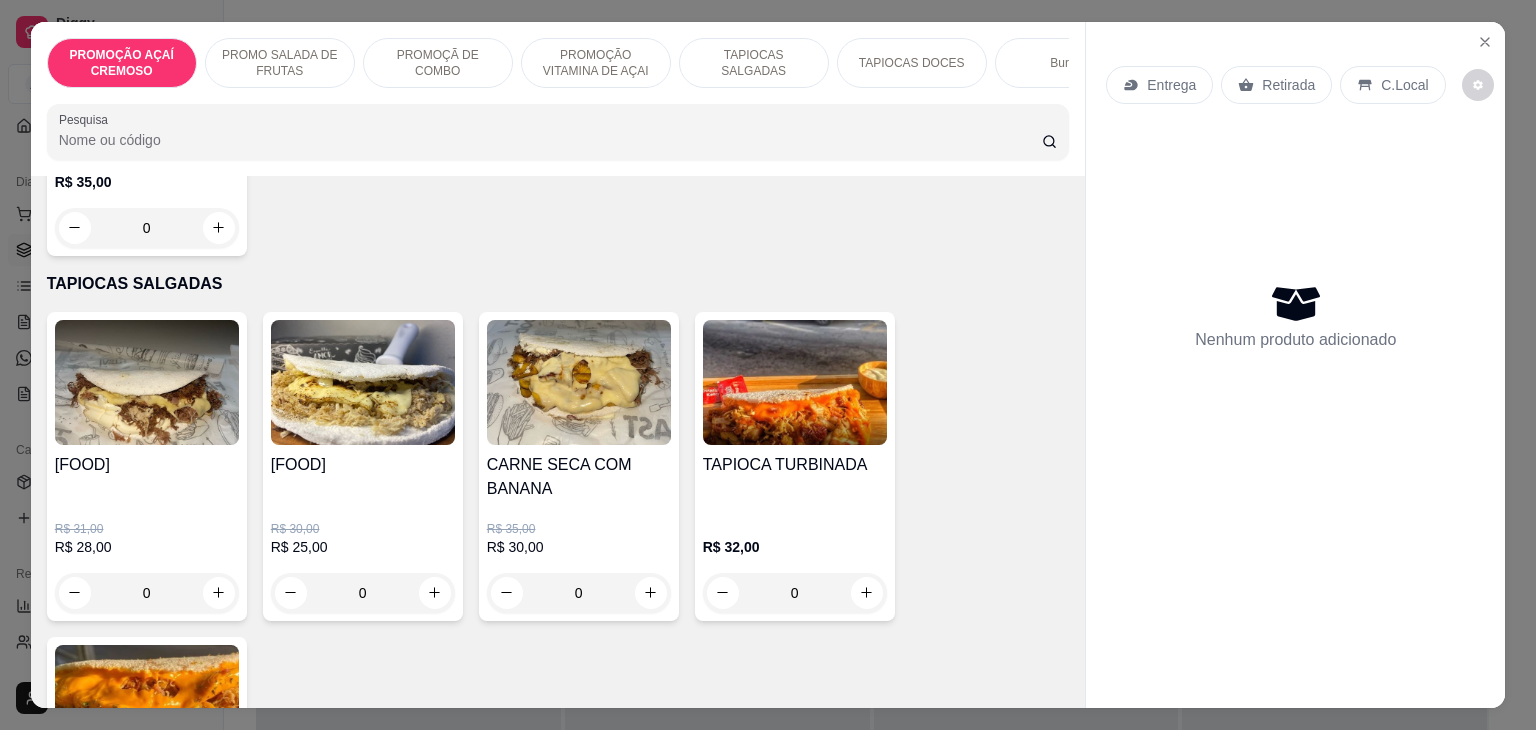 click on "0" at bounding box center [579, 593] 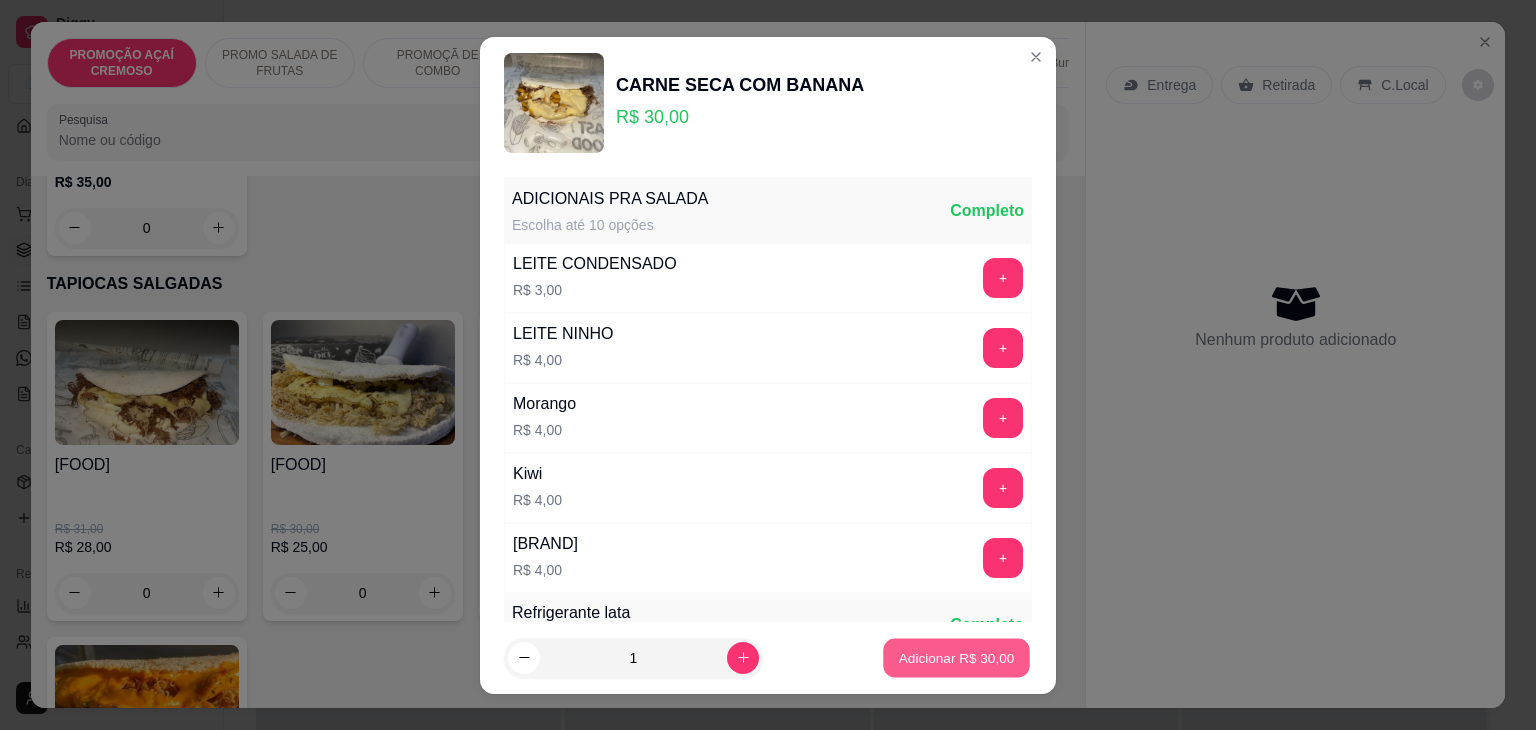 click on "Adicionar   R$ 30,00" at bounding box center [956, 657] 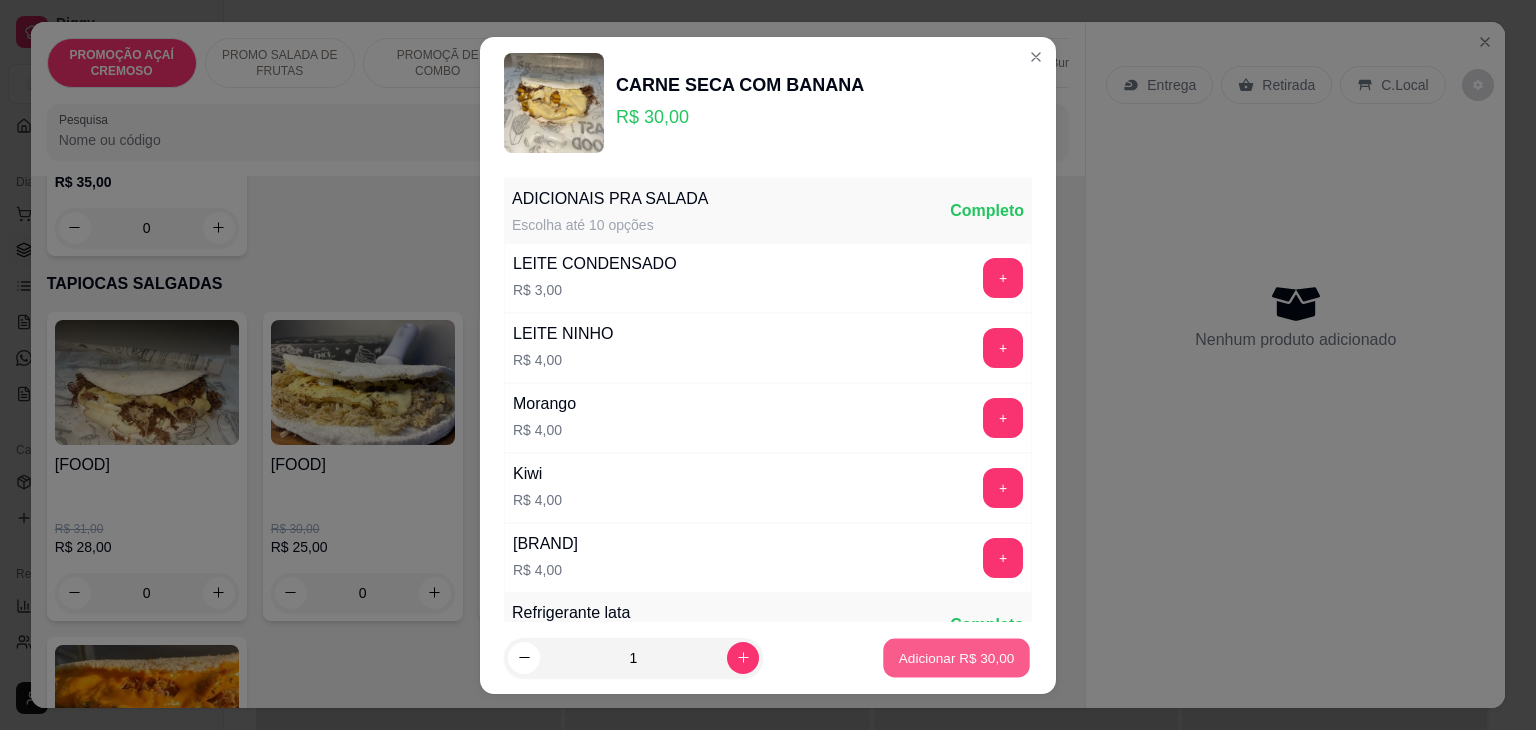 type on "1" 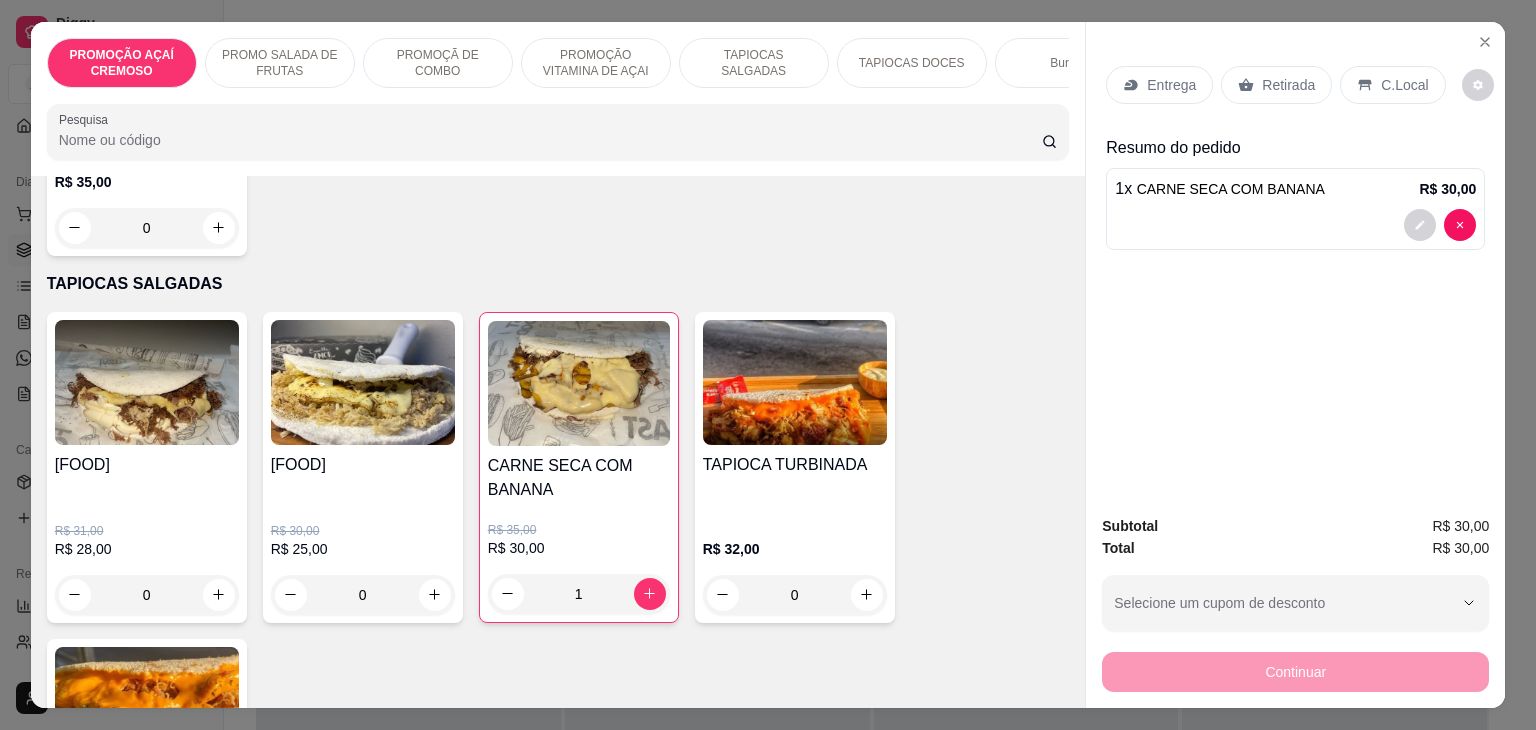 drag, startPoint x: 1077, startPoint y: 349, endPoint x: 1077, endPoint y: 372, distance: 23 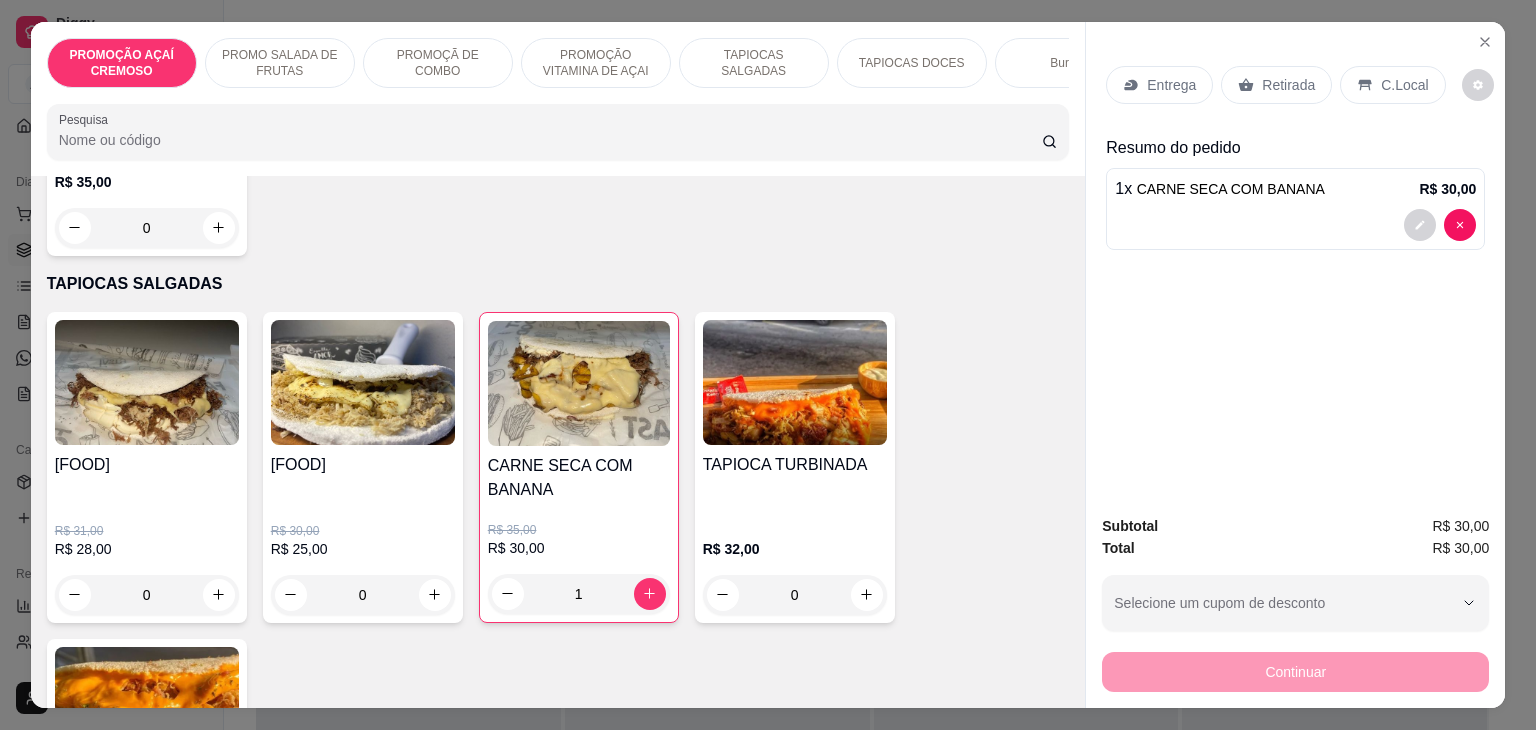 click on "Entrega Retirada C.Local Resumo do pedido 1 x   CARNE SECA COM BANANA  R$ 30,00 Subtotal R$ 30,00 Total R$ 30,00 Selecione um cupom de desconto Selecione um cupom de desconto Continuar" at bounding box center (1295, 365) 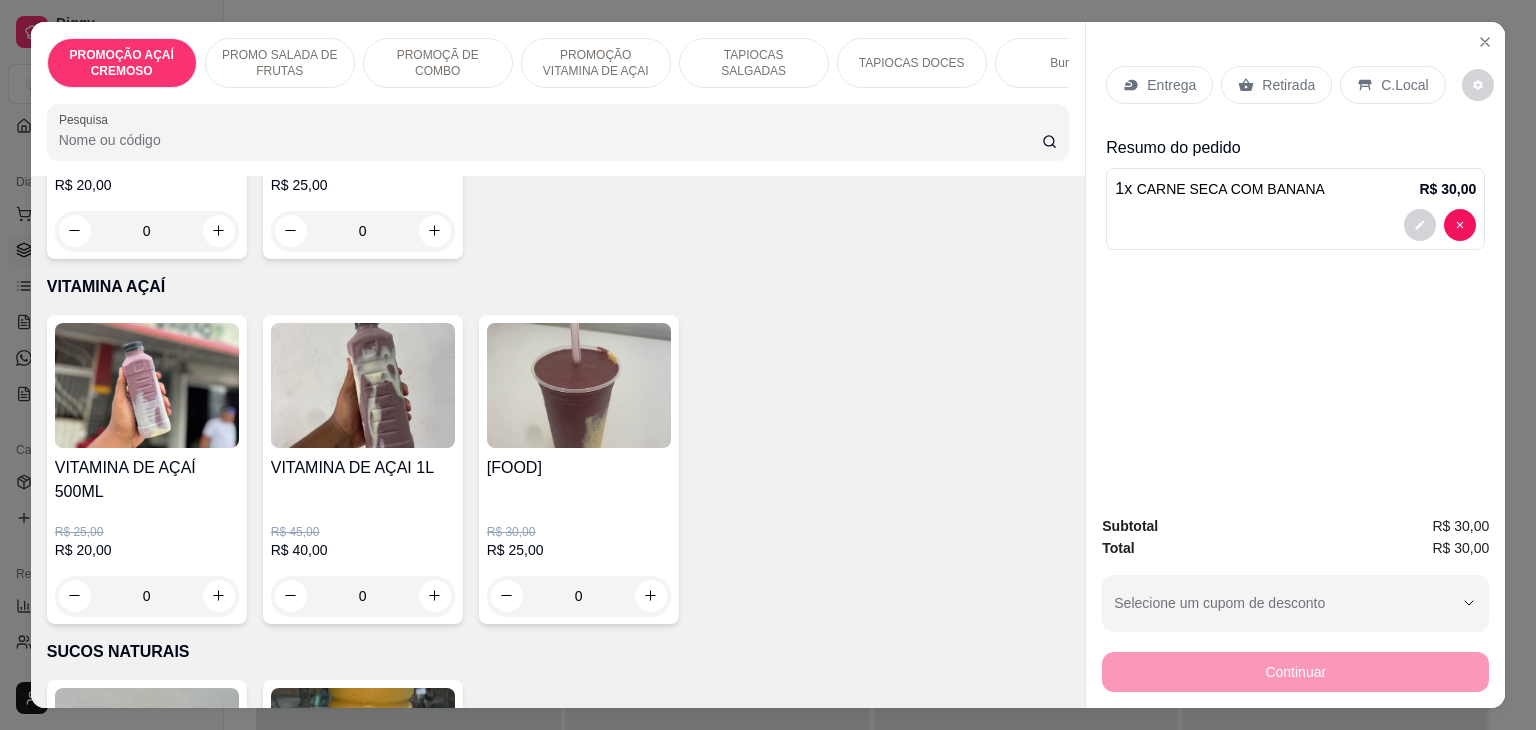 scroll, scrollTop: 3842, scrollLeft: 0, axis: vertical 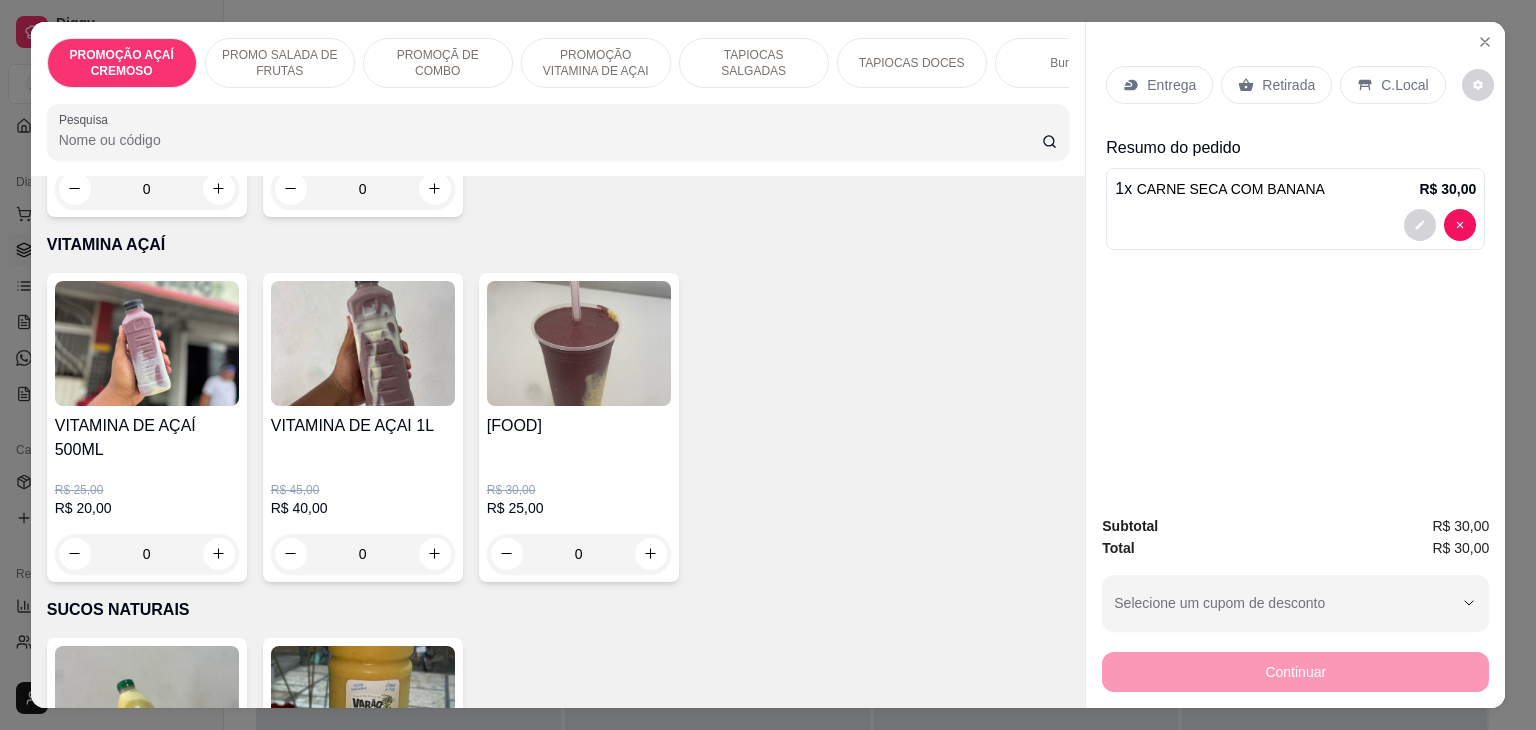 click on "0" at bounding box center [147, 554] 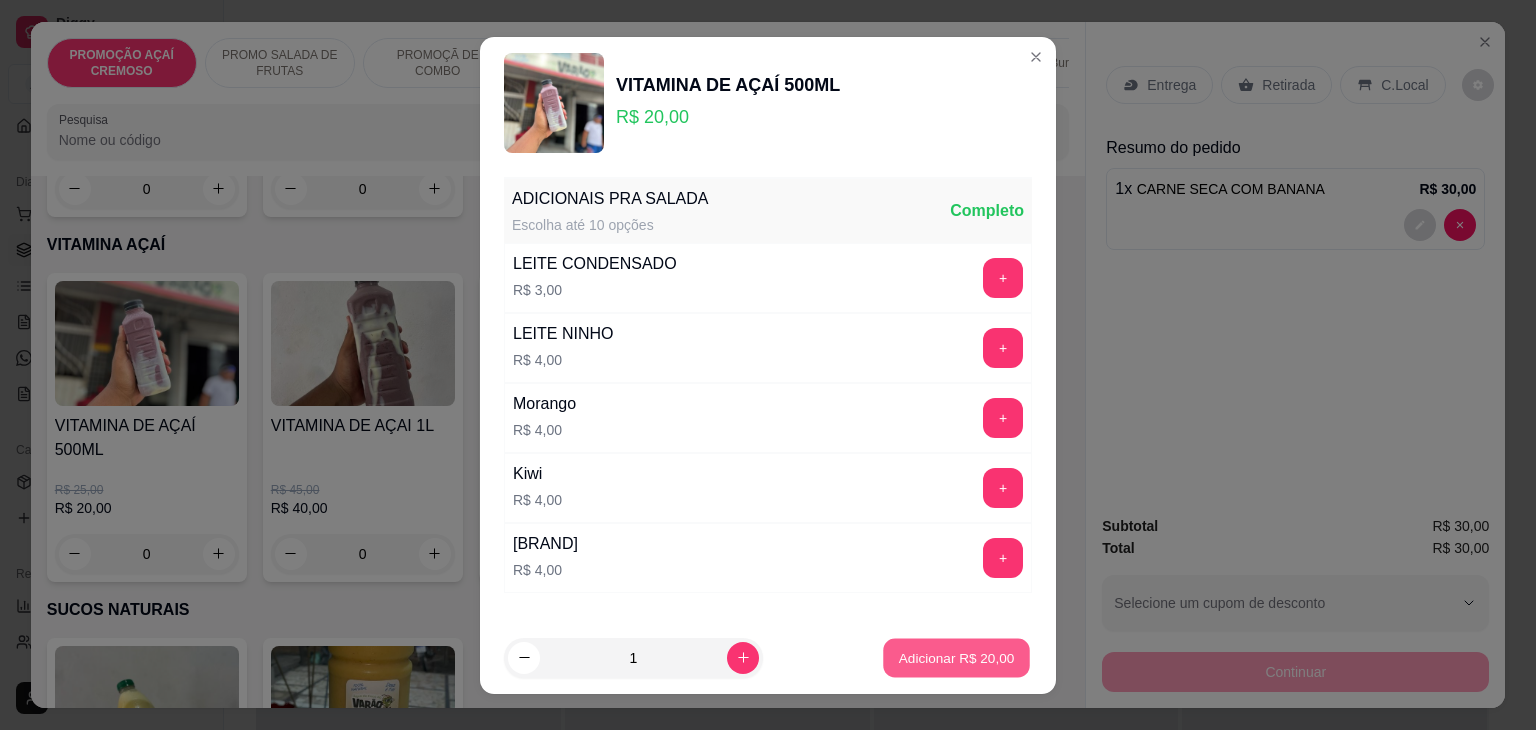 click on "Adicionar   R$ 20,00" at bounding box center [956, 657] 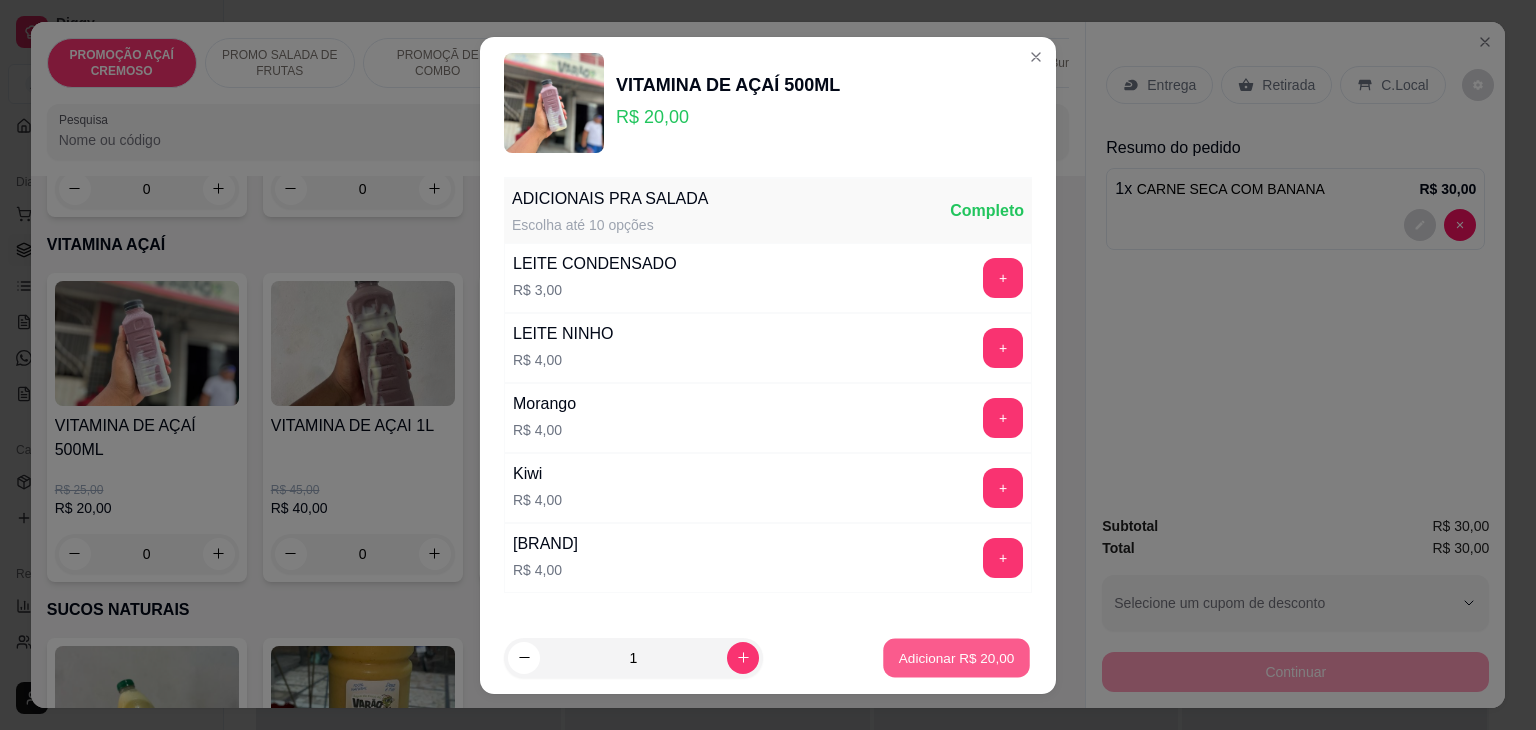 type on "1" 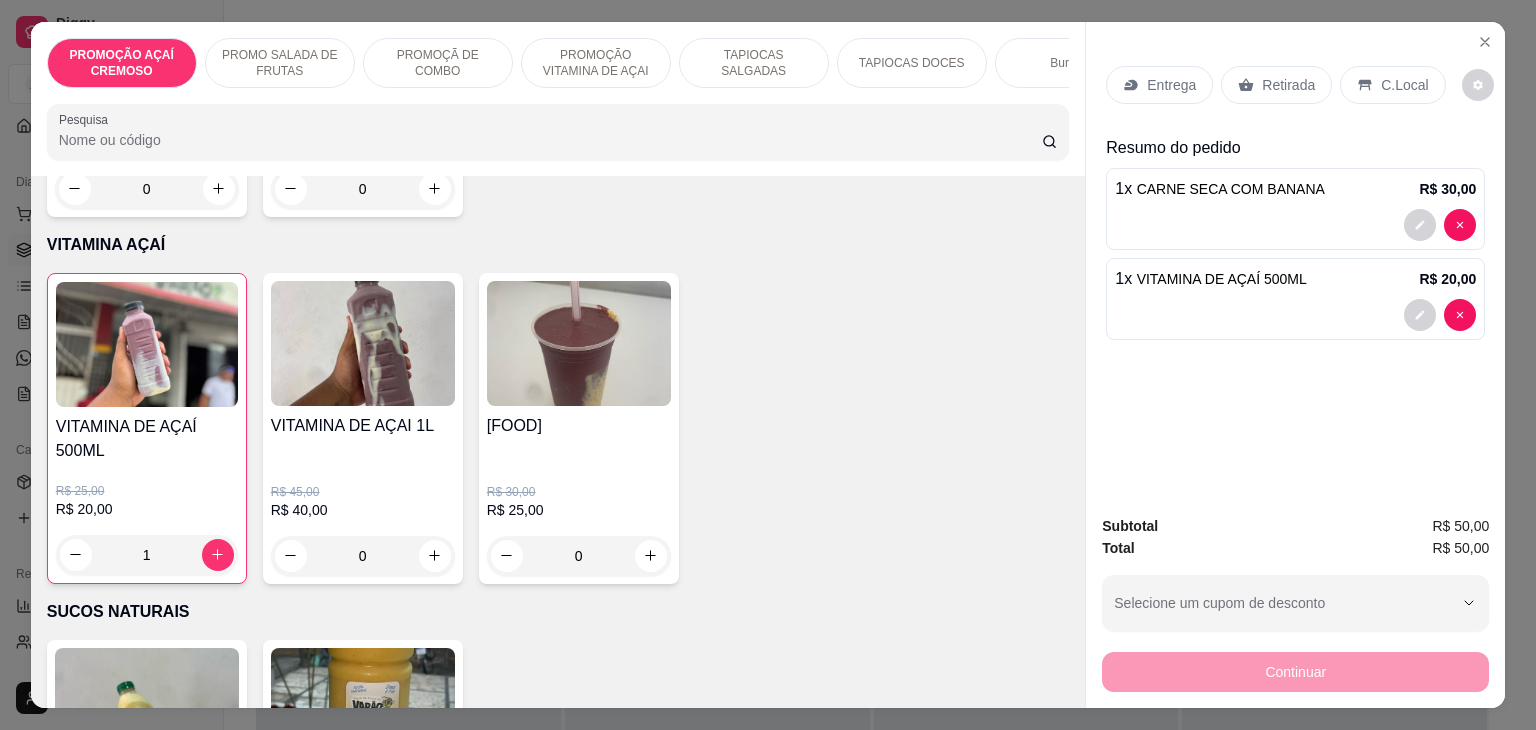 click on "Entrega" at bounding box center (1171, 85) 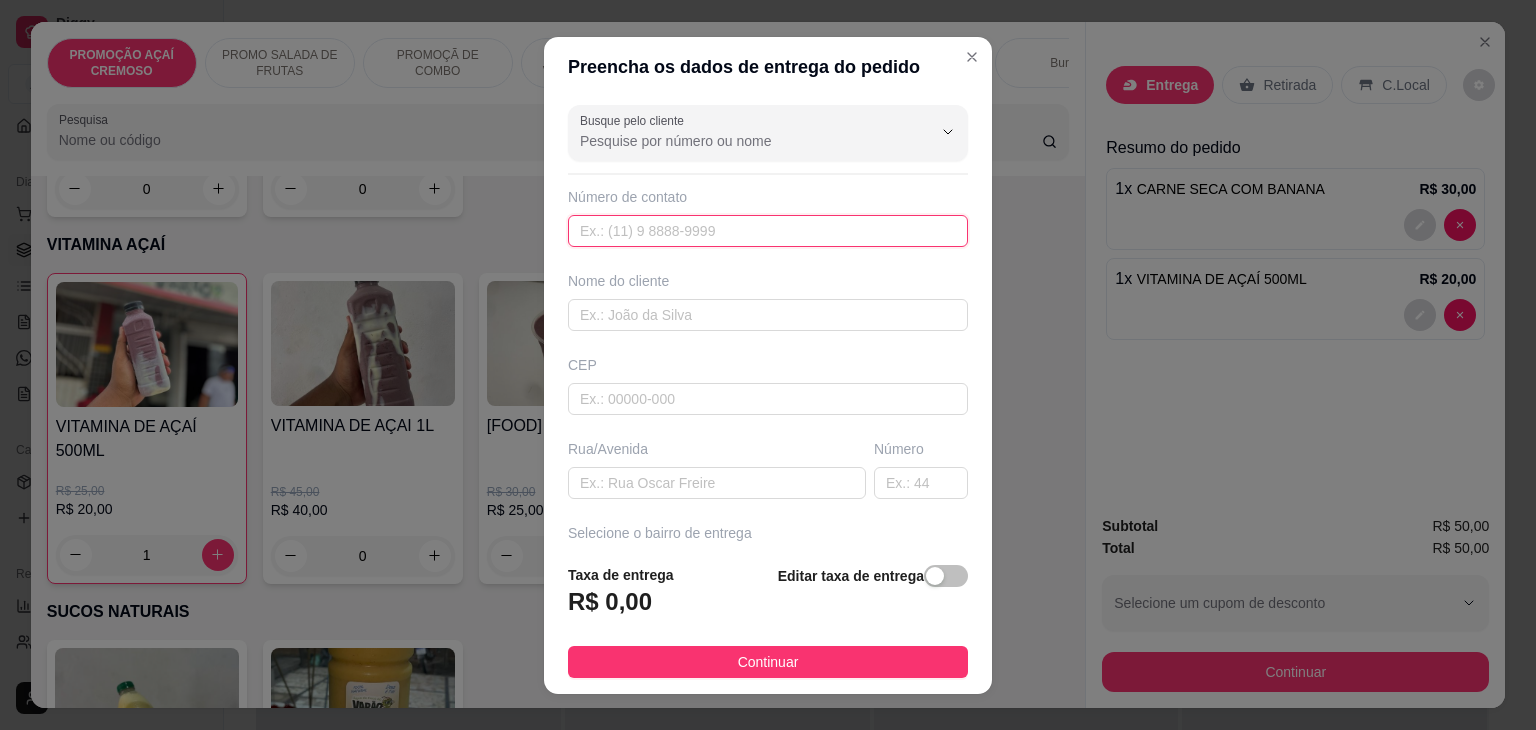 click at bounding box center [768, 231] 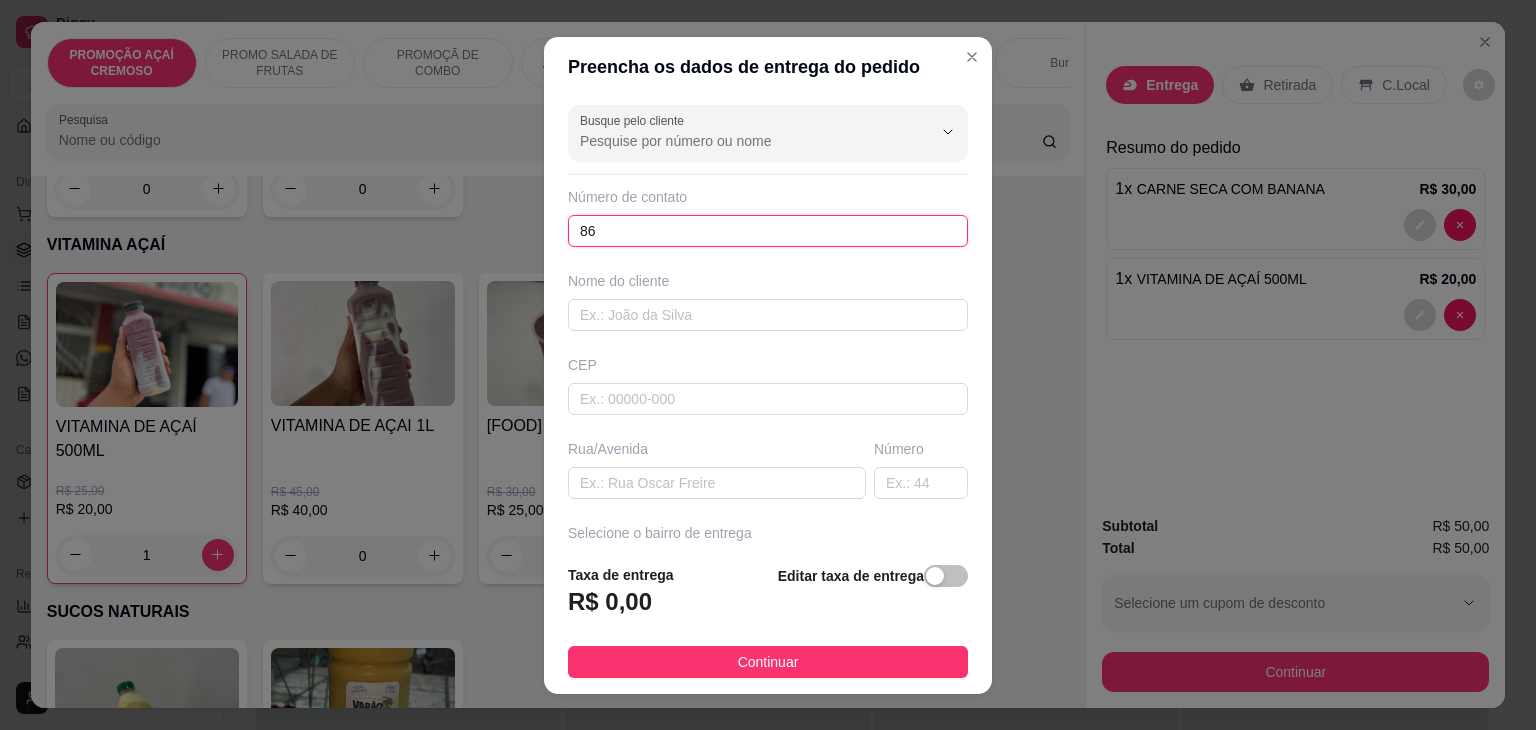 type on "8" 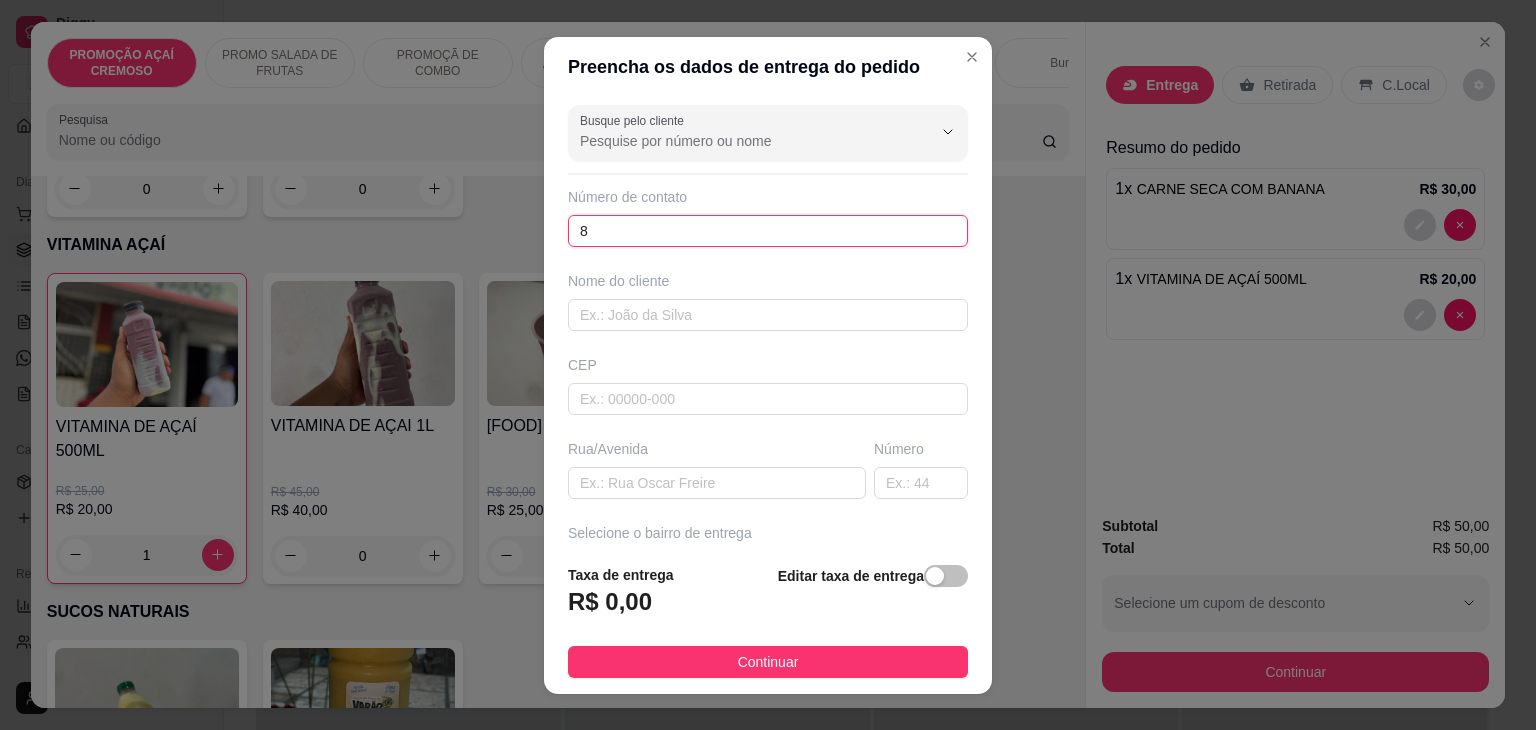 type 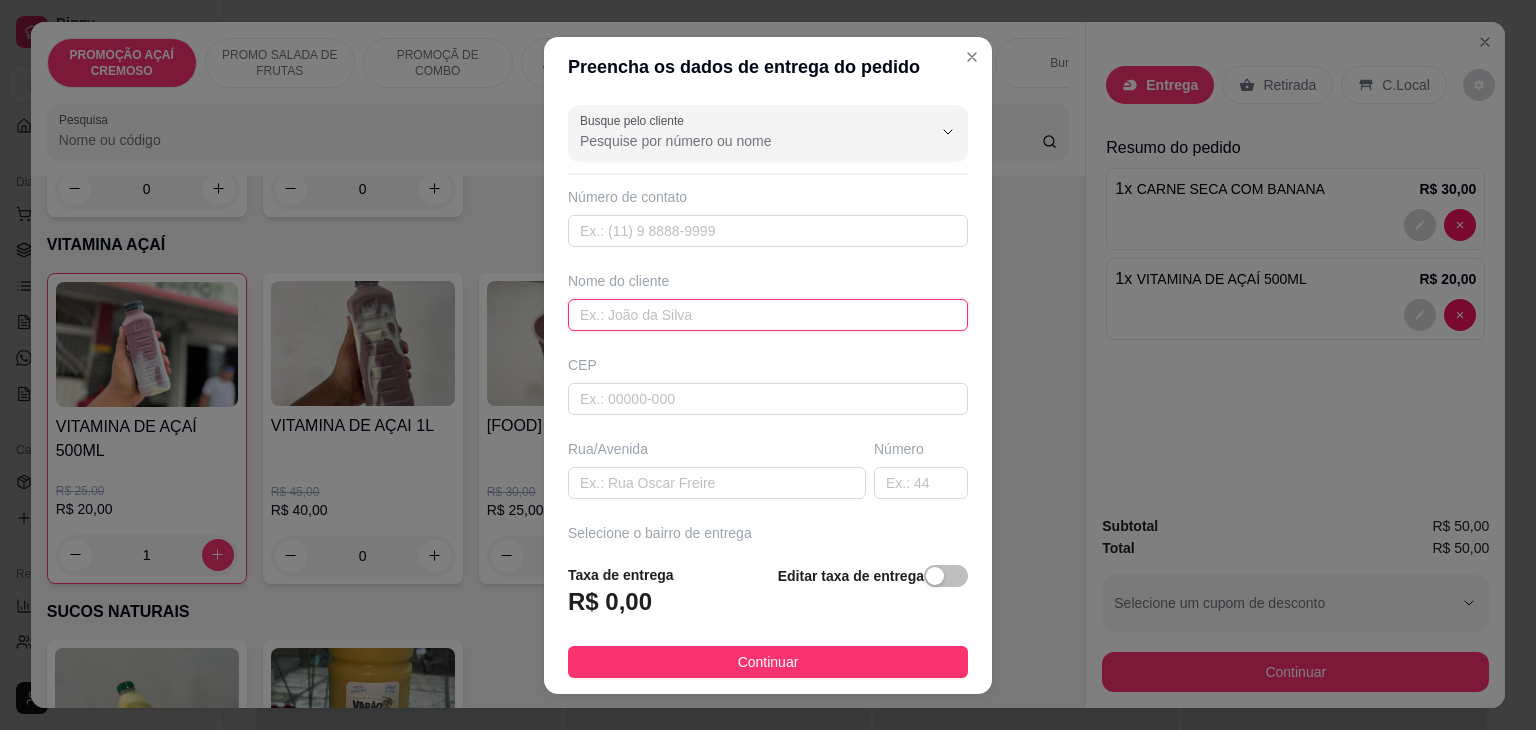click at bounding box center [768, 315] 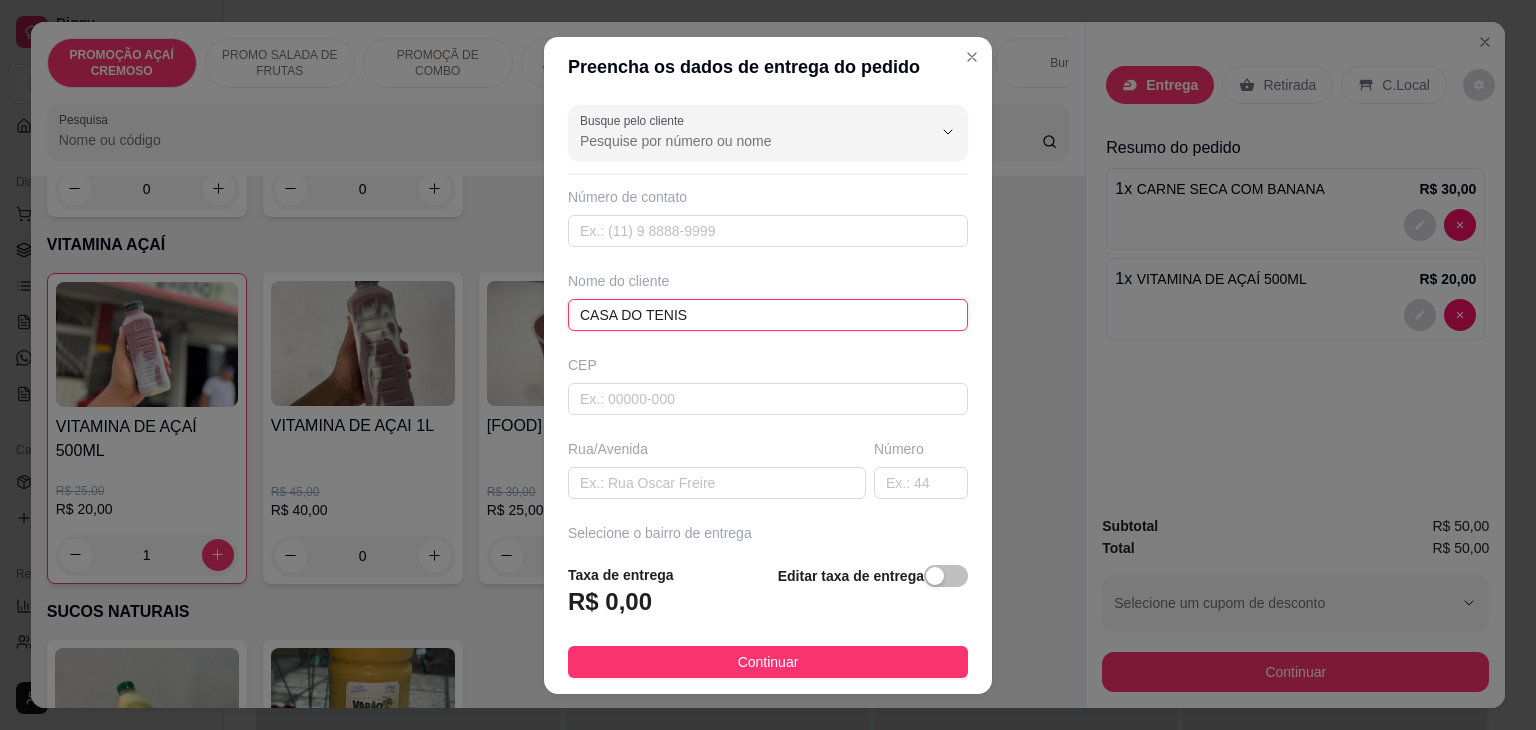 type on "CASA DO TENIS" 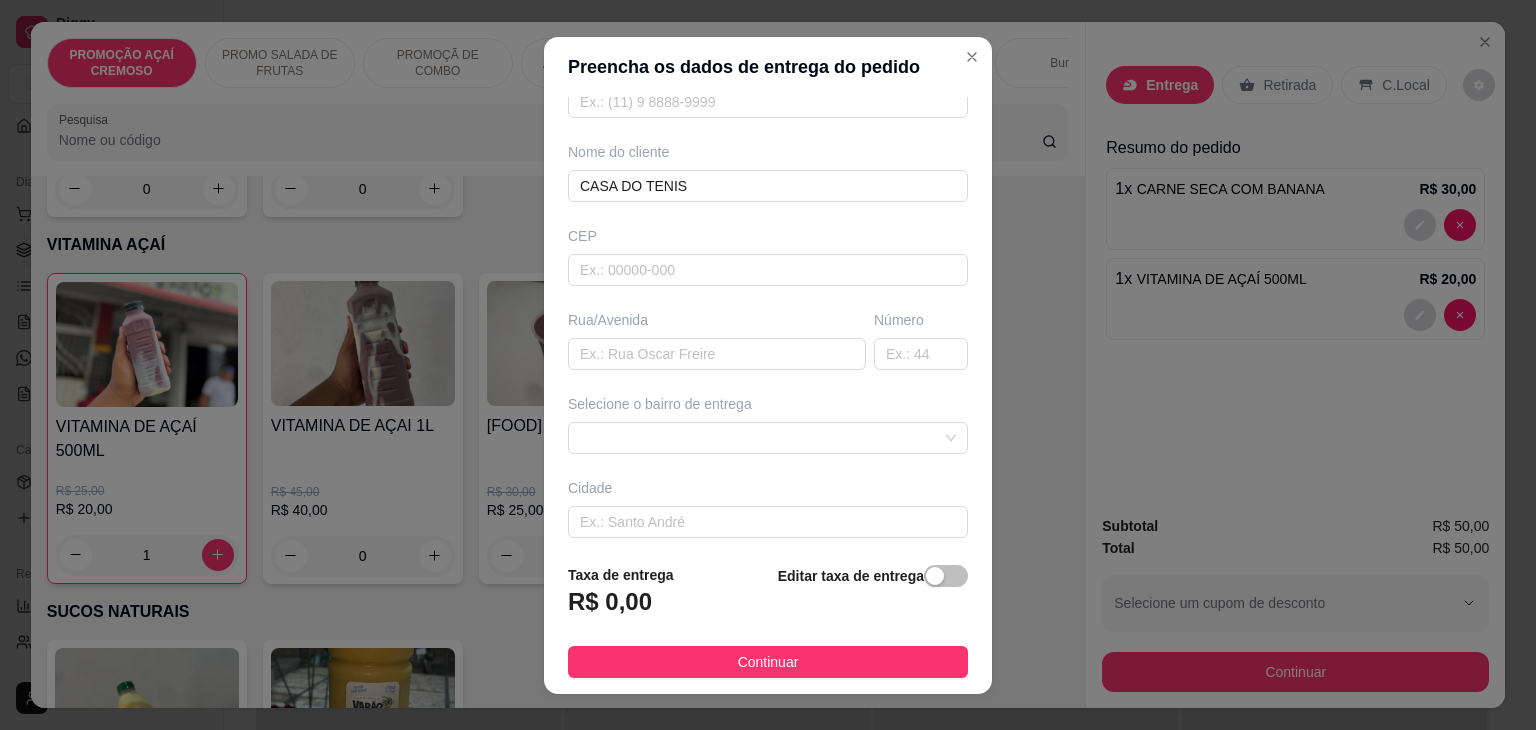 scroll, scrollTop: 137, scrollLeft: 0, axis: vertical 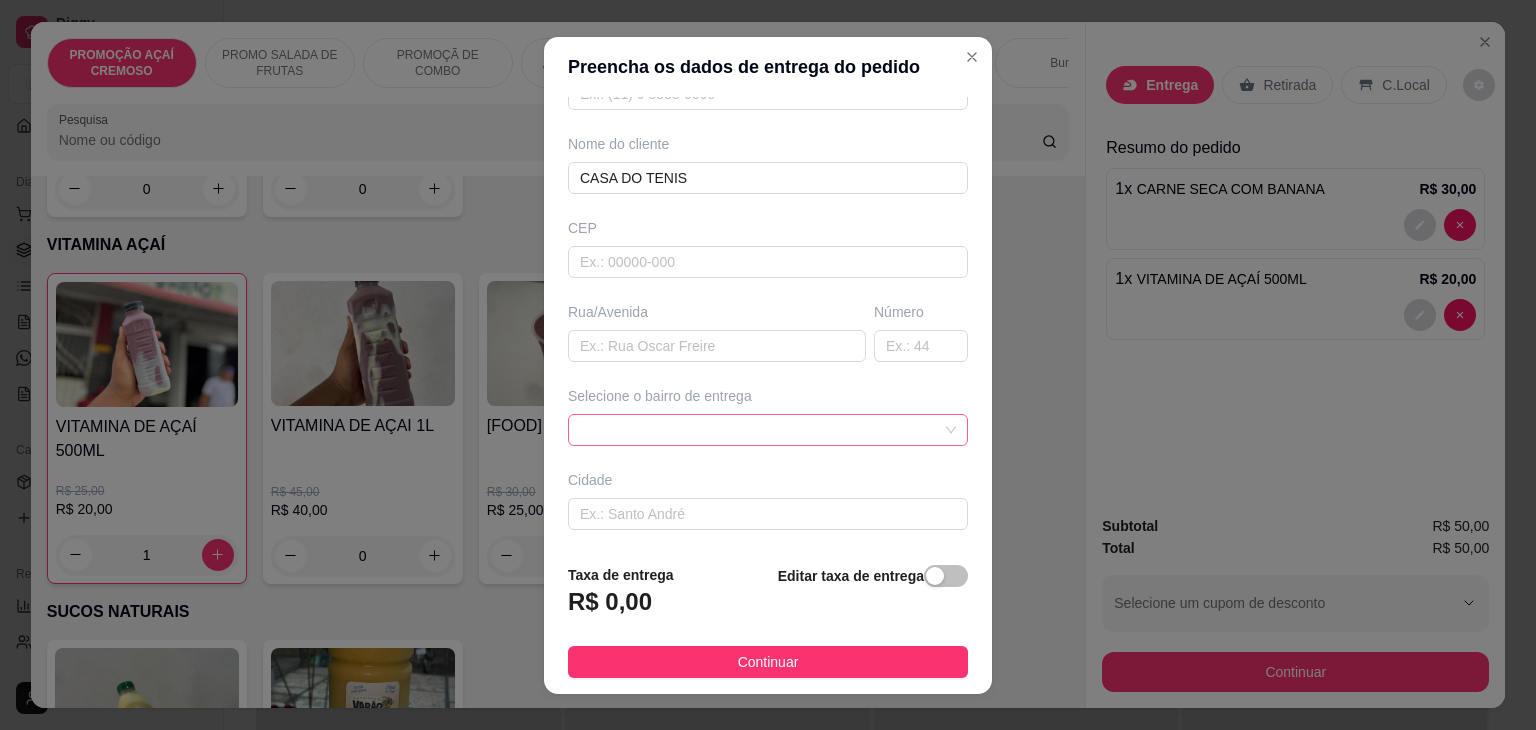 click at bounding box center [768, 430] 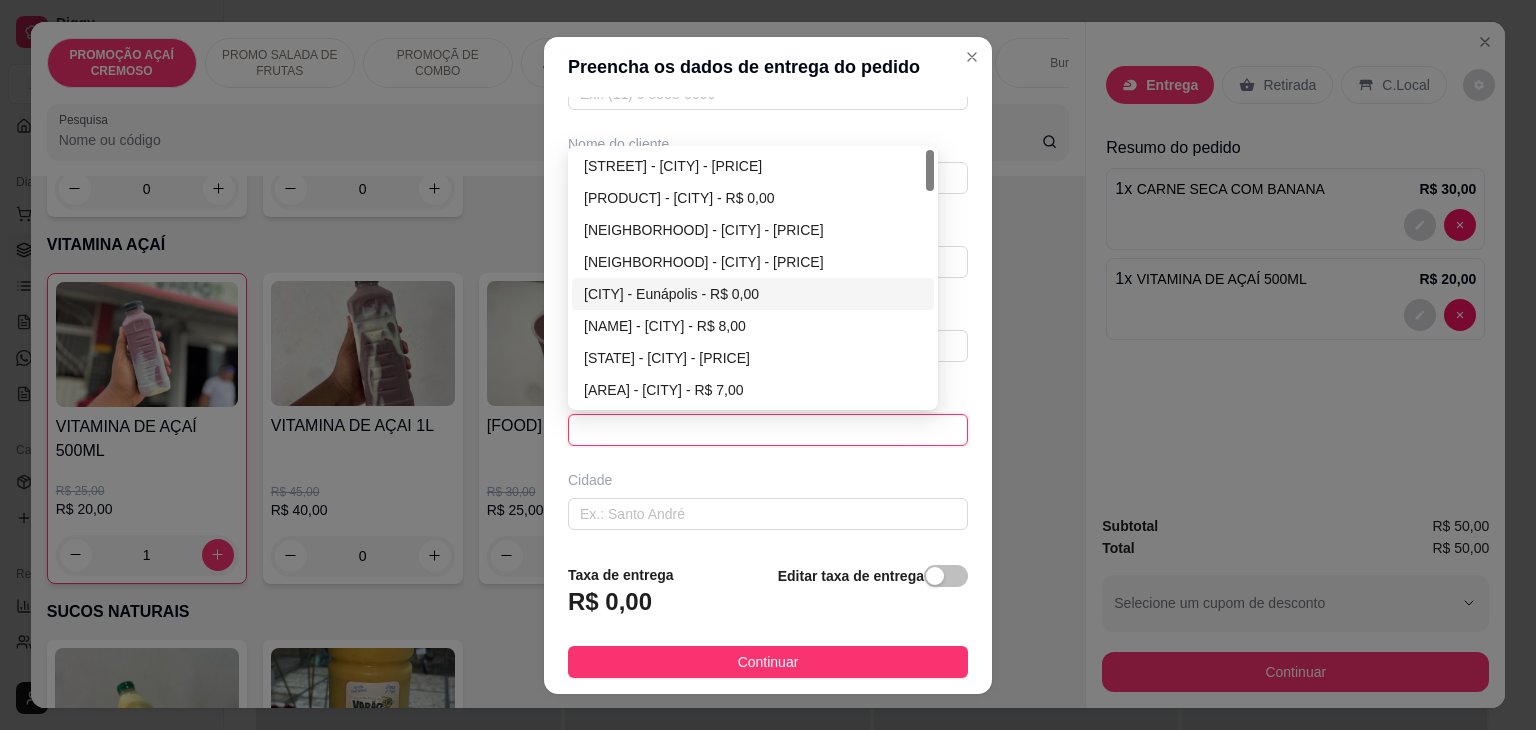click on "[CITY] - Eunápolis - R$ 0,00" at bounding box center [753, 294] 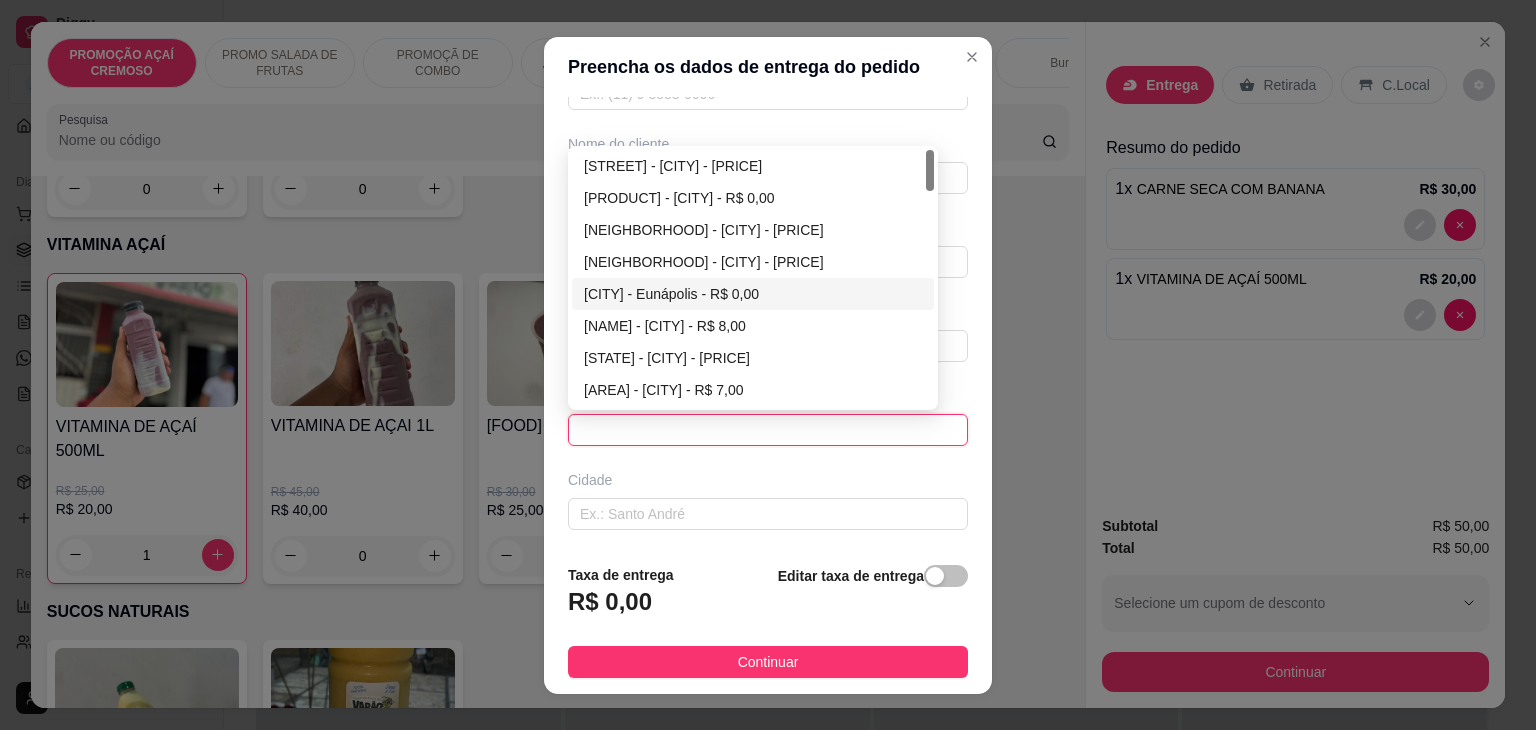 type on "Eunápolis" 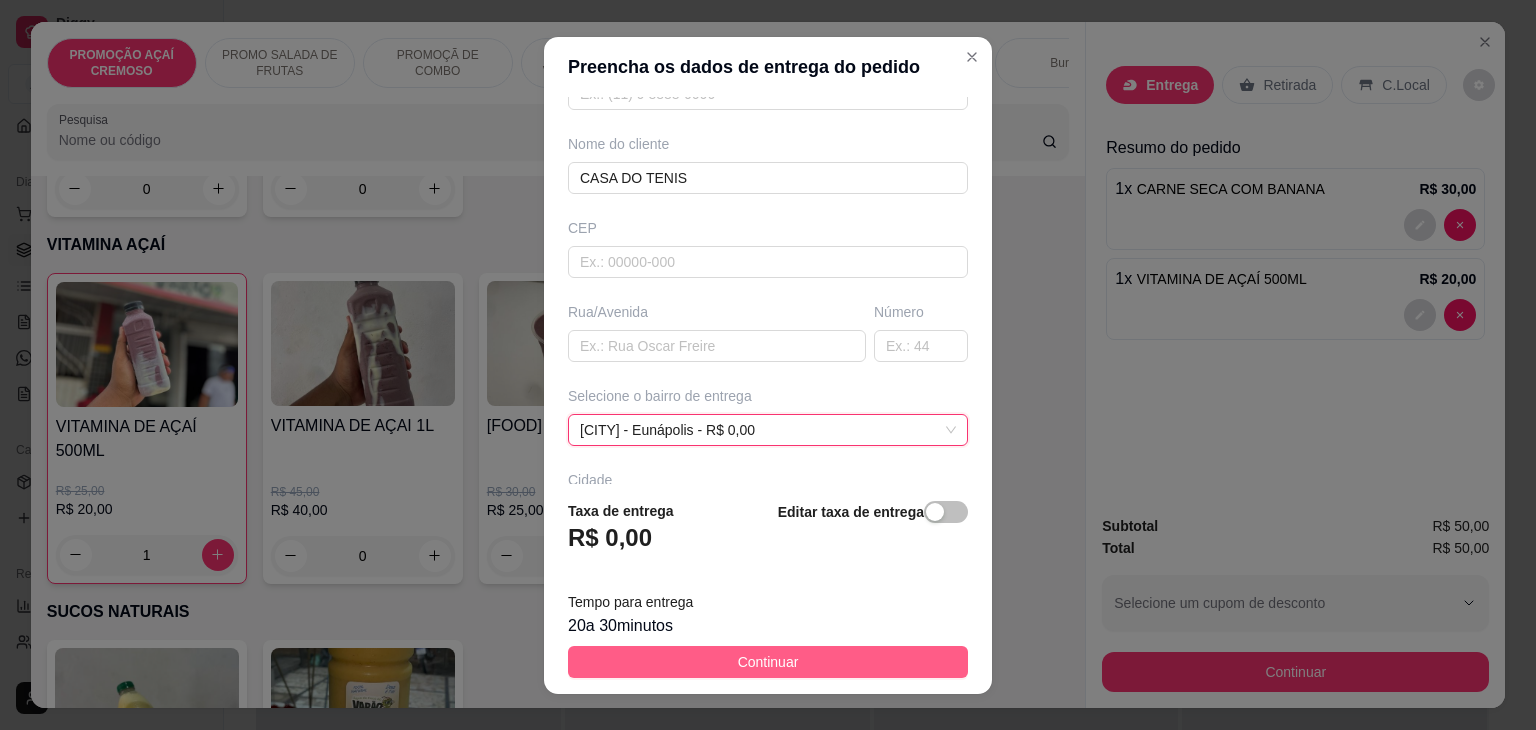 click on "Continuar" at bounding box center [768, 662] 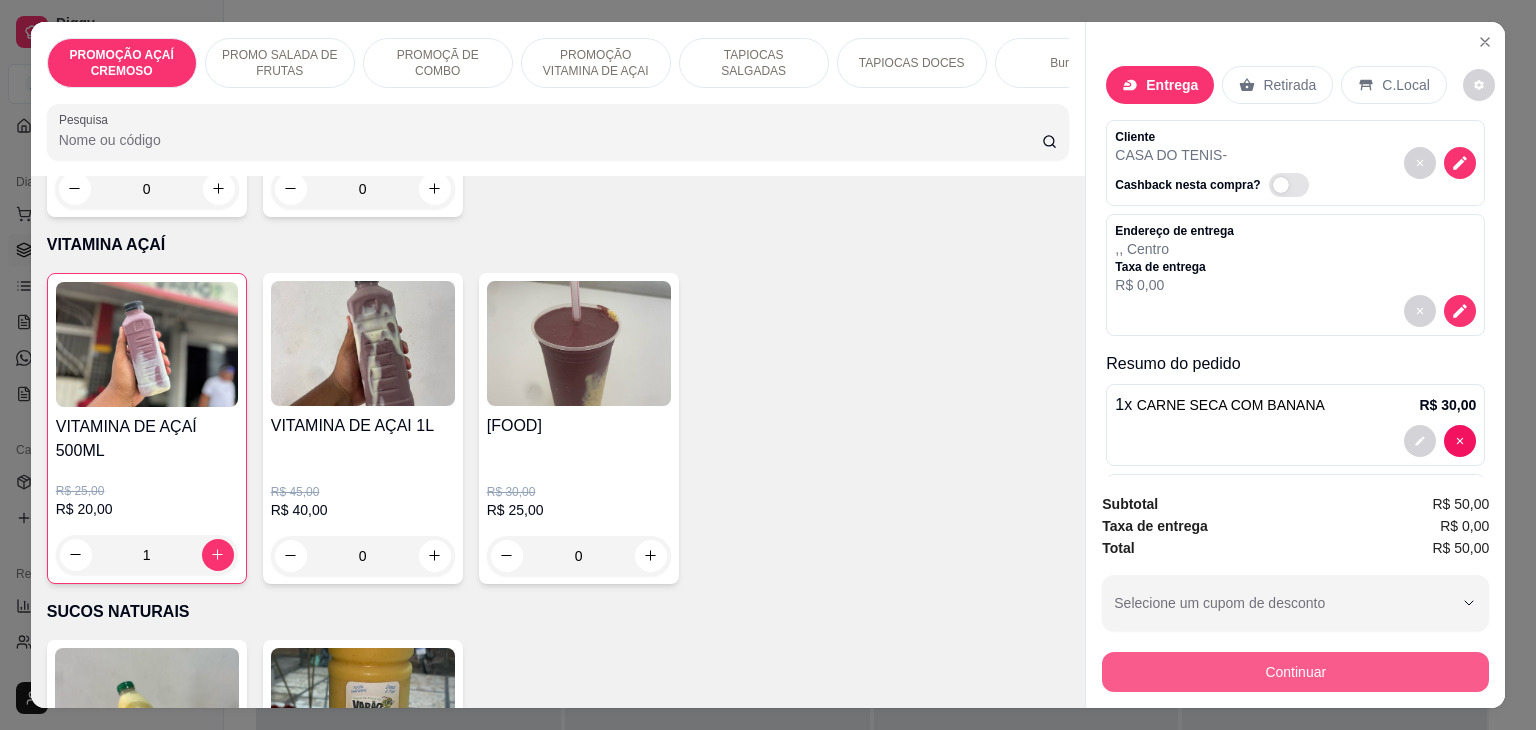 click on "Continuar" at bounding box center (1295, 672) 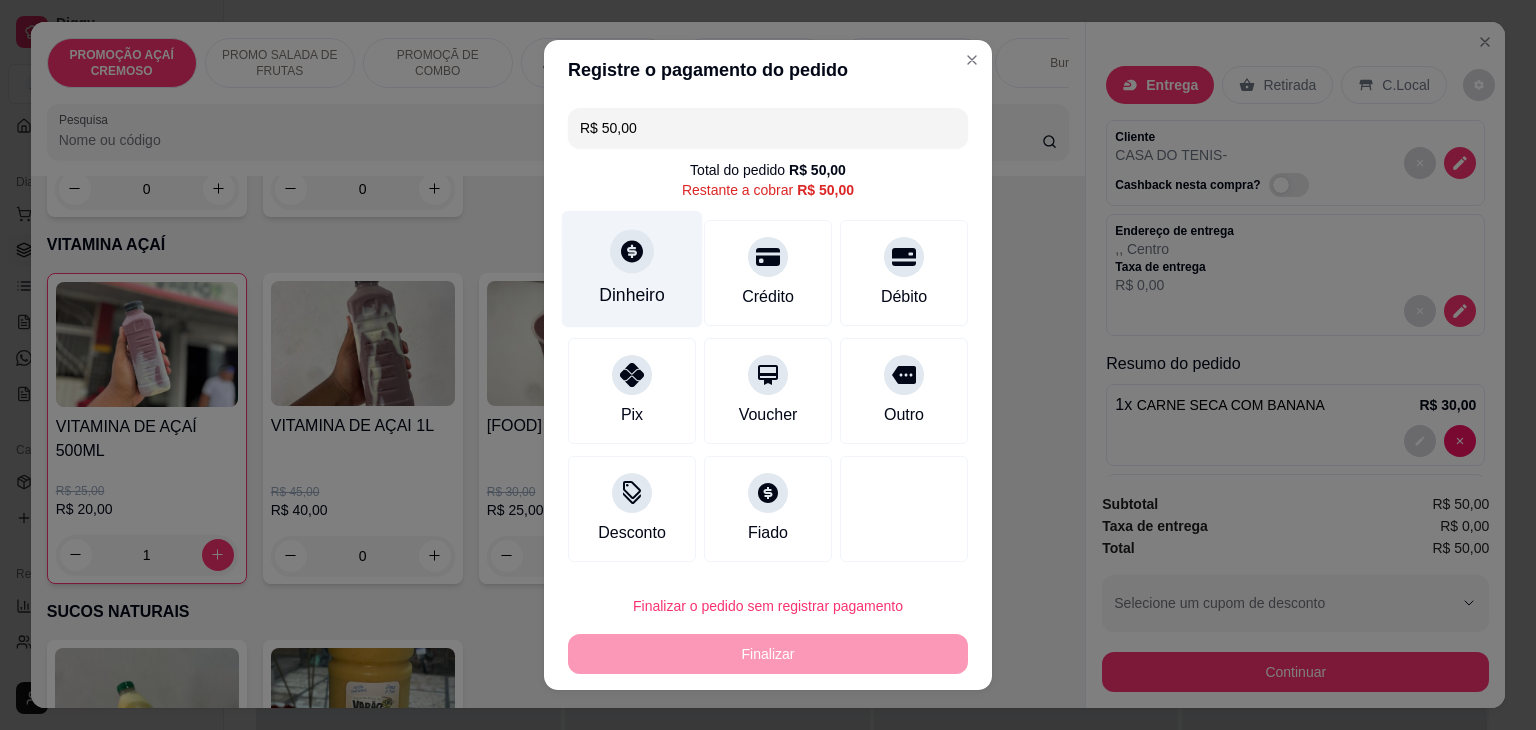 click on "Dinheiro" at bounding box center (632, 269) 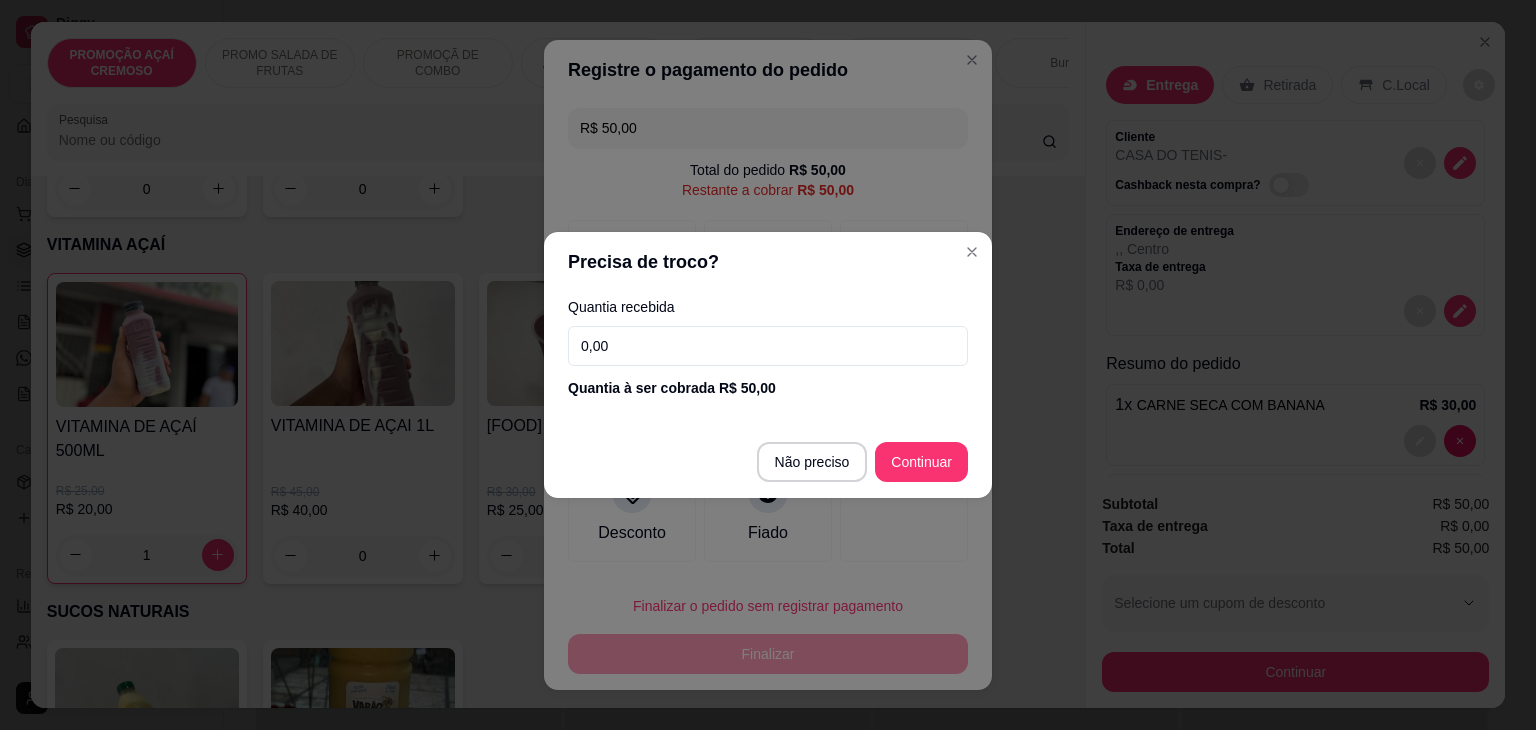 click on "0,00" at bounding box center (768, 346) 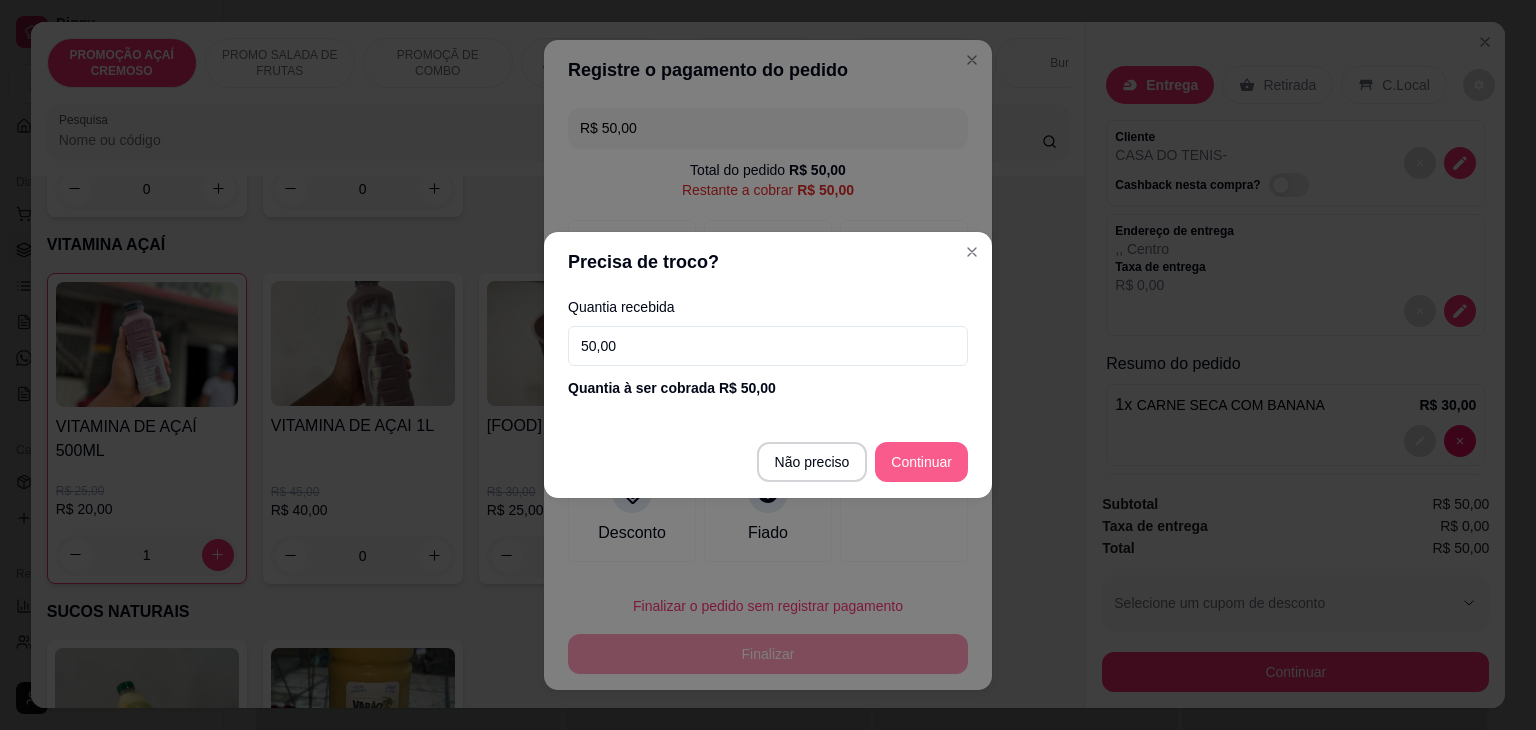 type on "50,00" 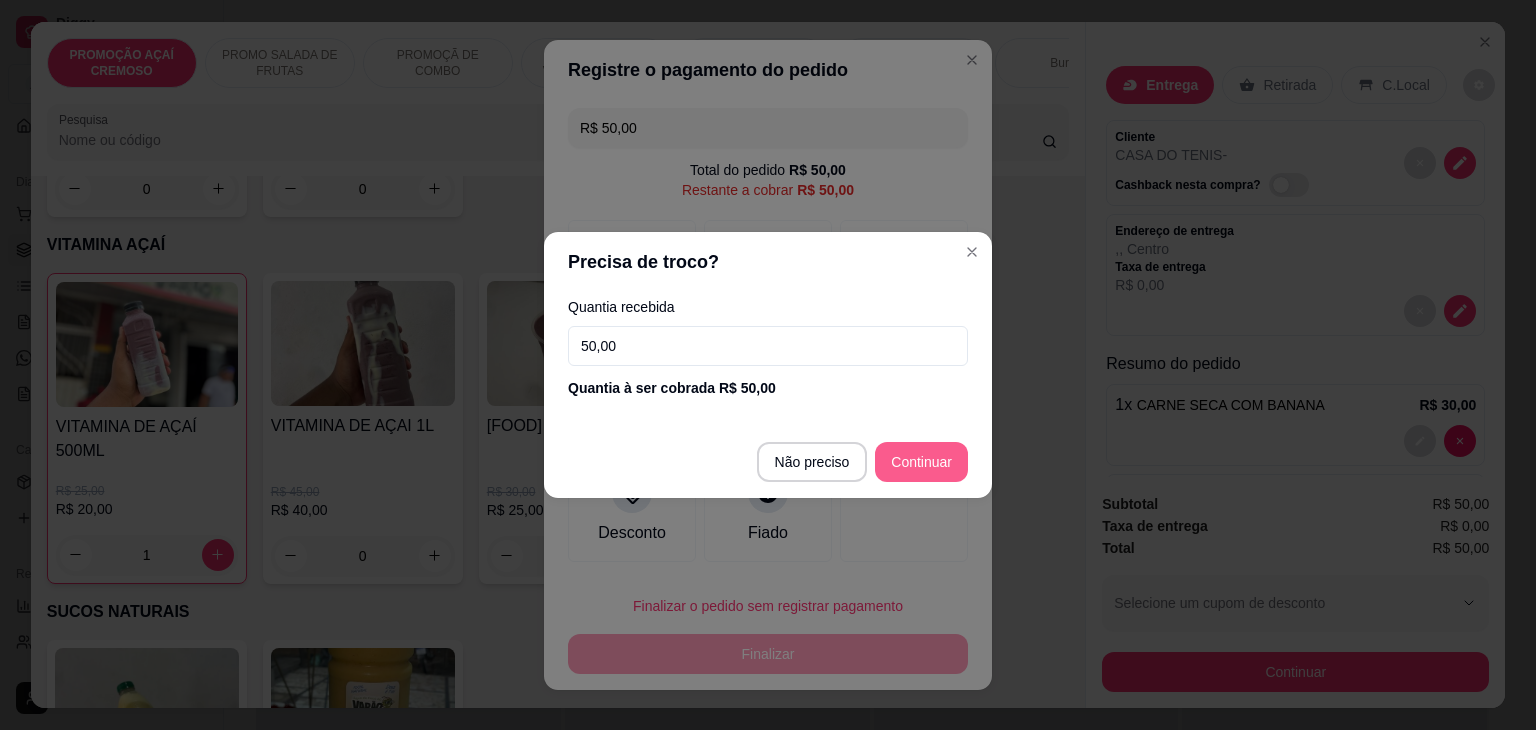 type on "R$ 0,00" 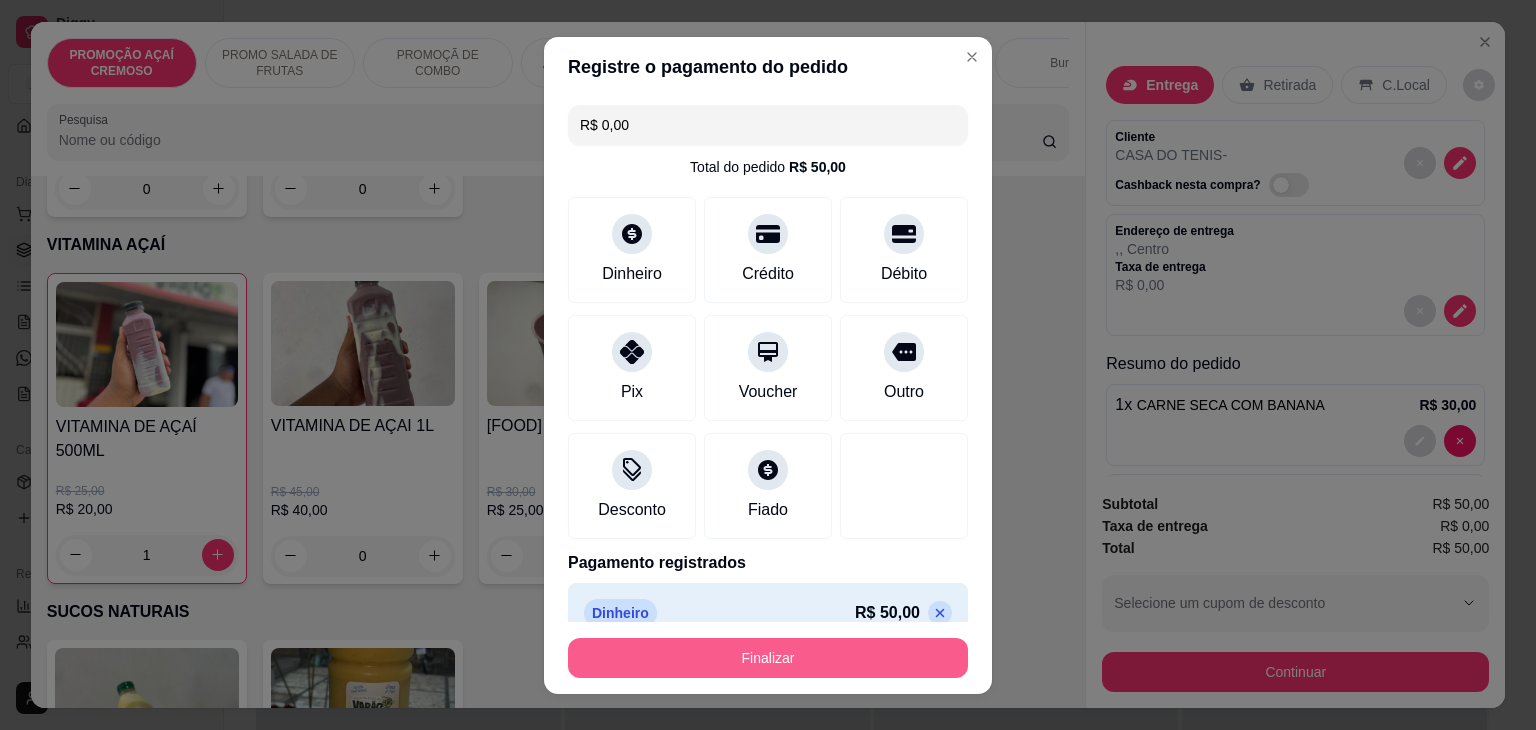click on "Finalizar" at bounding box center [768, 658] 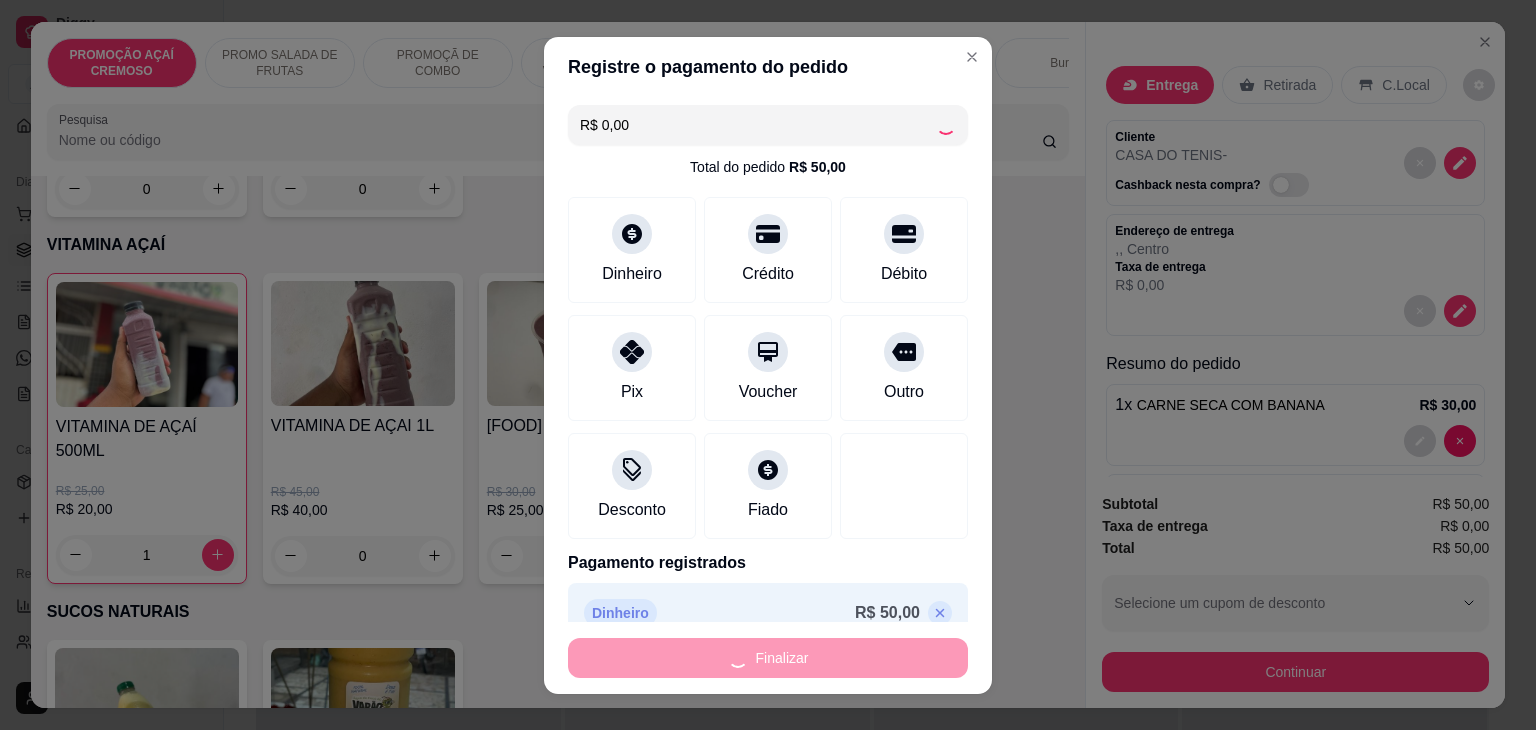 type on "0" 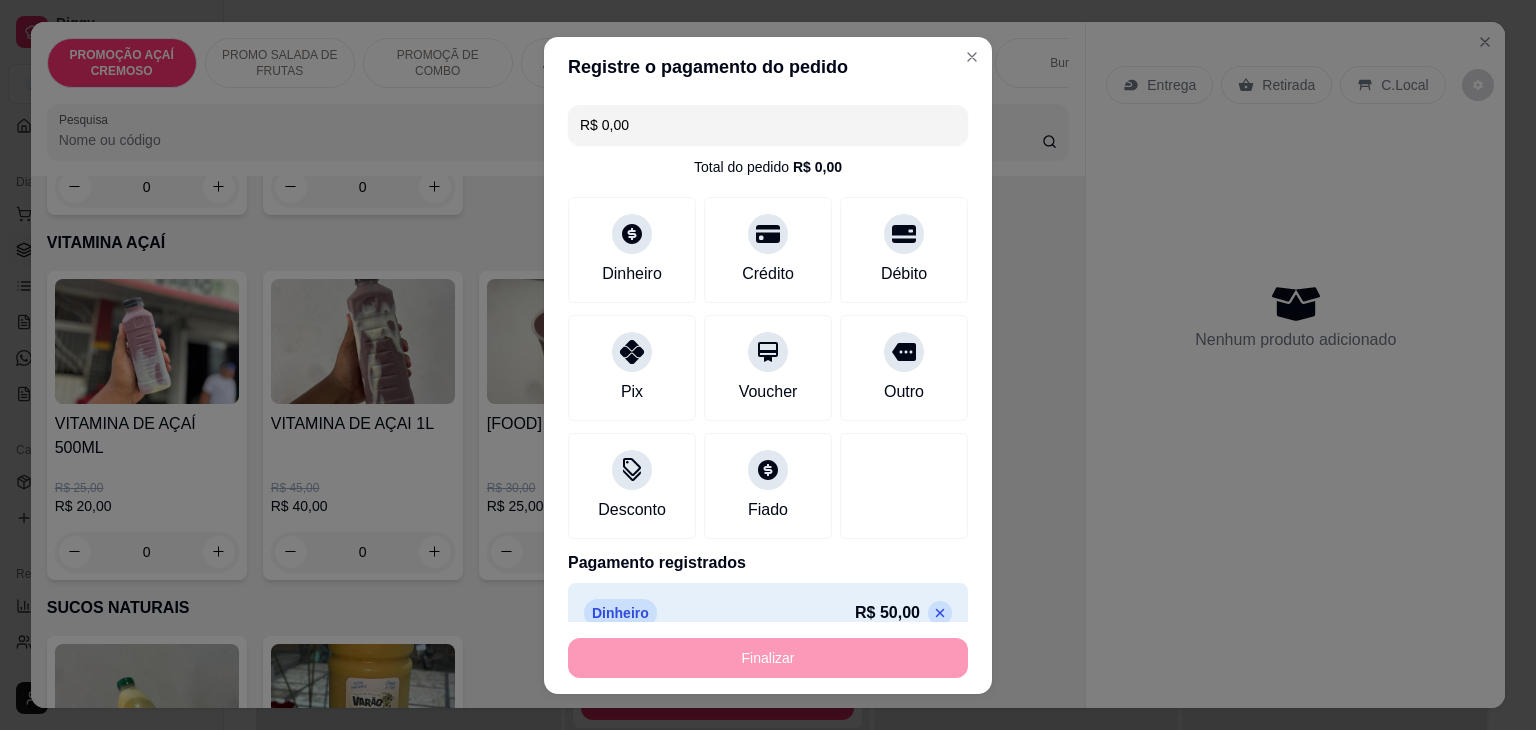 type on "-R$ 50,00" 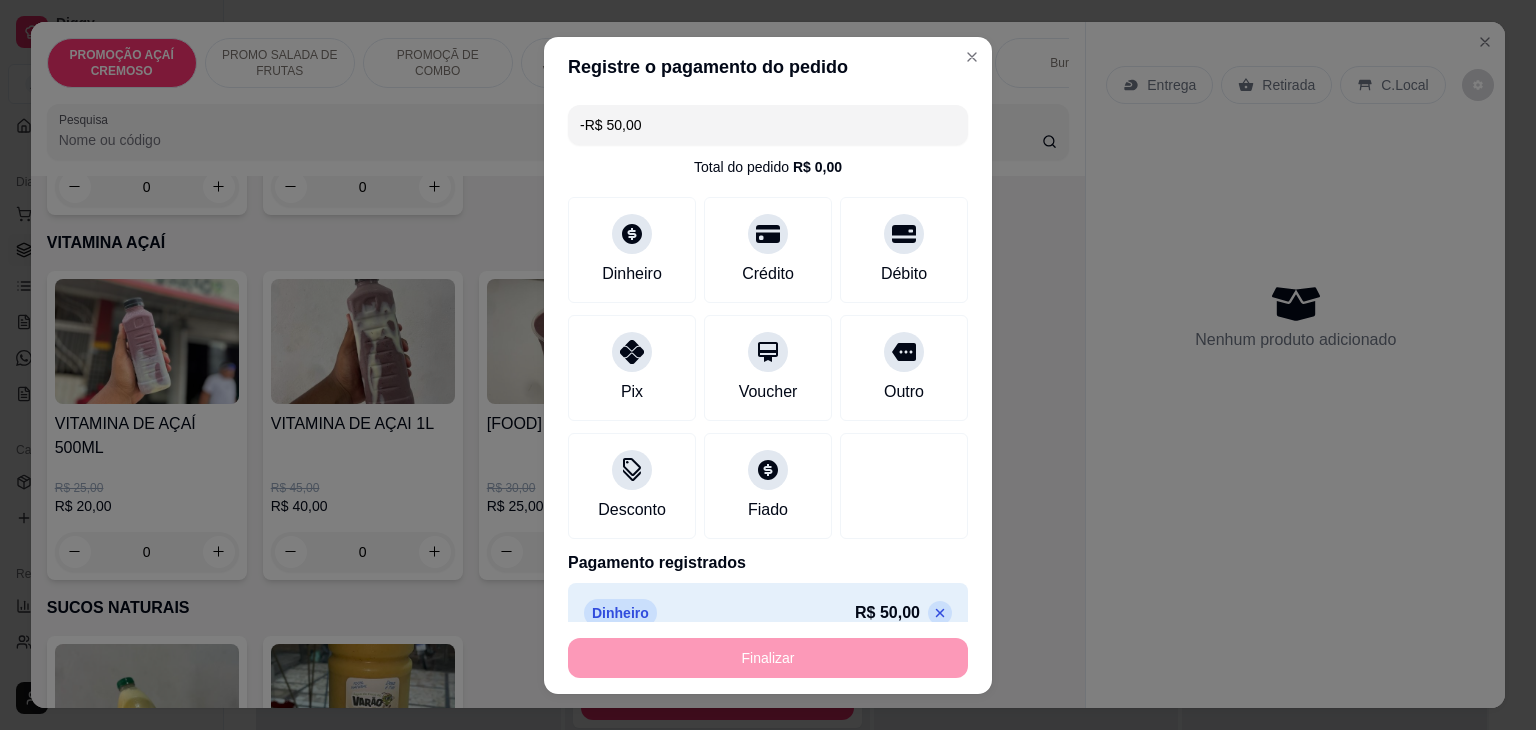 scroll, scrollTop: 3840, scrollLeft: 0, axis: vertical 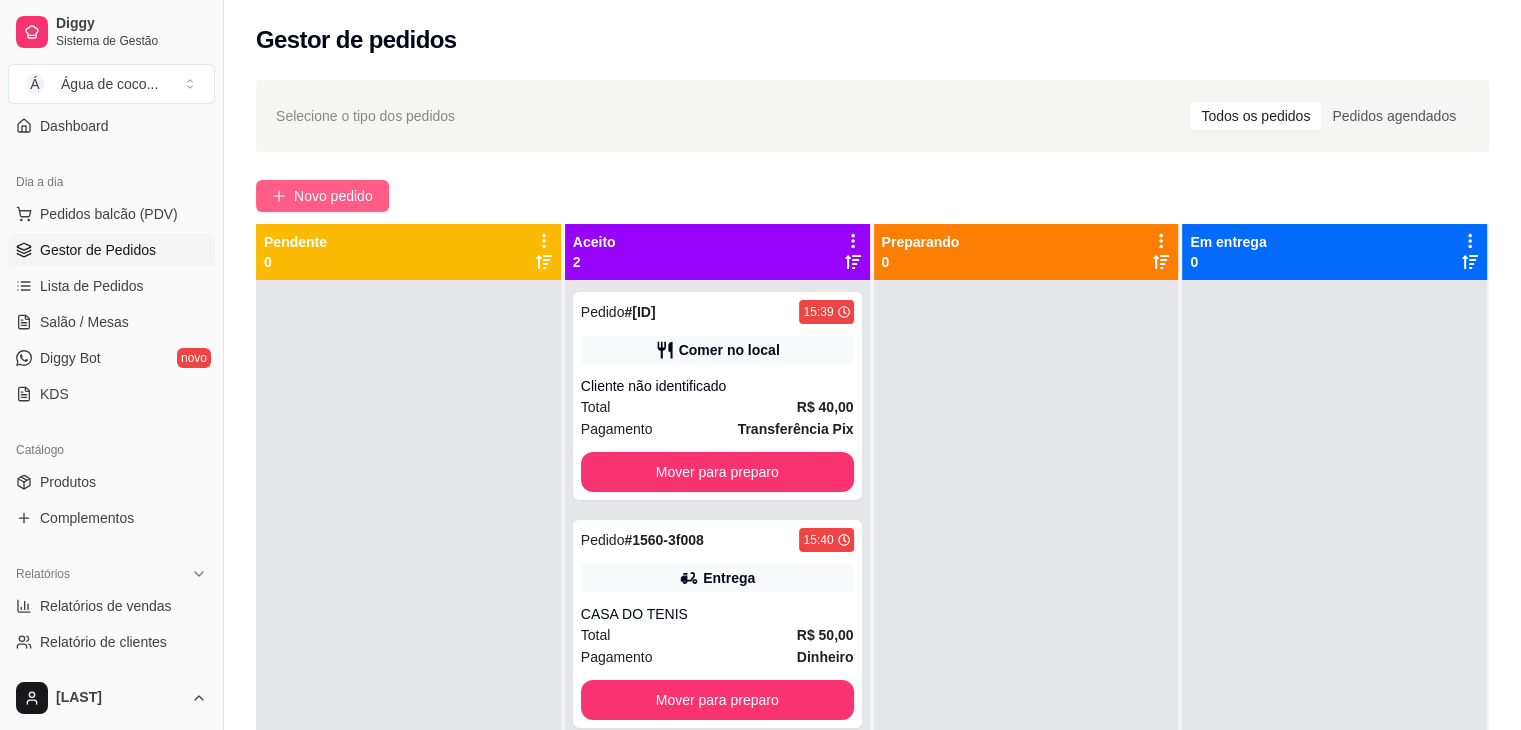 click on "Novo pedido" at bounding box center (333, 196) 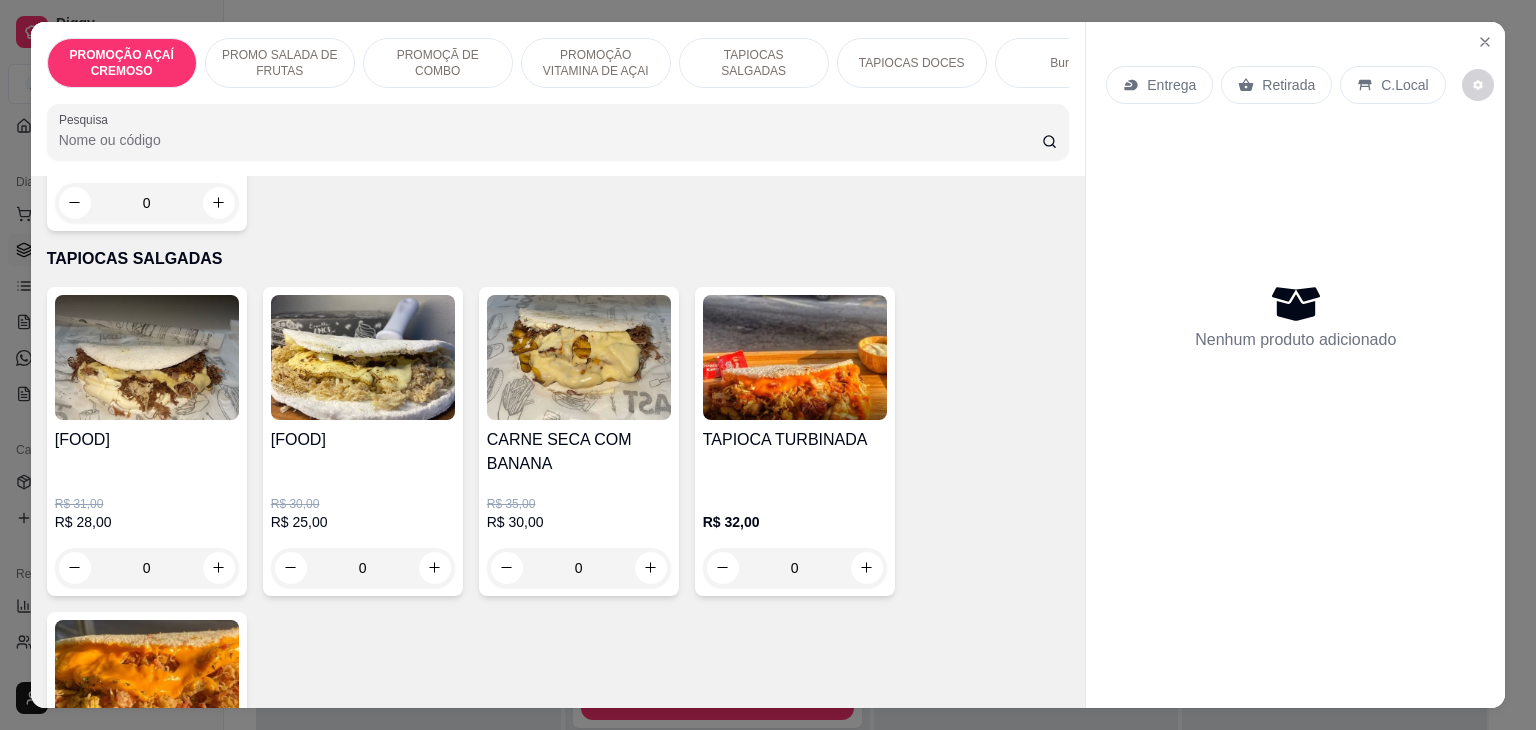 scroll, scrollTop: 0, scrollLeft: 0, axis: both 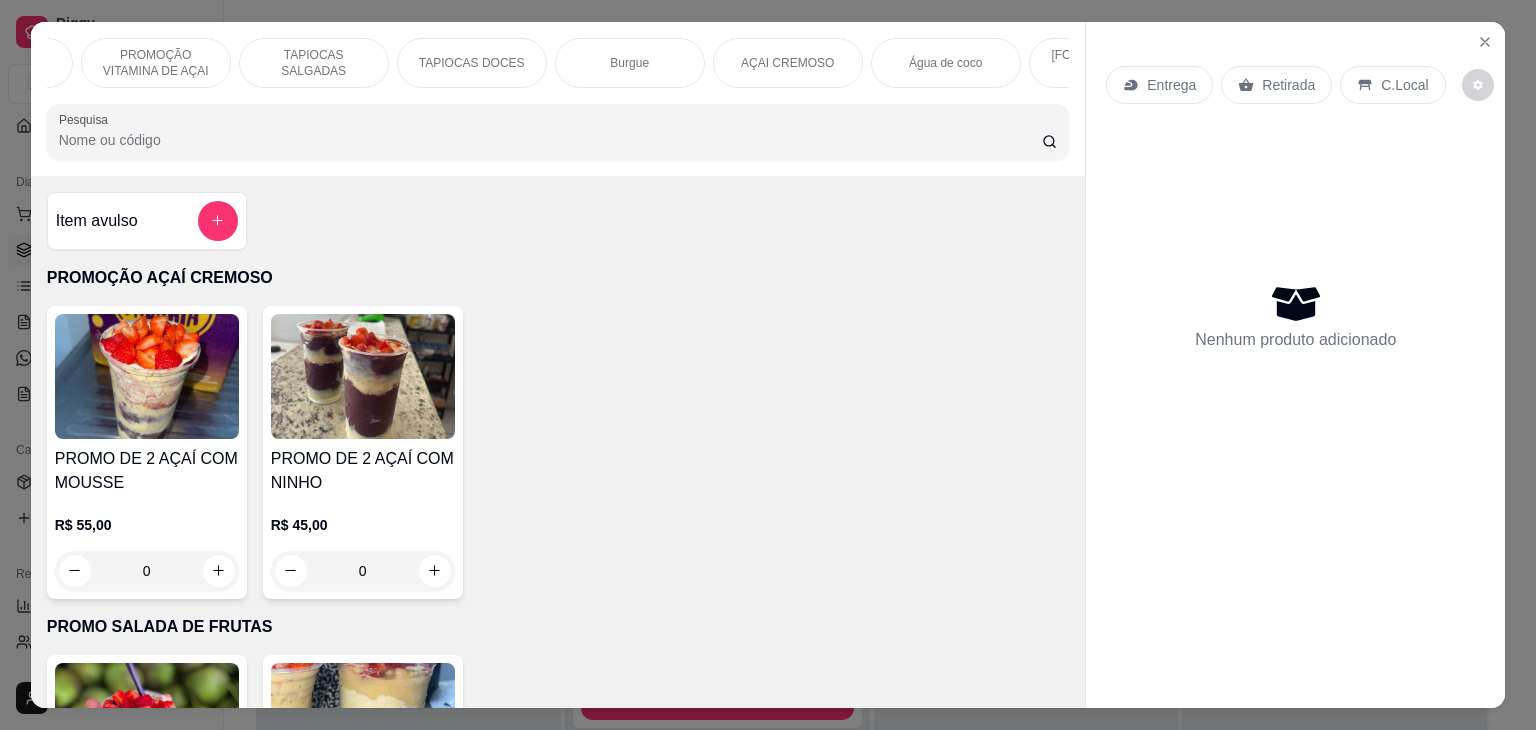 click on "Água de coco" at bounding box center (946, 63) 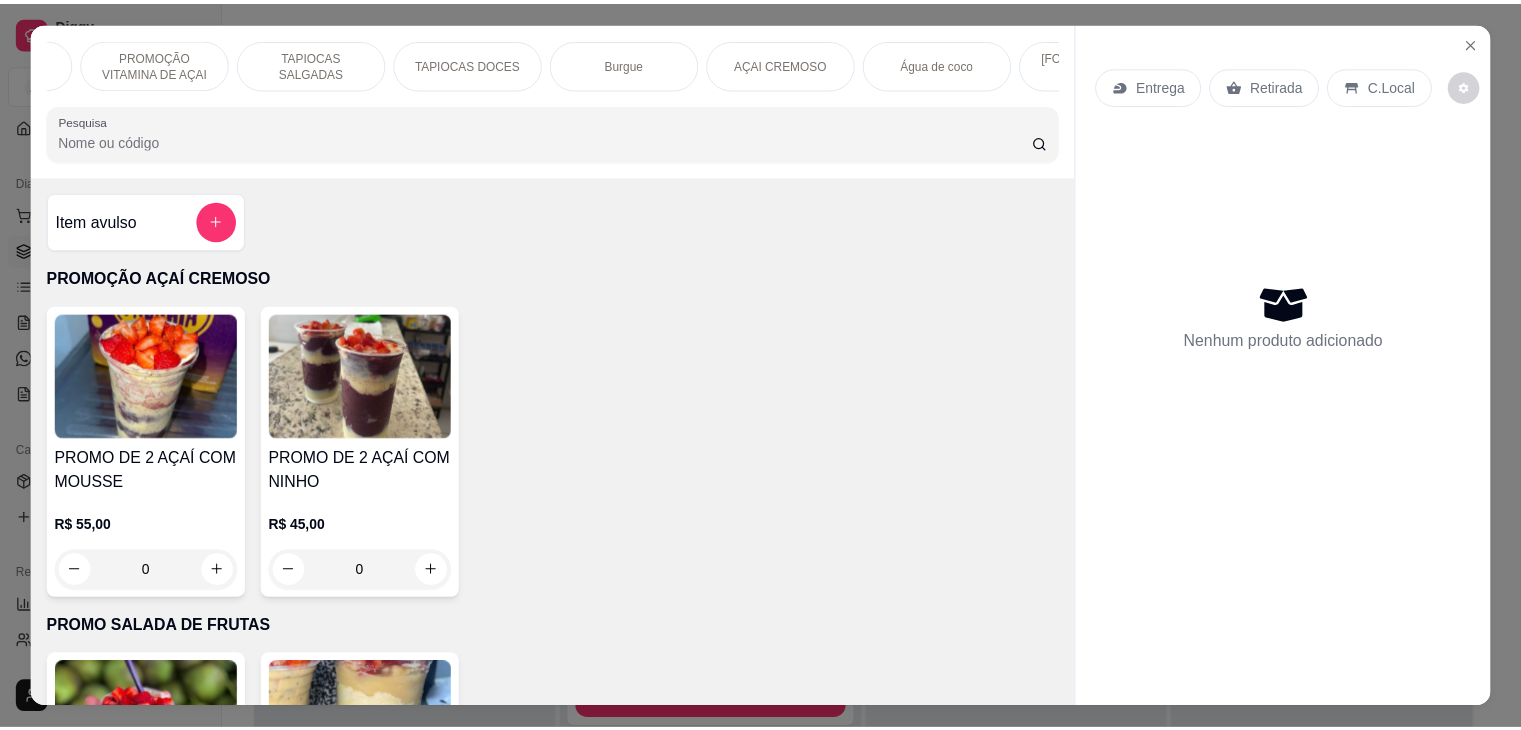 scroll, scrollTop: 49, scrollLeft: 0, axis: vertical 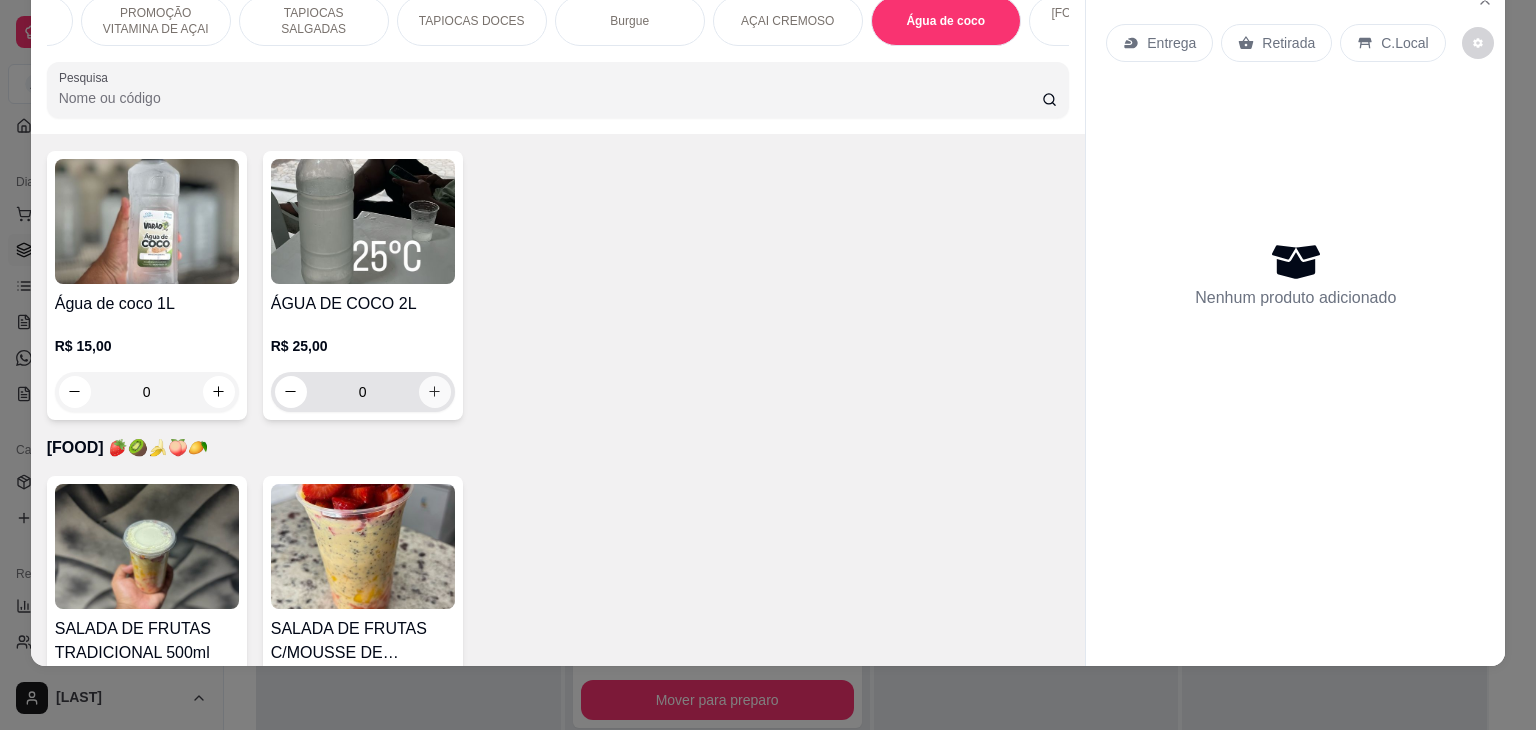 click 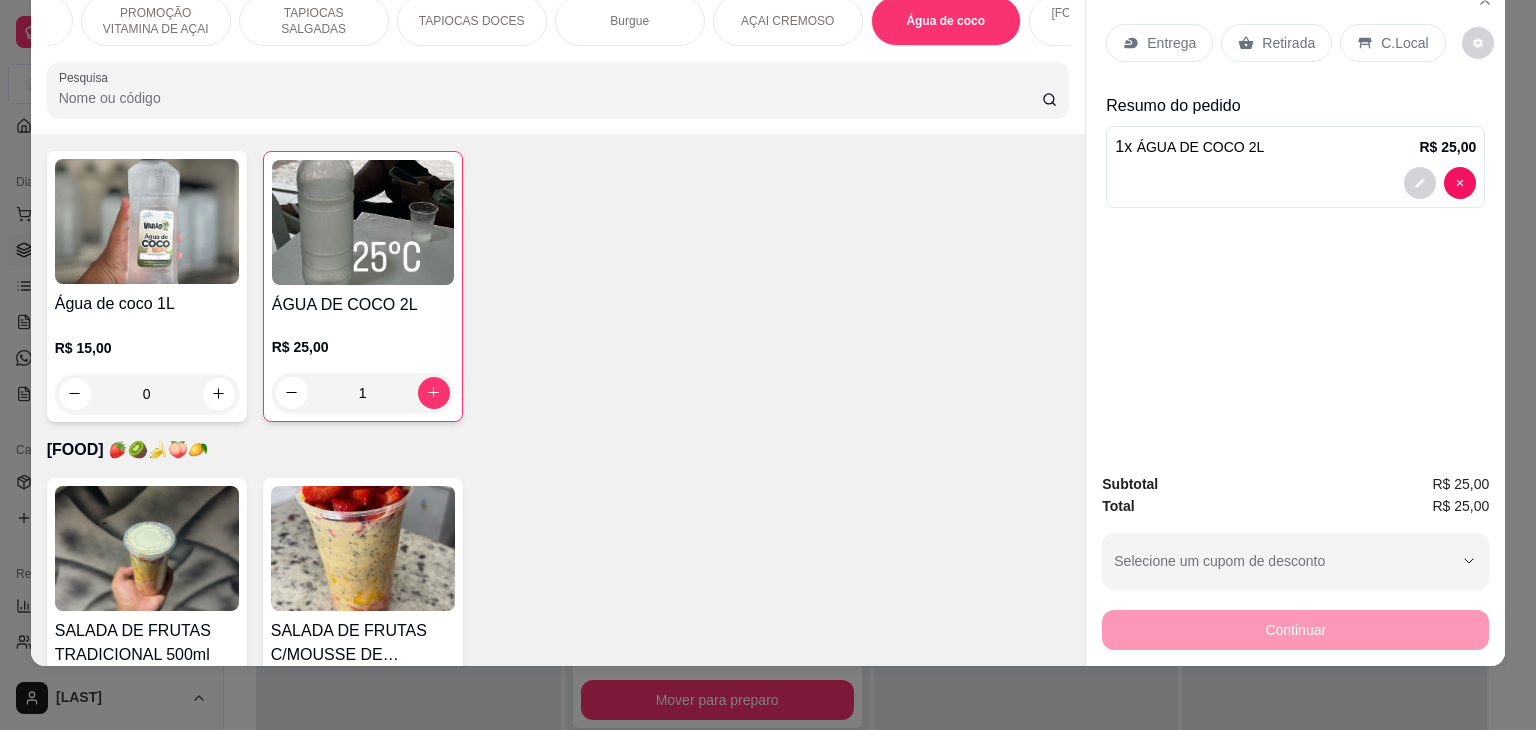 click on "C.Local" at bounding box center [1404, 43] 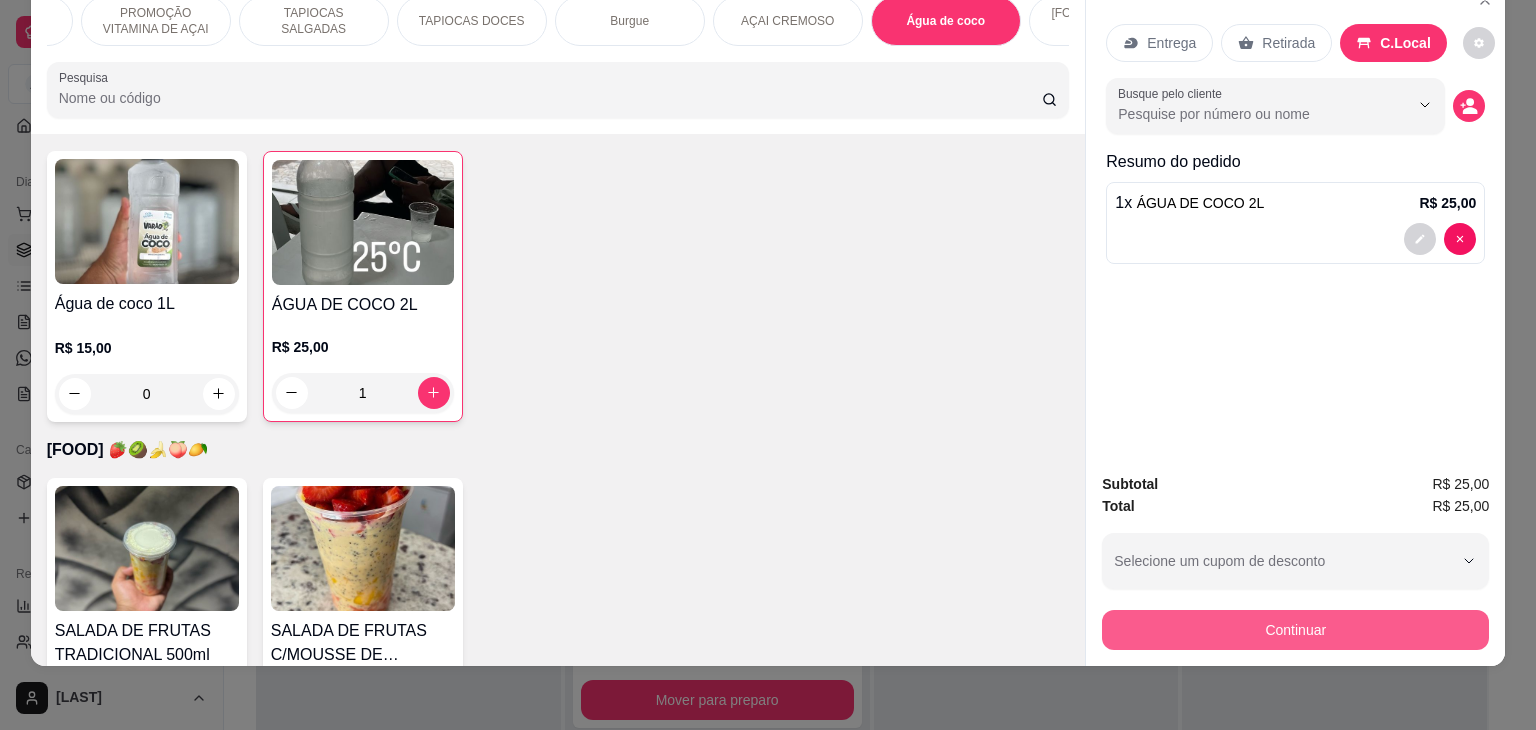 click on "Continuar" at bounding box center [1295, 630] 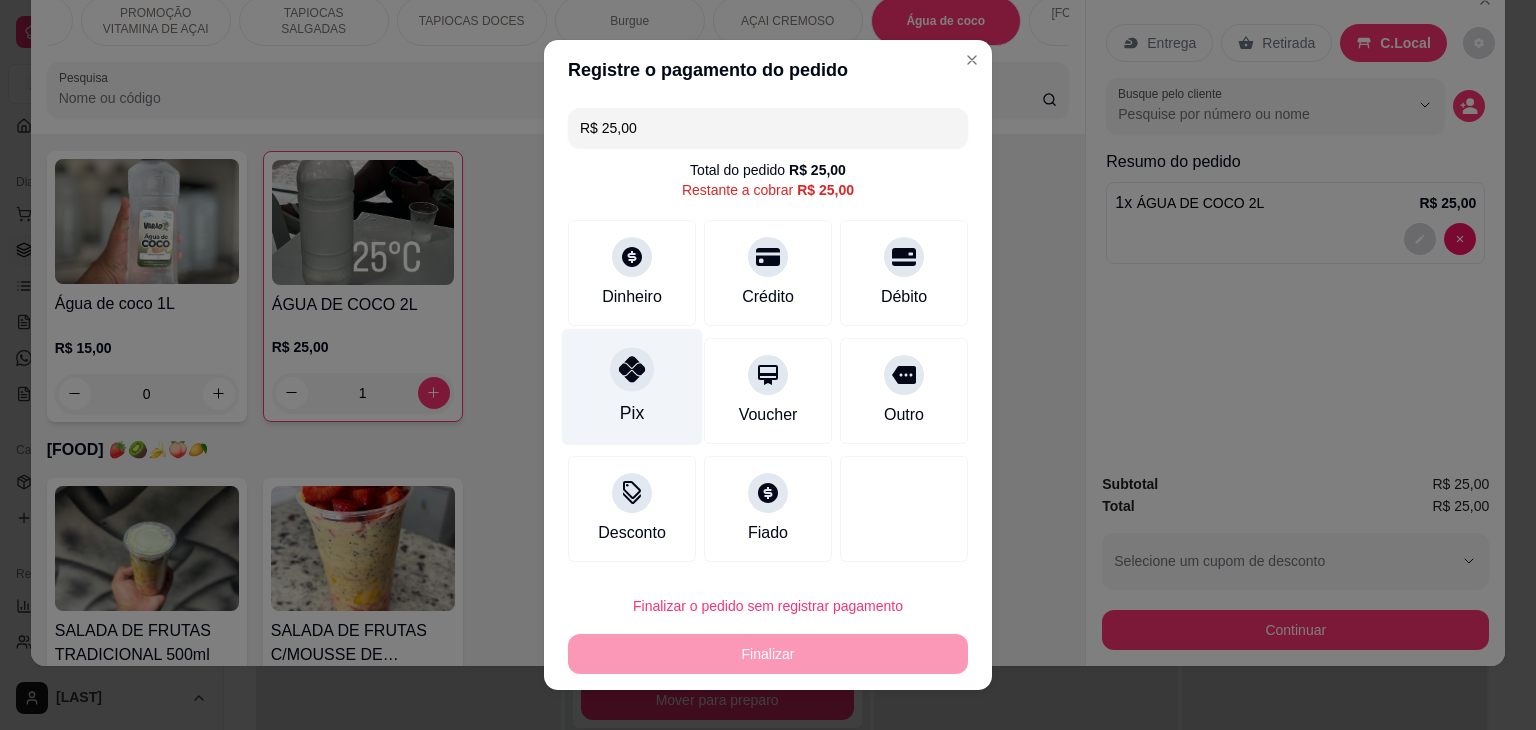 click at bounding box center (632, 369) 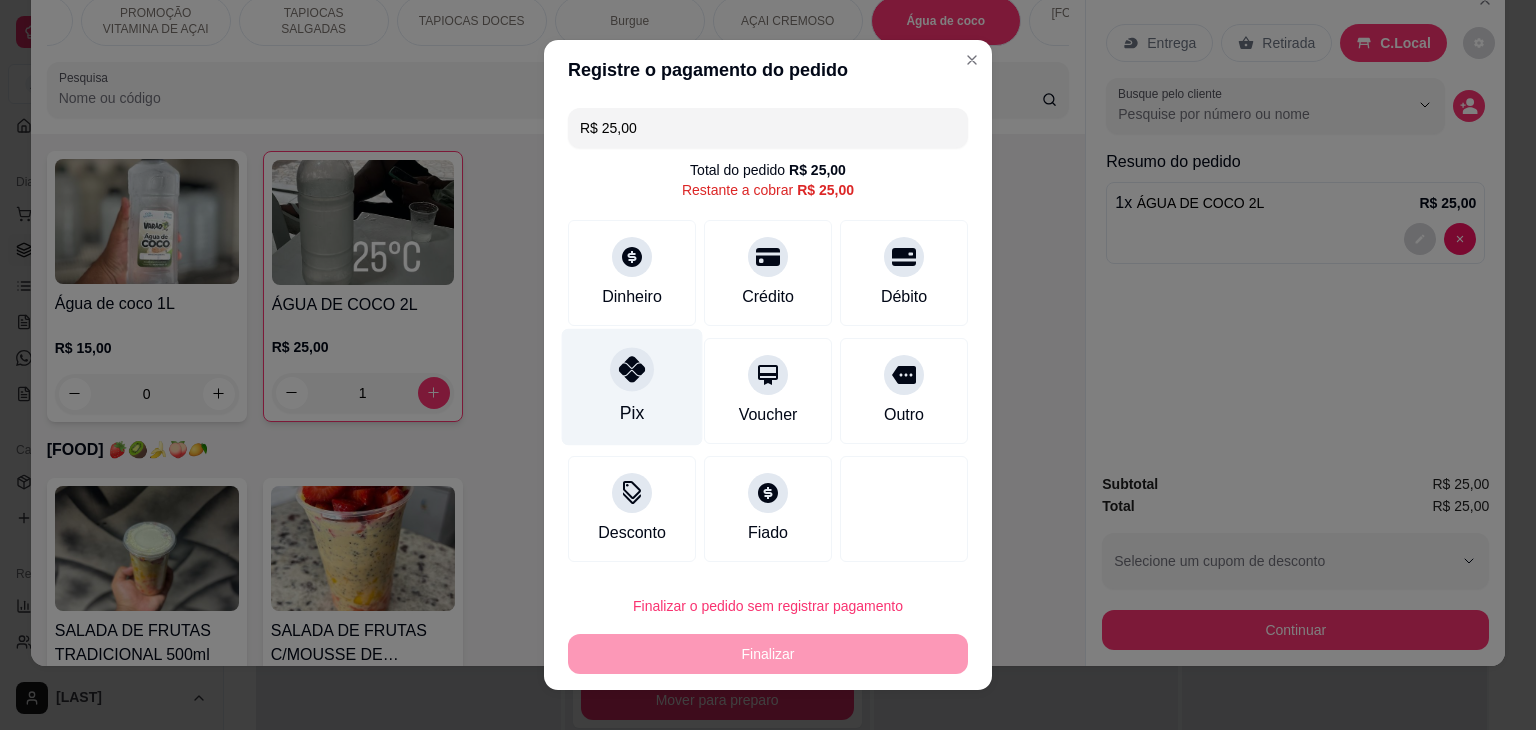type on "R$ 0,00" 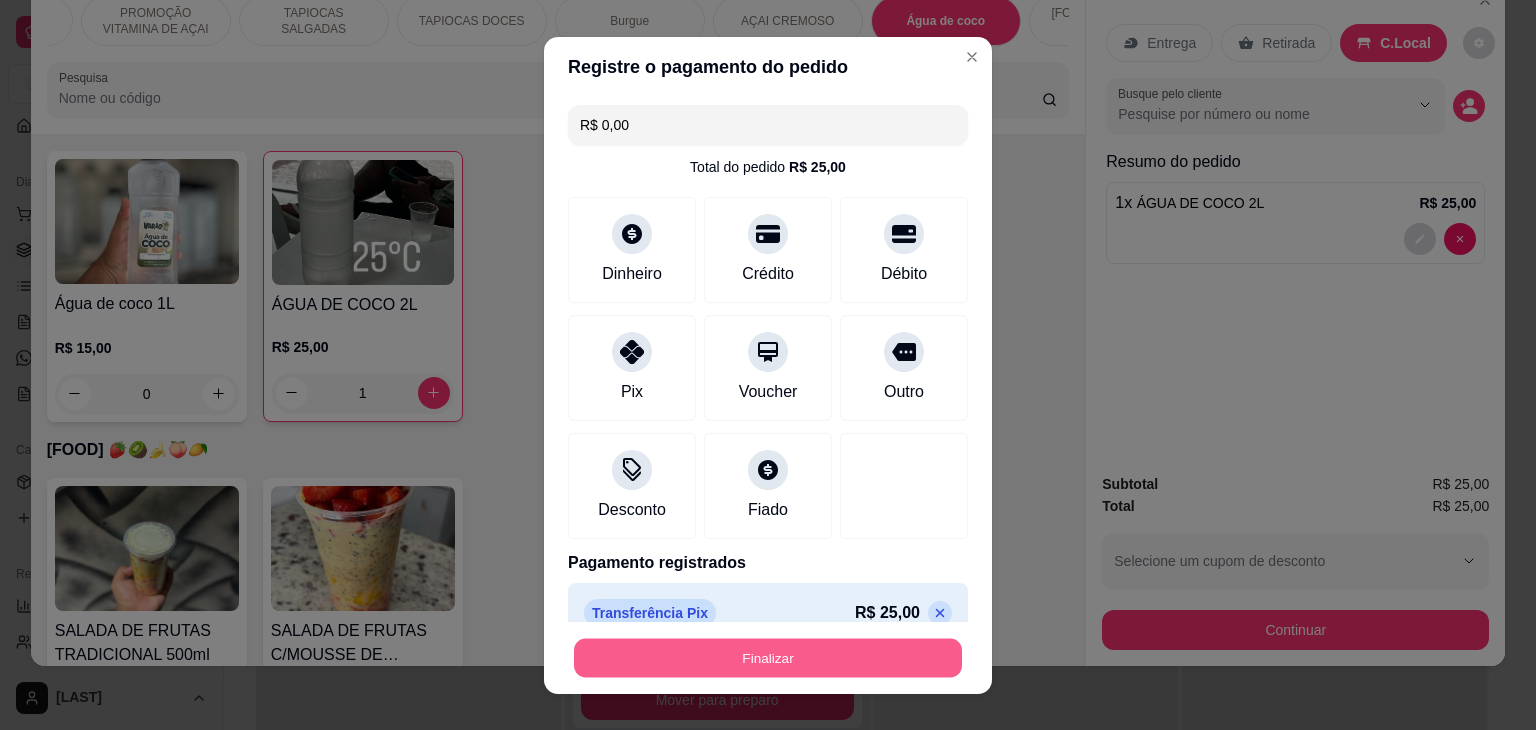 click on "Finalizar" at bounding box center [768, 657] 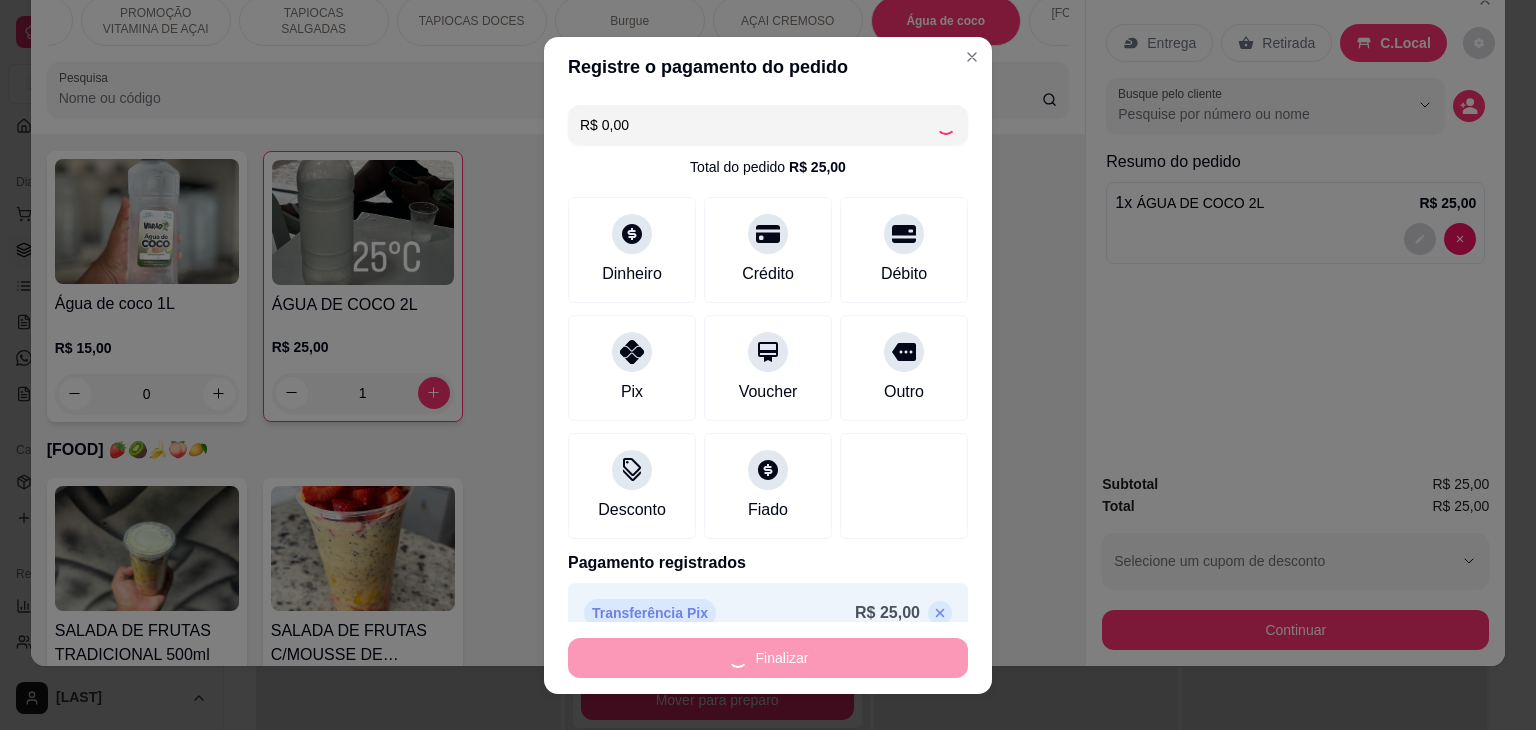 type on "0" 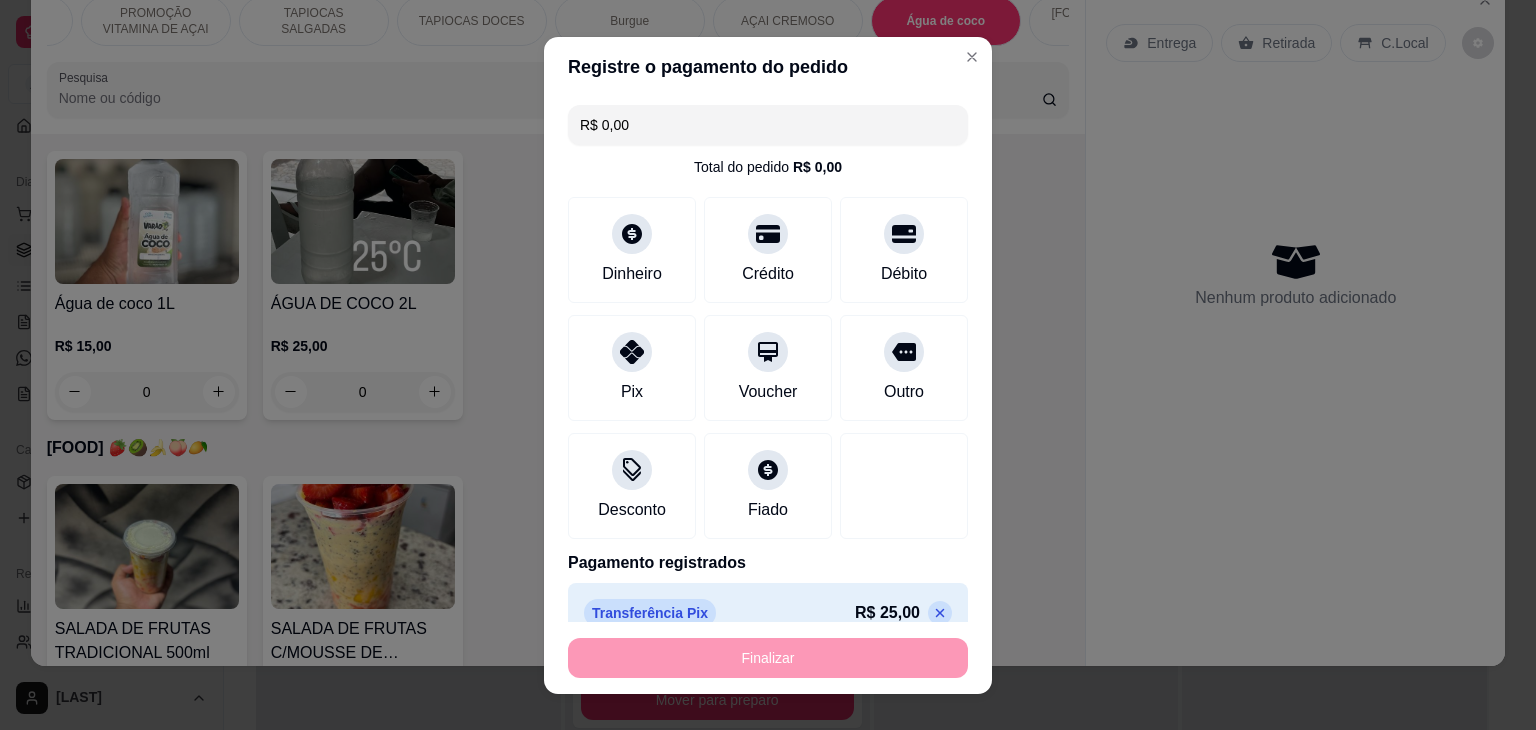 type on "-R$ 25,00" 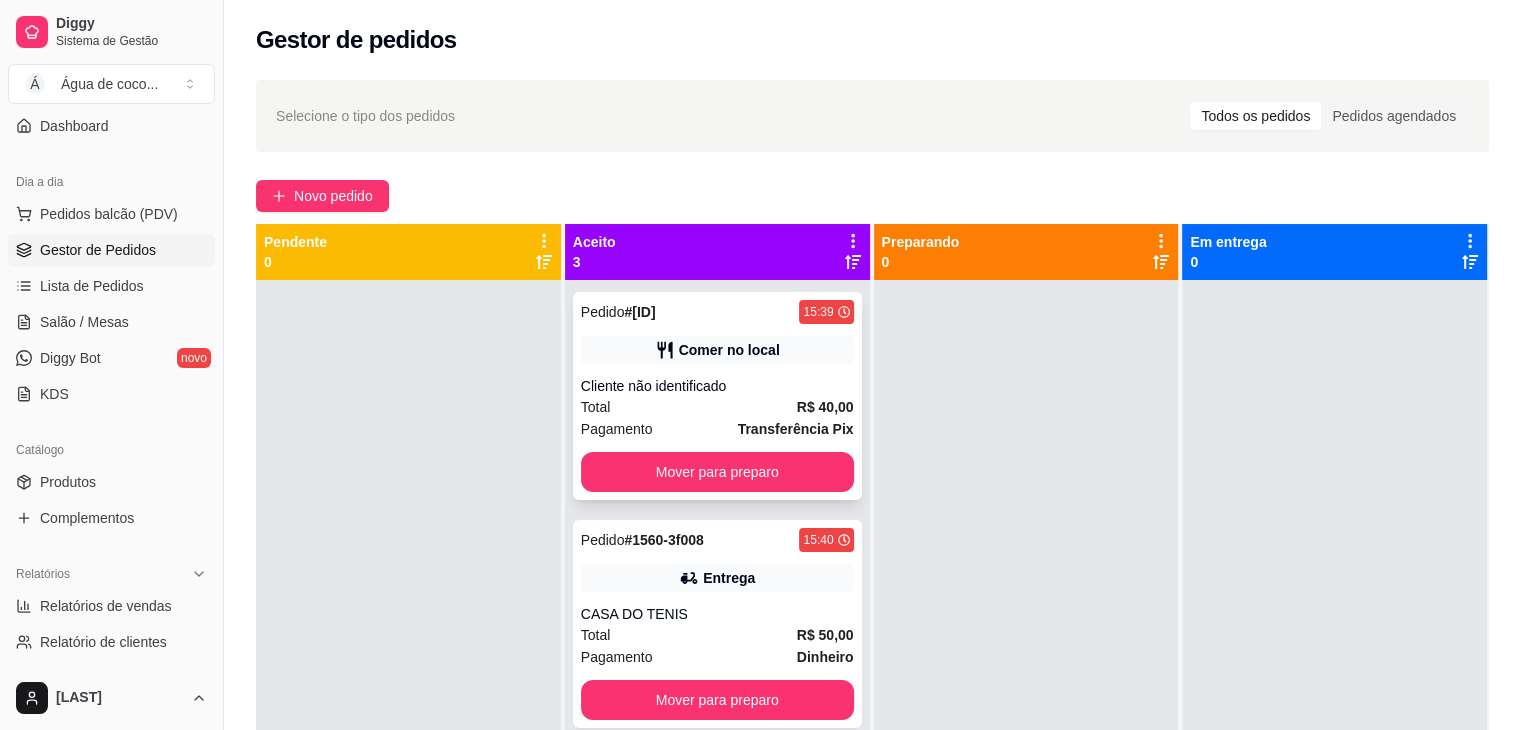 click on "Pedido  # [ID] [TIME] Comer no local Cliente não identificado Total [PRICE] Pagamento Transferência Pix Mover para preparo" at bounding box center (717, 396) 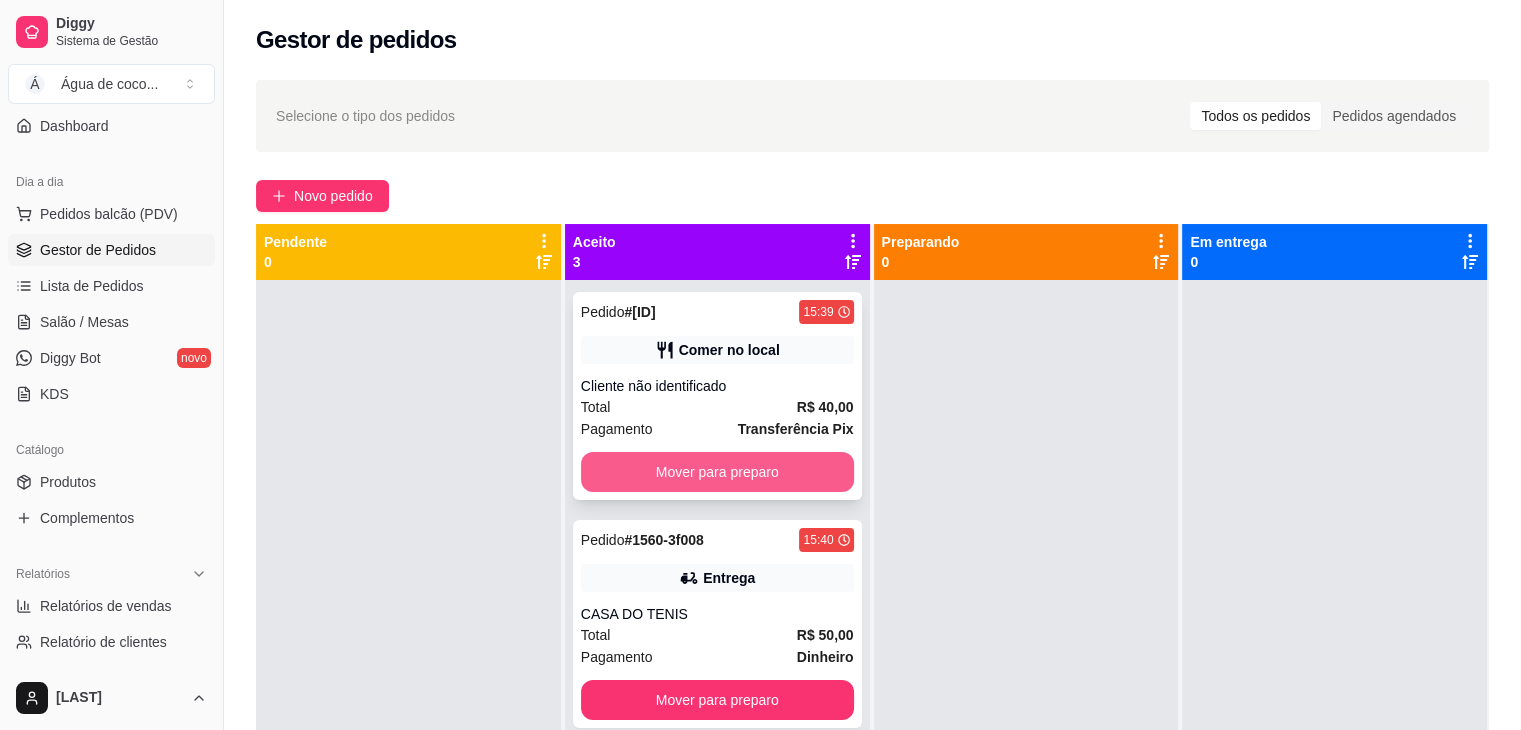click on "Mover para preparo" at bounding box center (717, 472) 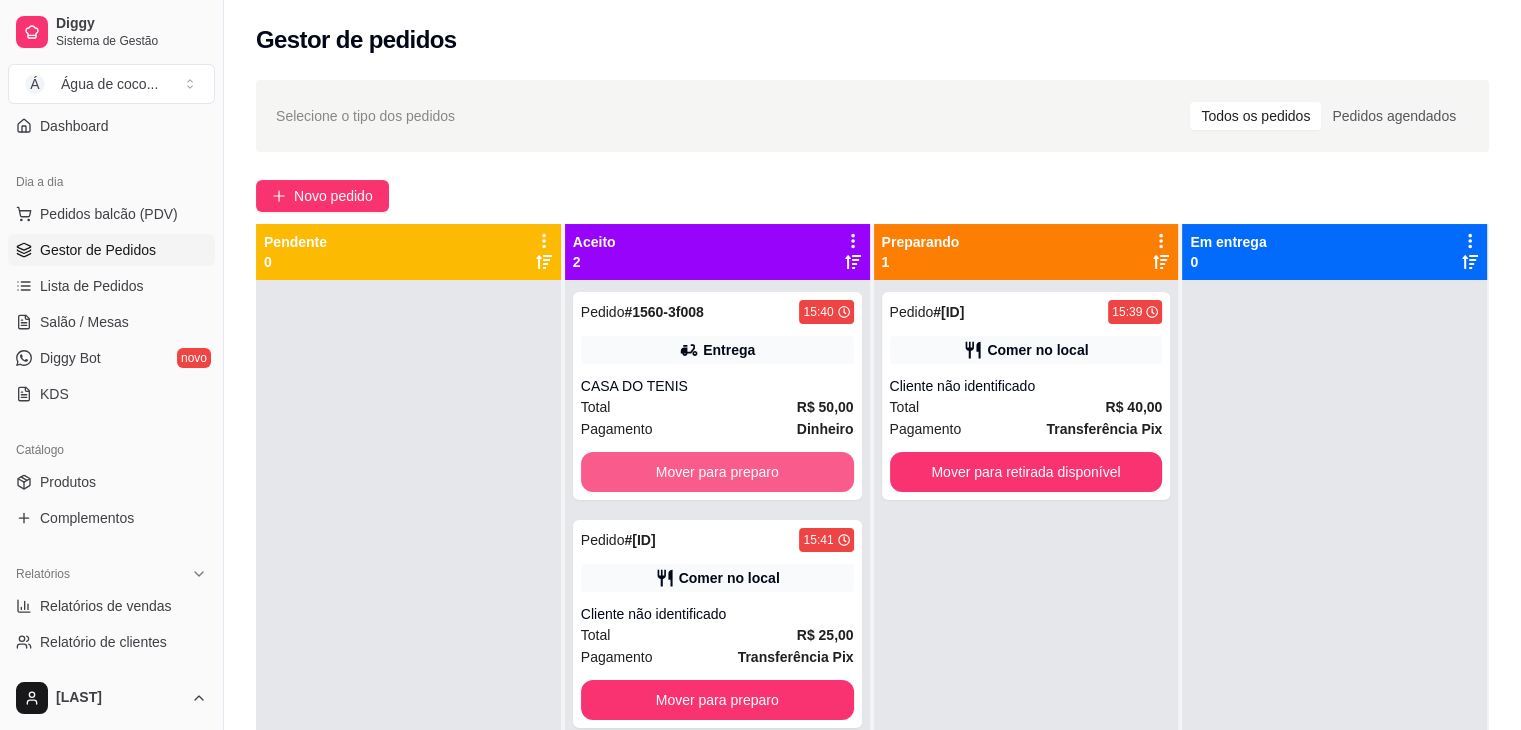 click on "Mover para preparo" at bounding box center [717, 472] 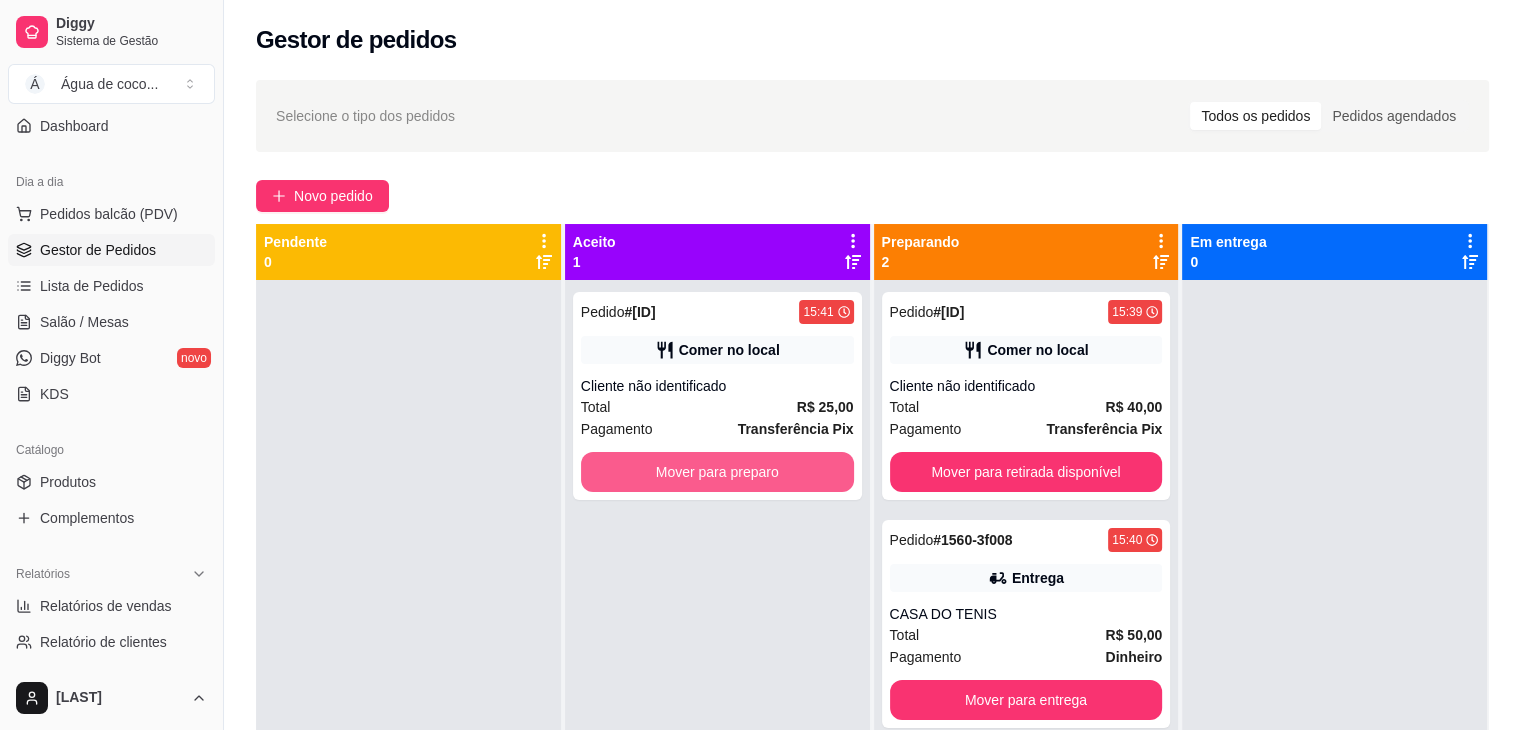 click on "Mover para preparo" at bounding box center (717, 472) 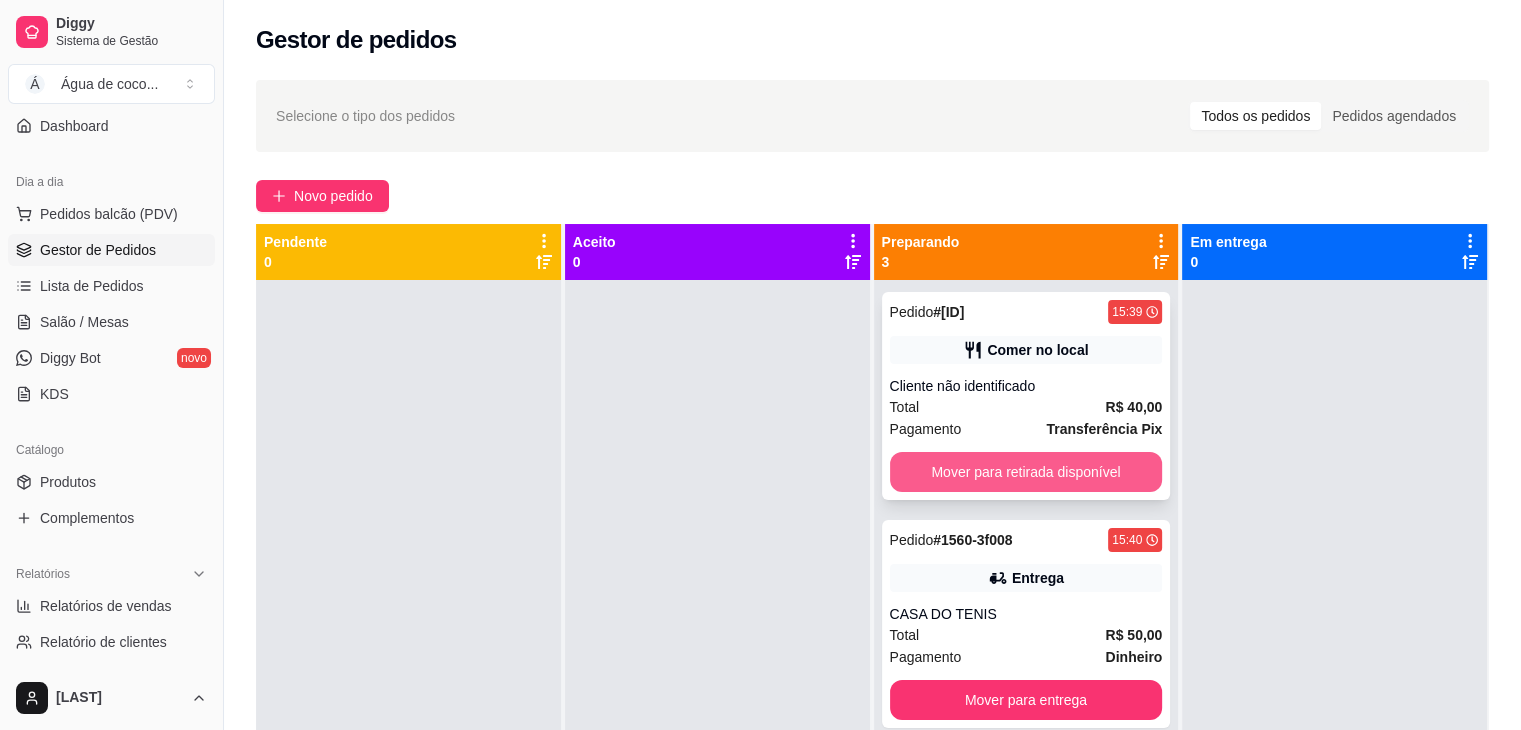 click on "Mover para retirada disponível" at bounding box center (1026, 472) 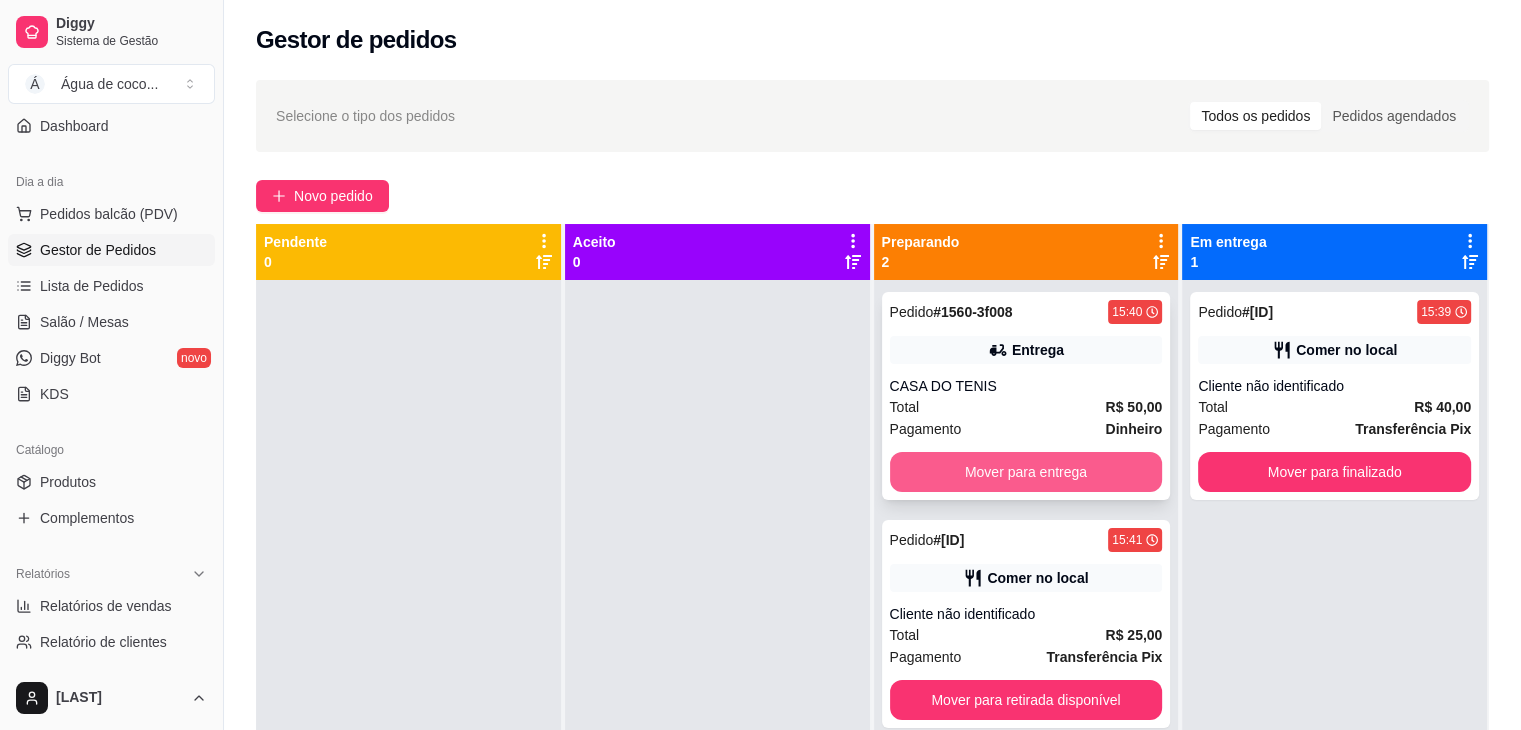 click on "Mover para entrega" at bounding box center (1026, 472) 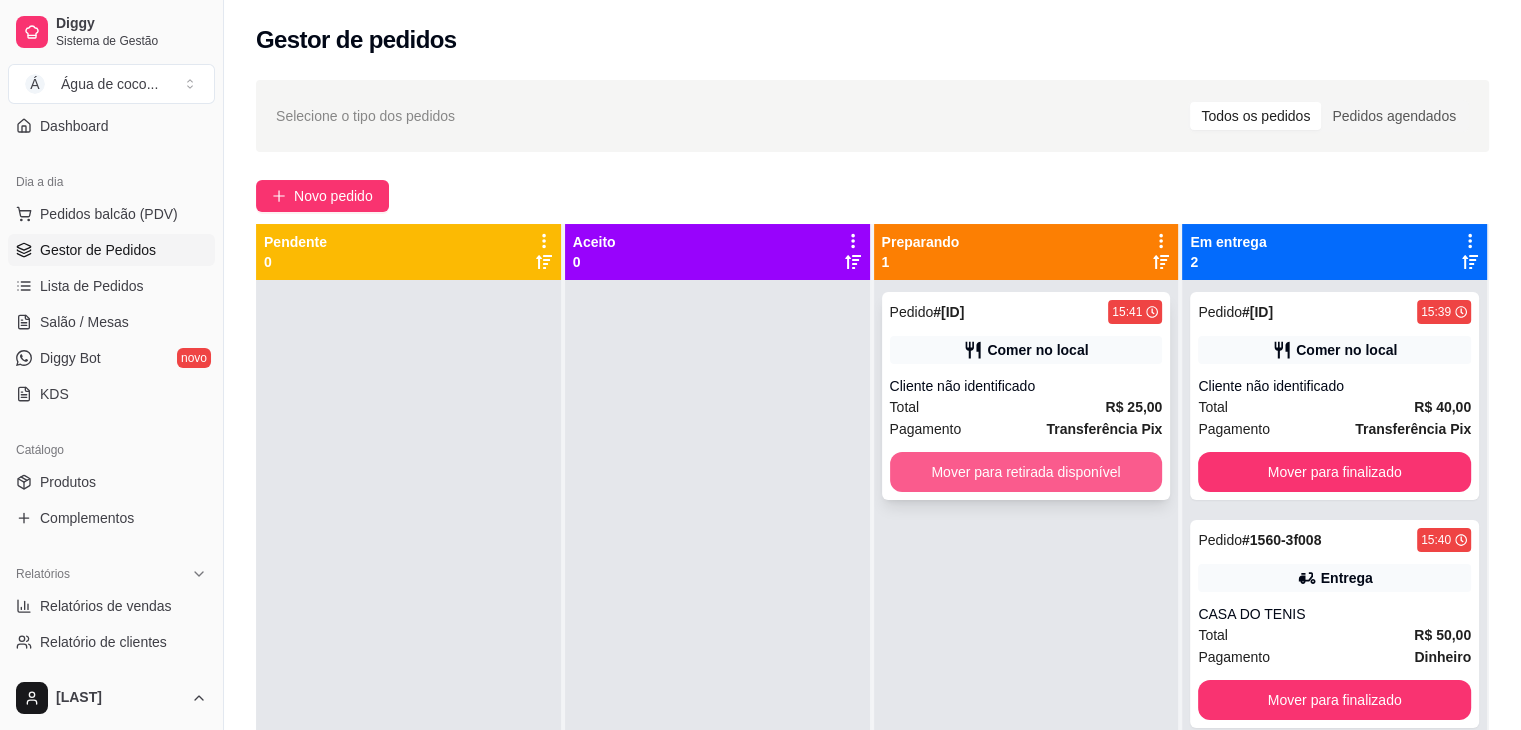 click on "Mover para retirada disponível" at bounding box center [1026, 472] 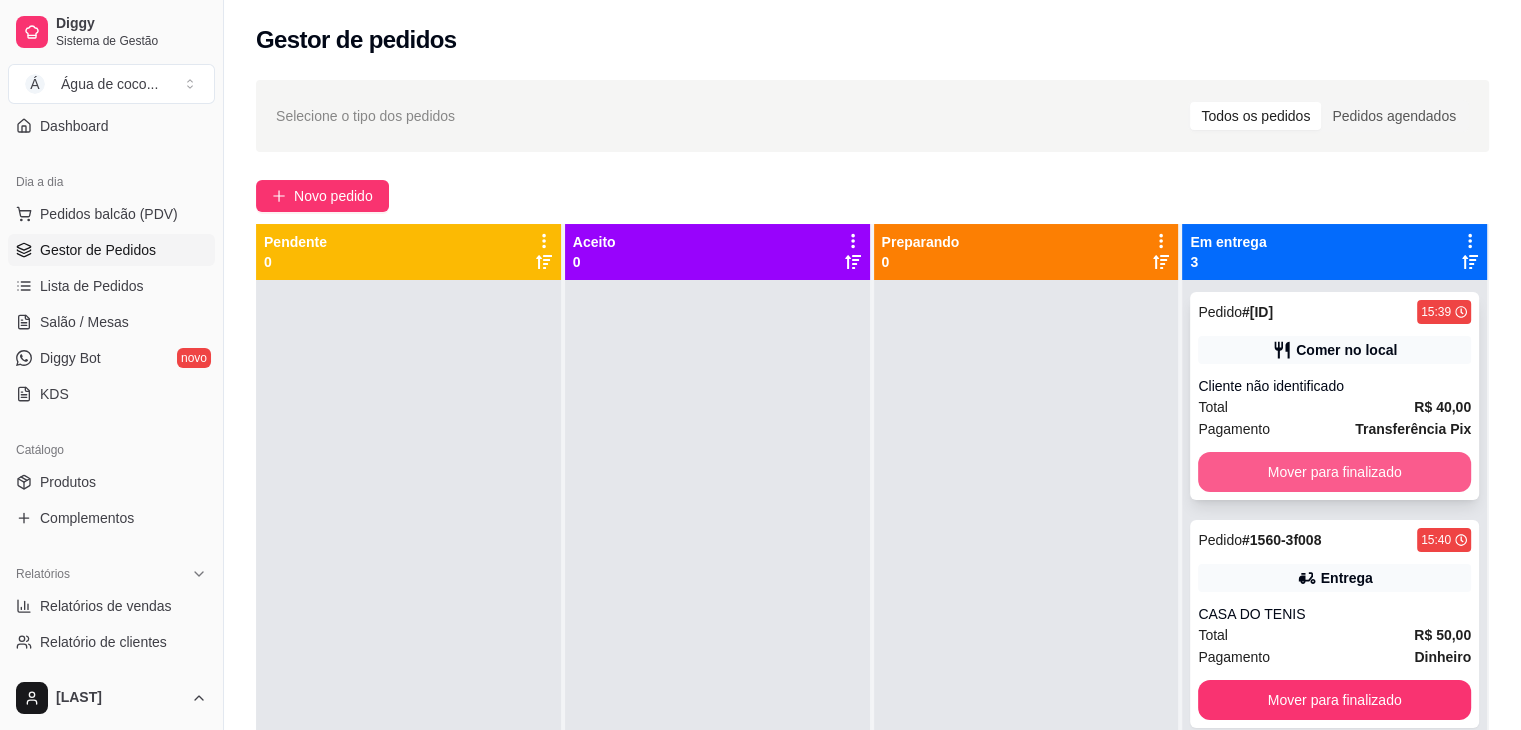 click on "Mover para finalizado" at bounding box center [1334, 472] 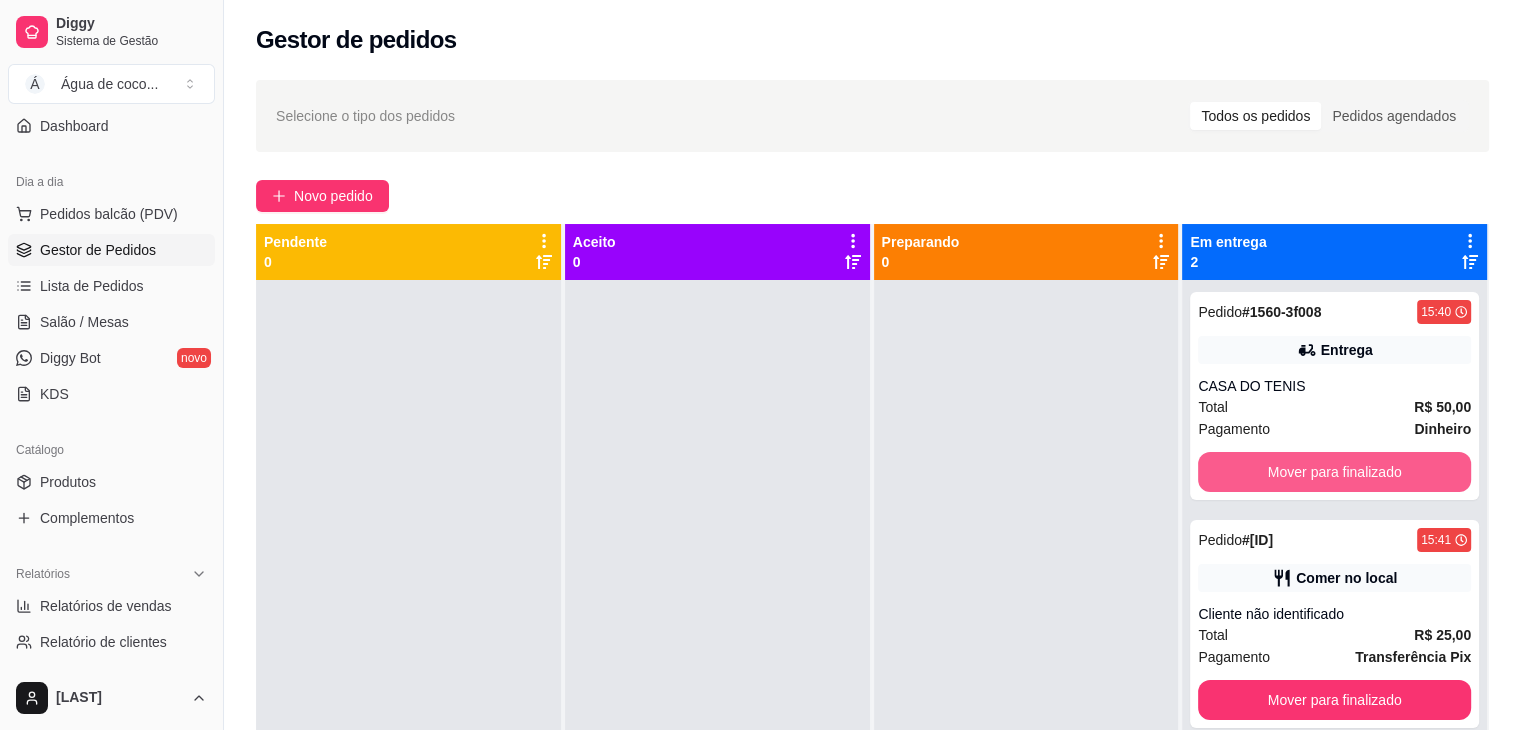 click on "Mover para finalizado" at bounding box center [1334, 472] 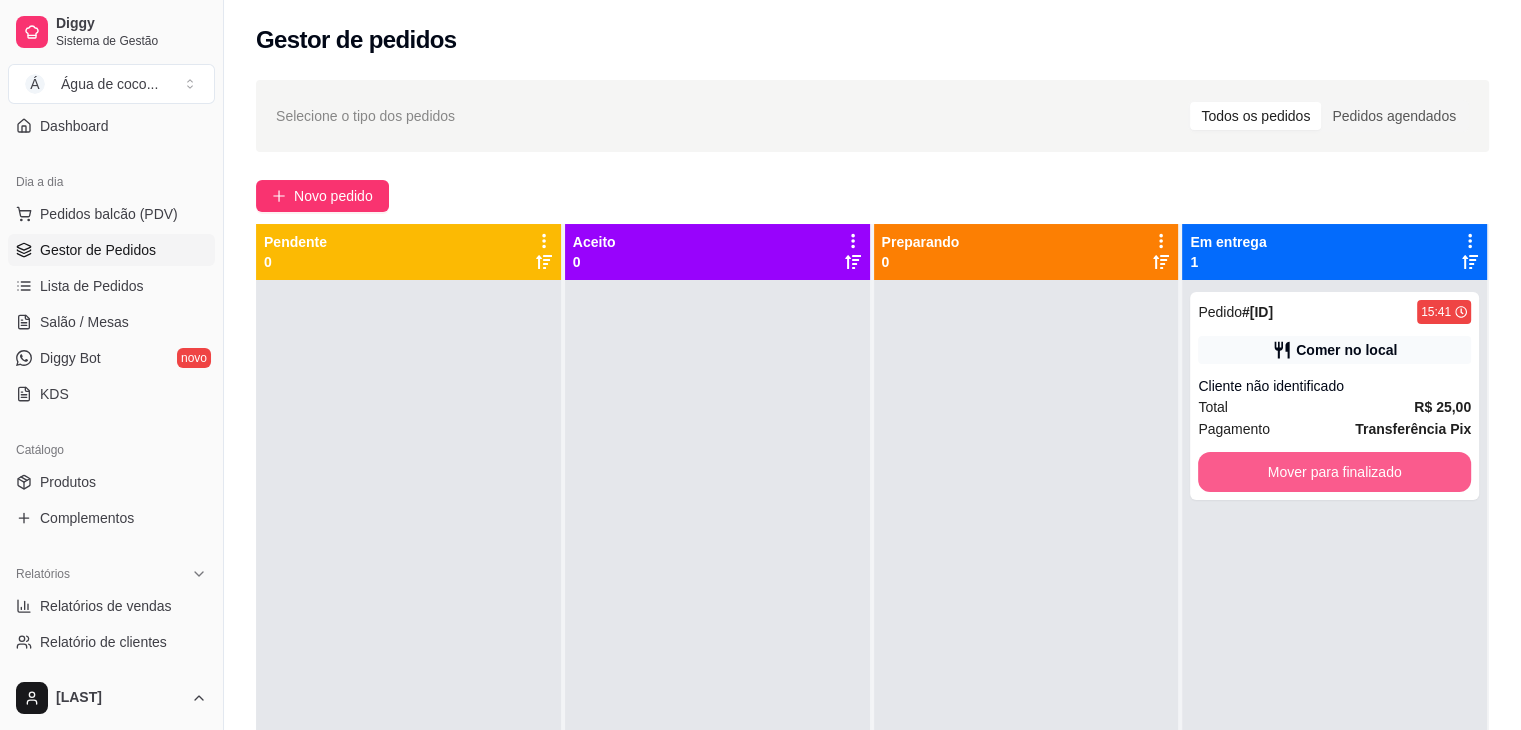 click on "Mover para finalizado" at bounding box center [1334, 472] 